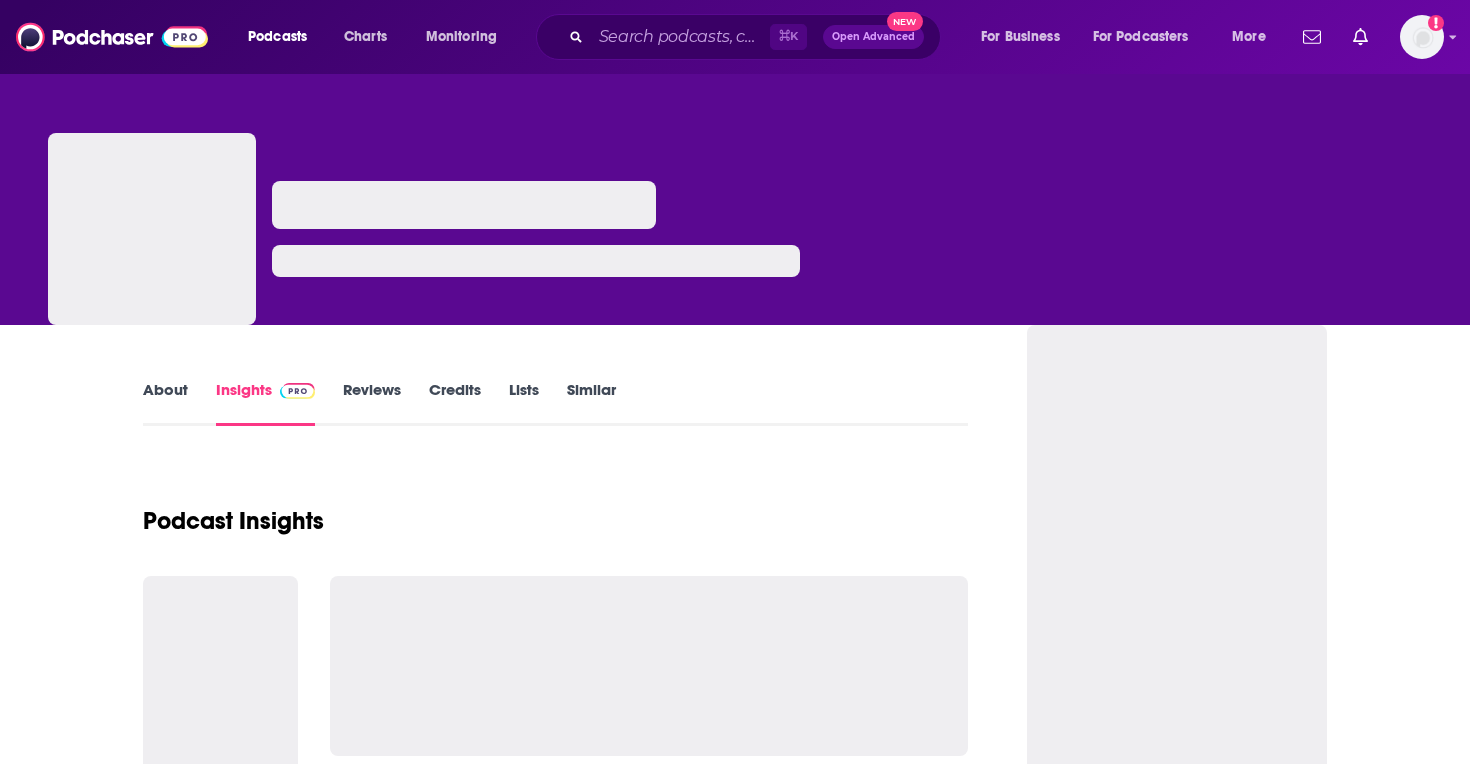 scroll, scrollTop: 0, scrollLeft: 0, axis: both 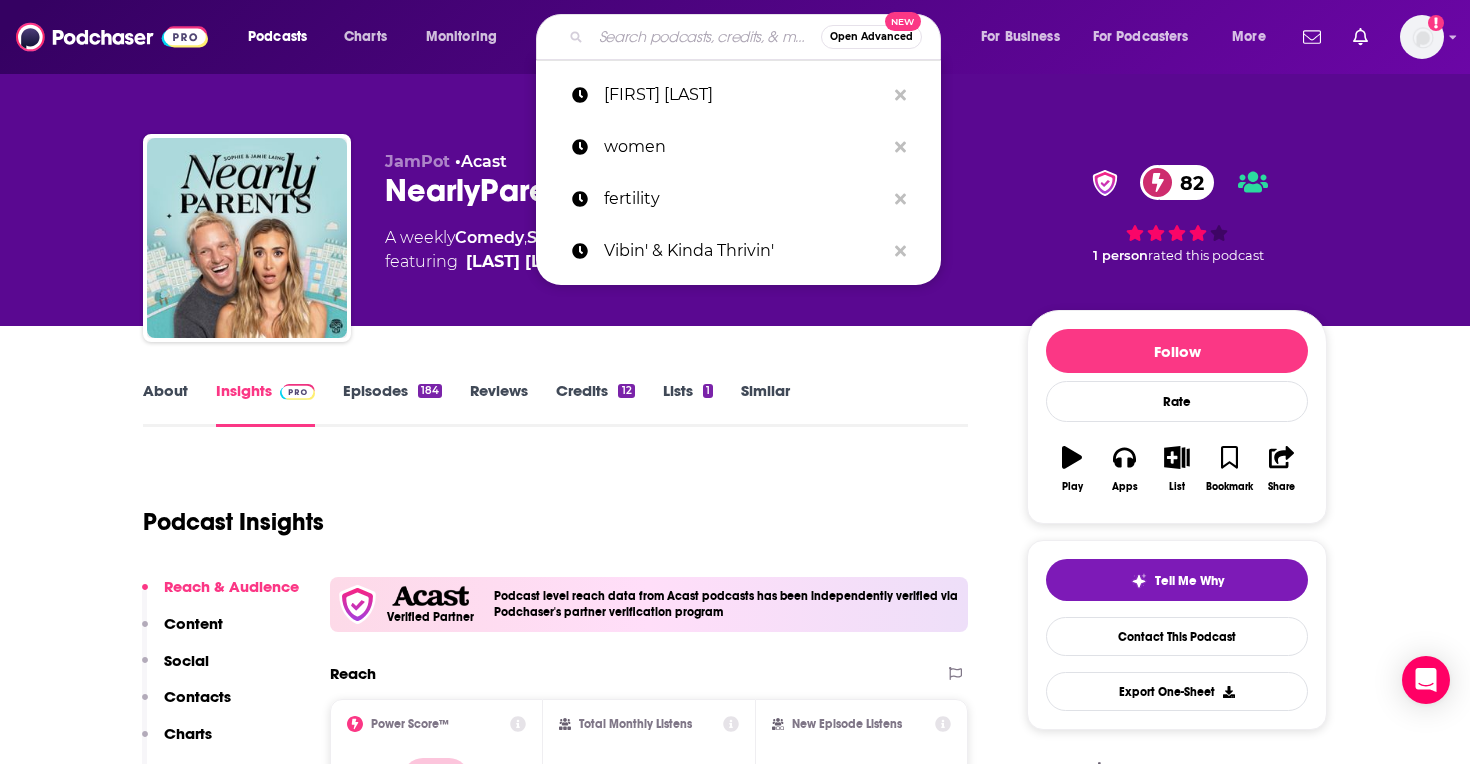click at bounding box center [706, 37] 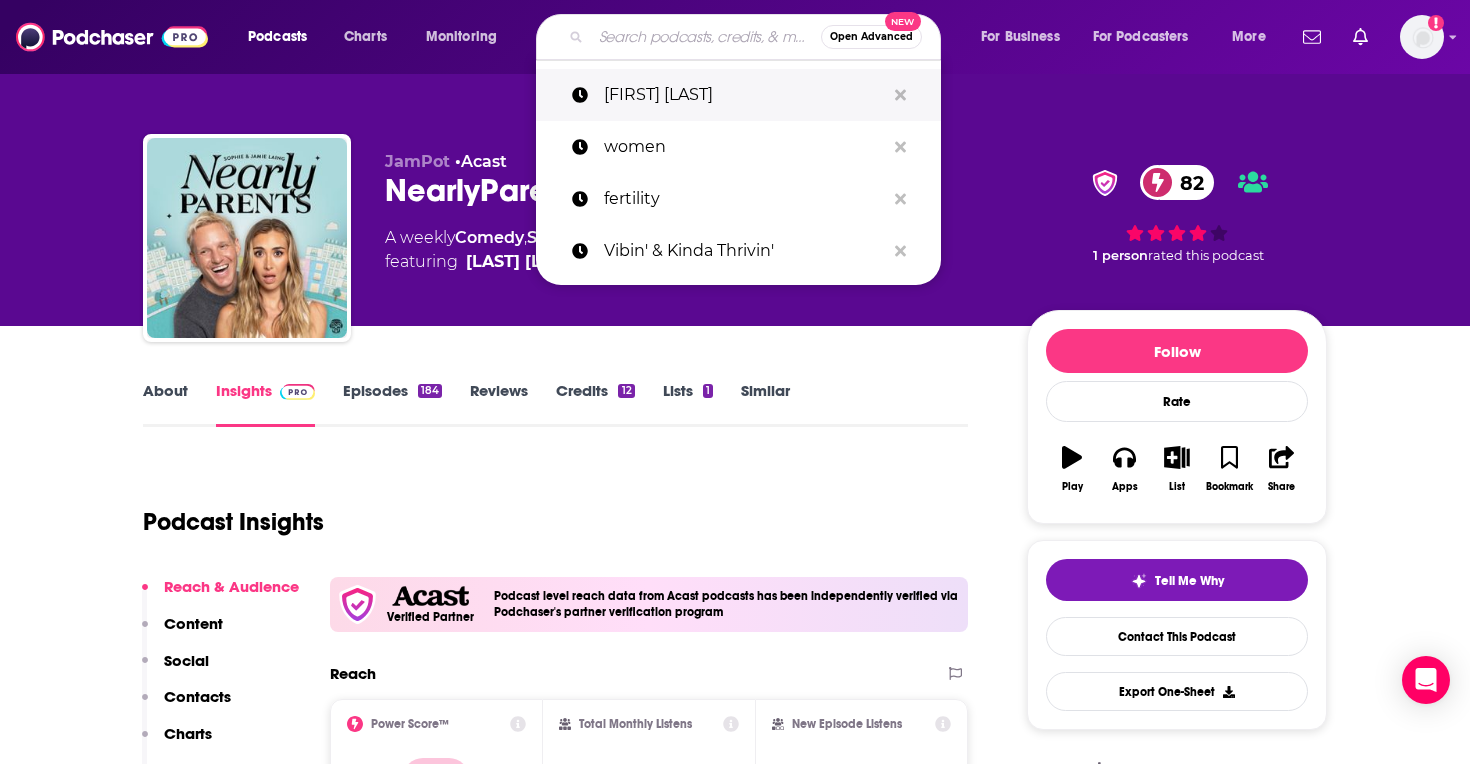 click on "[FIRST] [LAST]" at bounding box center (744, 95) 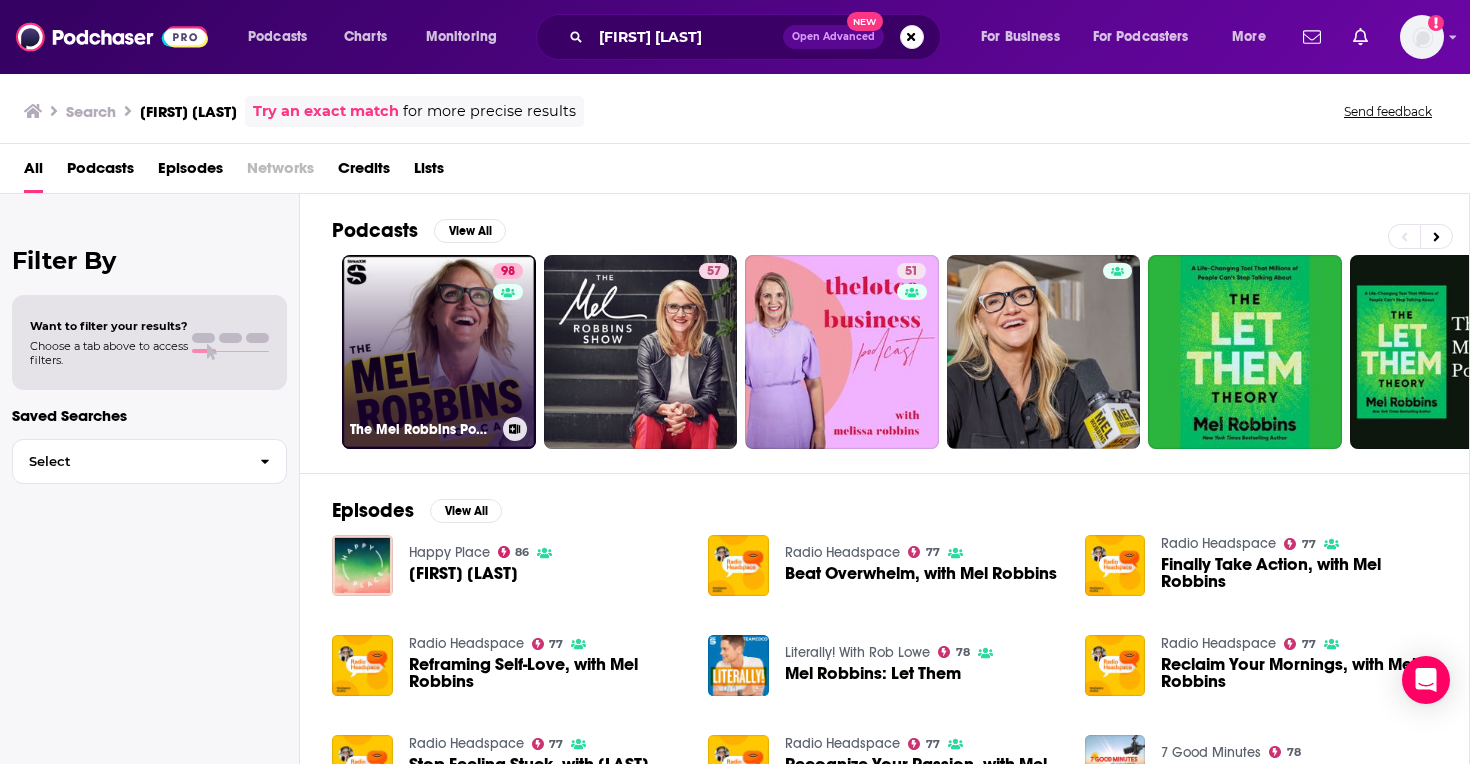 click on "98 The Mel Robbins Podcast" at bounding box center (439, 352) 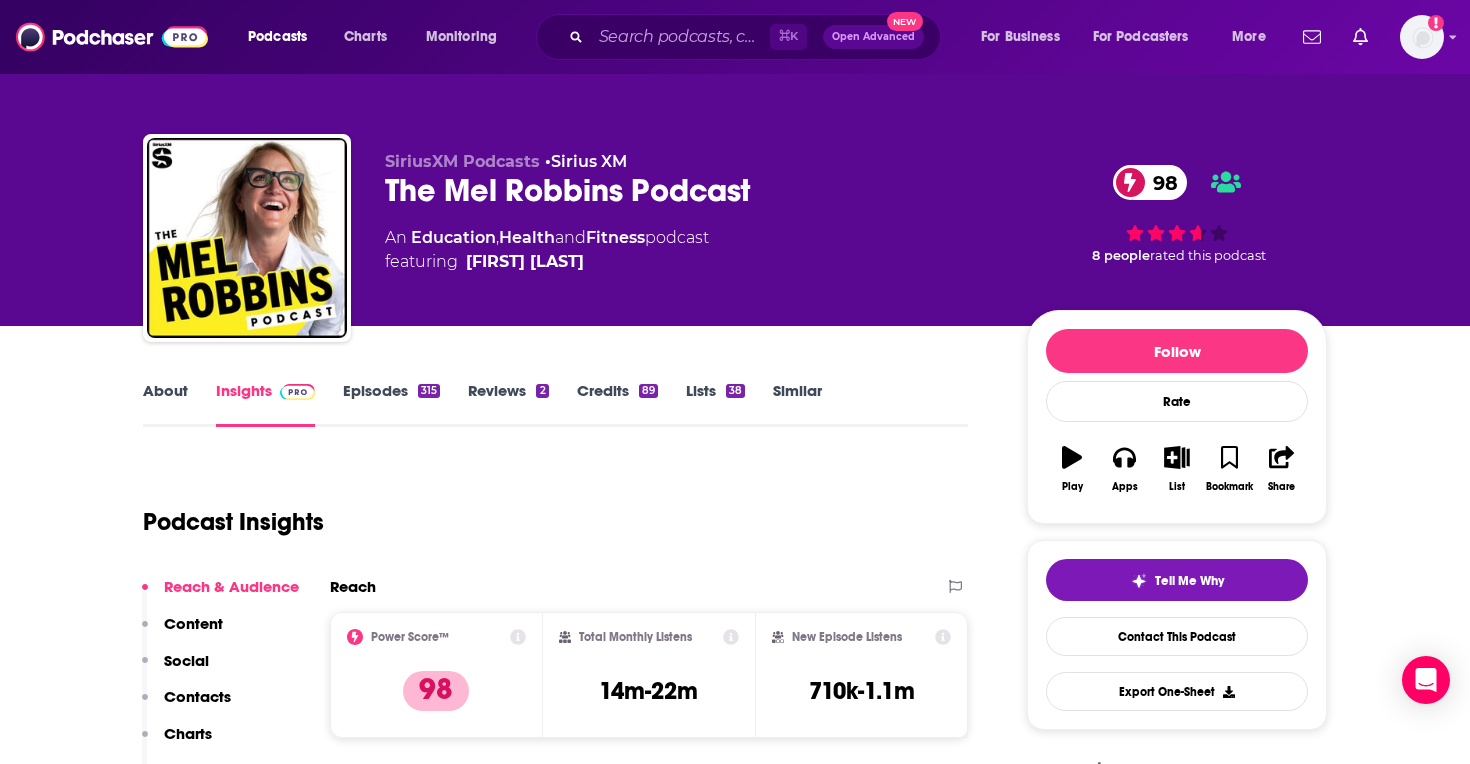 click on "Similar" at bounding box center [797, 404] 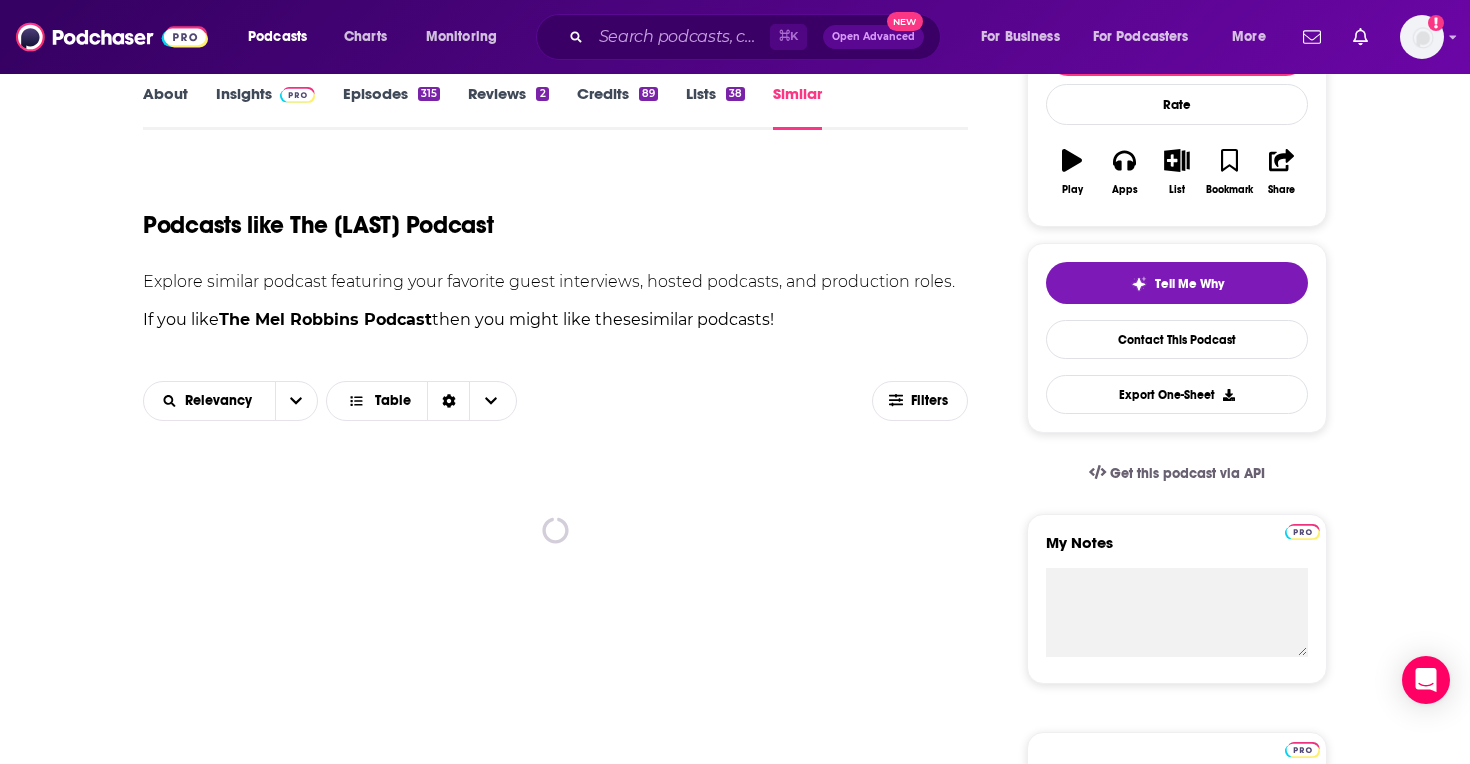 scroll, scrollTop: 310, scrollLeft: 0, axis: vertical 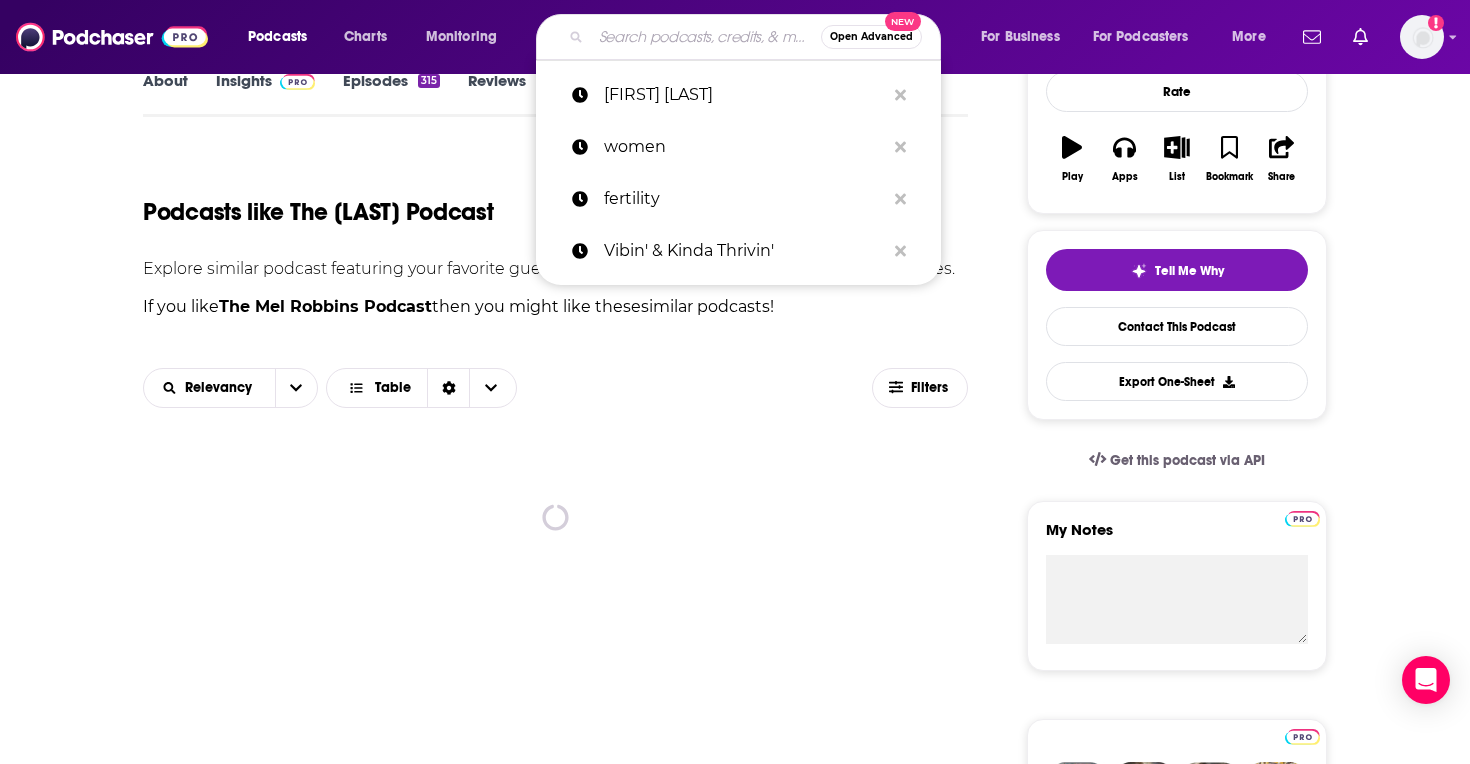 click at bounding box center [706, 37] 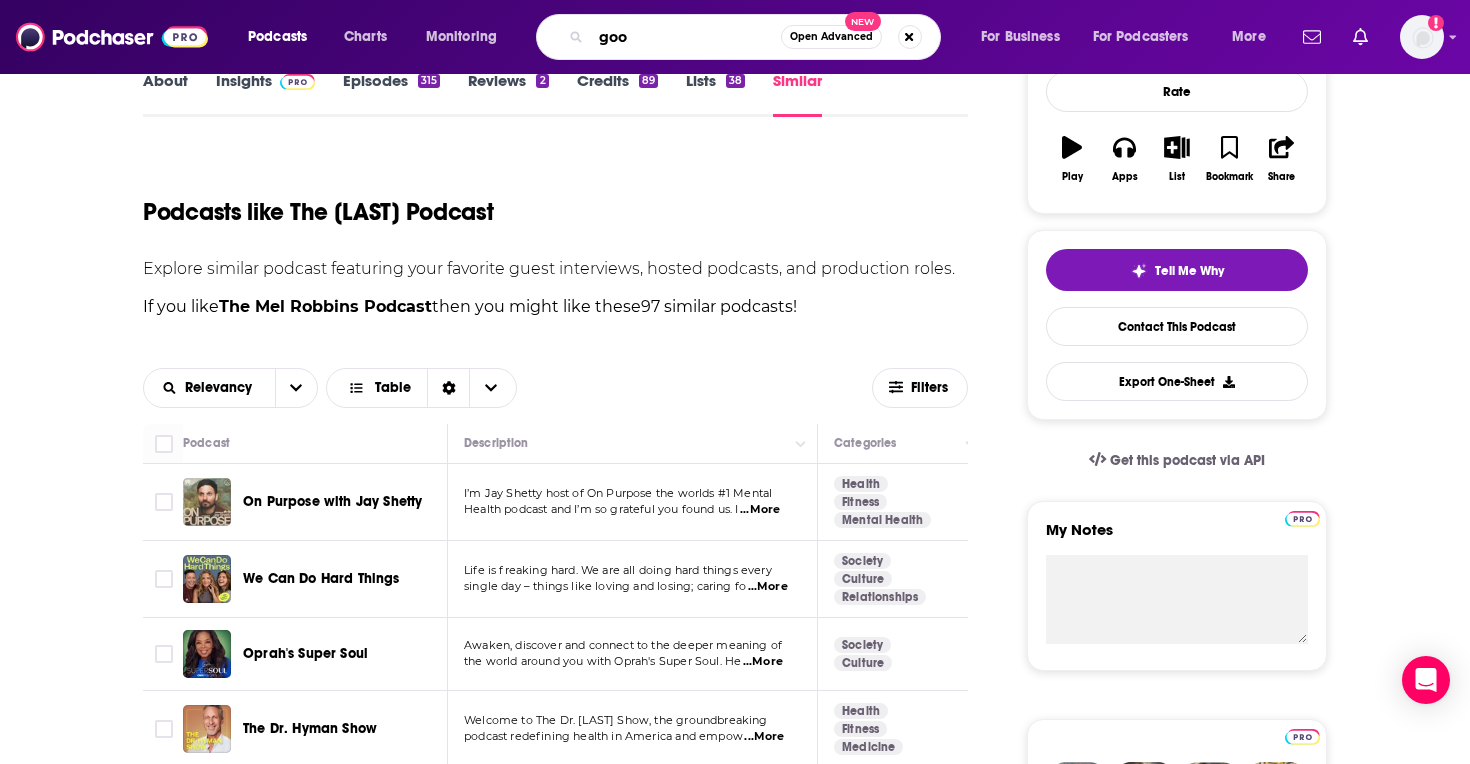 type on "goop" 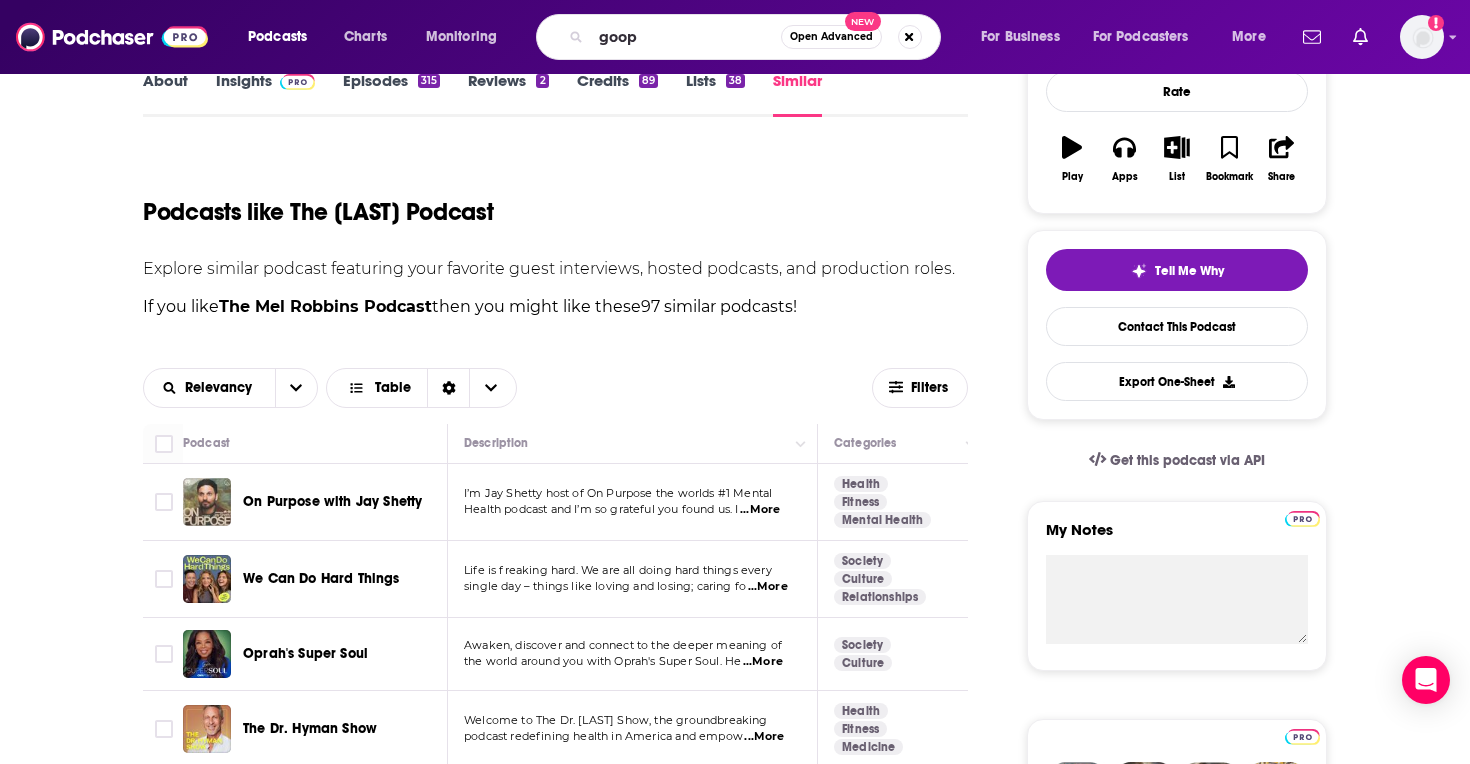scroll, scrollTop: 0, scrollLeft: 0, axis: both 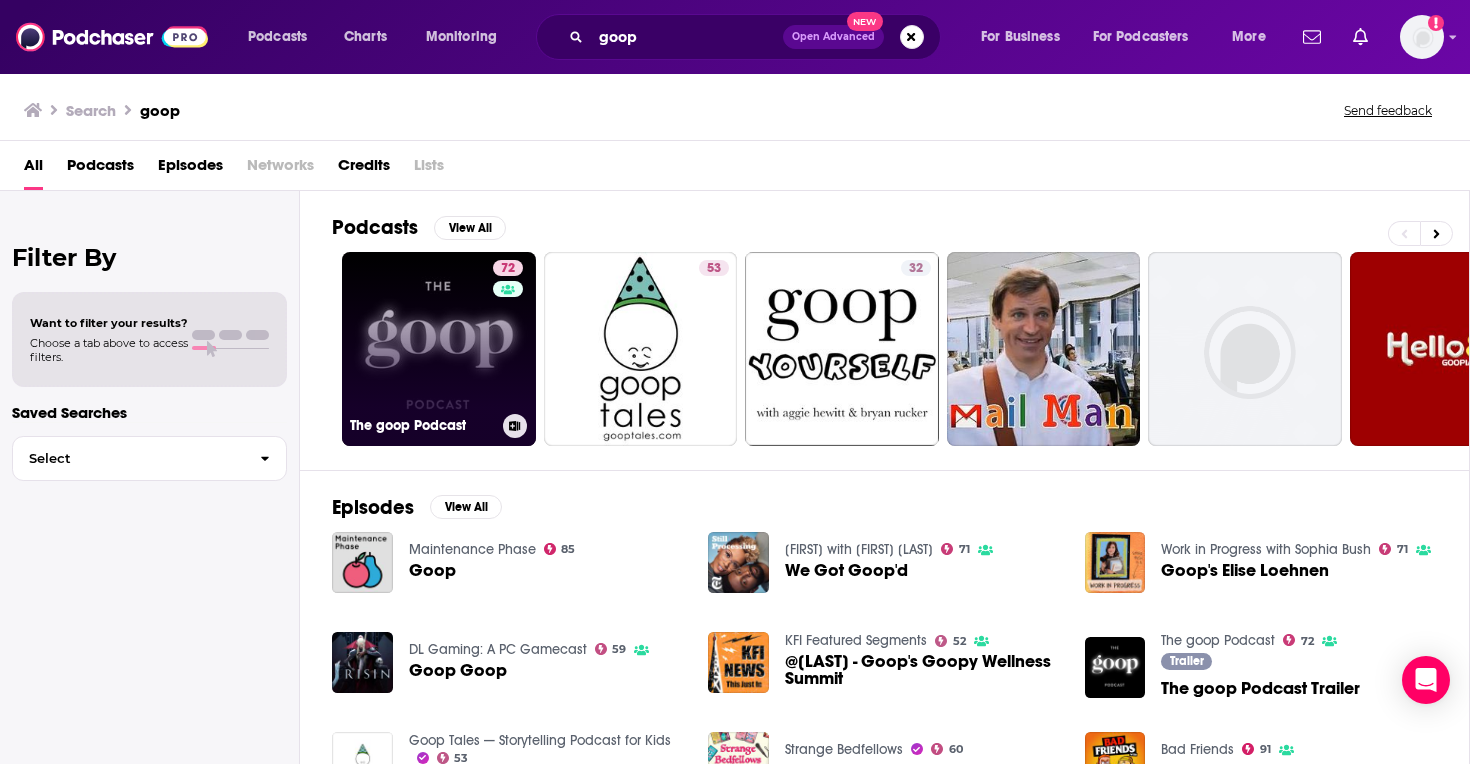 click on "72 The goop Podcast" at bounding box center (439, 349) 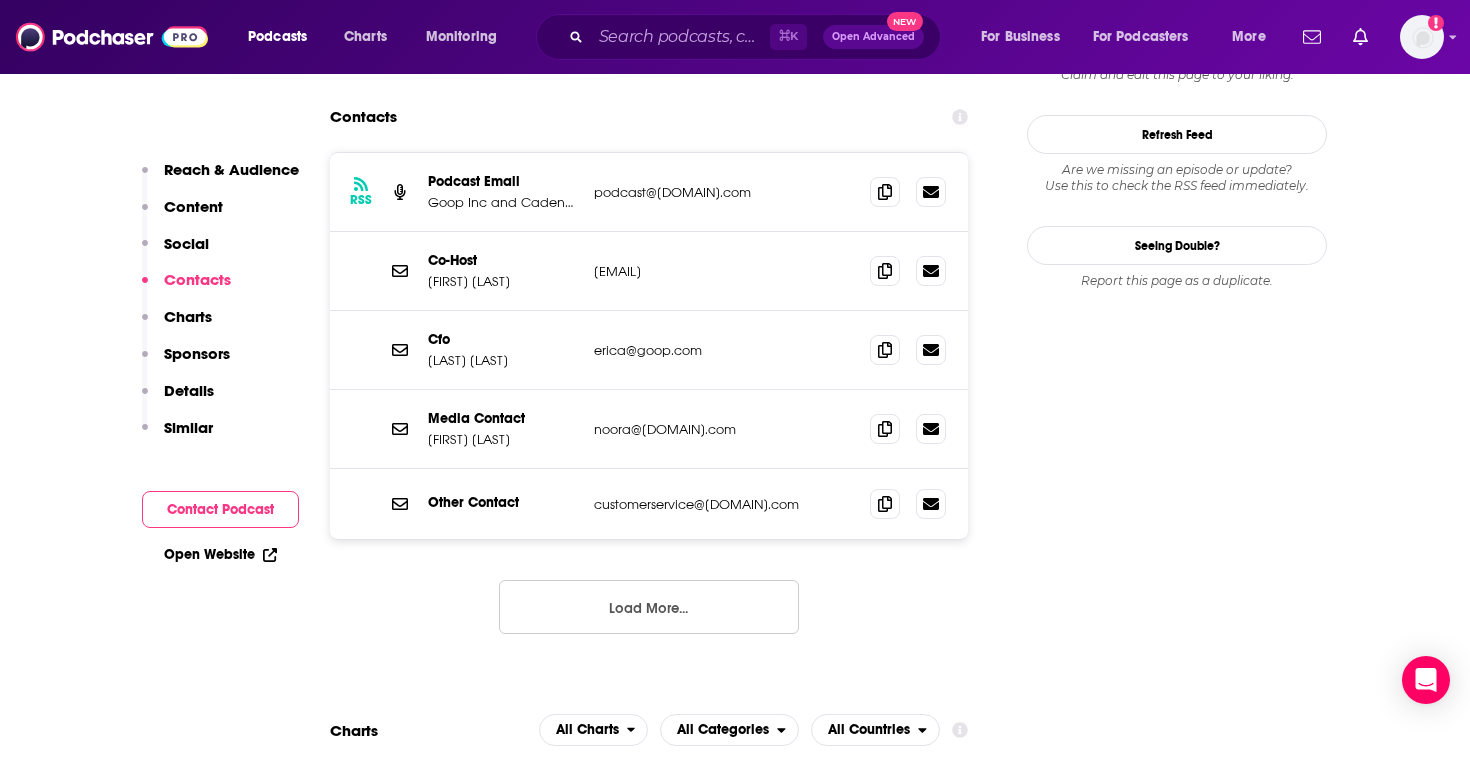 scroll, scrollTop: 1920, scrollLeft: 0, axis: vertical 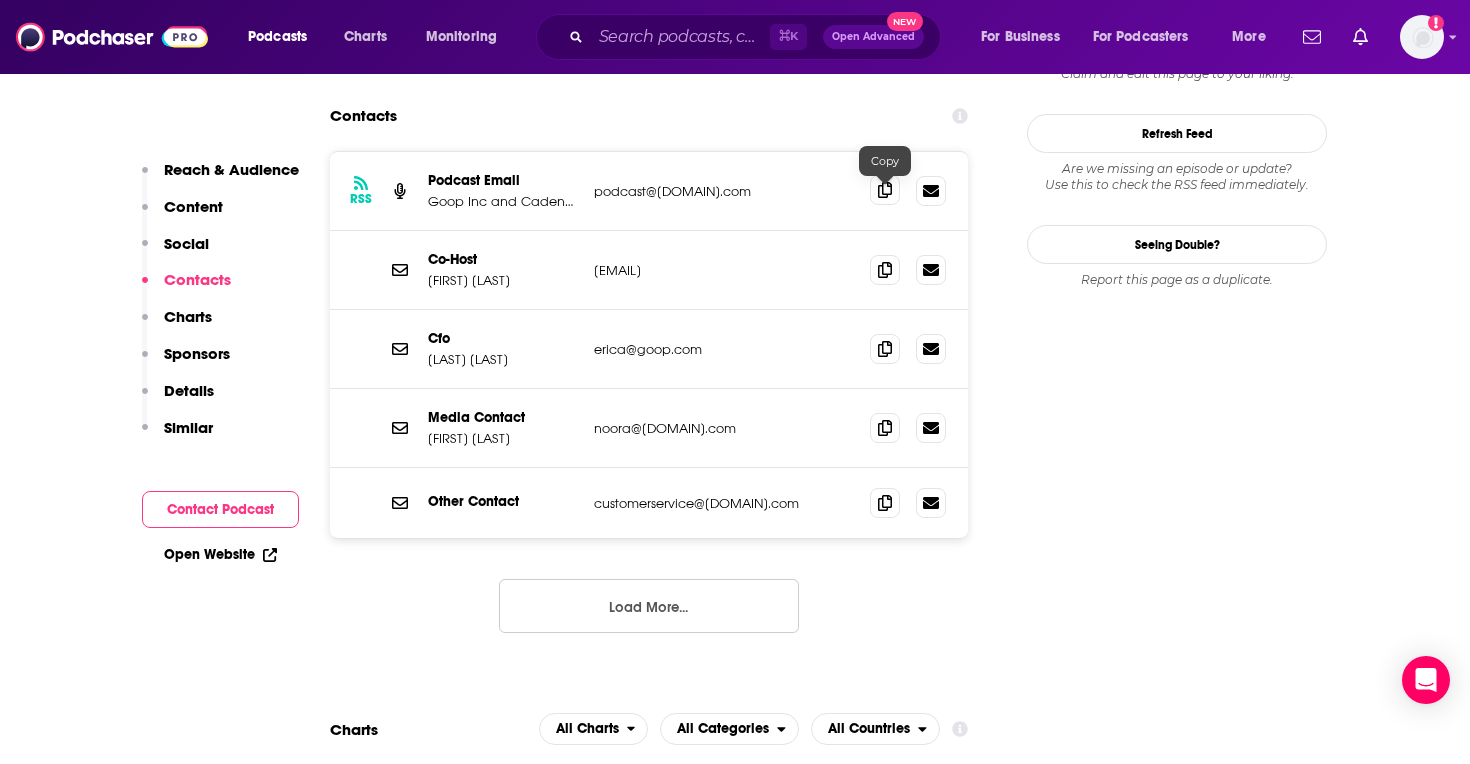click 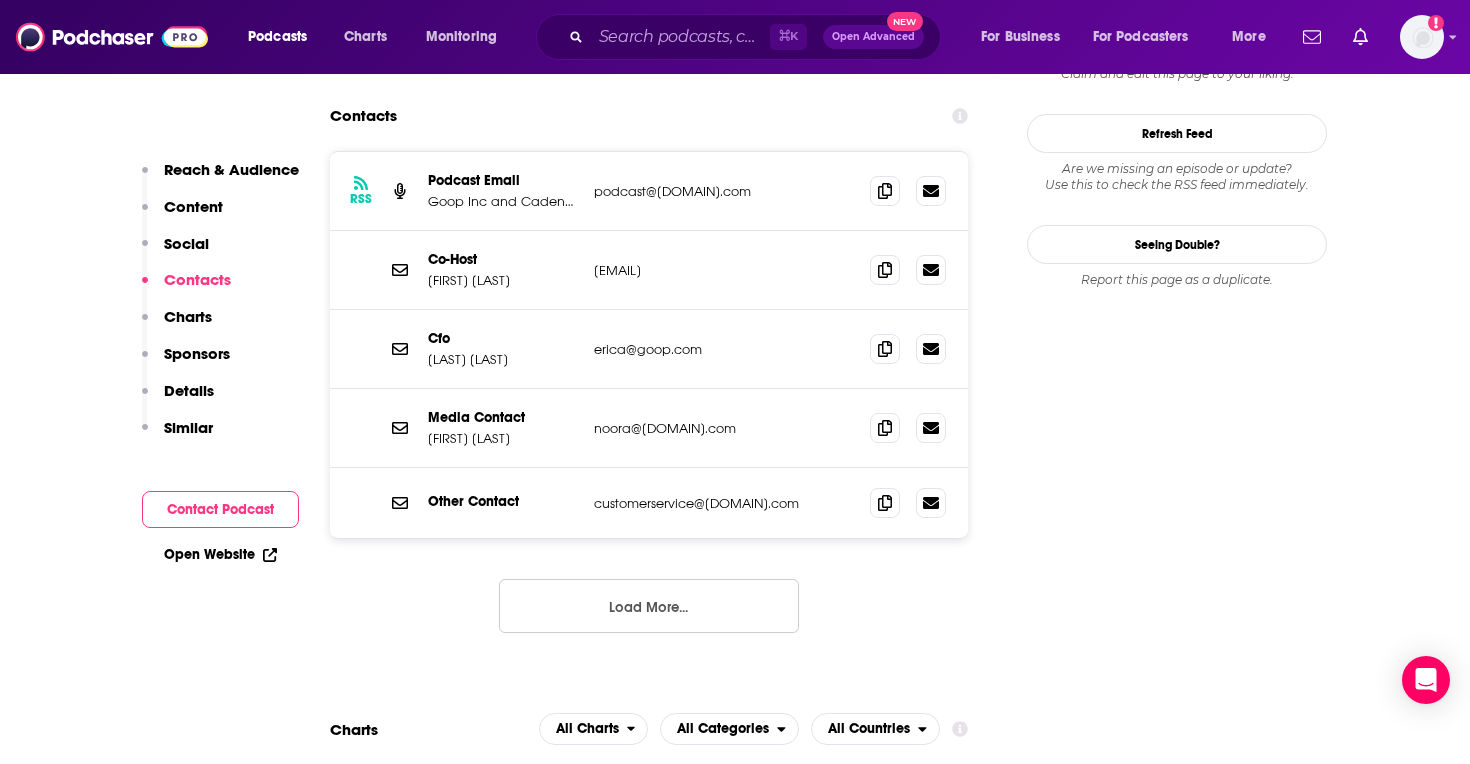 click on "Load More..." at bounding box center [649, 606] 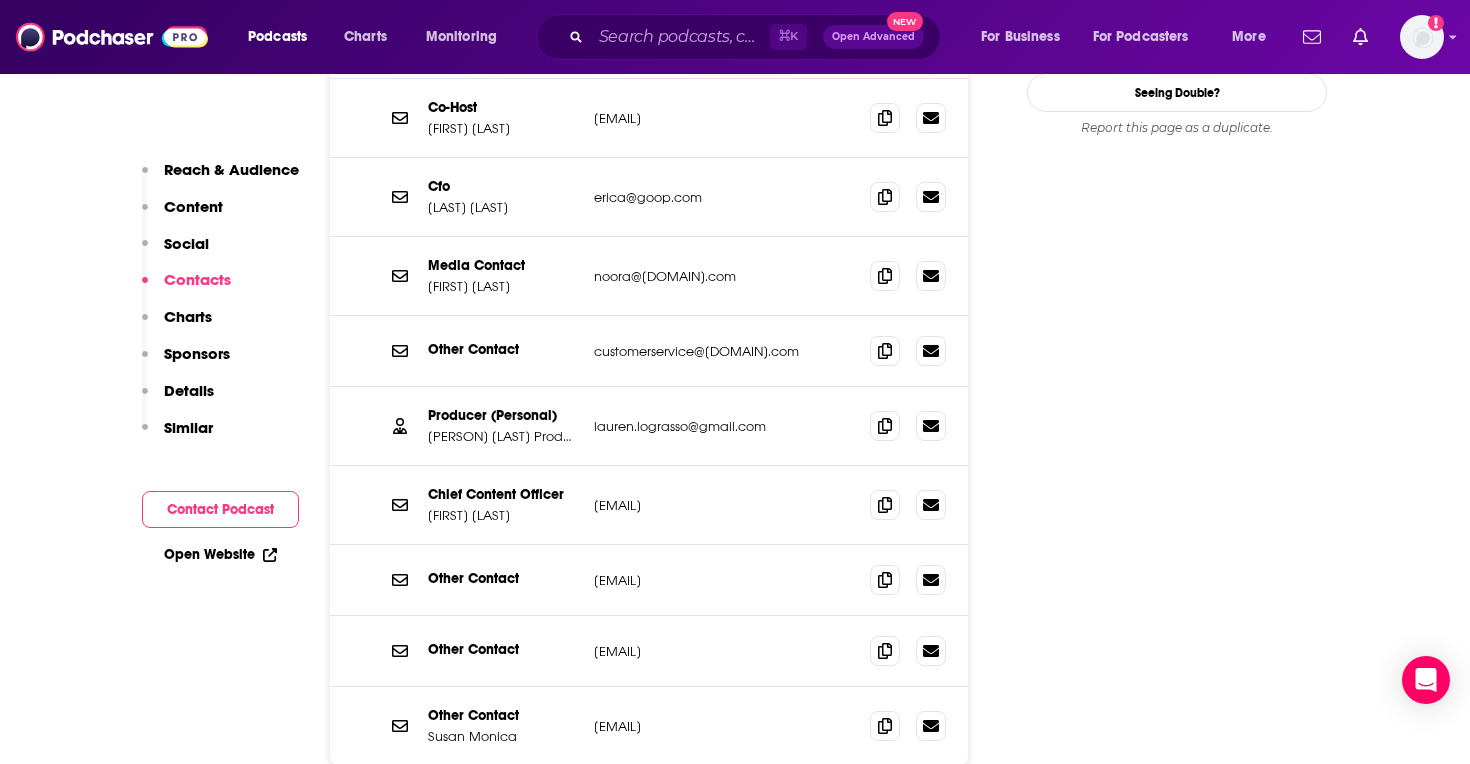 scroll, scrollTop: 2016, scrollLeft: 0, axis: vertical 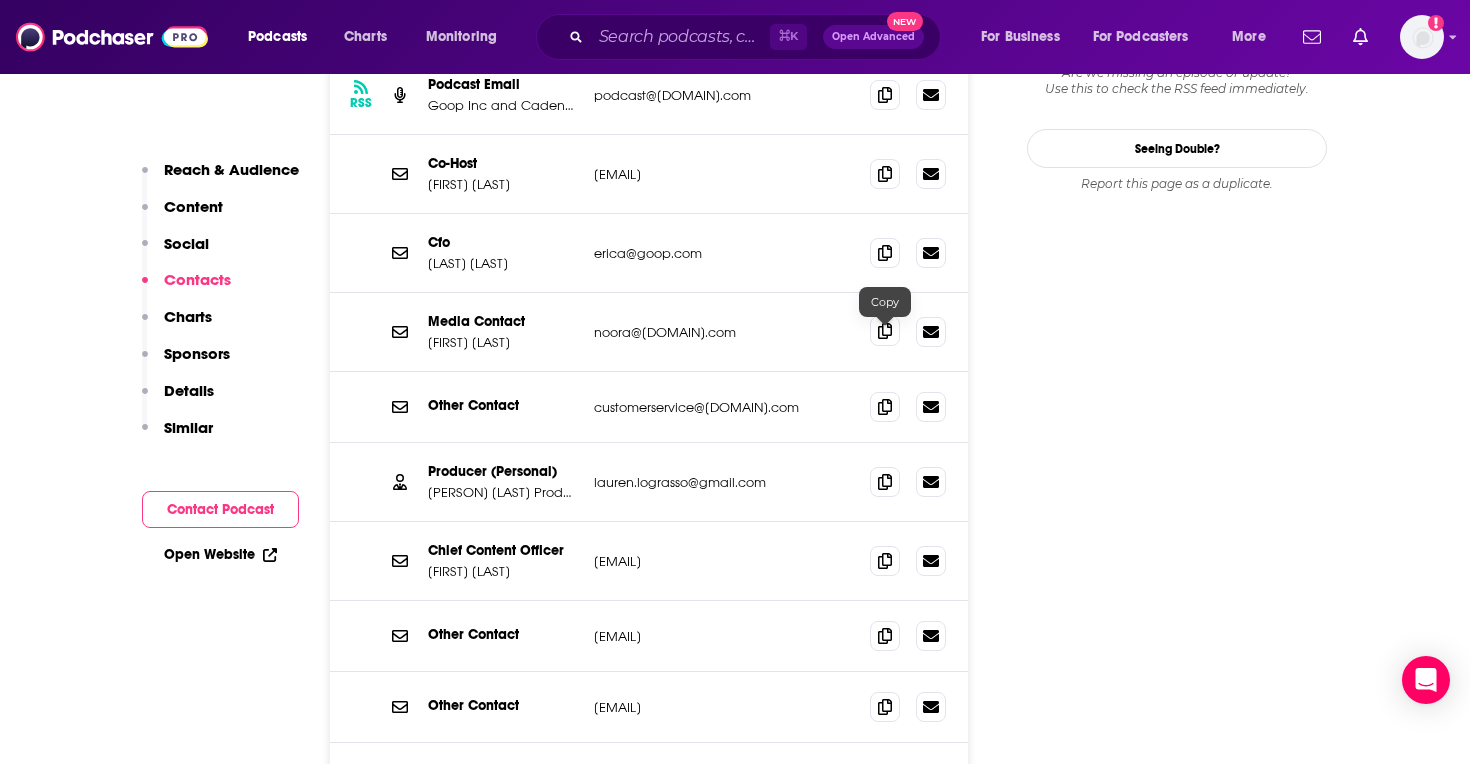 click 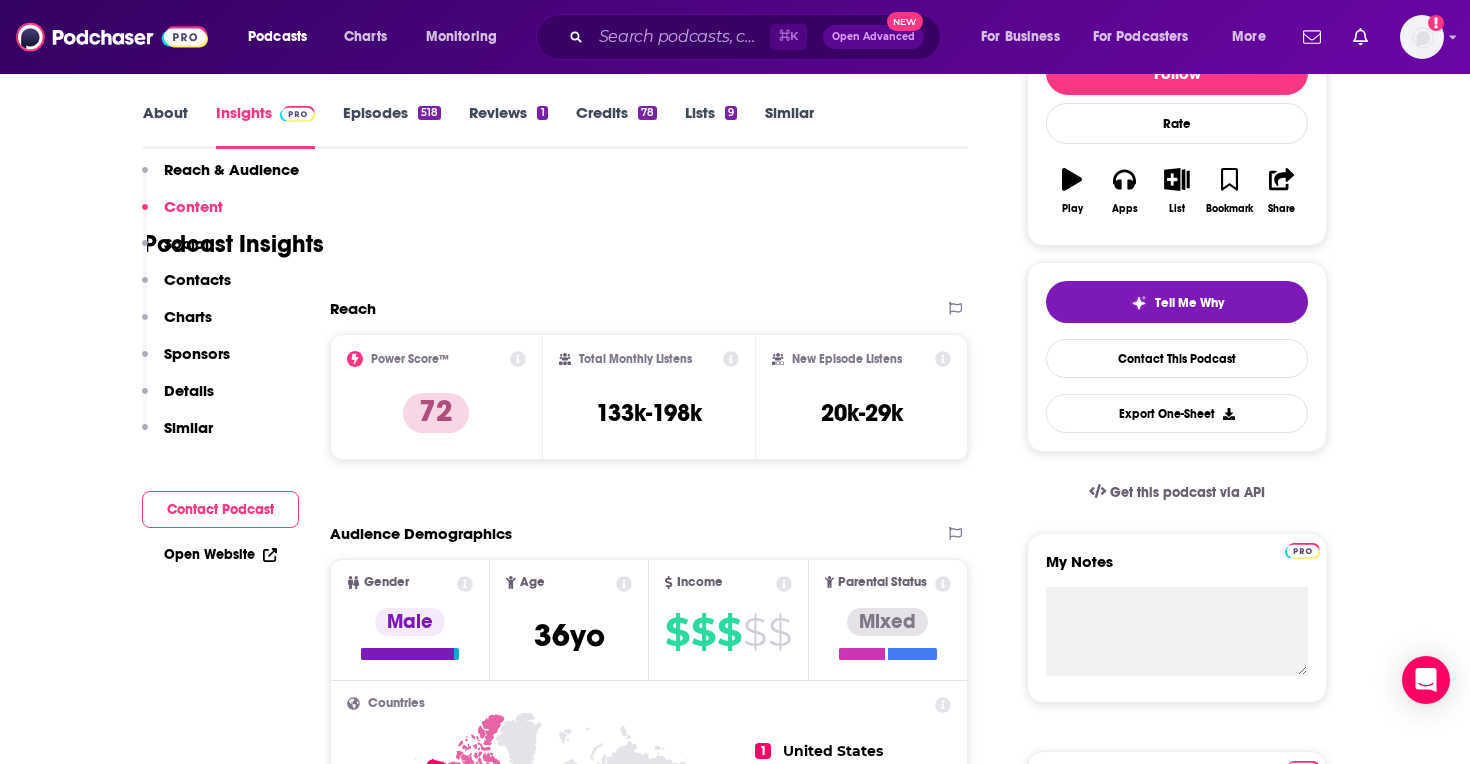 scroll, scrollTop: 0, scrollLeft: 0, axis: both 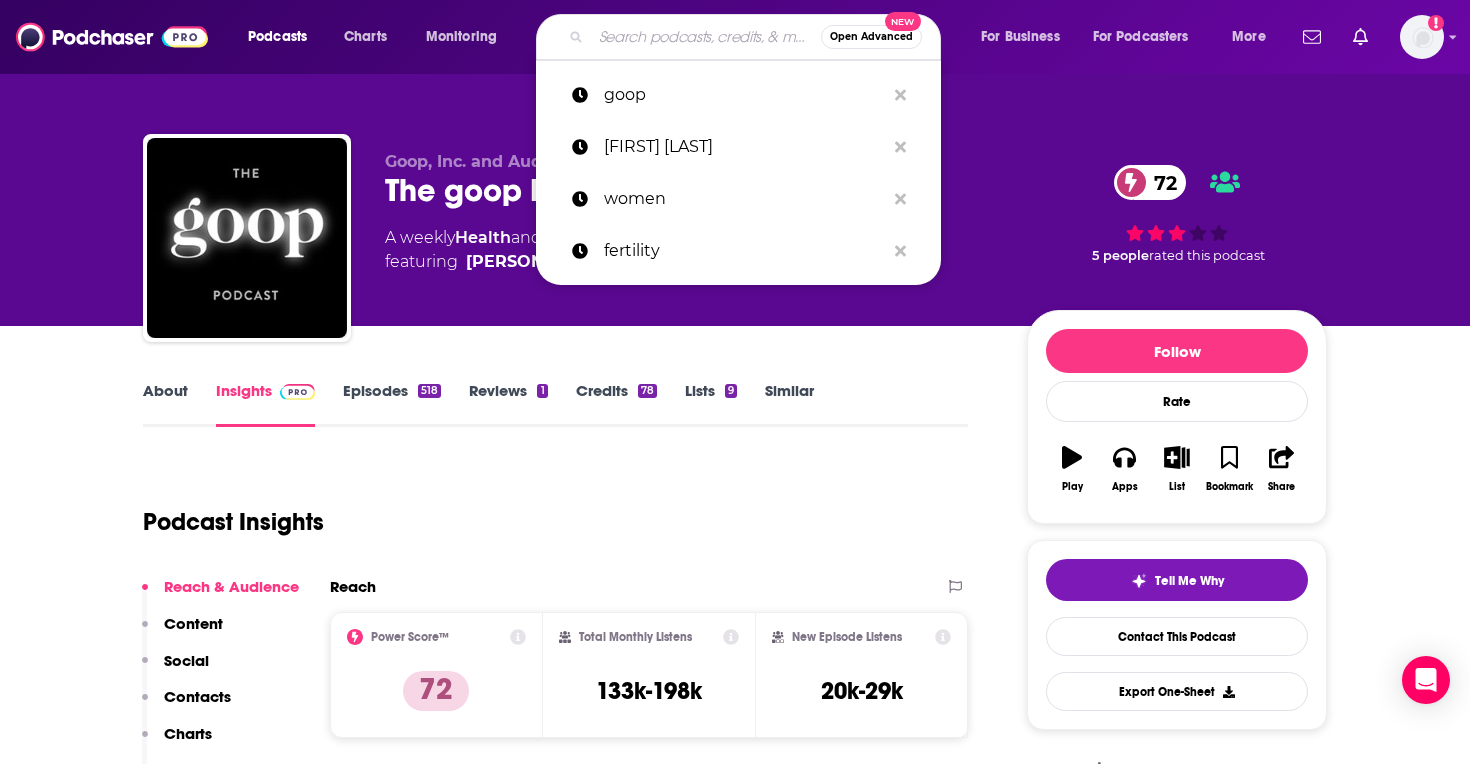 click at bounding box center (706, 37) 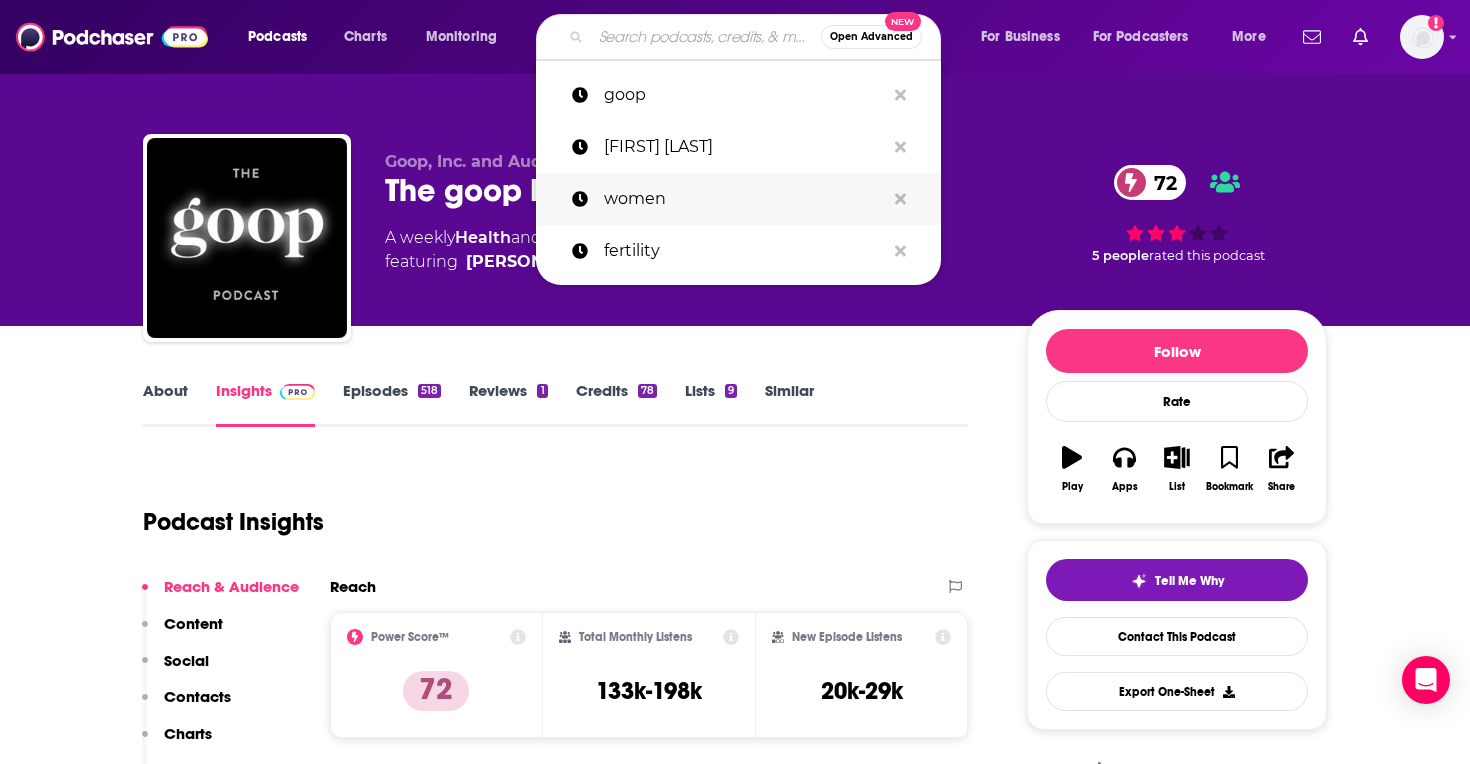 click on "women" at bounding box center [744, 199] 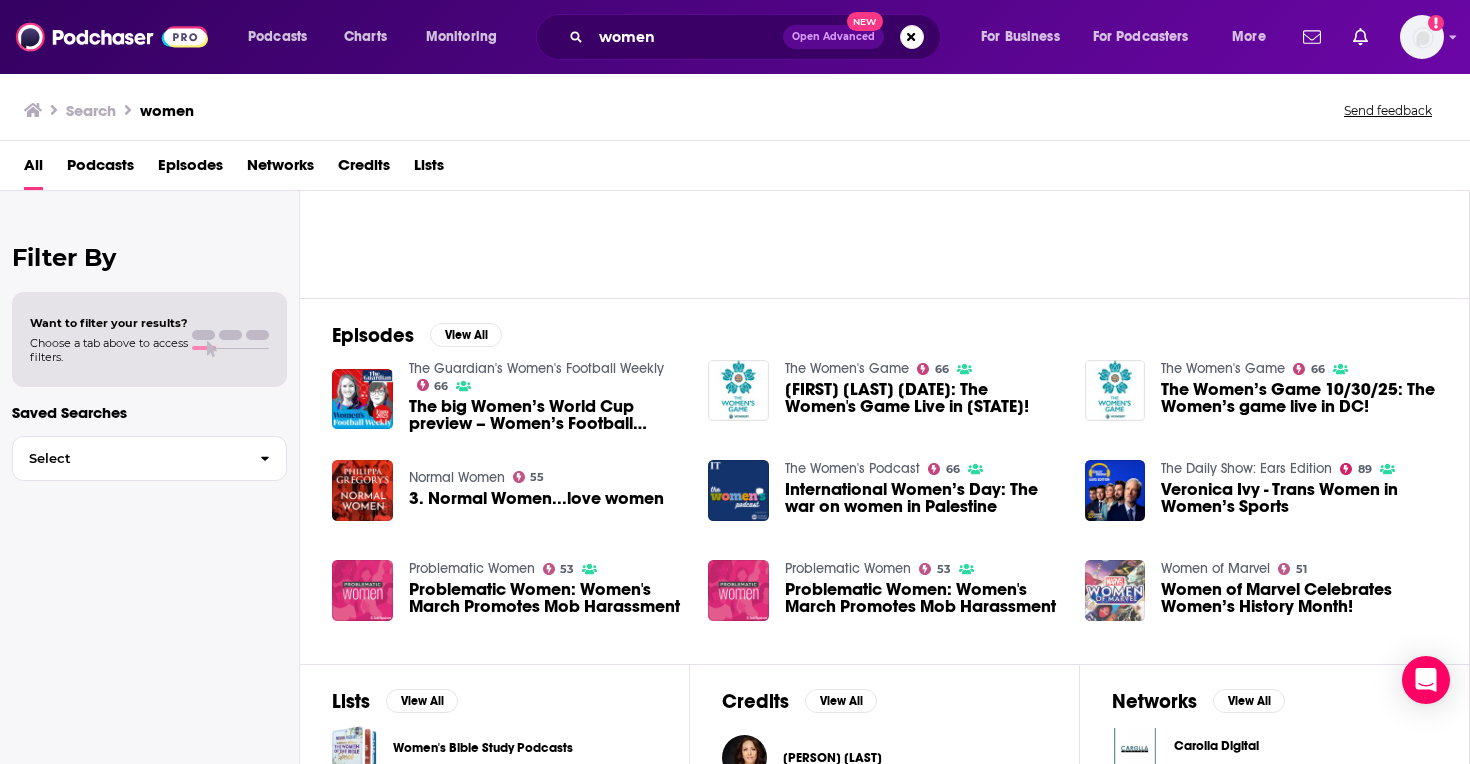 scroll, scrollTop: 0, scrollLeft: 0, axis: both 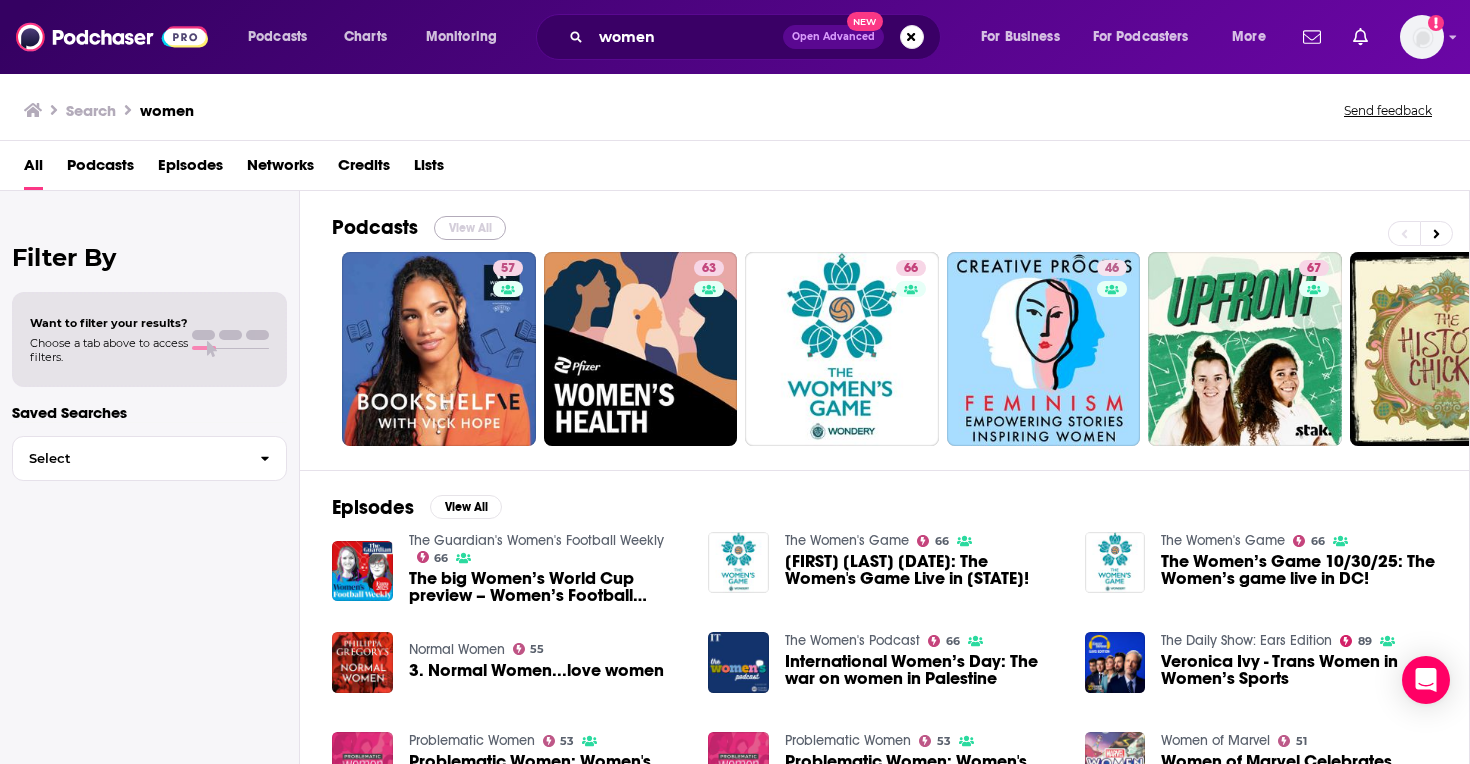 click on "View All" at bounding box center (470, 228) 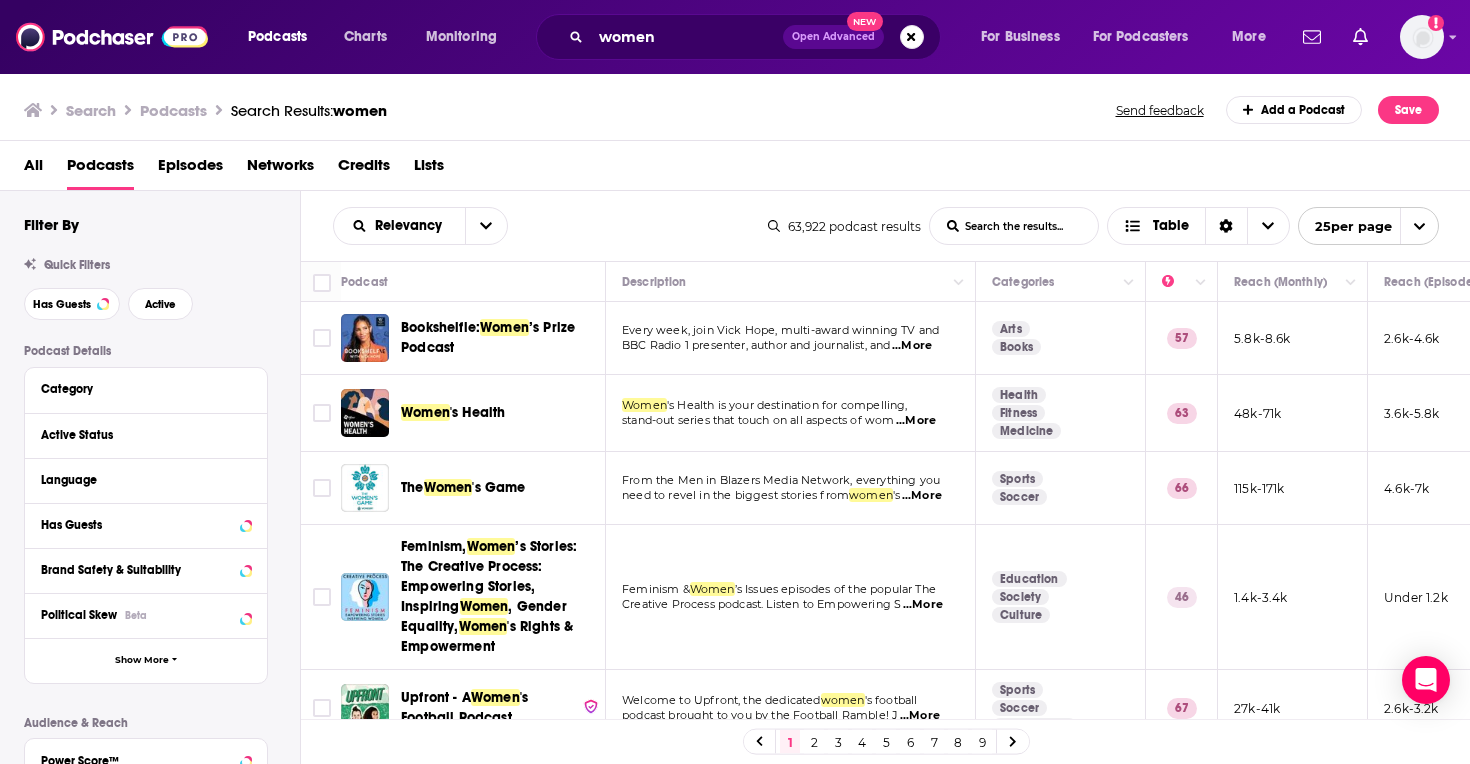 click at bounding box center [486, 226] 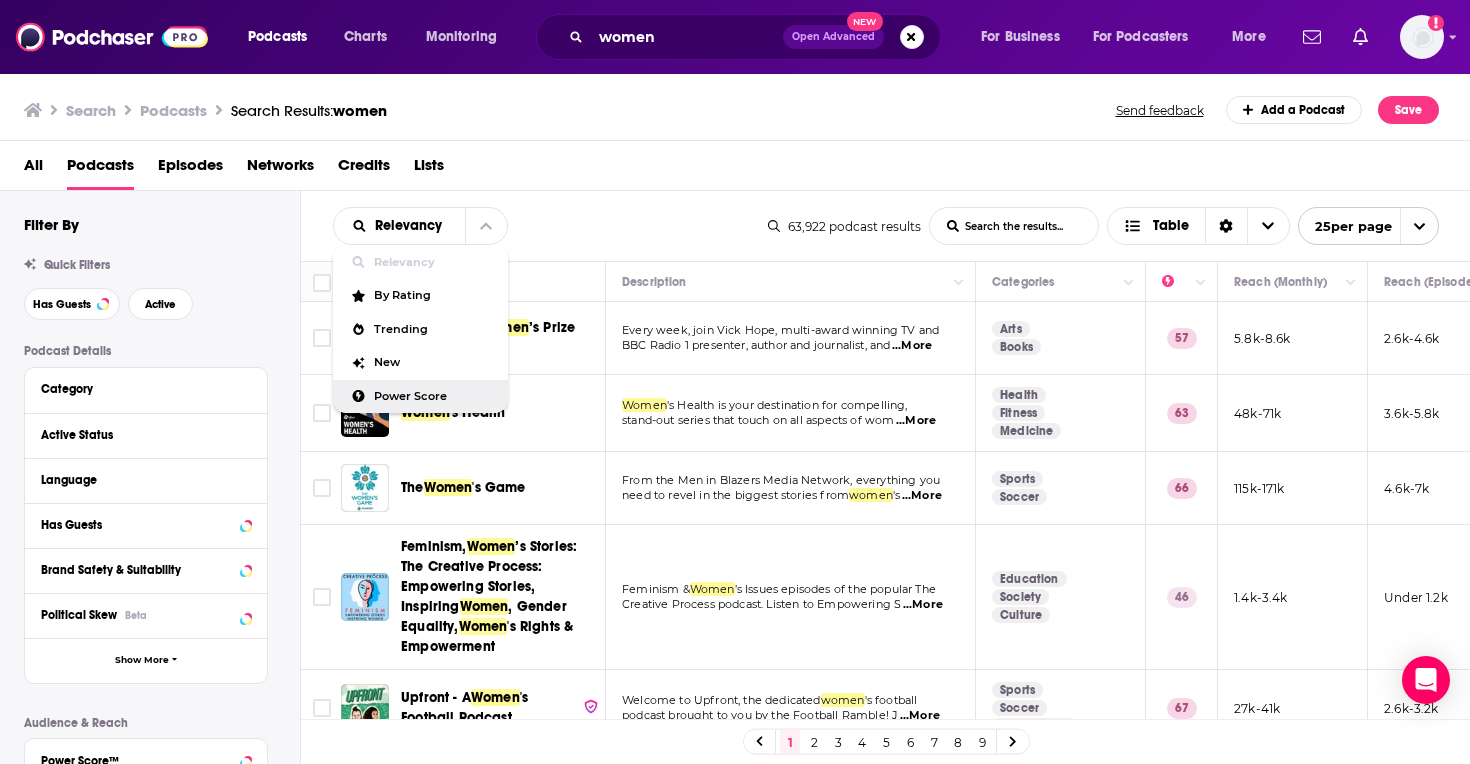 click on "Power Score" at bounding box center (433, 396) 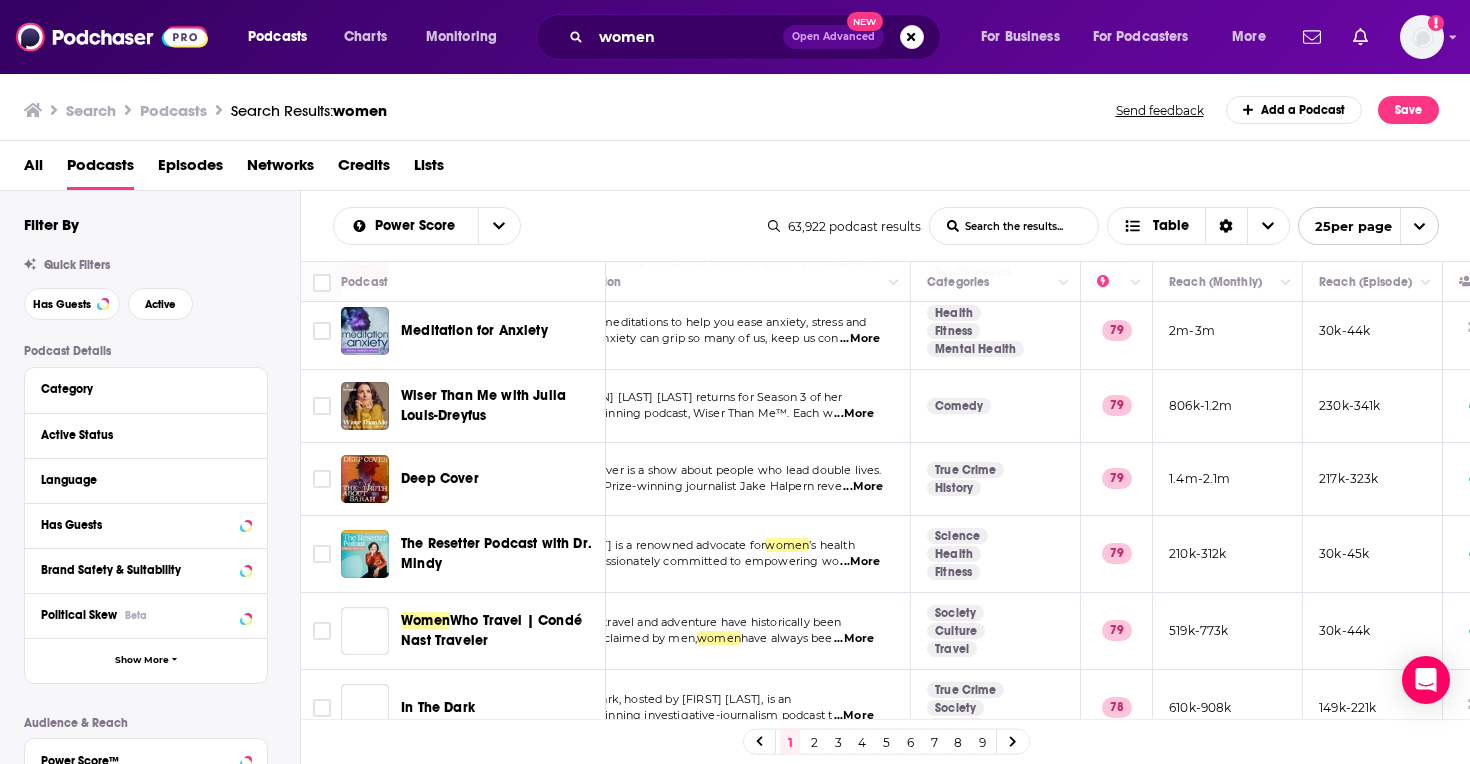scroll, scrollTop: 1439, scrollLeft: 65, axis: both 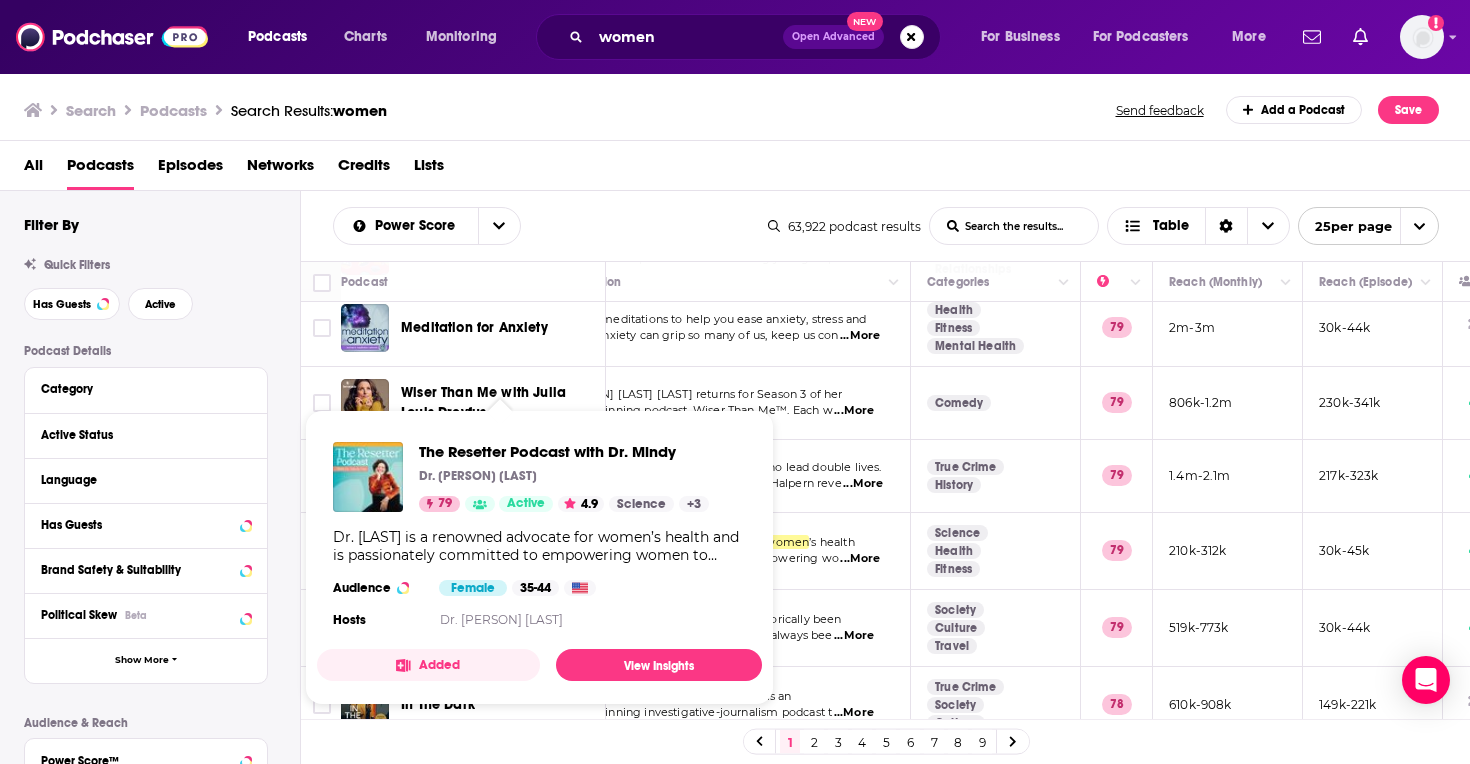 click on "Dr. [LAST] is a renowned advocate for women’s health and is passionately committed to empowering women to embrace and trust their body’s natural healing processes. With an extensive background in women’s health, Dr. [LAST] has developed groundbreaking approaches that help women navigate the complexities of hormonal fluctuations throughout different life stages and the specific needs of women as they age.
In the Resetter podcast, Dr. [LAST] is here to help you unlock the full potential of your body. Join her every Monday for meaningful conversations with some of the brightest minds in the health and wellness world. She’ll give you the knowledge, tools, and science to help you achieve your health goals." at bounding box center (539, 546) 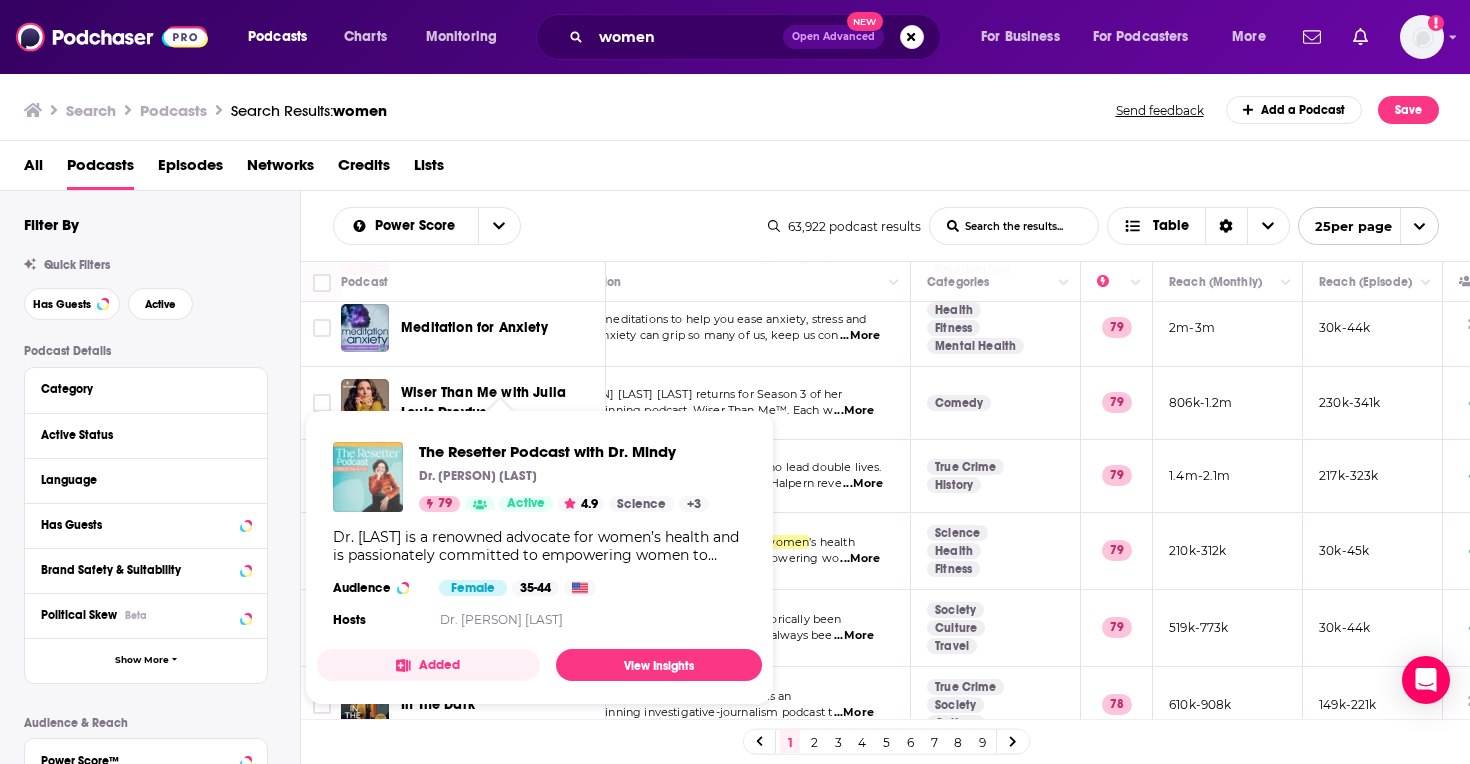 click at bounding box center (368, 477) 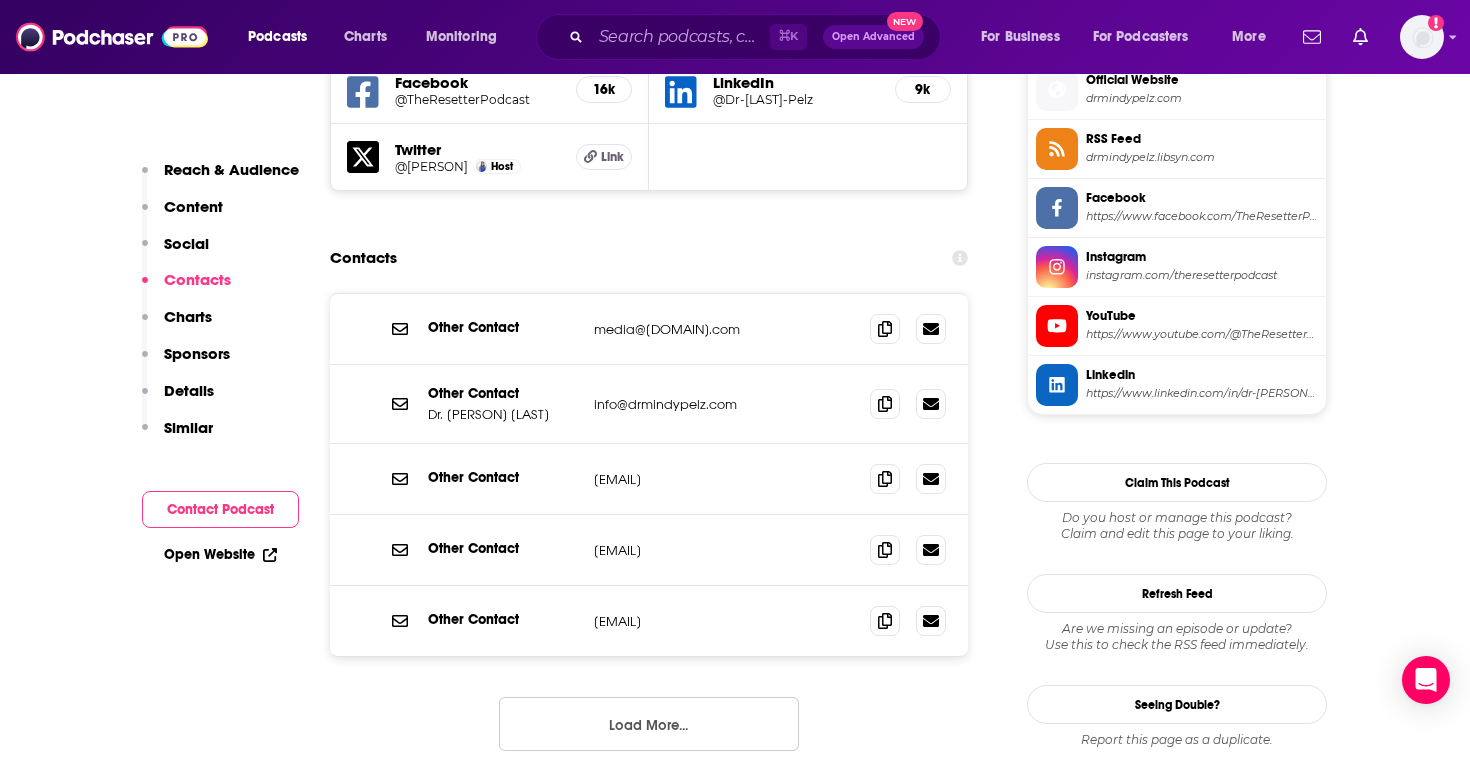 scroll, scrollTop: 1824, scrollLeft: 0, axis: vertical 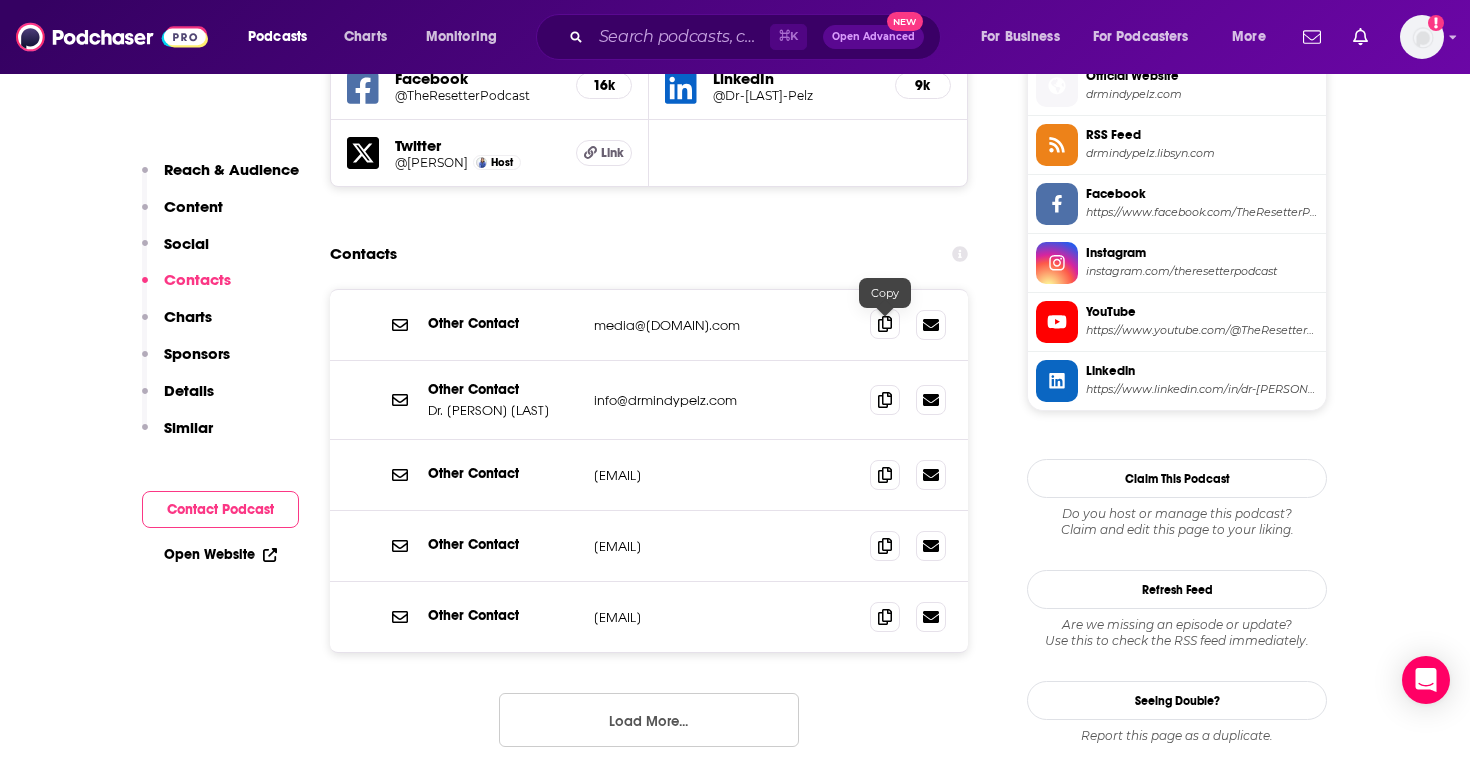 click 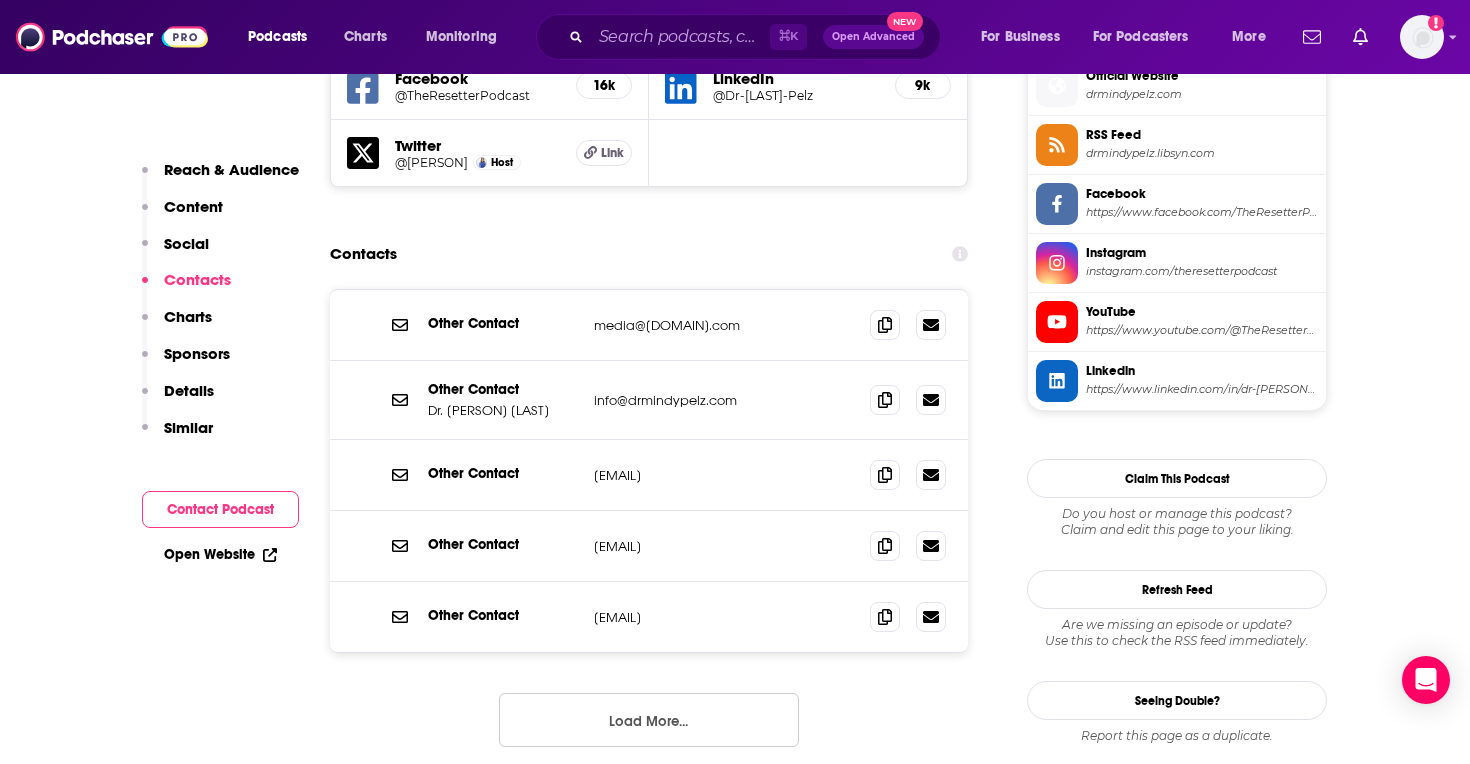 click on "Load More..." at bounding box center (649, 720) 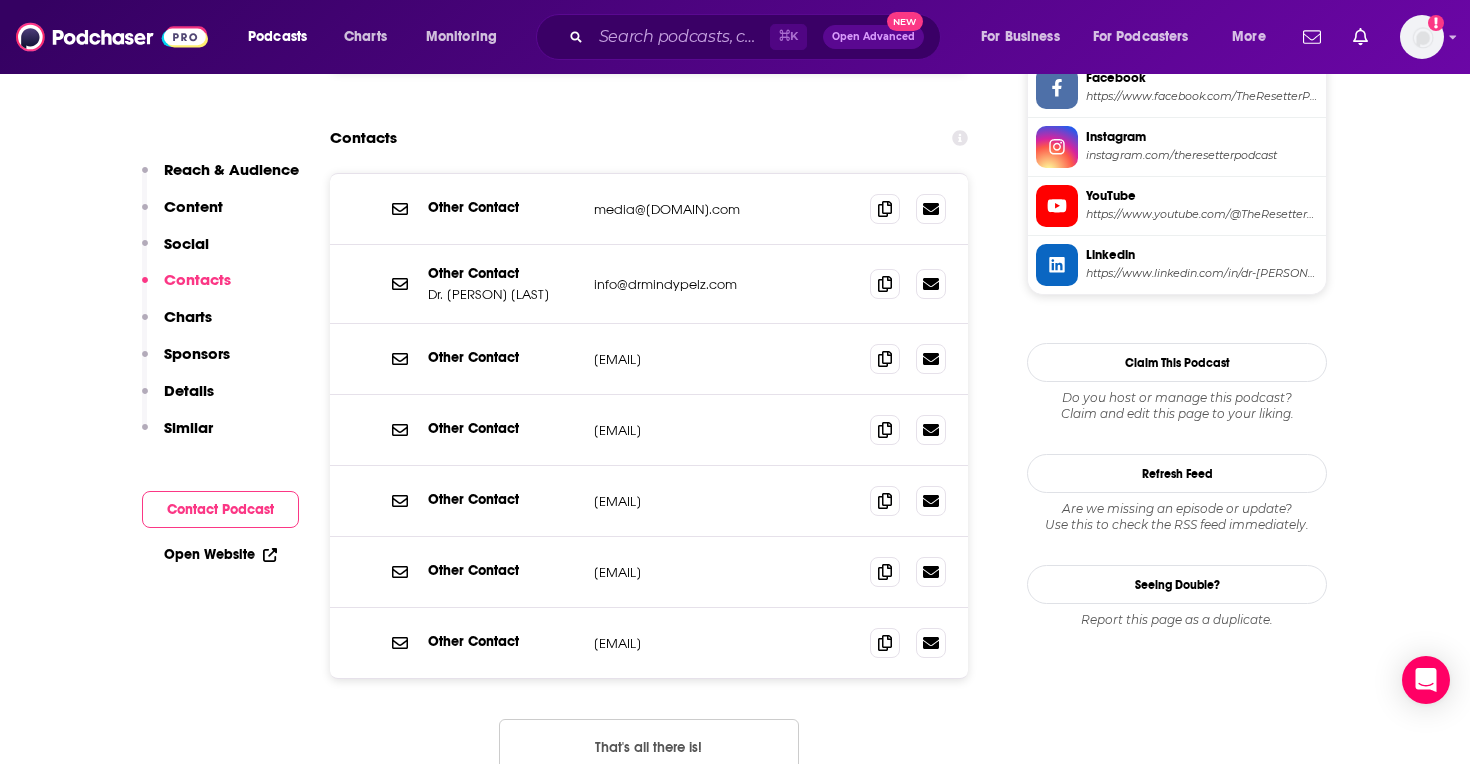 scroll, scrollTop: 1938, scrollLeft: 0, axis: vertical 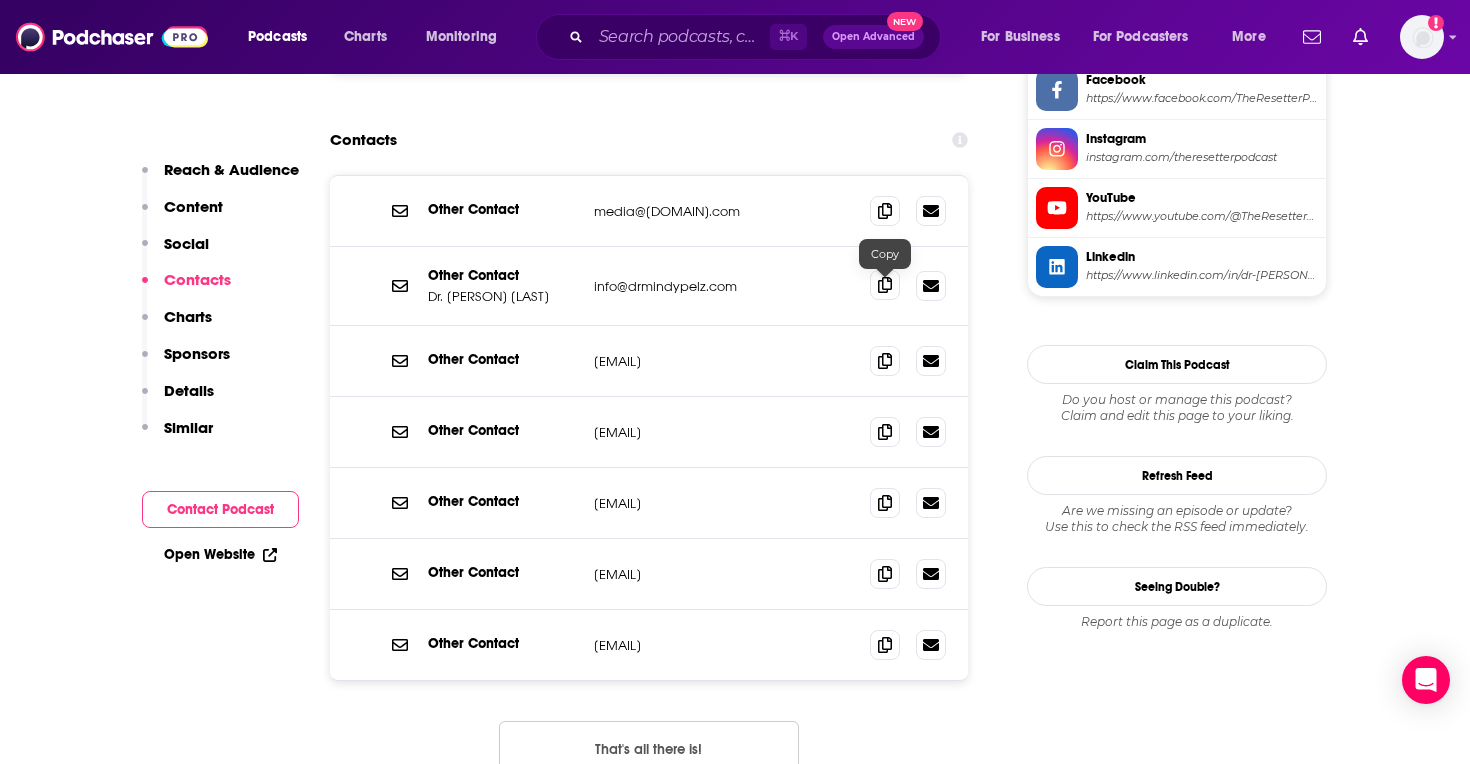 click at bounding box center (885, 285) 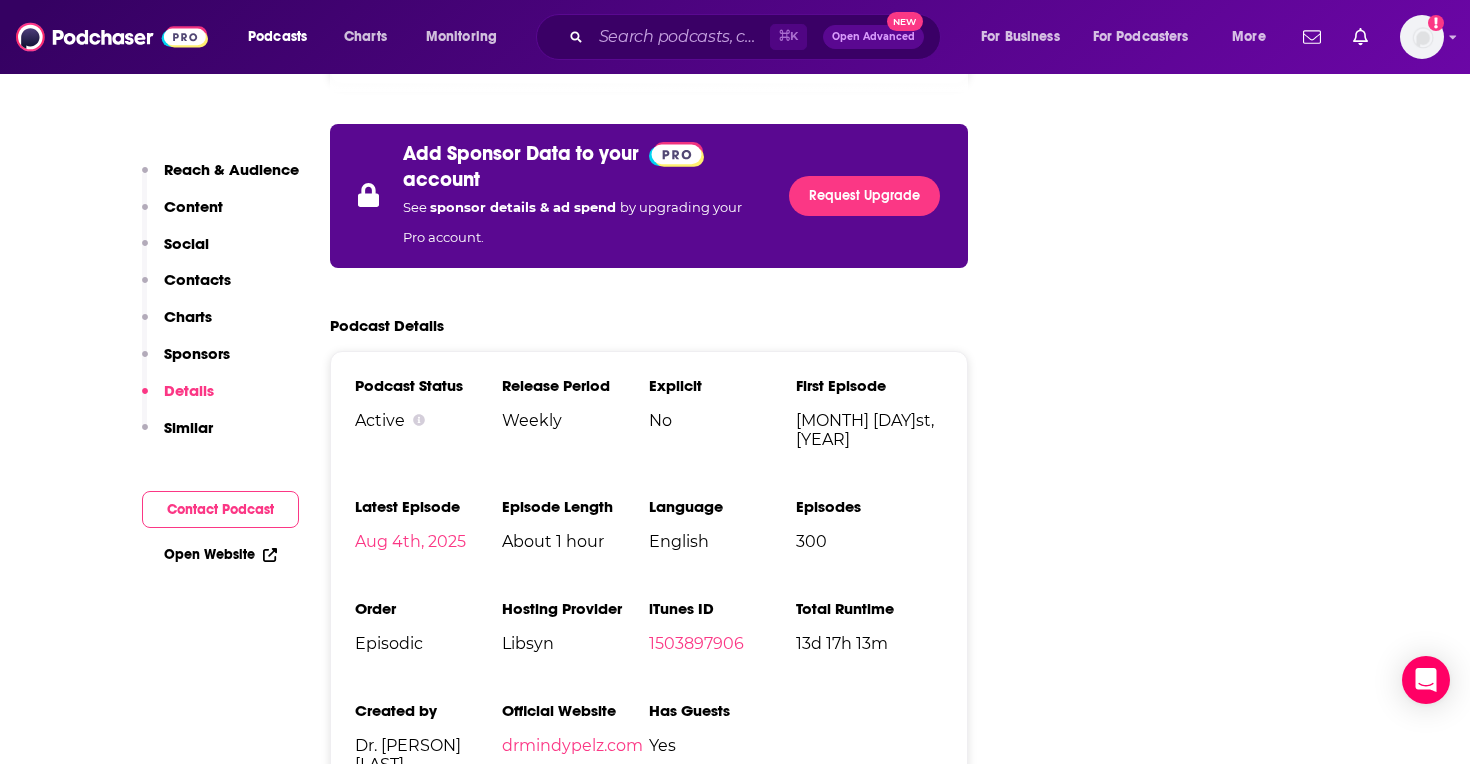 scroll, scrollTop: 3694, scrollLeft: 0, axis: vertical 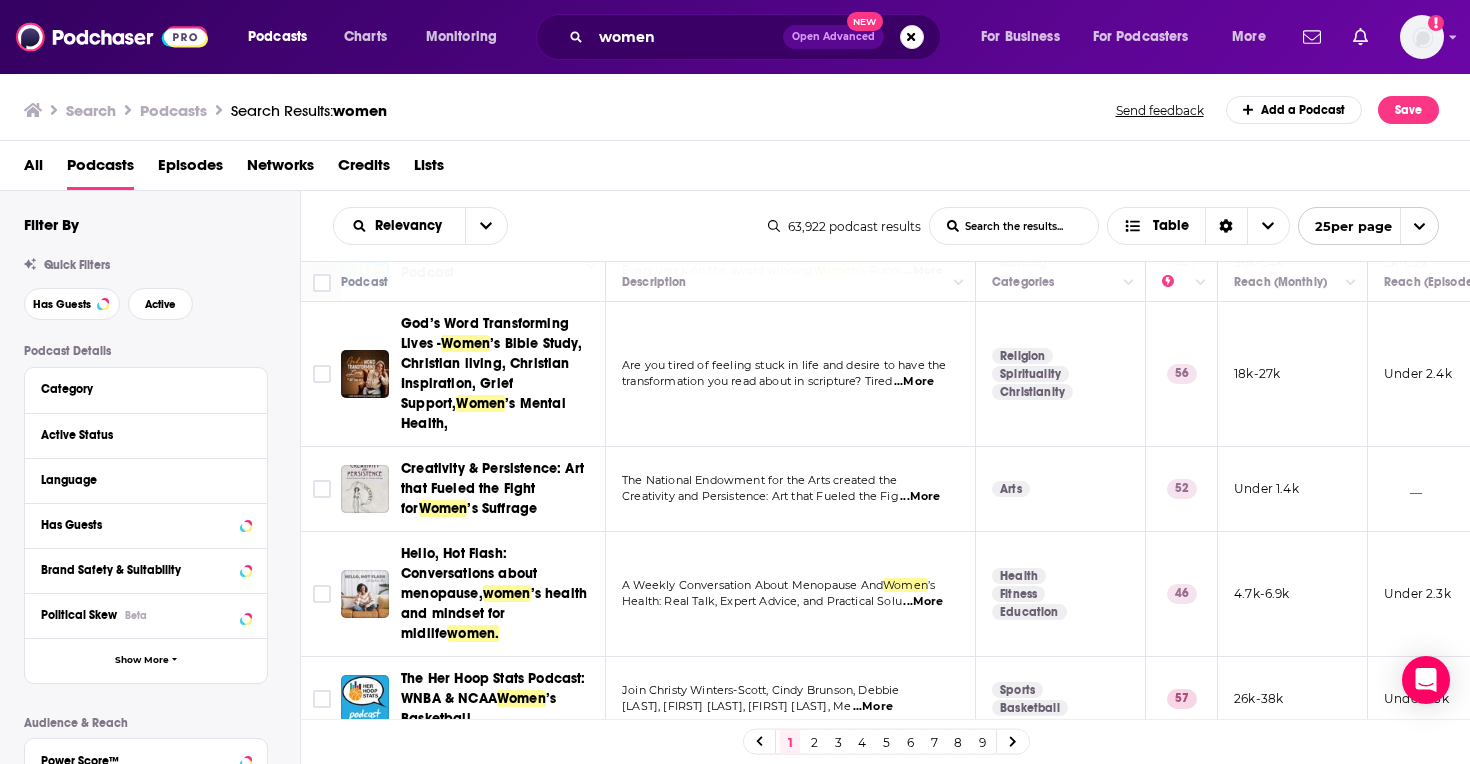 click on "2" at bounding box center (814, 742) 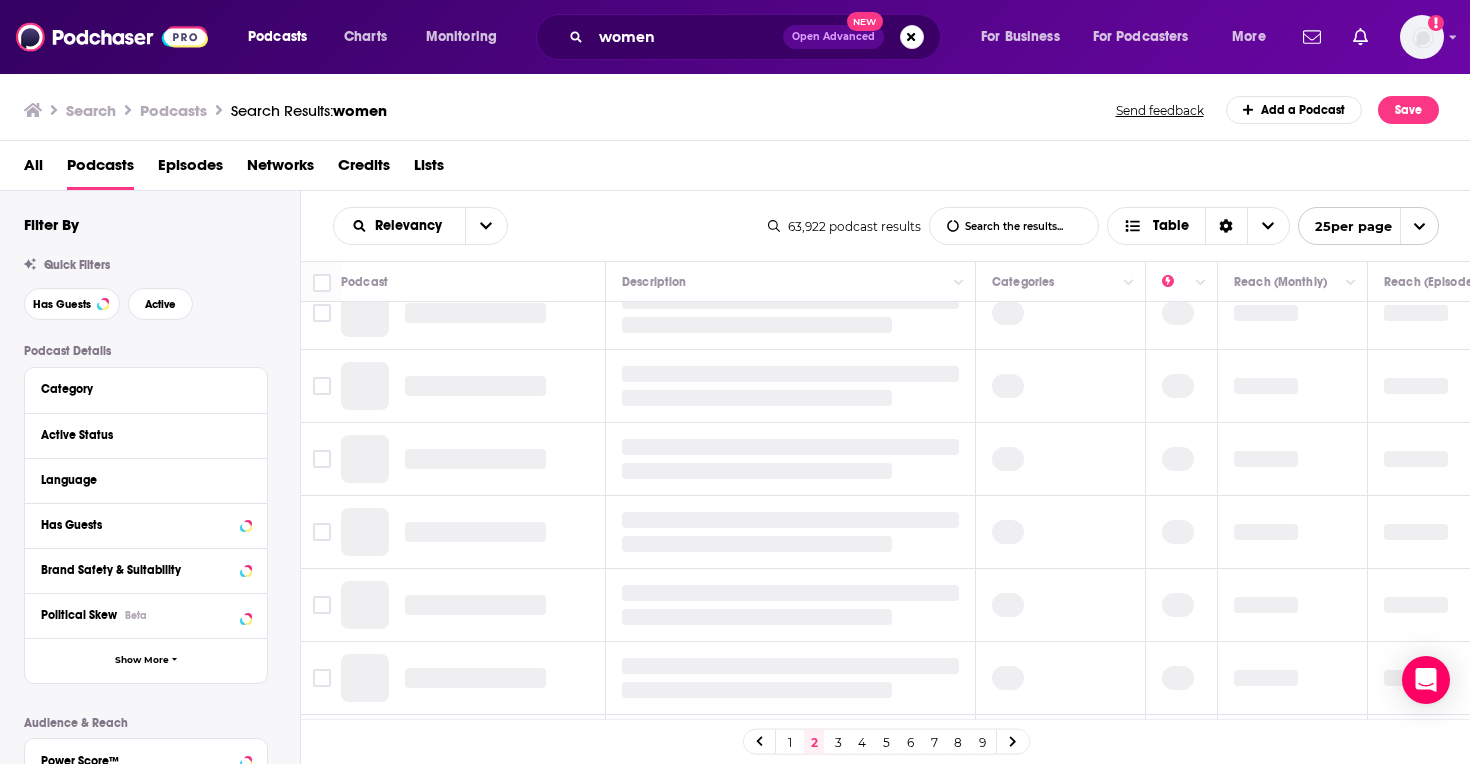 scroll, scrollTop: 0, scrollLeft: 0, axis: both 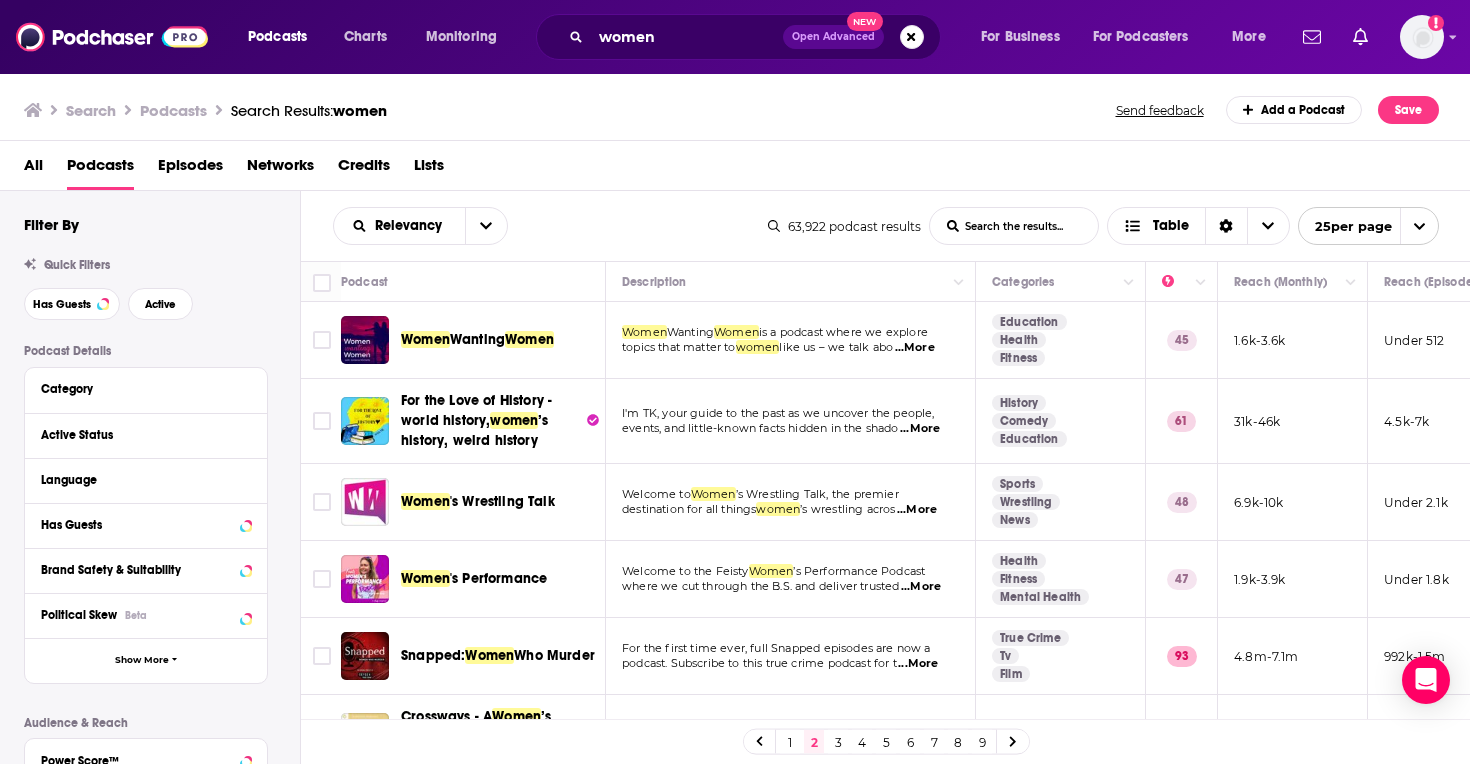 click on "...More" at bounding box center (915, 348) 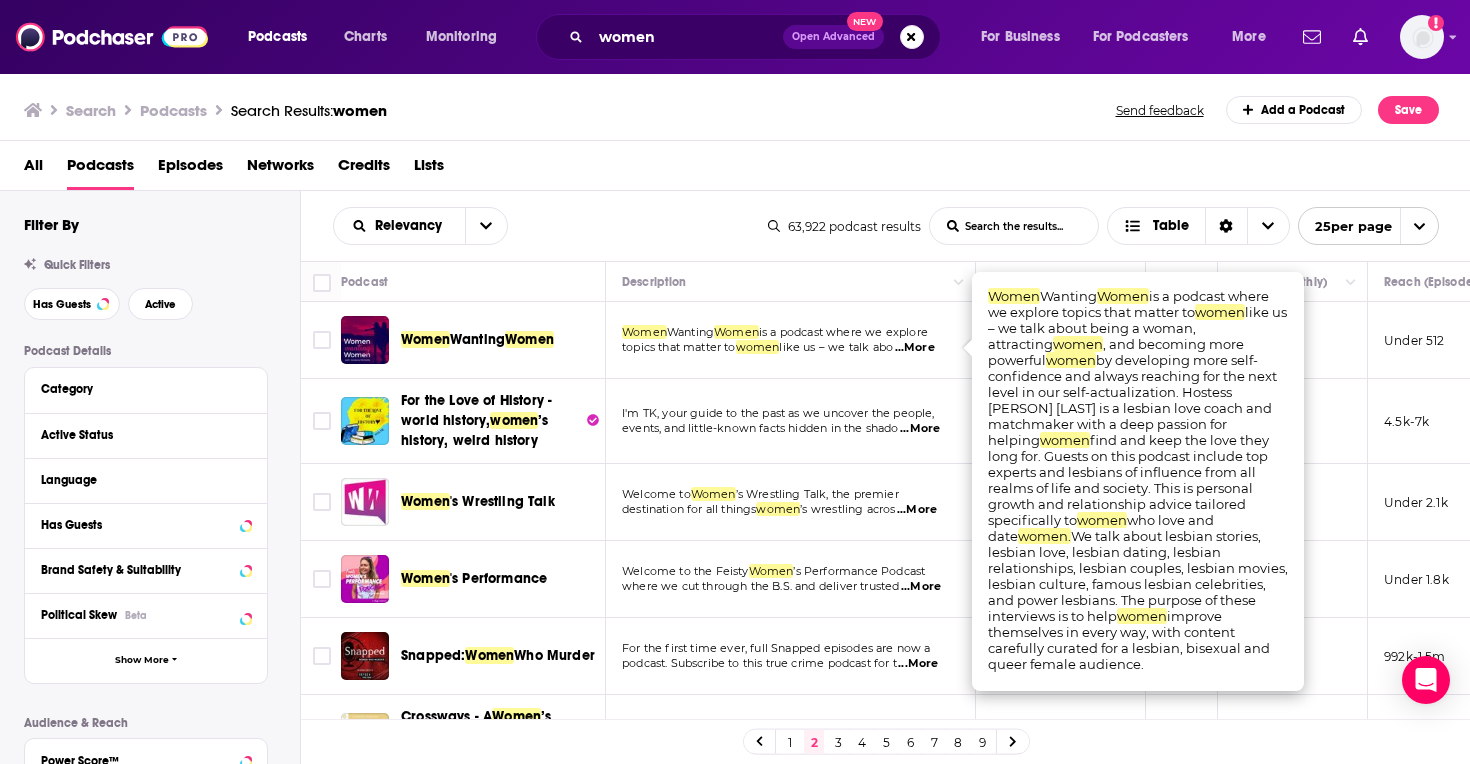click on "Relevancy List Search Input Search the results... Table" at bounding box center (550, 226) 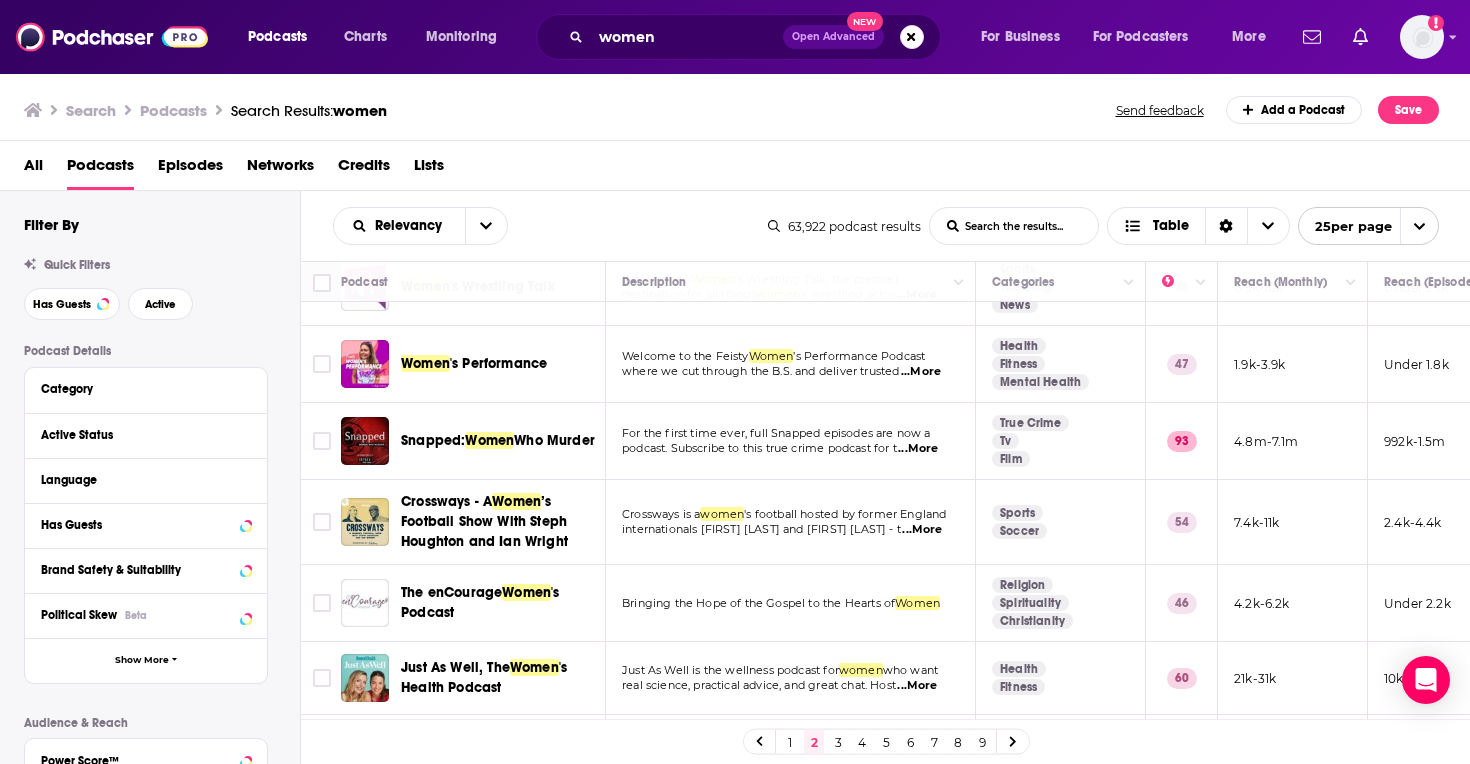 scroll, scrollTop: 216, scrollLeft: 2, axis: both 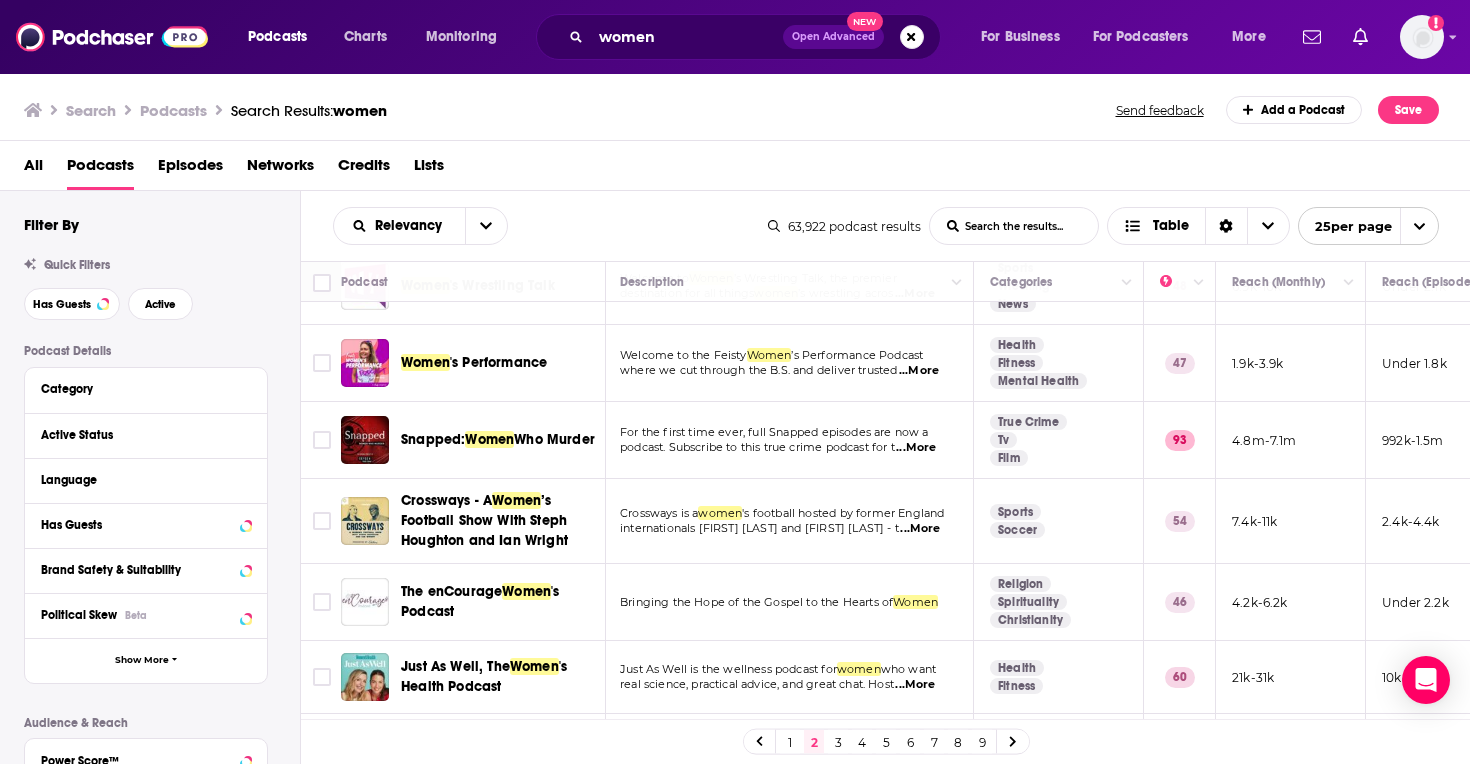 click on "...More" at bounding box center [919, 371] 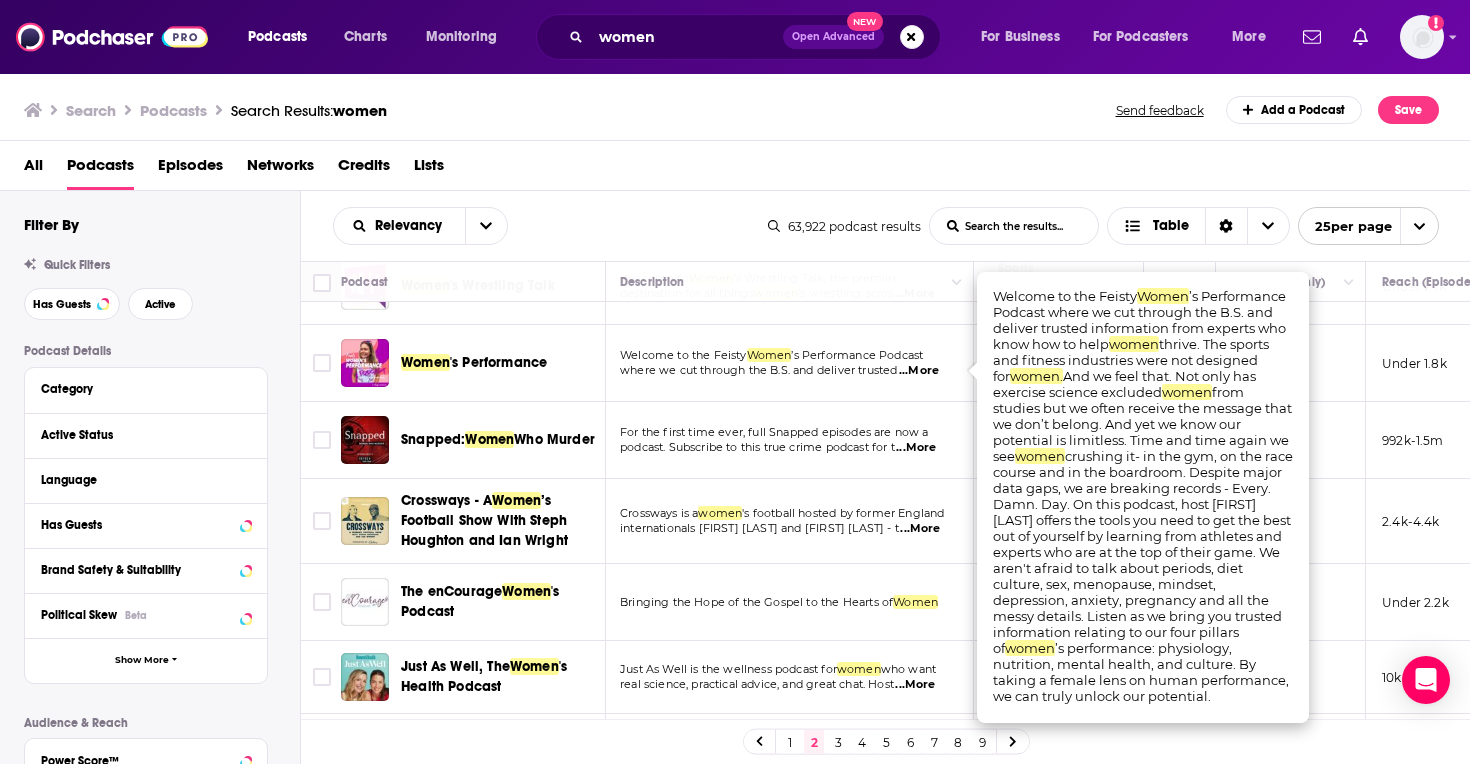 click on "Welcome to the Feisty  Women ’s Performance Podcast where we cut through the B.S. and deliver trusted   ...More" at bounding box center [789, 363] 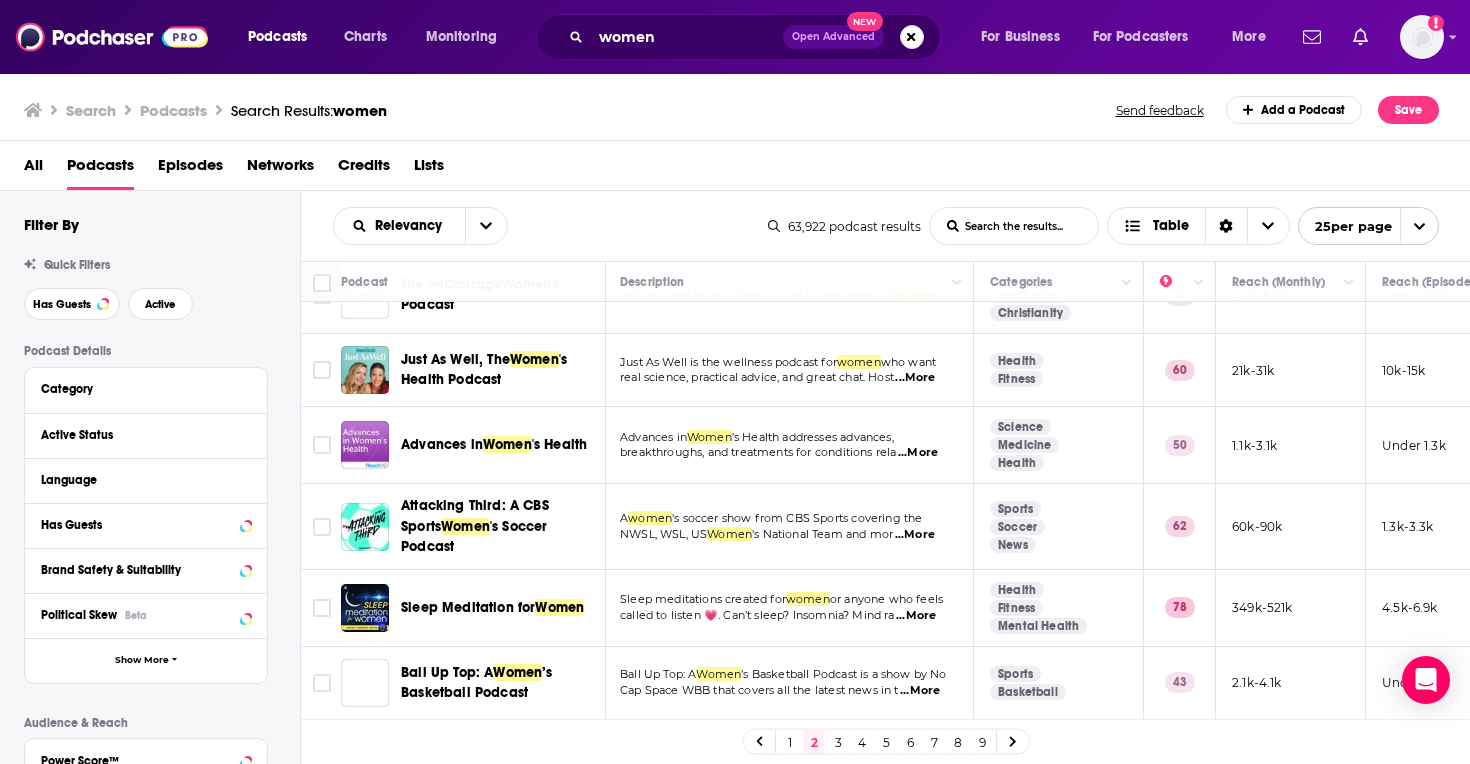 scroll, scrollTop: 525, scrollLeft: 2, axis: both 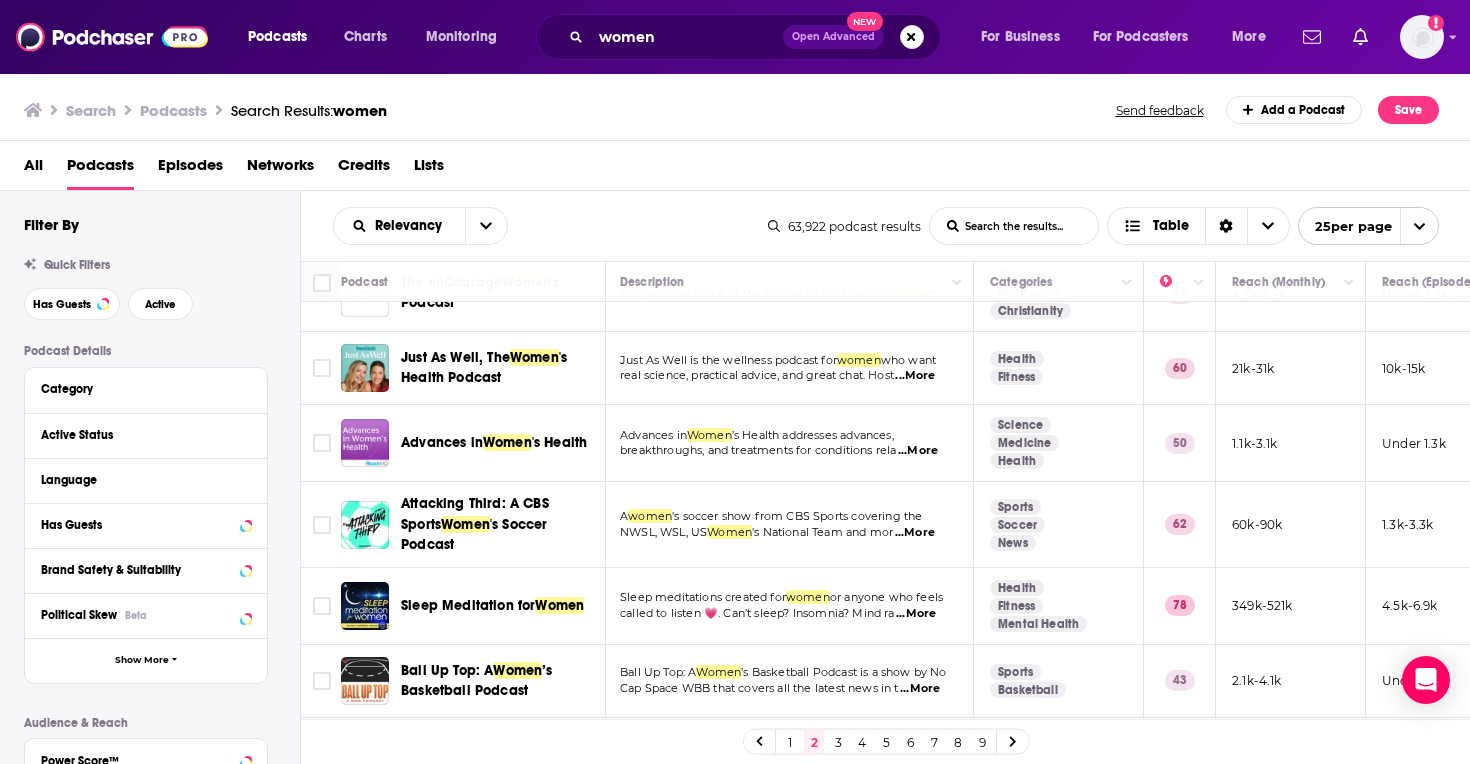 click on "...More" at bounding box center [915, 376] 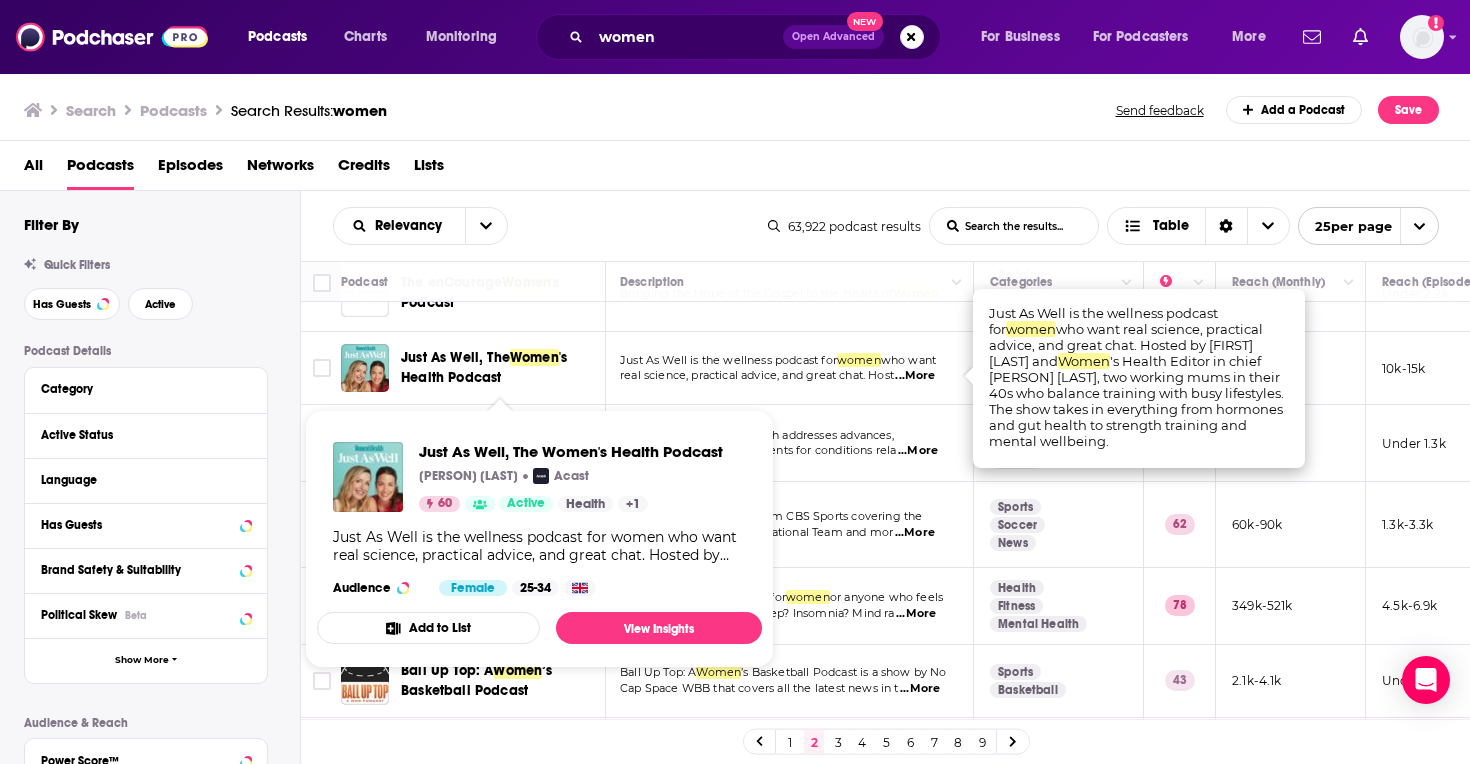 click on "Just As Well, The" at bounding box center [455, 357] 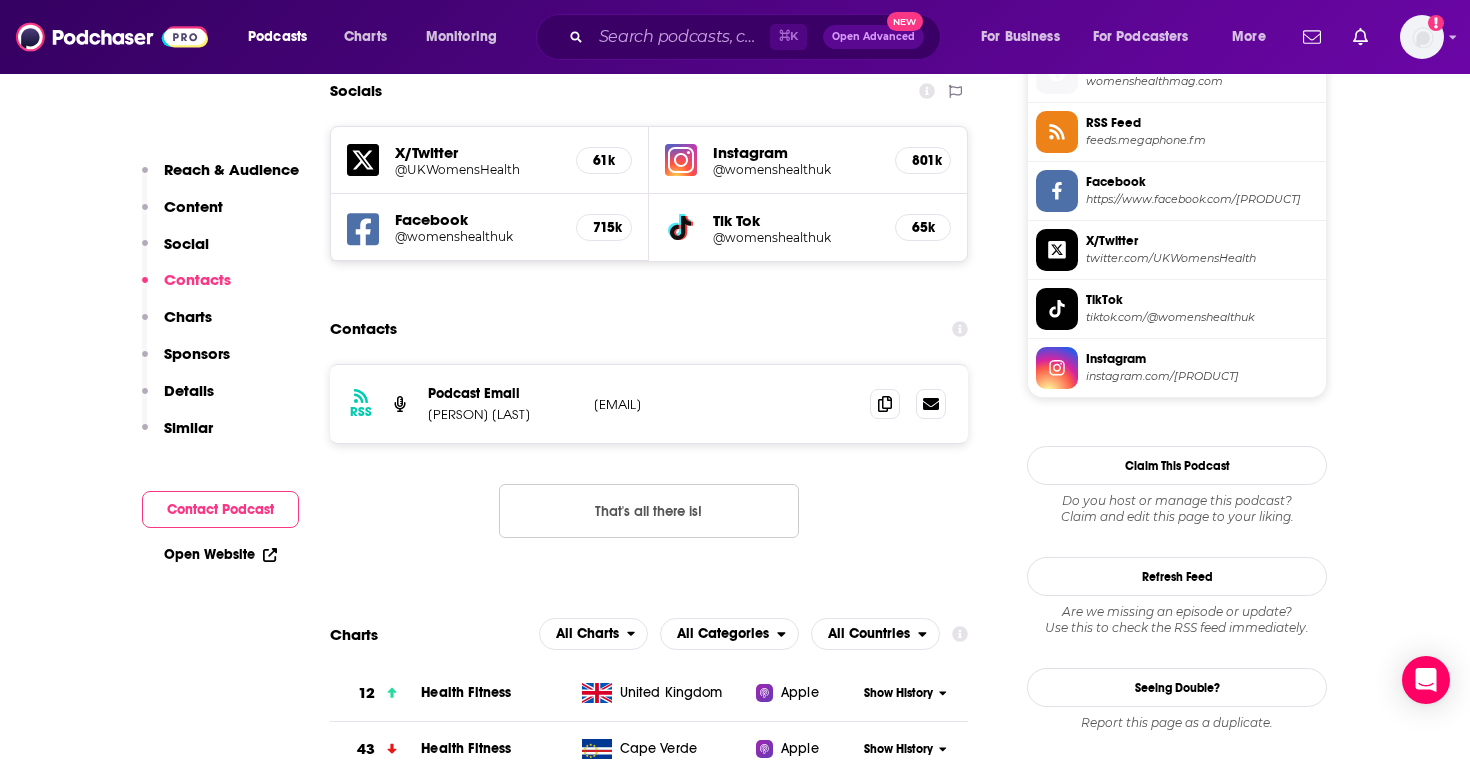 scroll, scrollTop: 1656, scrollLeft: 0, axis: vertical 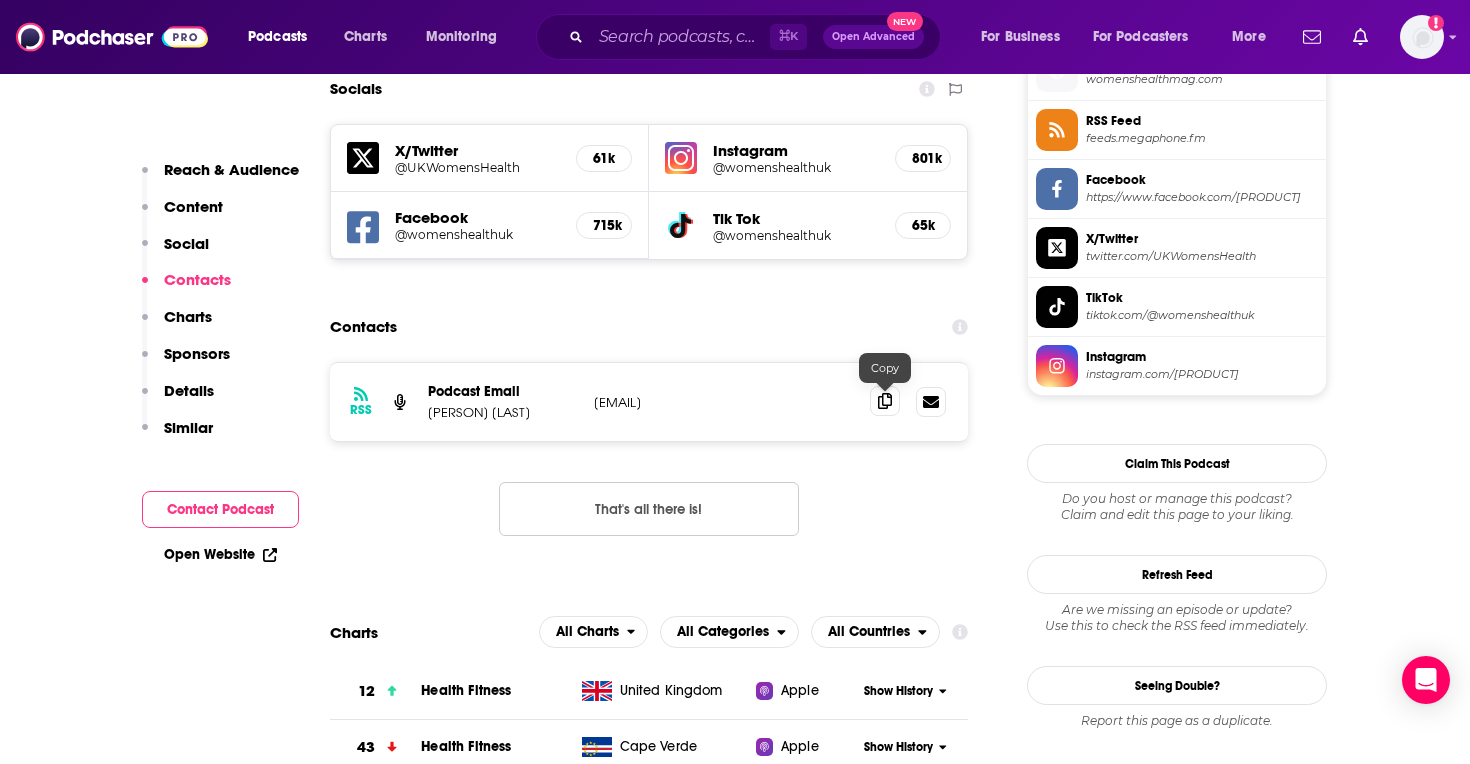 click 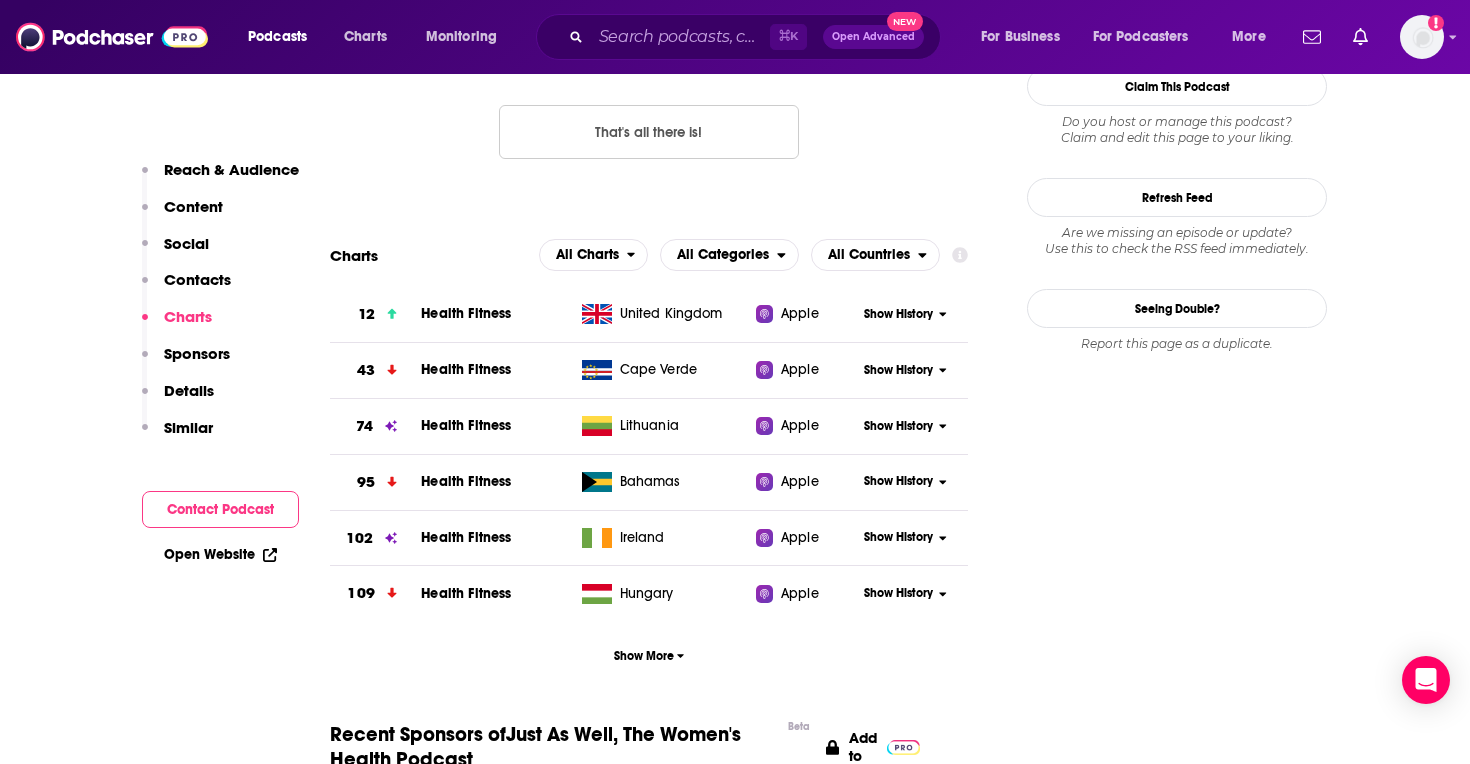 scroll, scrollTop: 2034, scrollLeft: 0, axis: vertical 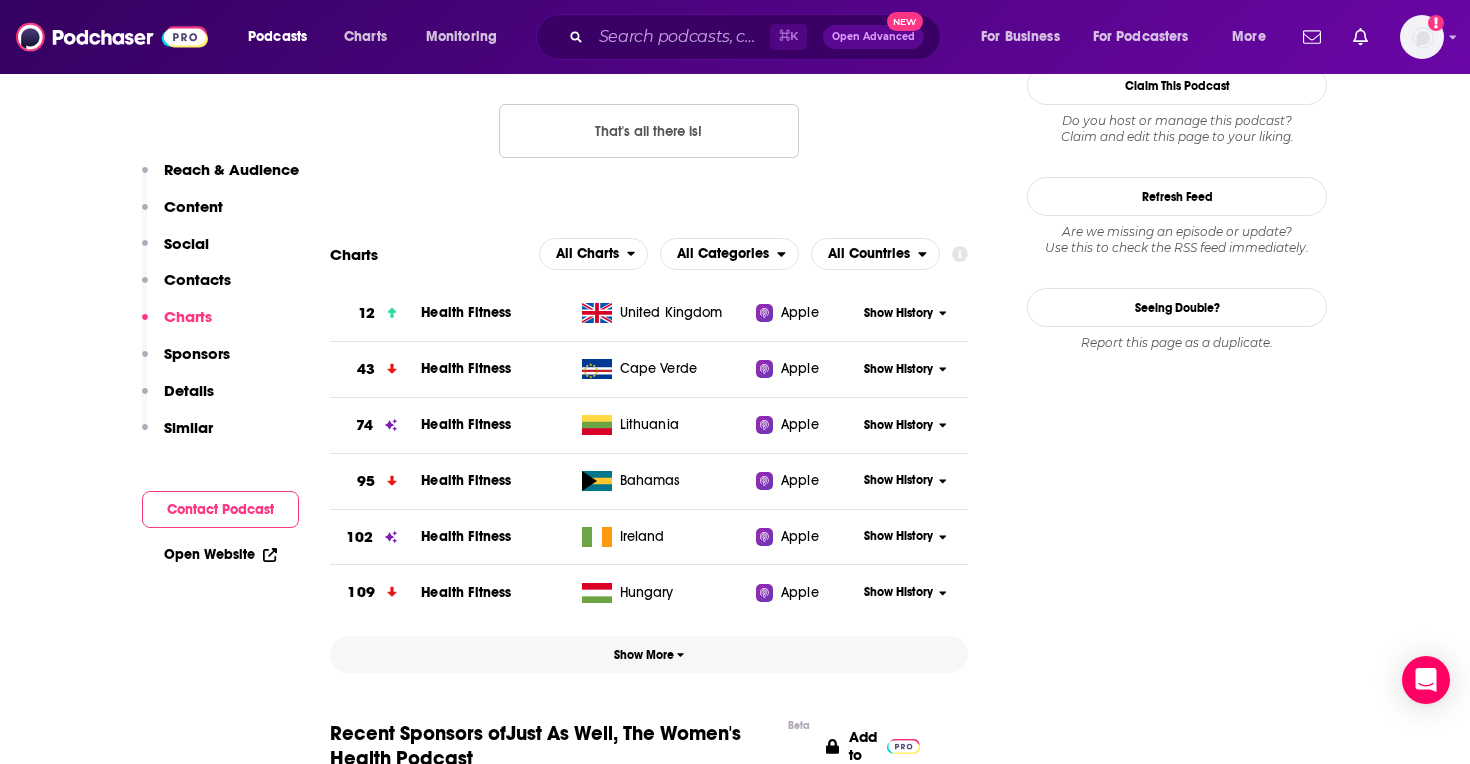 click on "Show More" at bounding box center [649, 654] 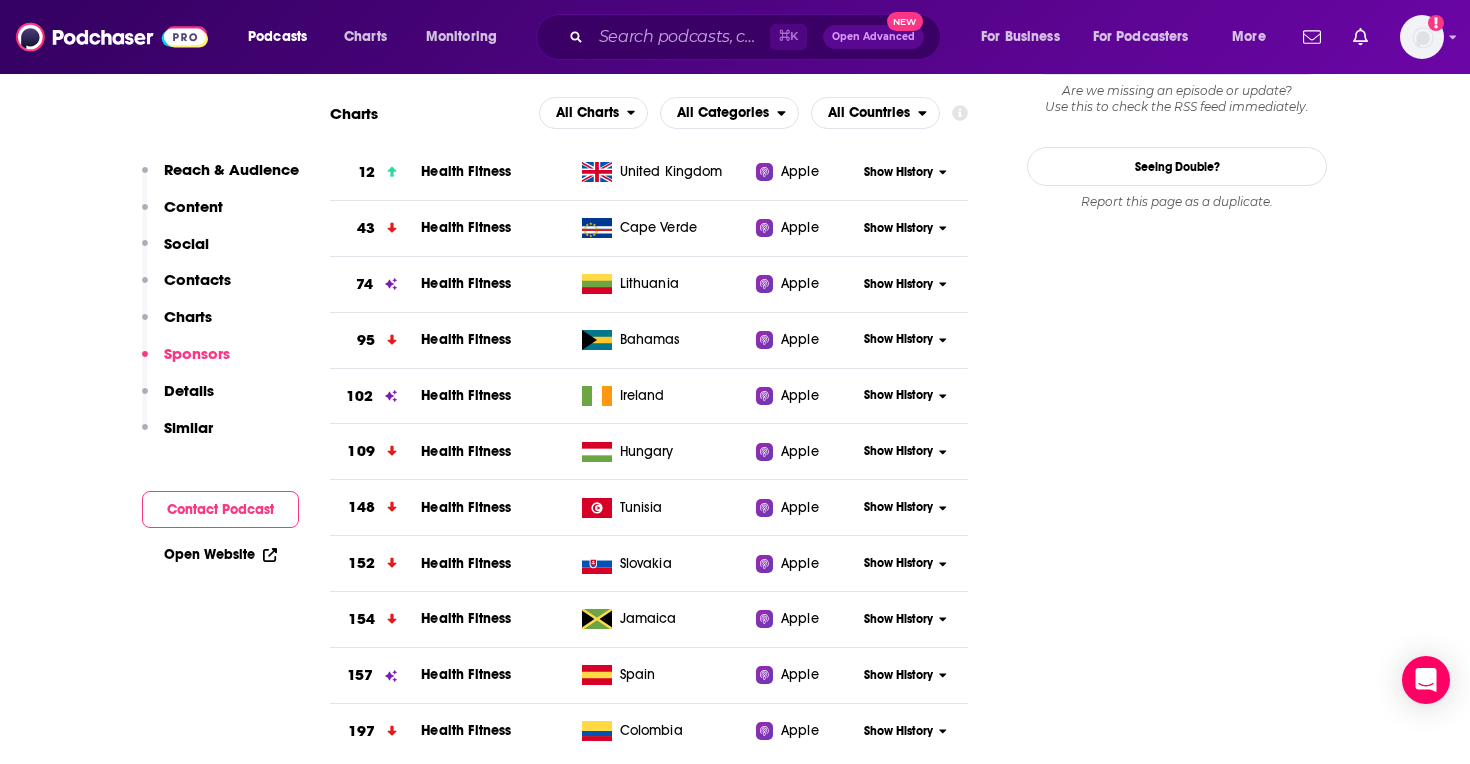 scroll, scrollTop: 2174, scrollLeft: 0, axis: vertical 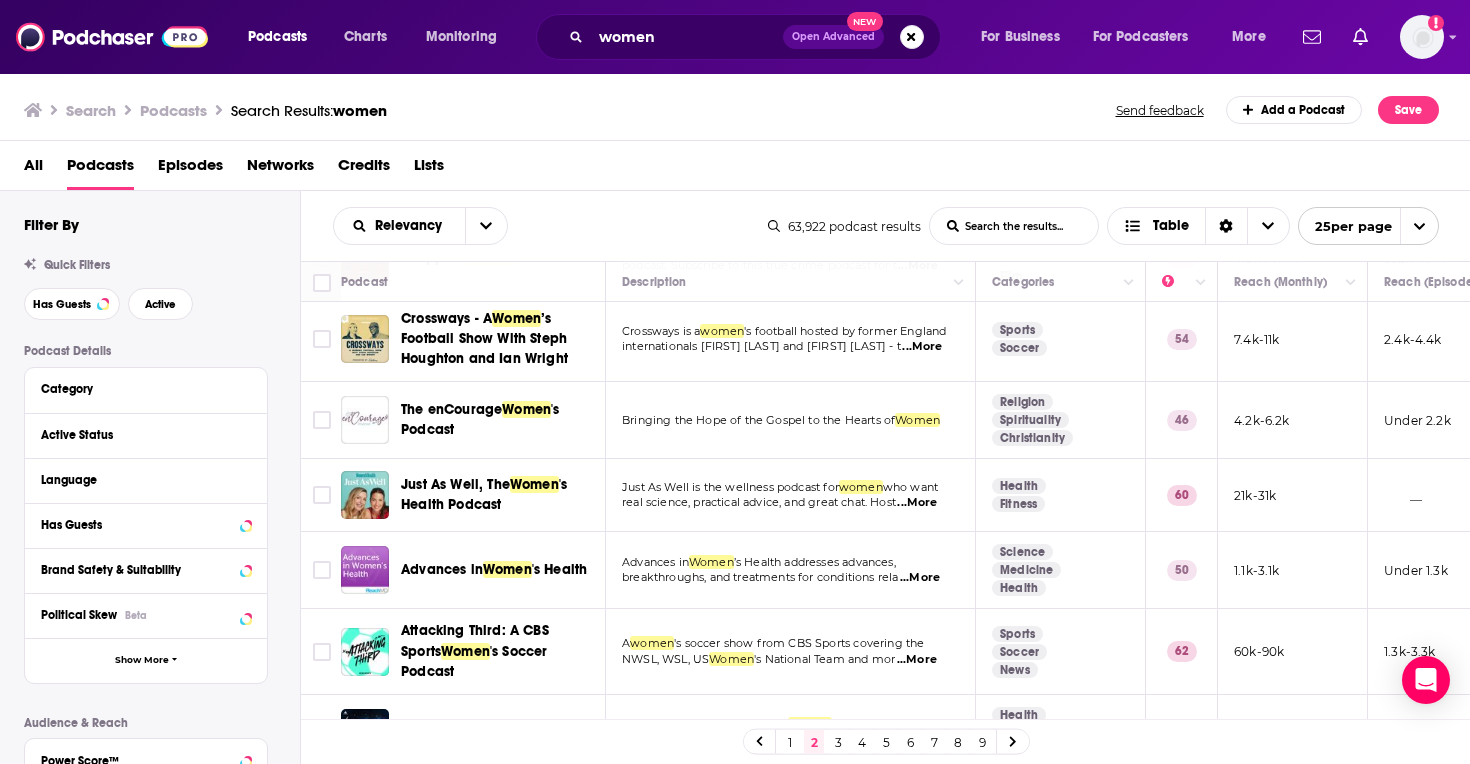 click on "Women" at bounding box center [507, 569] 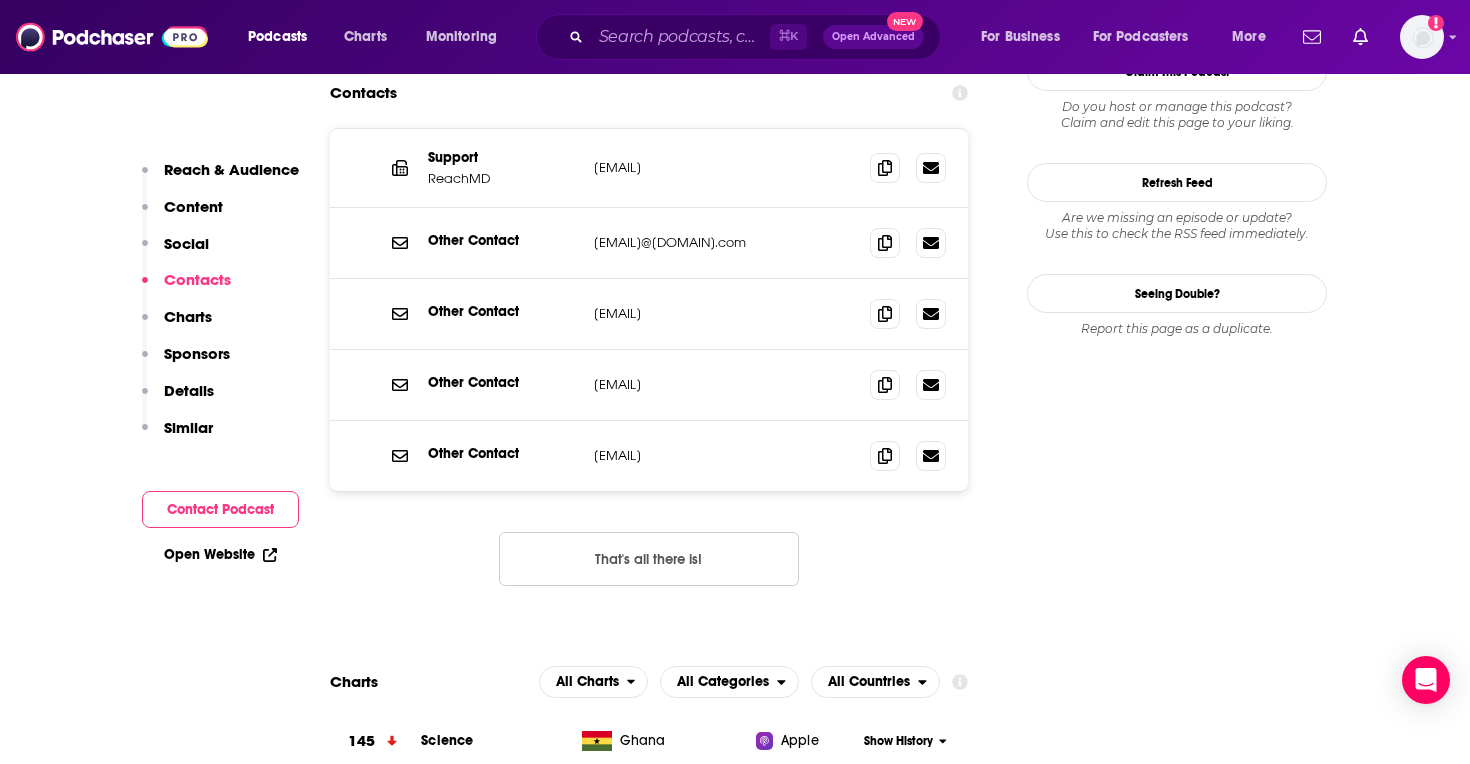 scroll, scrollTop: 1795, scrollLeft: 0, axis: vertical 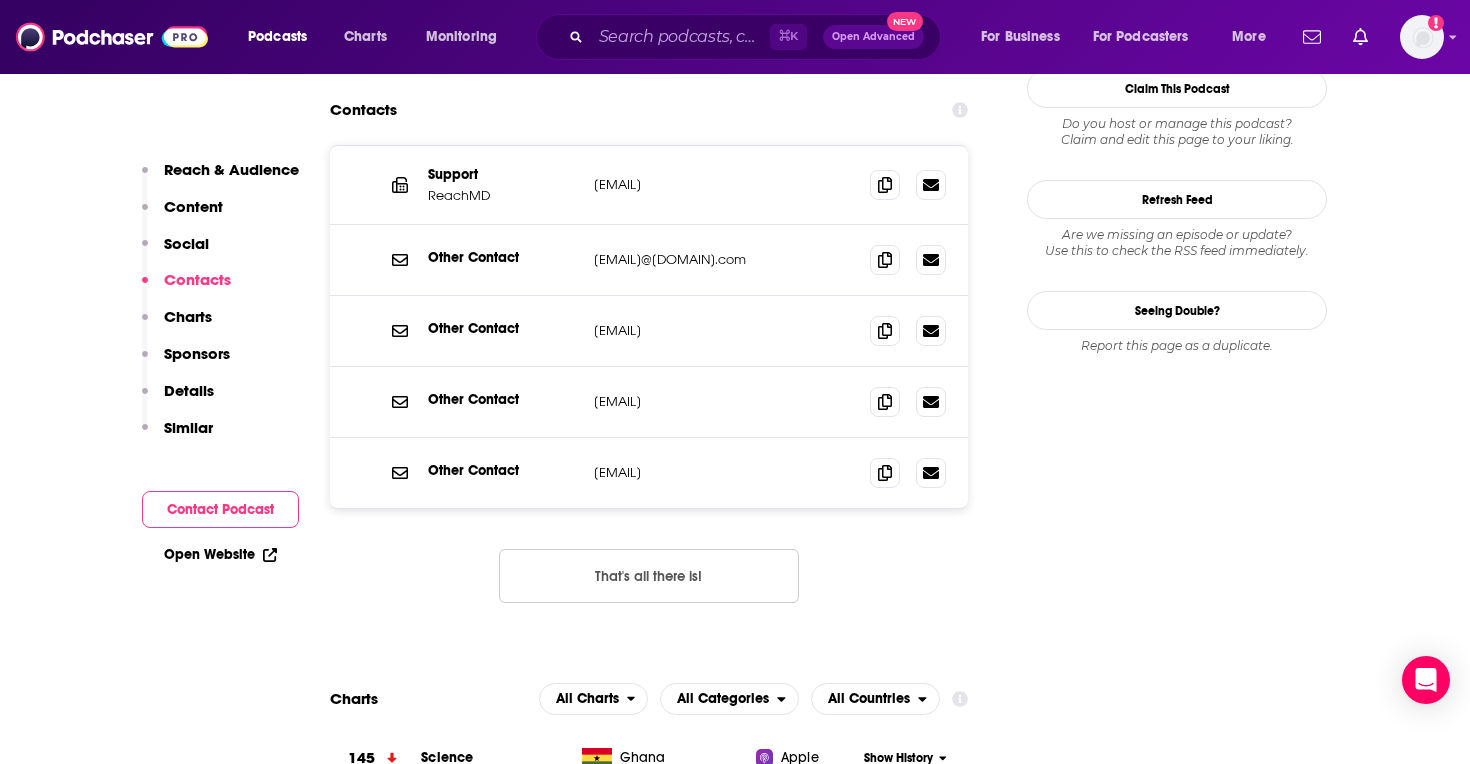 click on "That's all there is!" at bounding box center (649, 576) 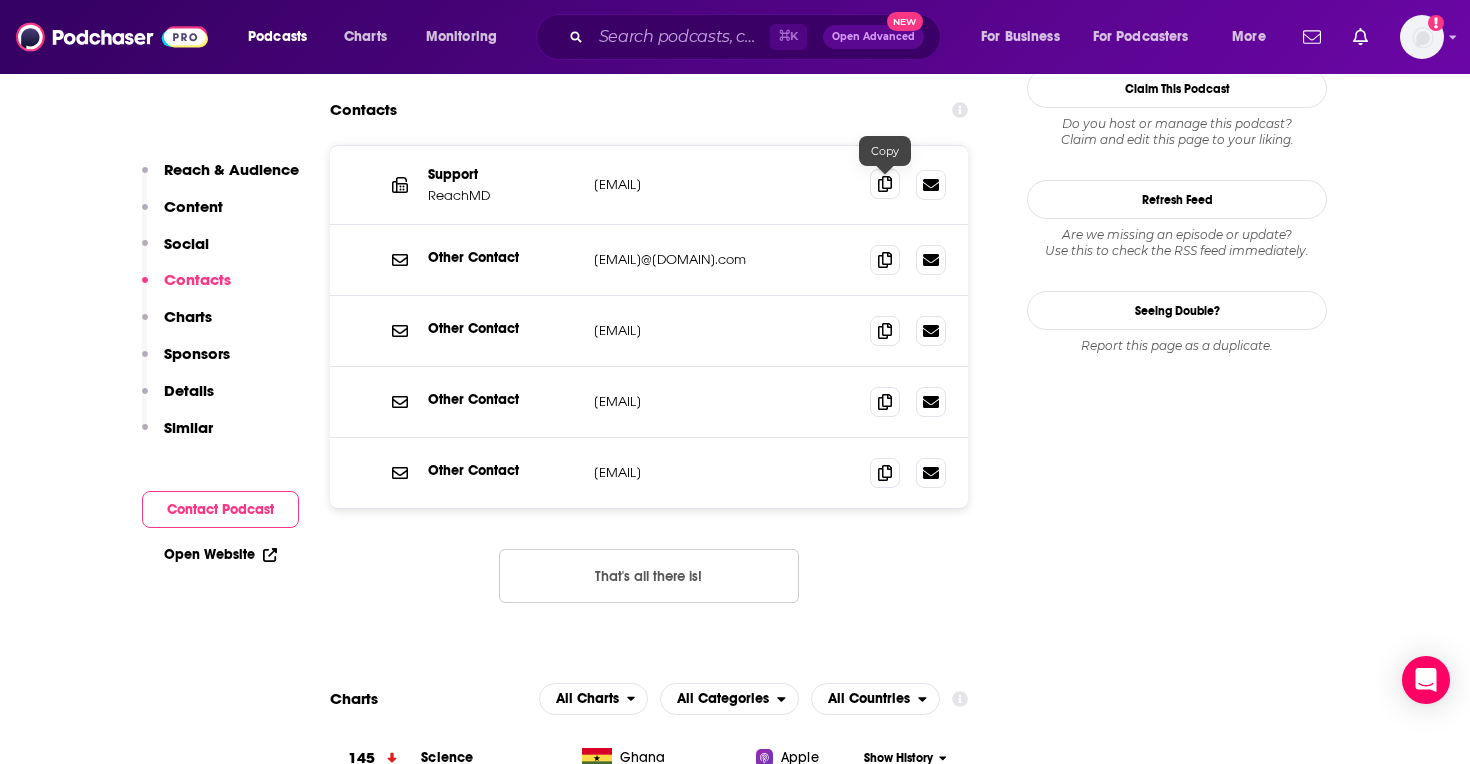 click 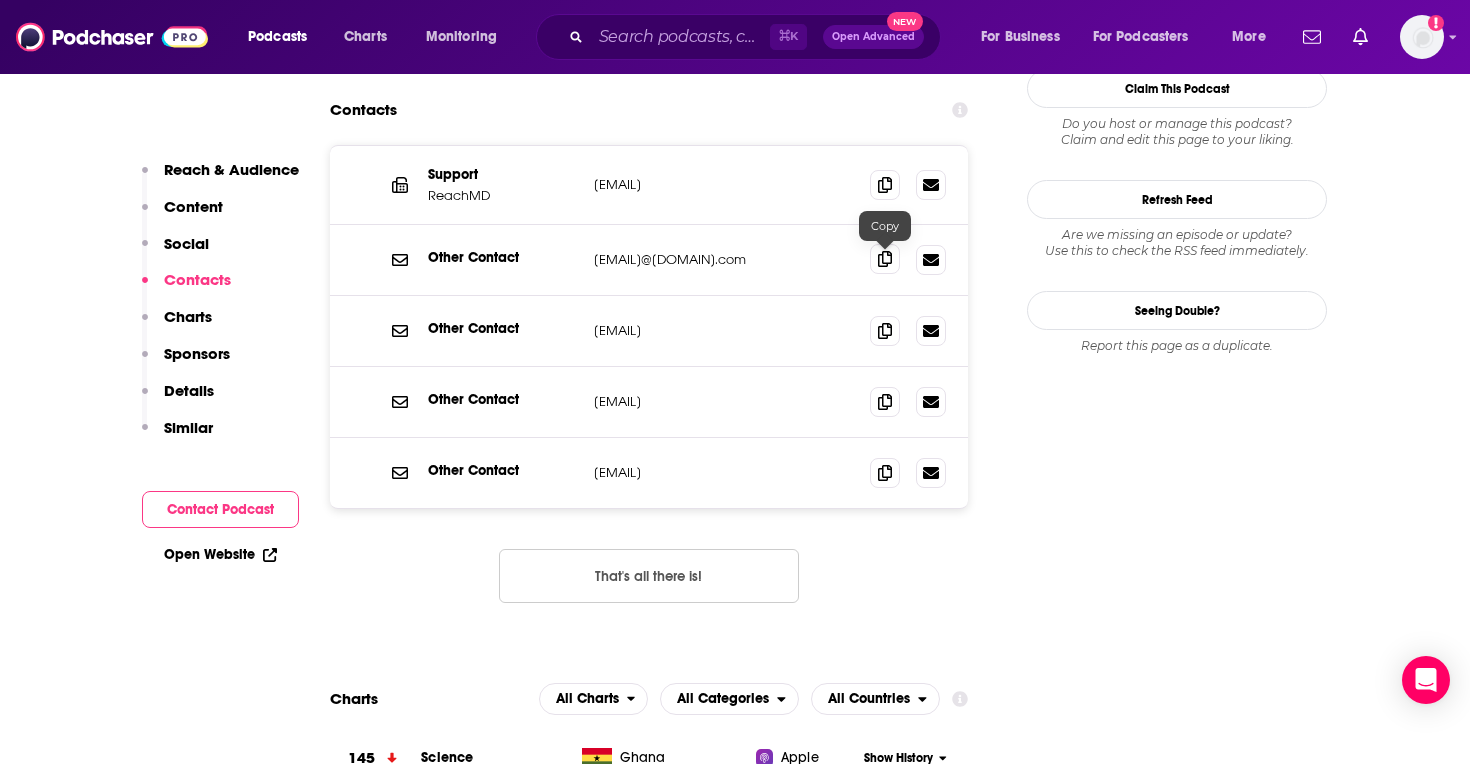 click at bounding box center (885, 259) 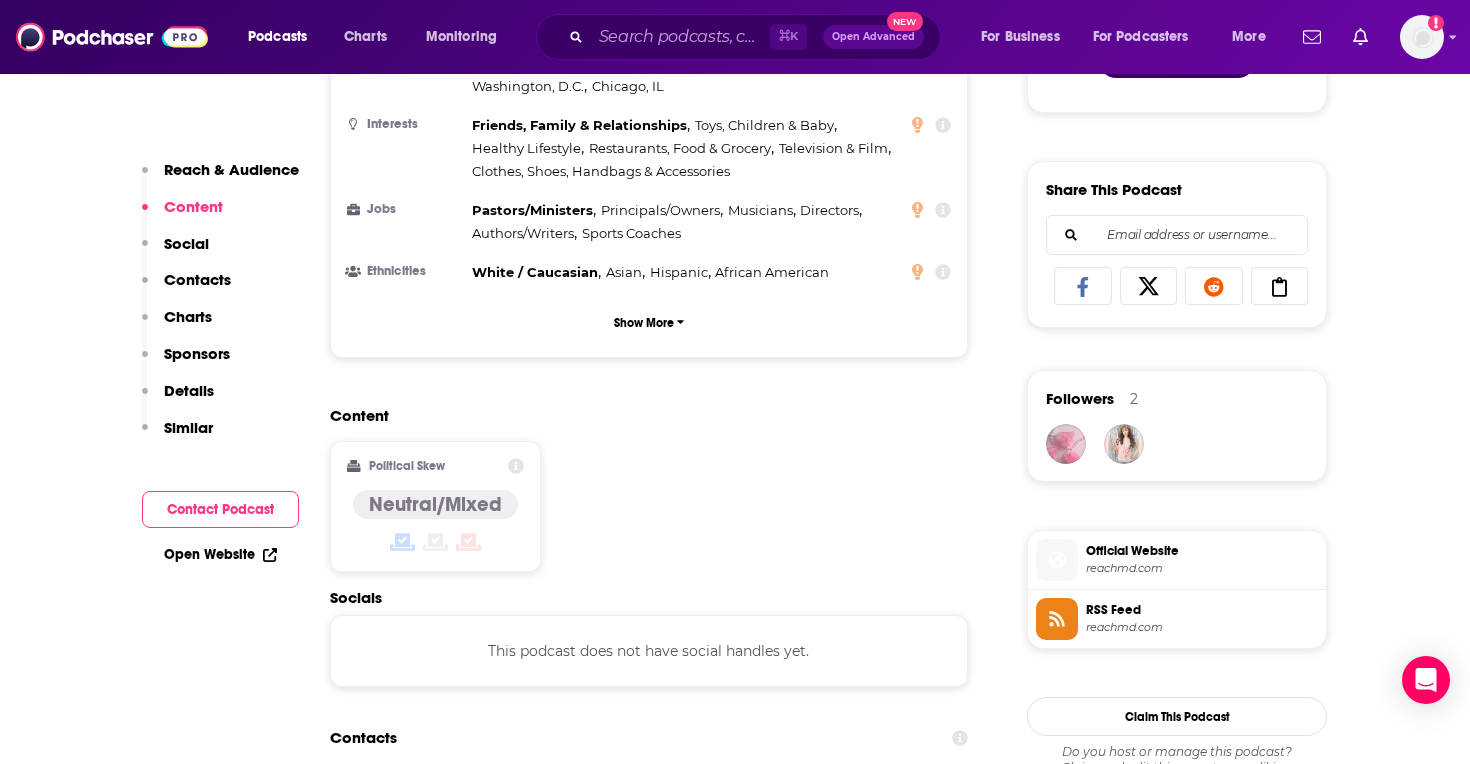 scroll, scrollTop: 0, scrollLeft: 0, axis: both 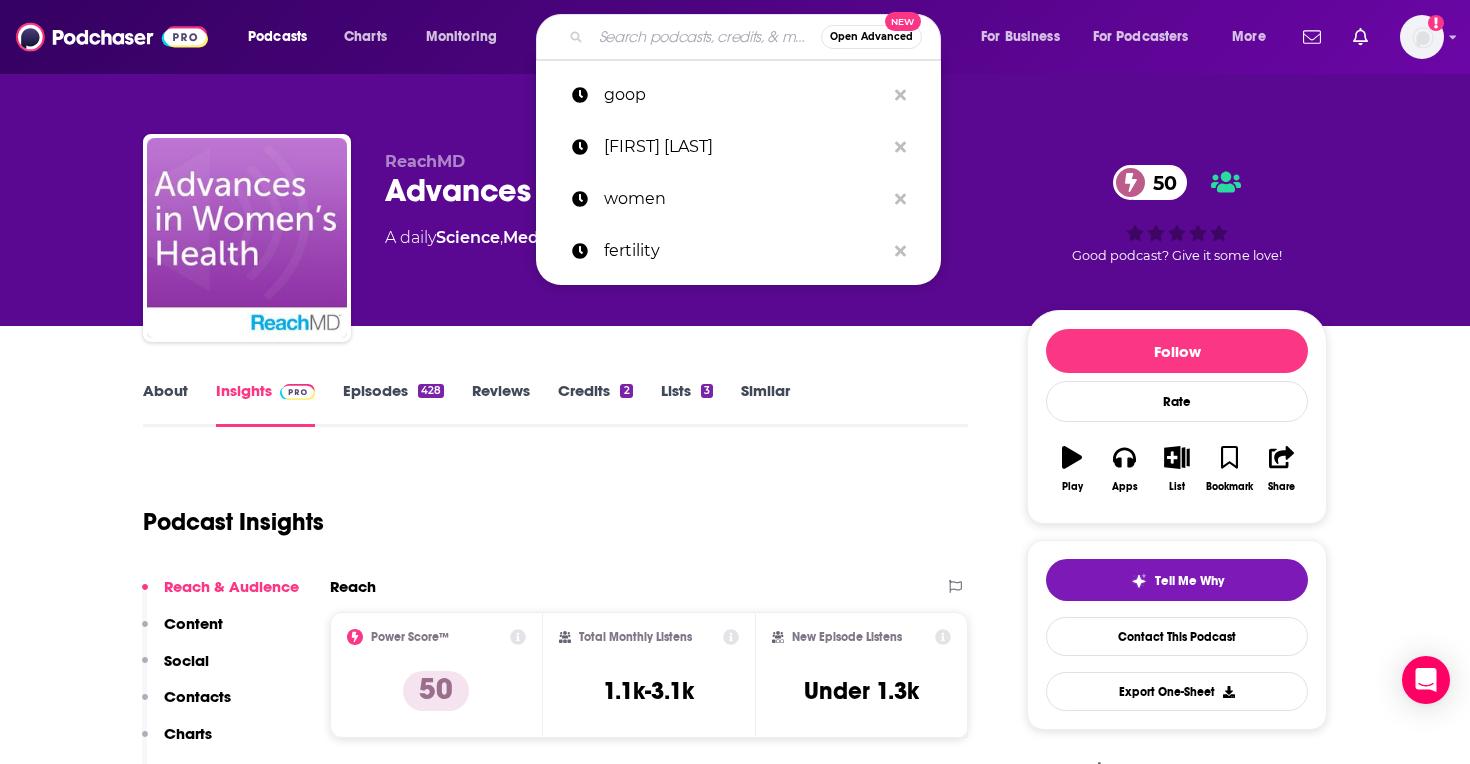 click at bounding box center (706, 37) 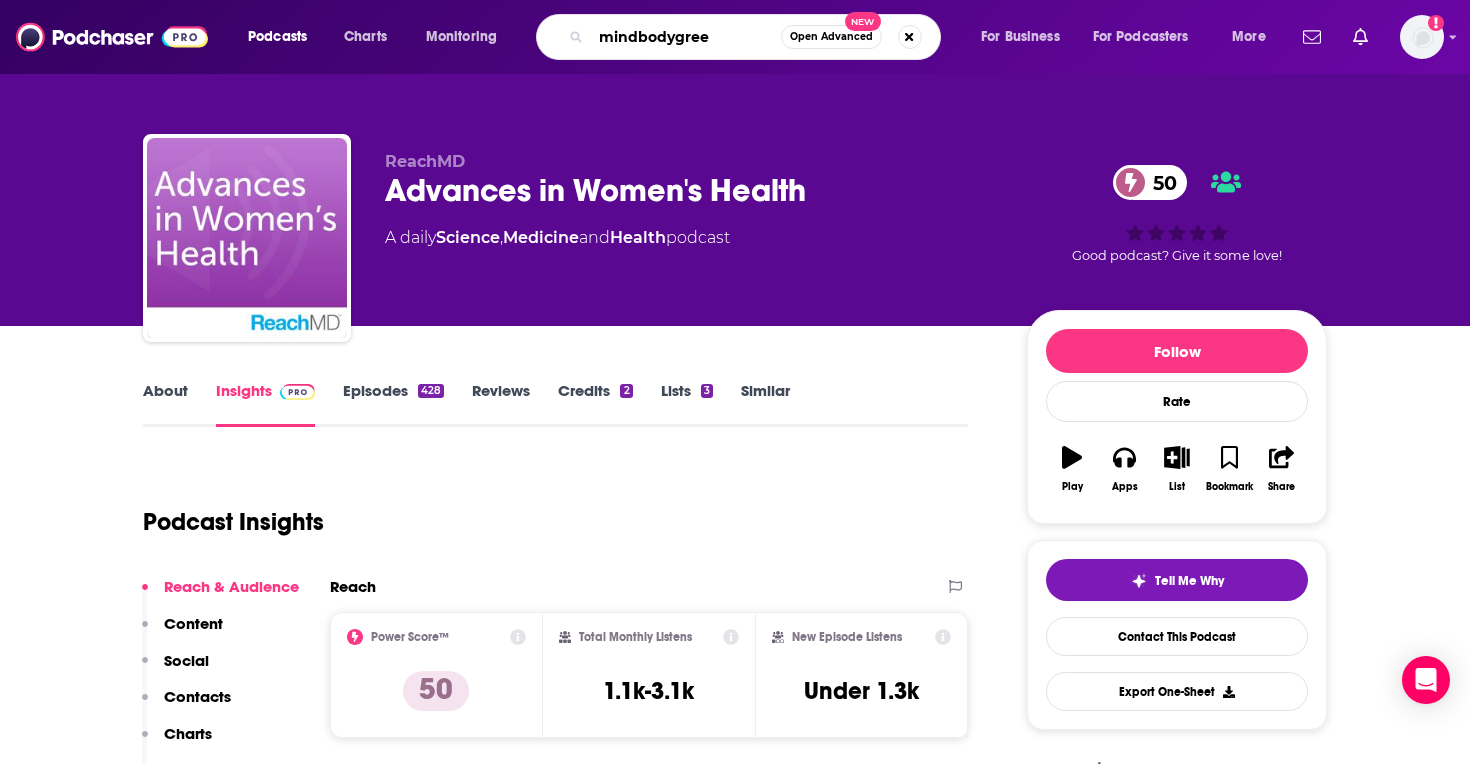 type on "mindbodygreen" 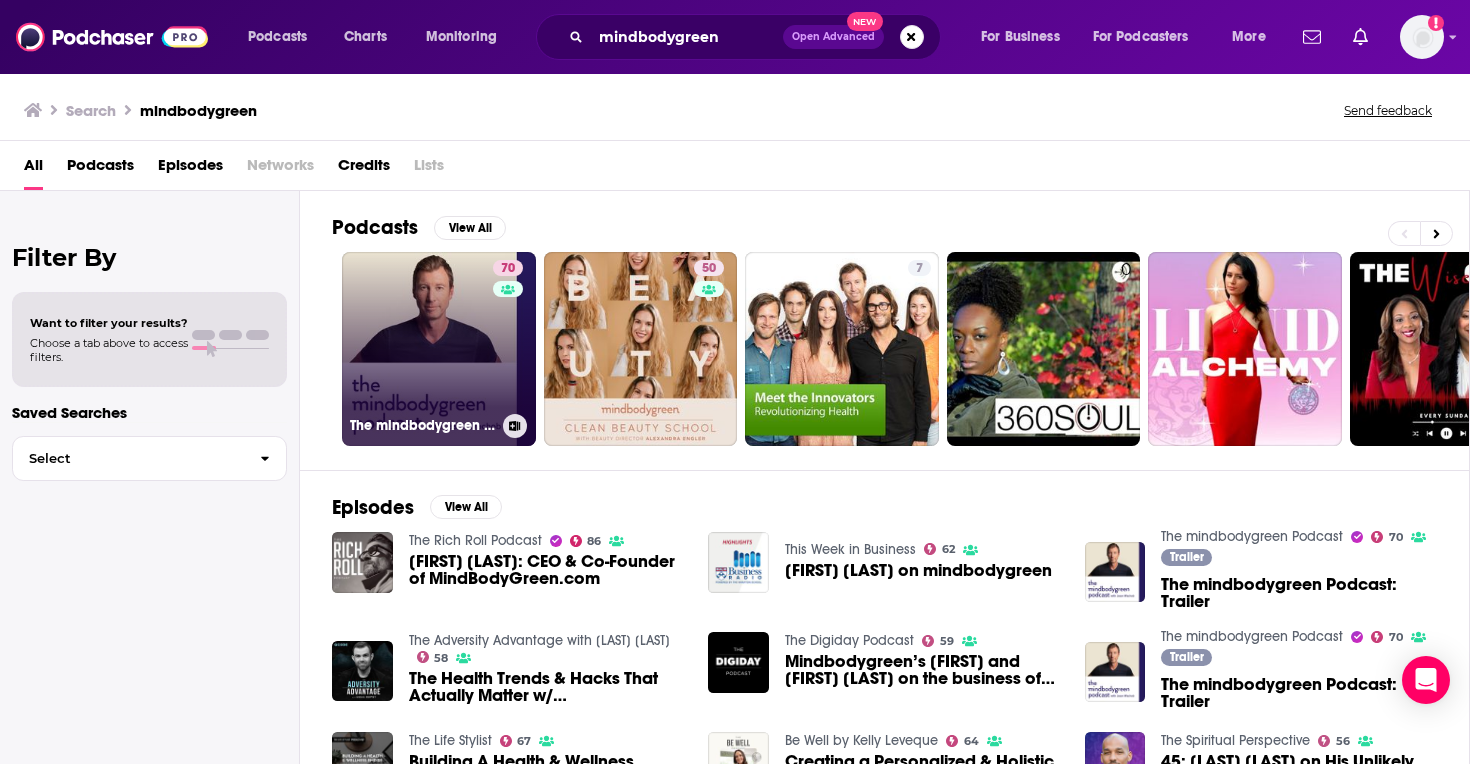 click on "[NUMBER] The mindbodygreen Podcast" at bounding box center (439, 349) 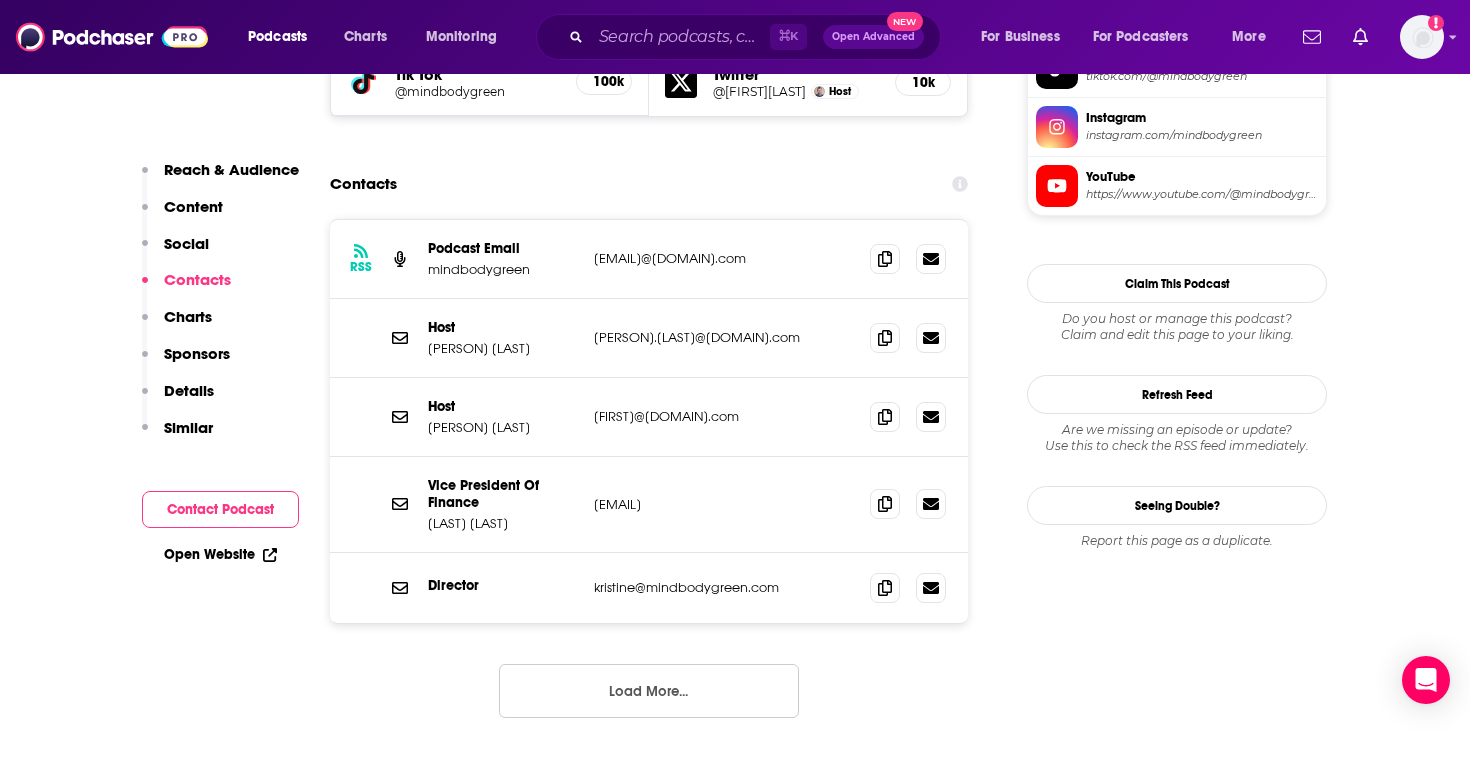 scroll, scrollTop: 1896, scrollLeft: 0, axis: vertical 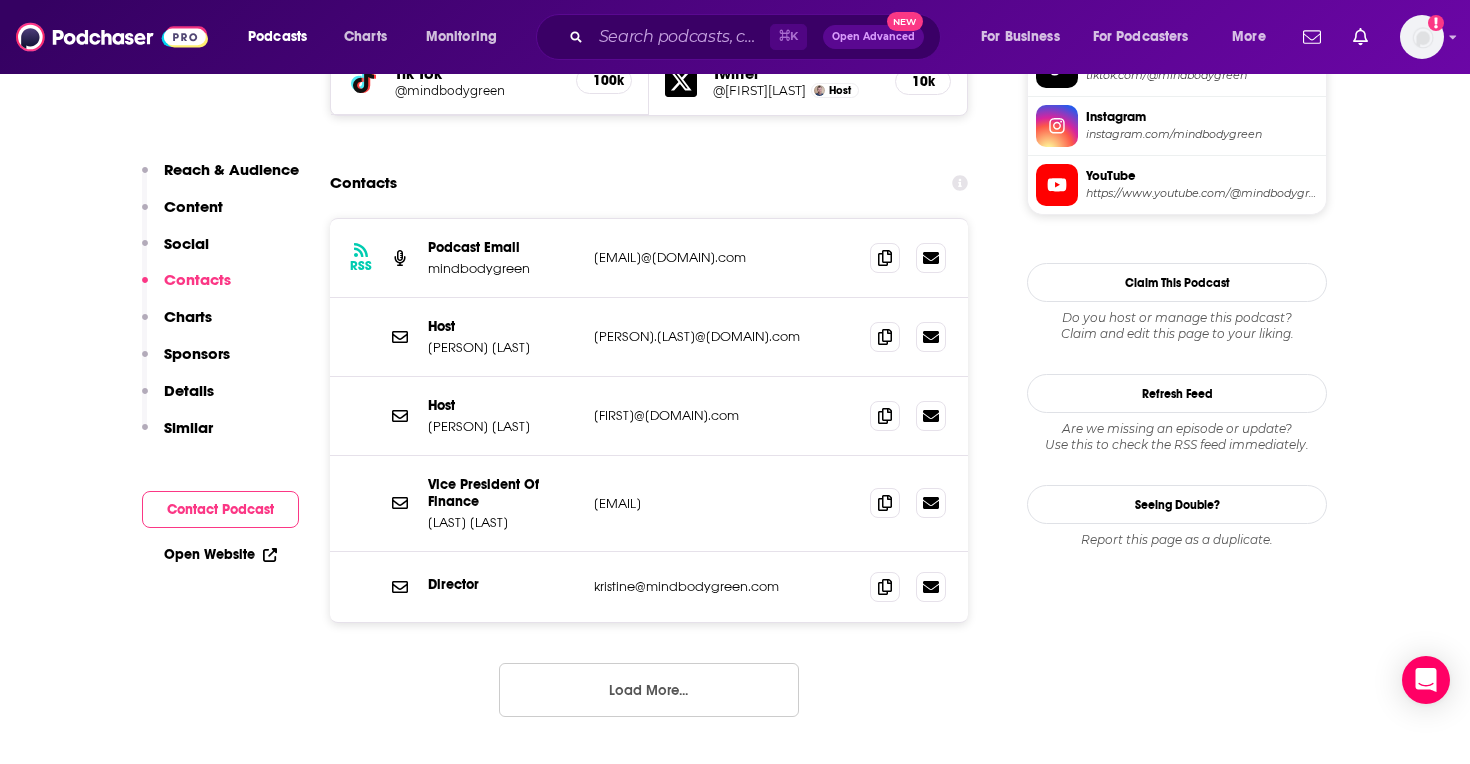 click on "Load More..." at bounding box center (649, 690) 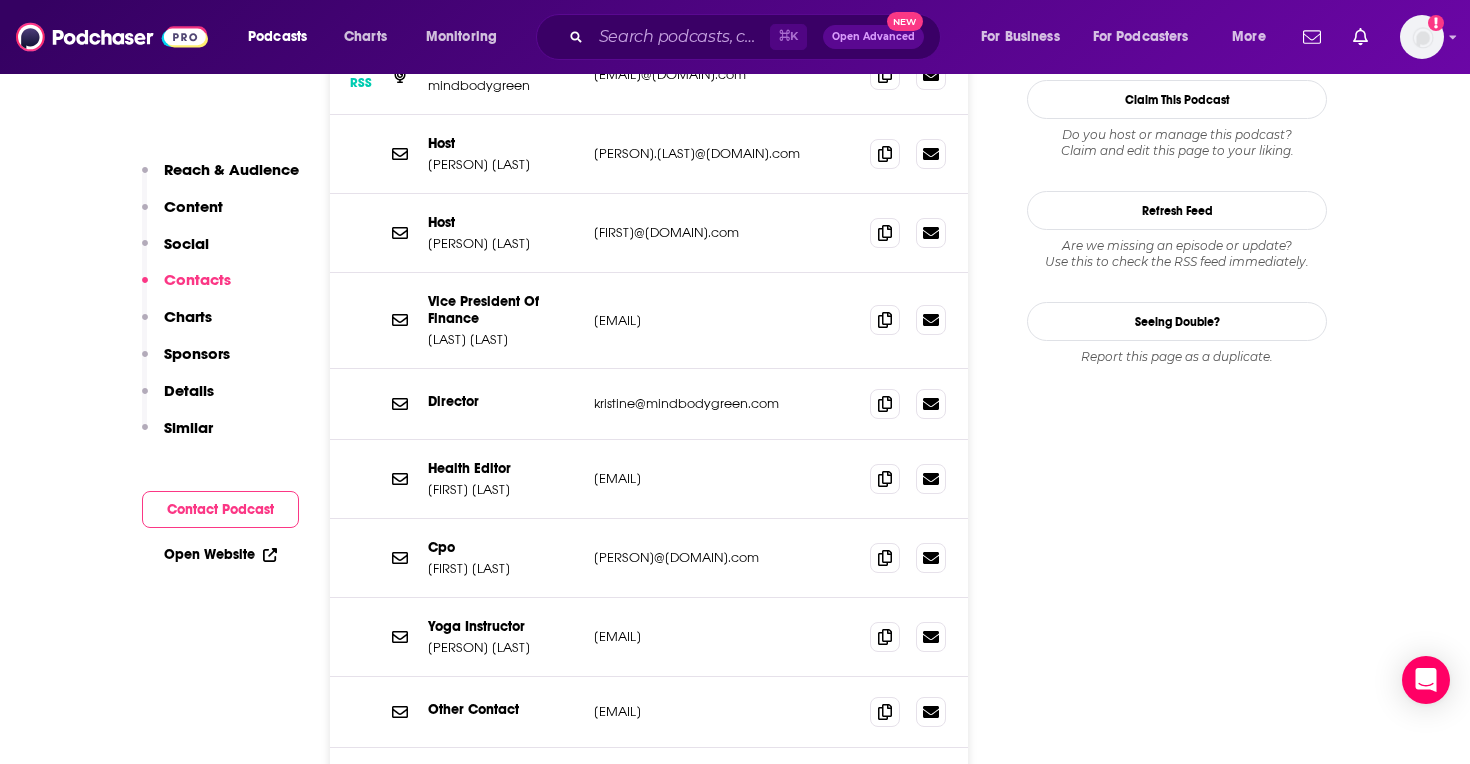 scroll, scrollTop: 1940, scrollLeft: 0, axis: vertical 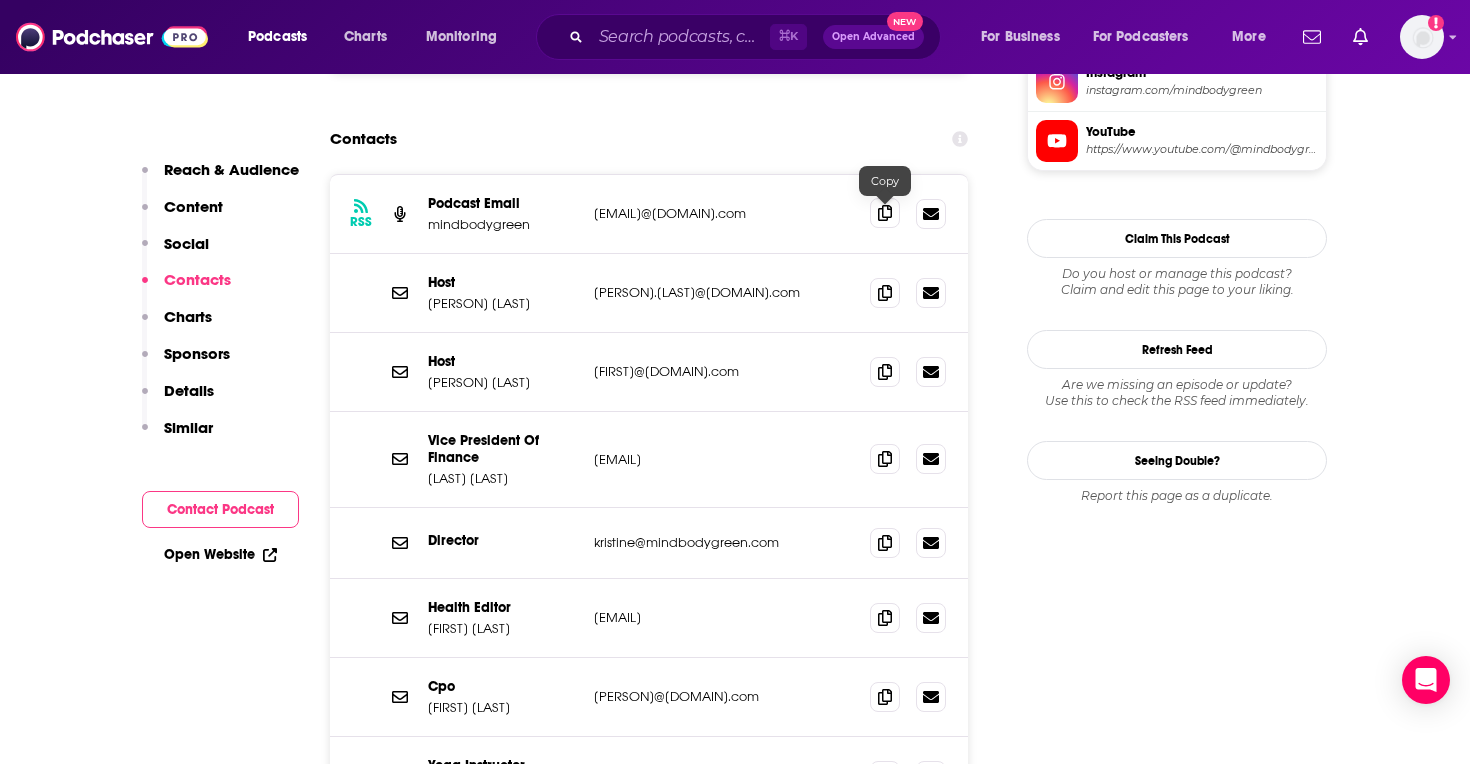 click 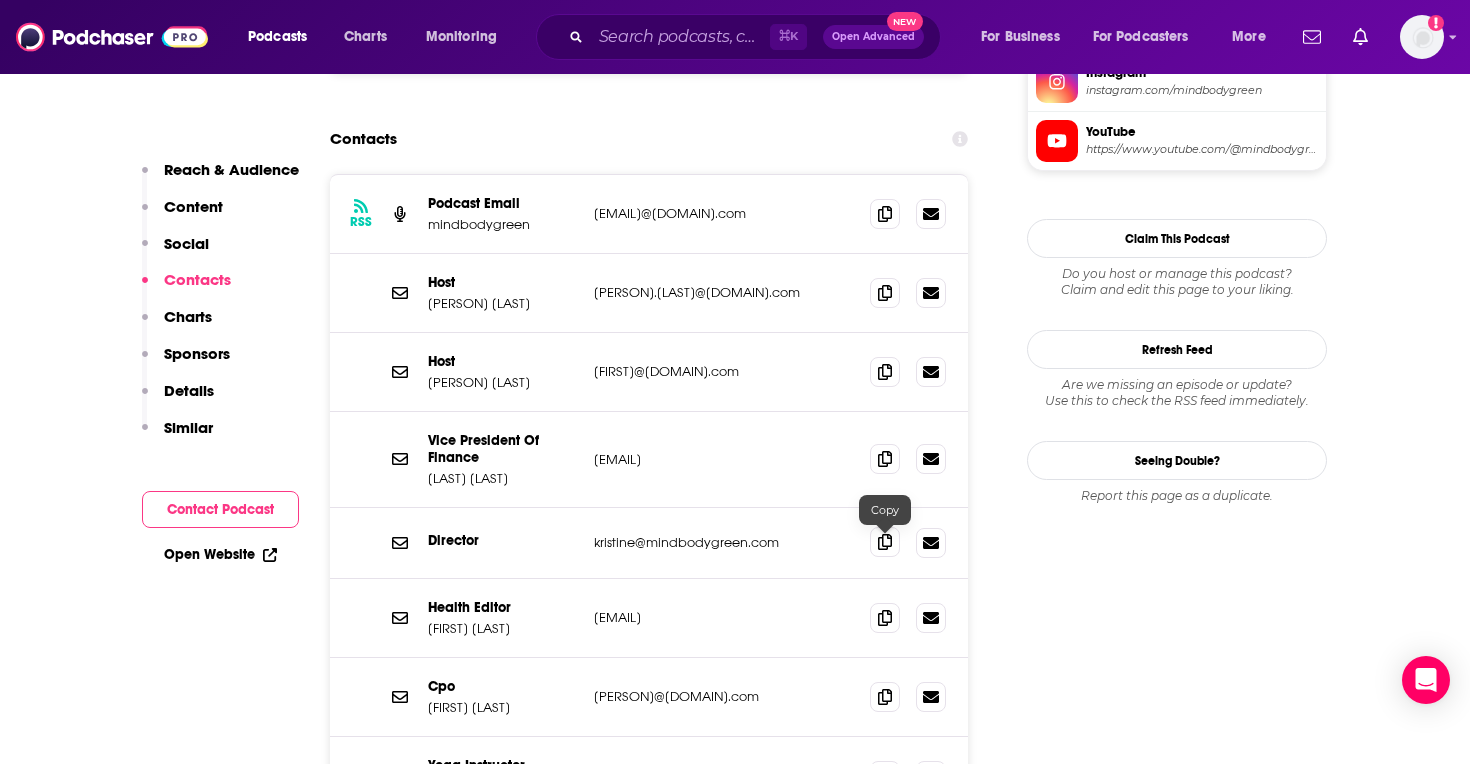 click 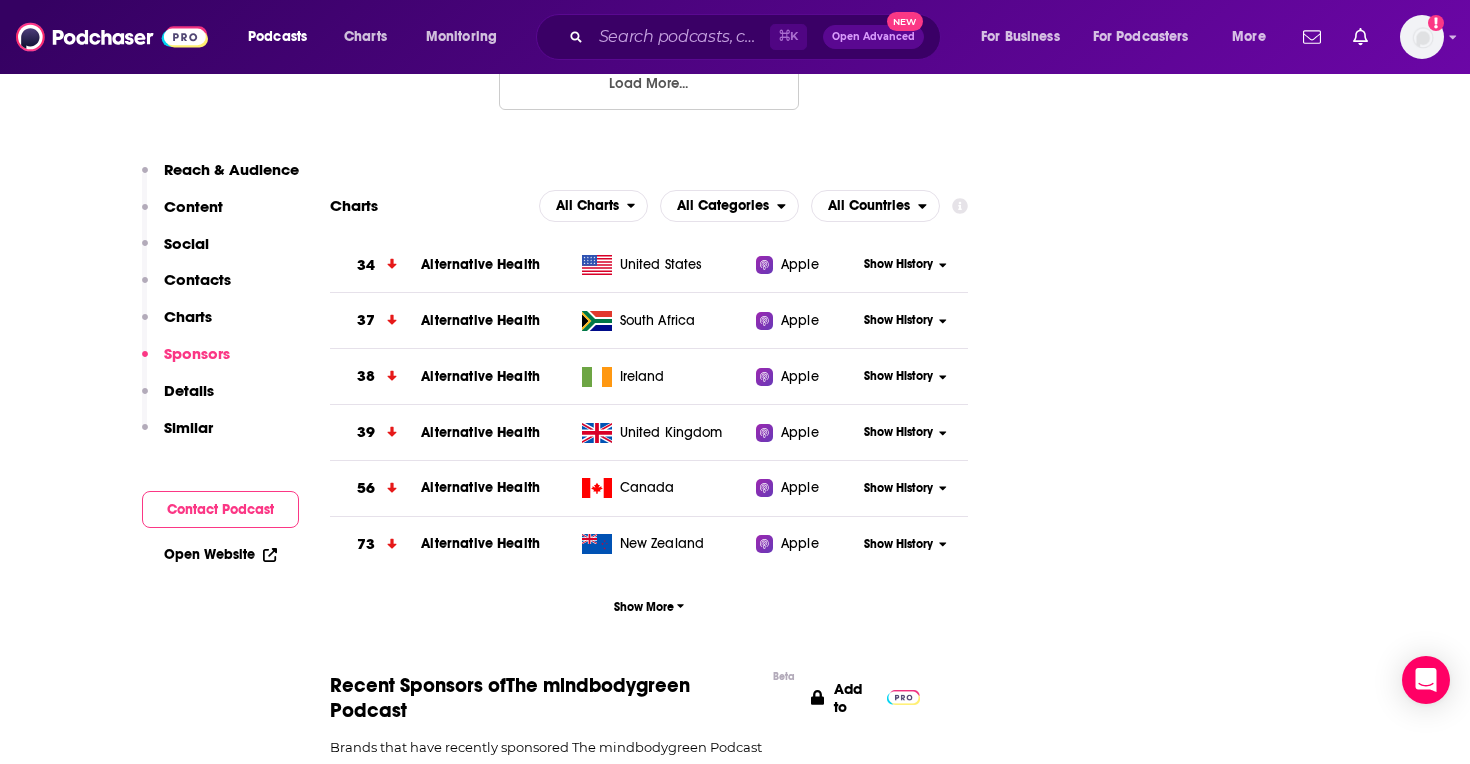 scroll, scrollTop: 2826, scrollLeft: 0, axis: vertical 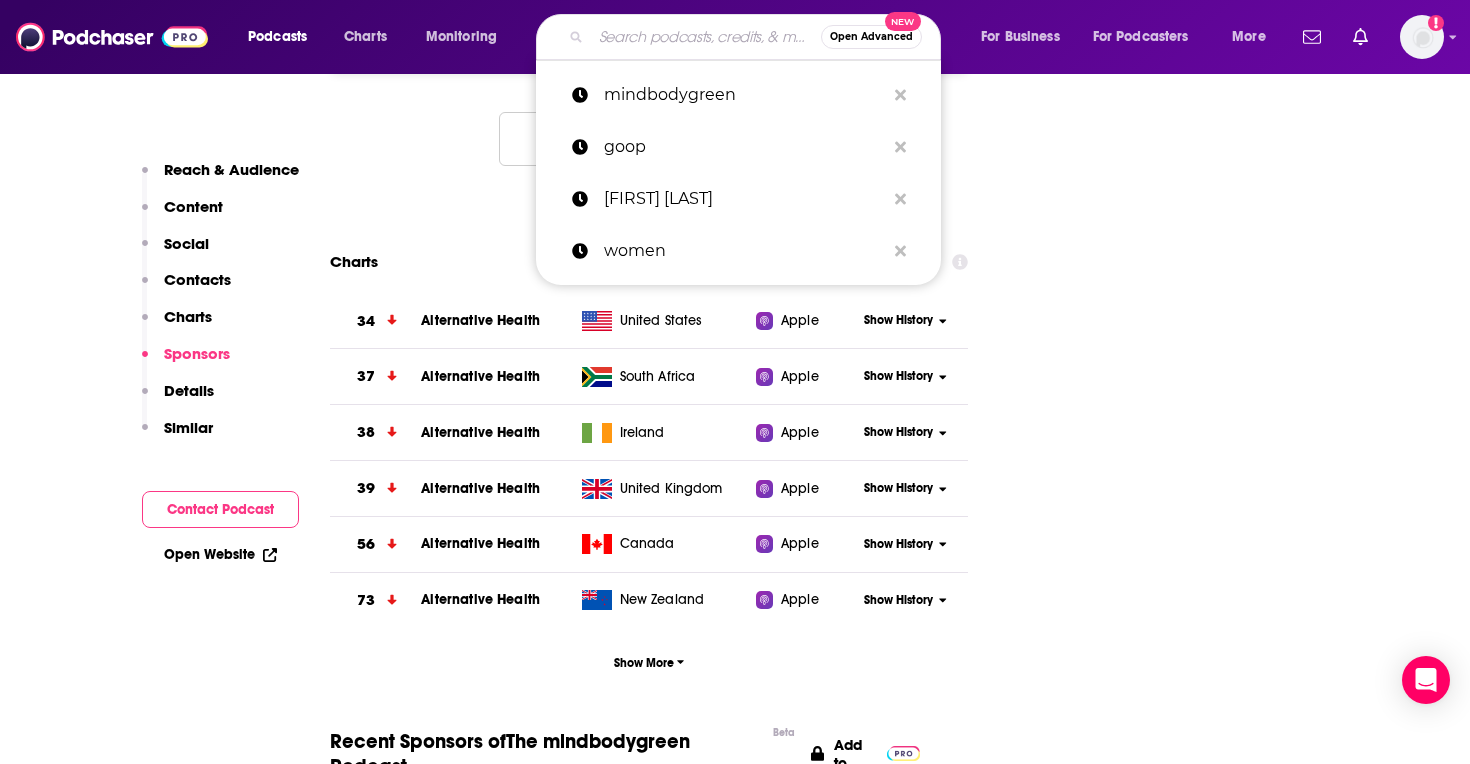 click at bounding box center [706, 37] 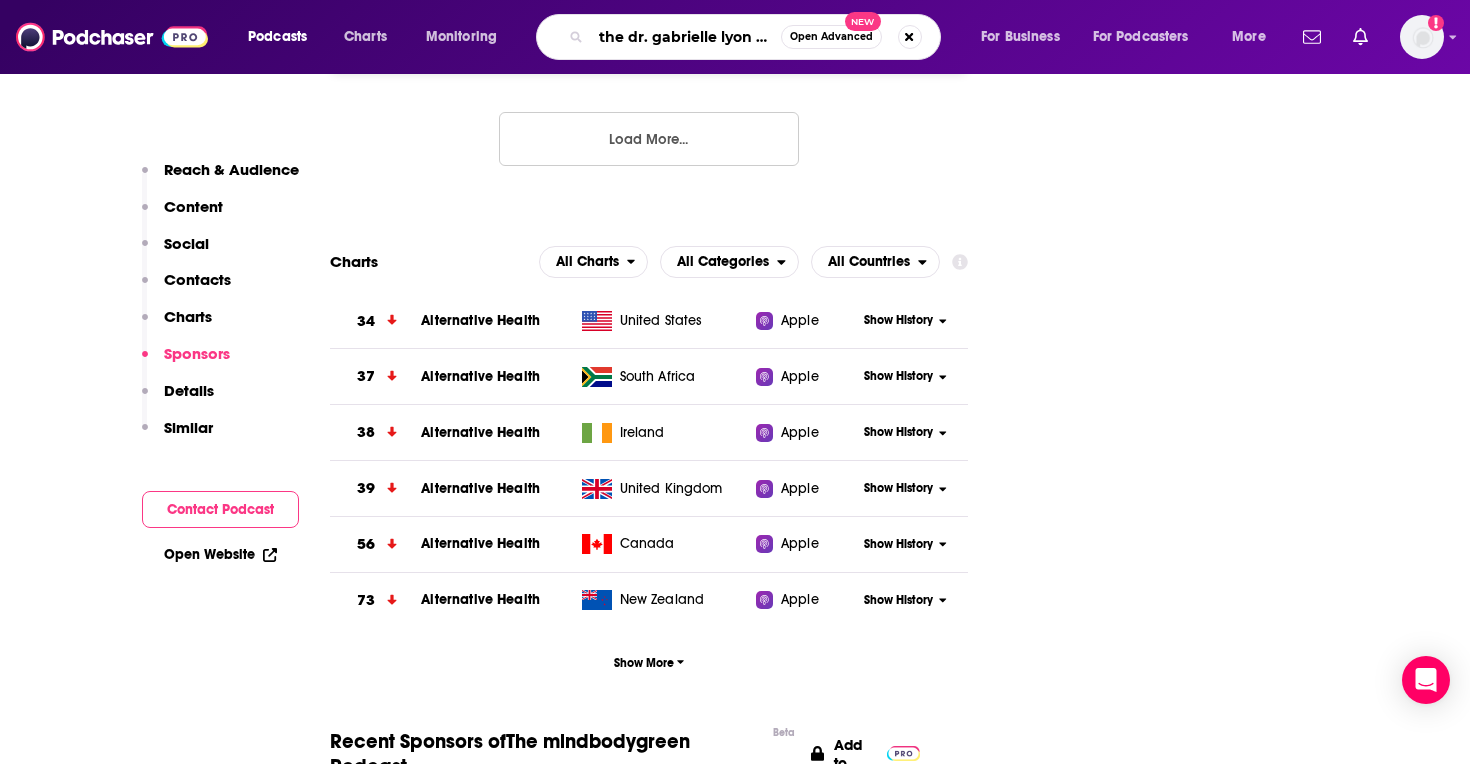 scroll, scrollTop: 0, scrollLeft: 22, axis: horizontal 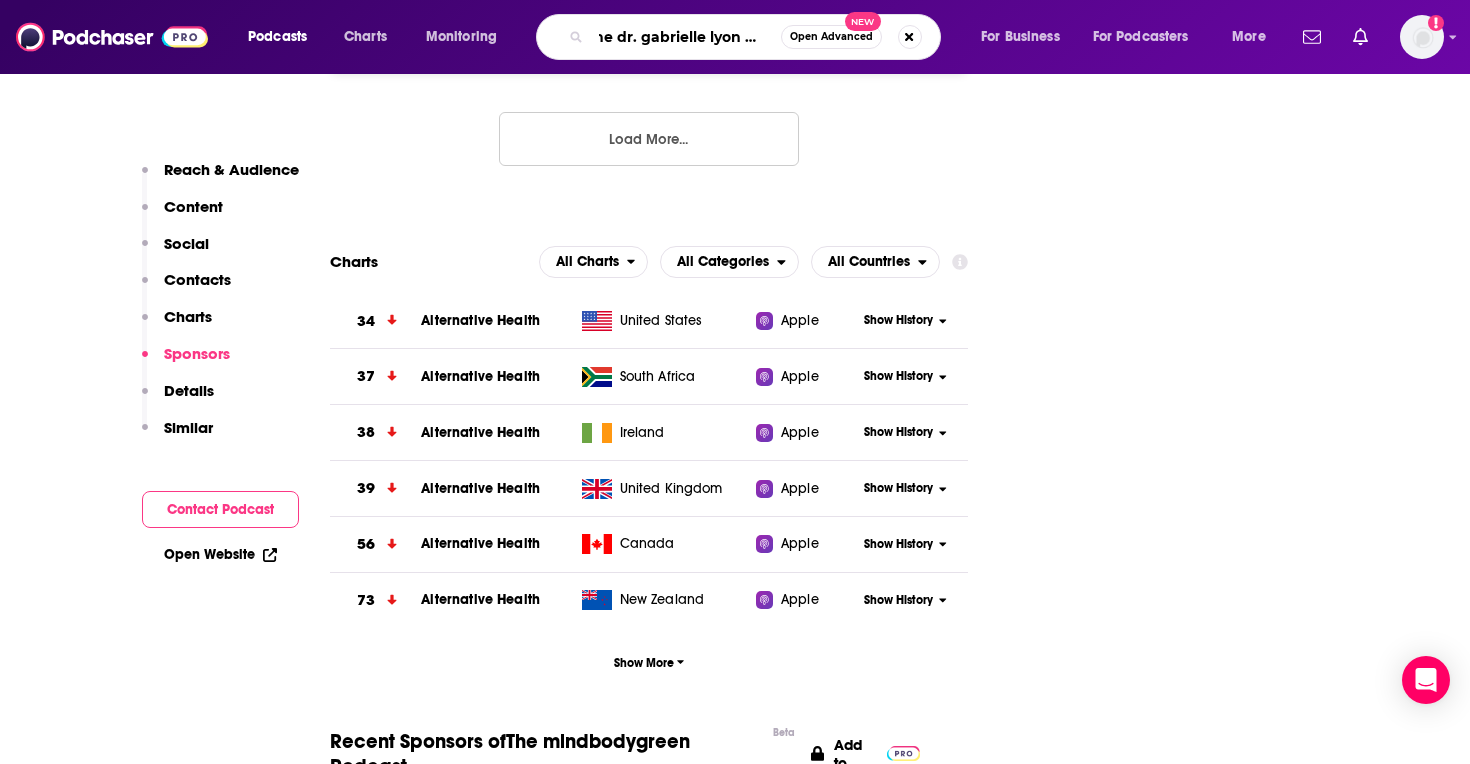 type on "the dr. [LAST] show" 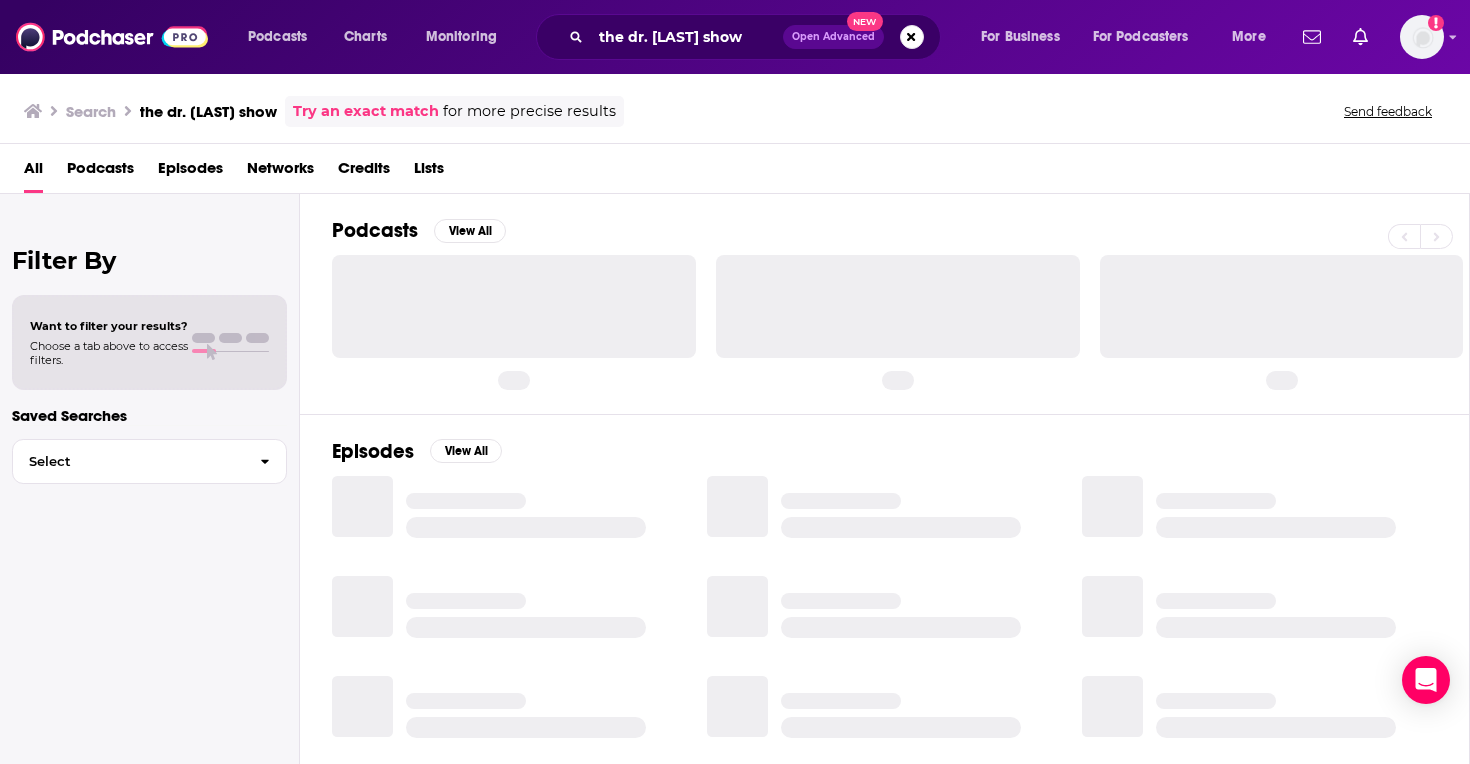 scroll, scrollTop: 0, scrollLeft: 0, axis: both 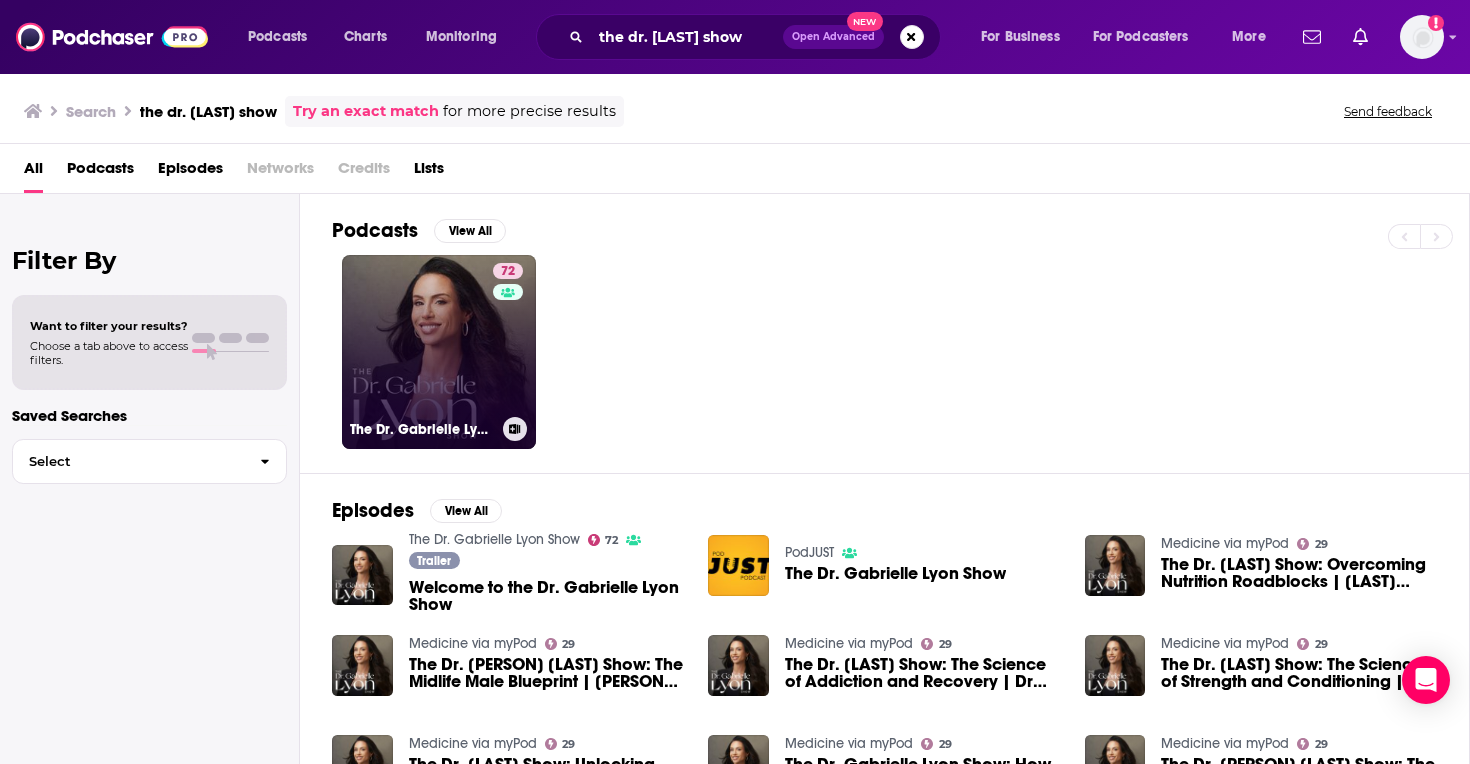 click on "72 The Dr. [LAST] Show" at bounding box center [439, 352] 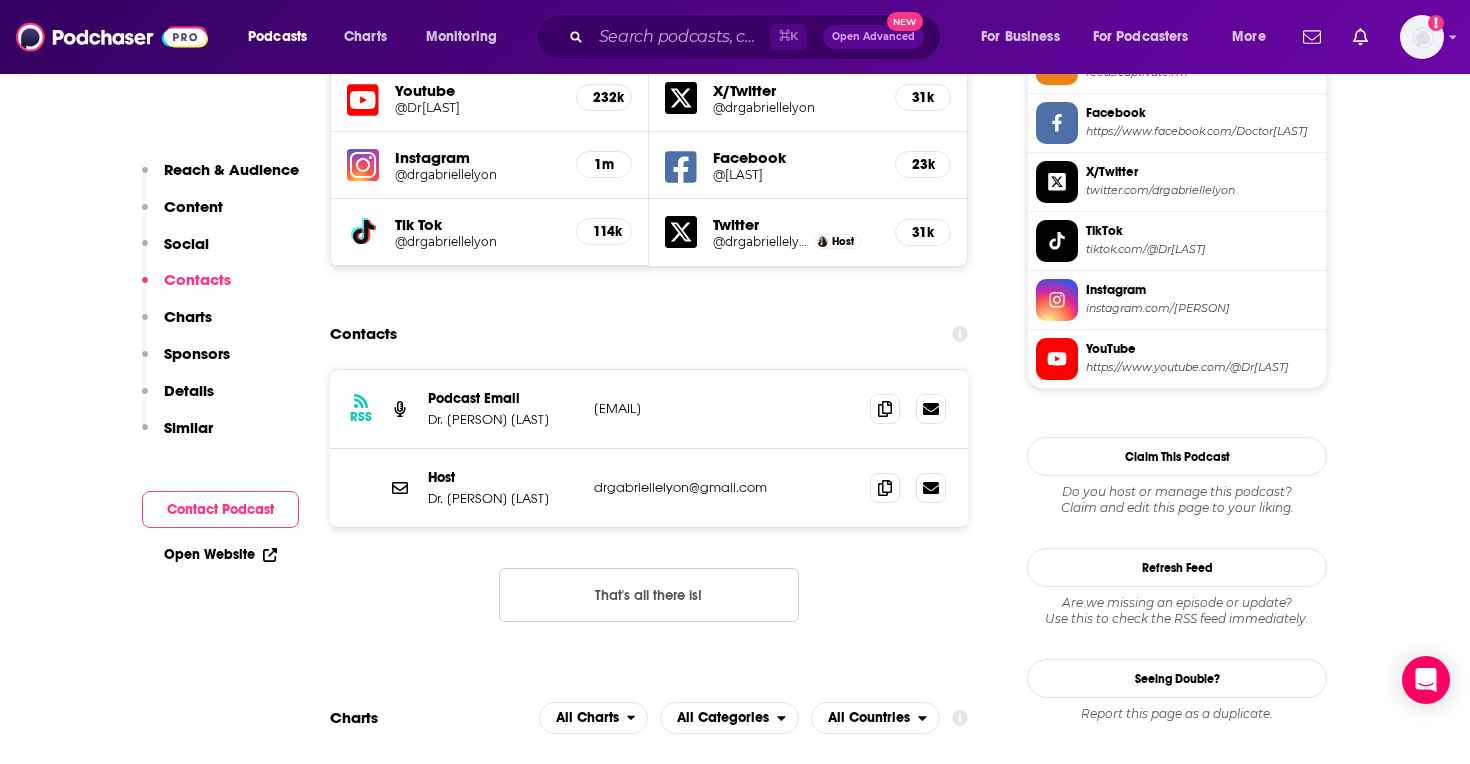 scroll, scrollTop: 1746, scrollLeft: 0, axis: vertical 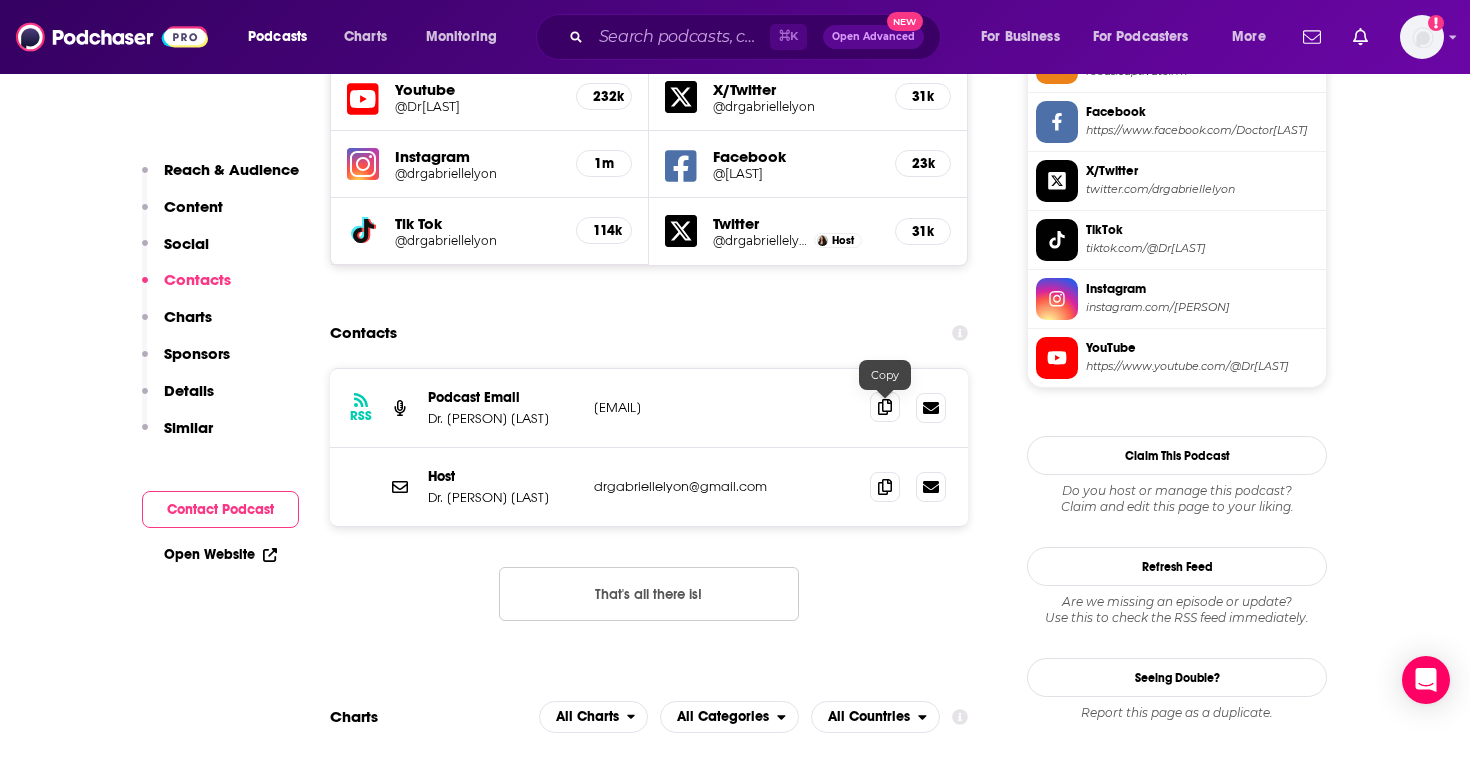 click 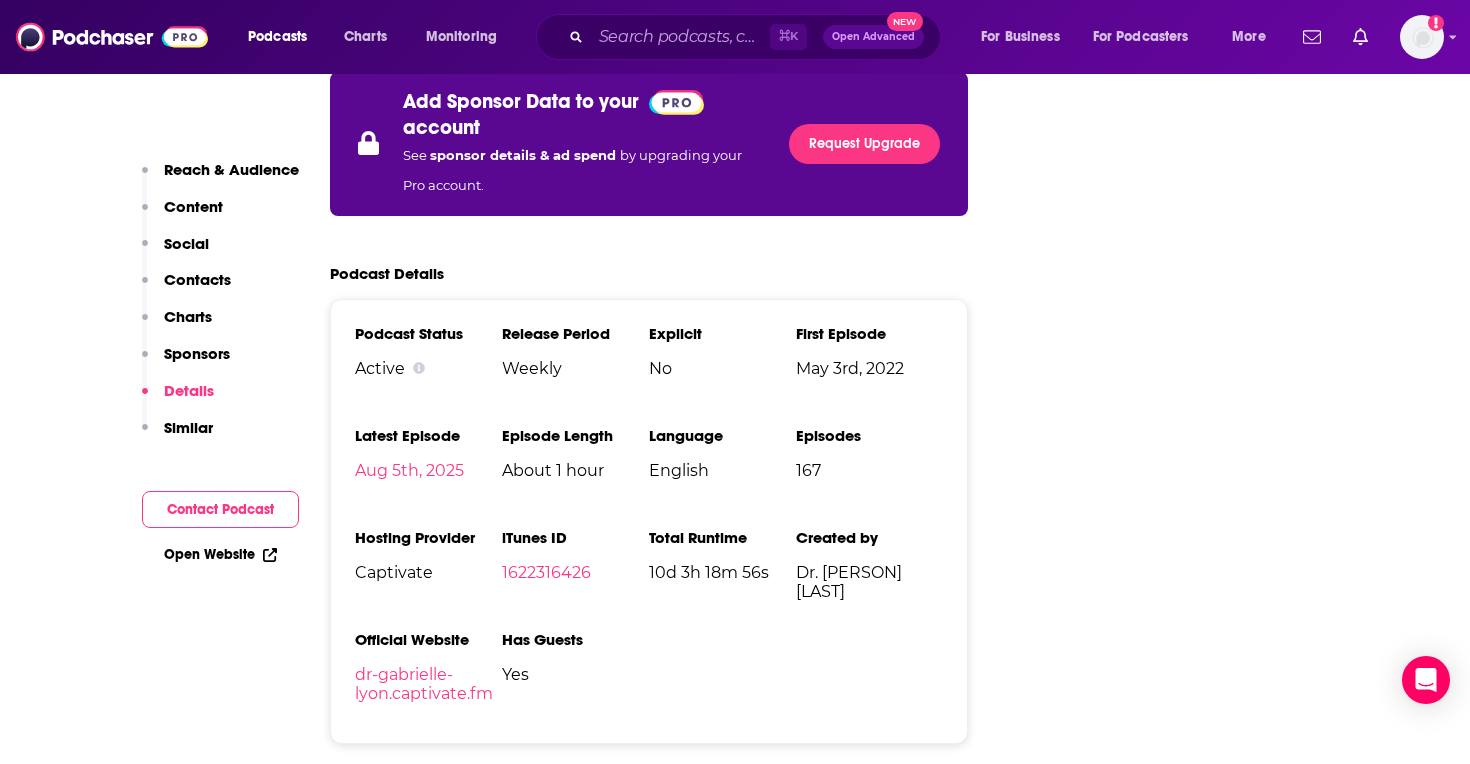 scroll, scrollTop: 3378, scrollLeft: 0, axis: vertical 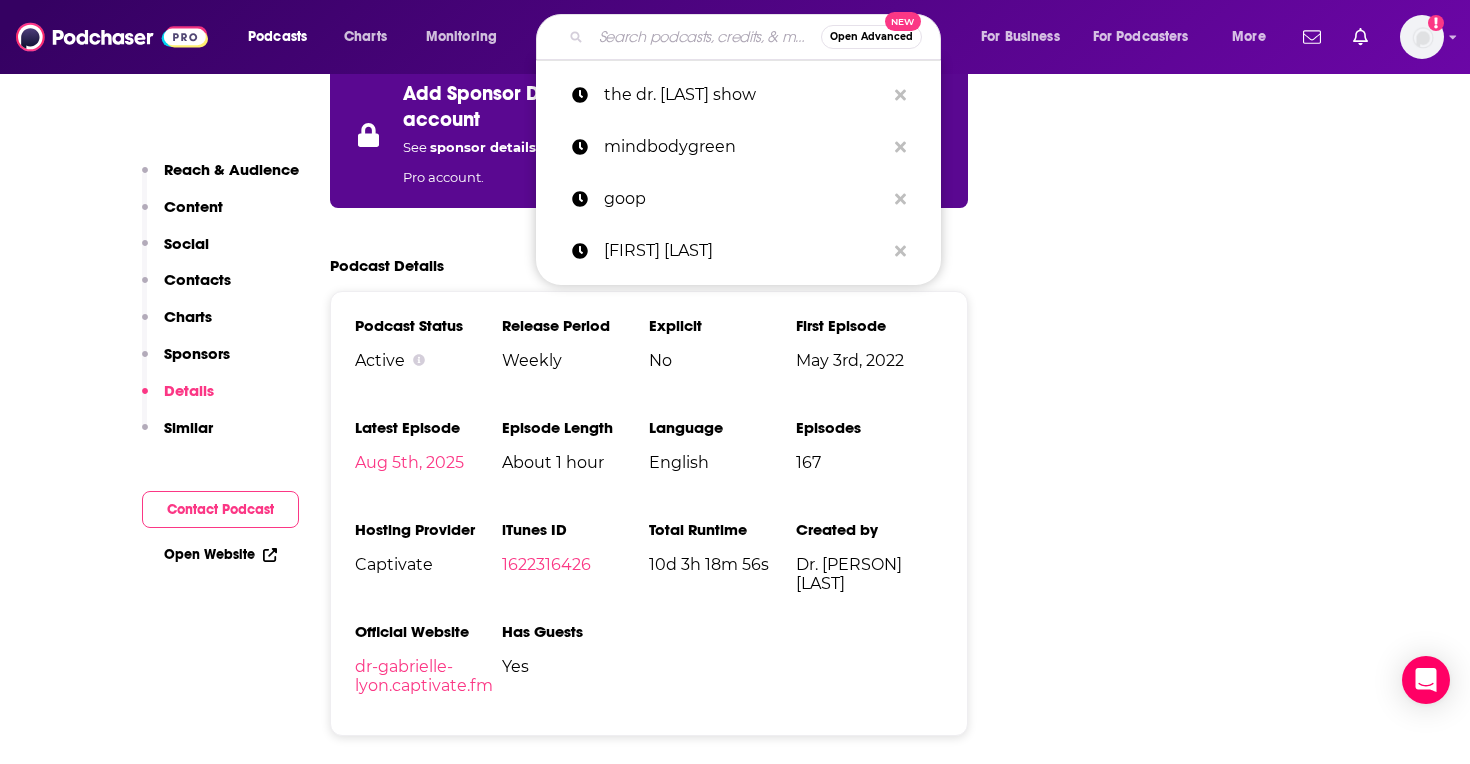 click at bounding box center [706, 37] 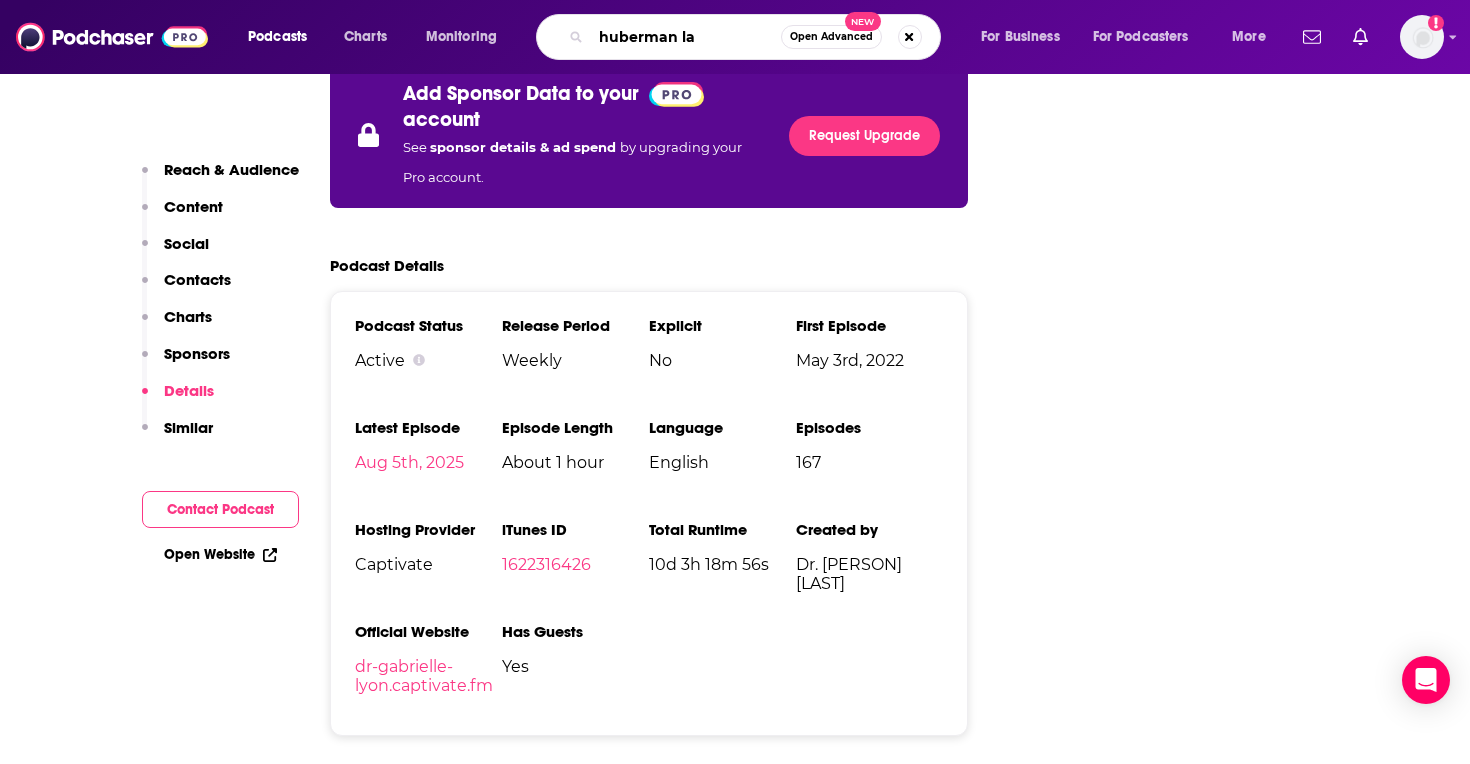 type on "huberman lab" 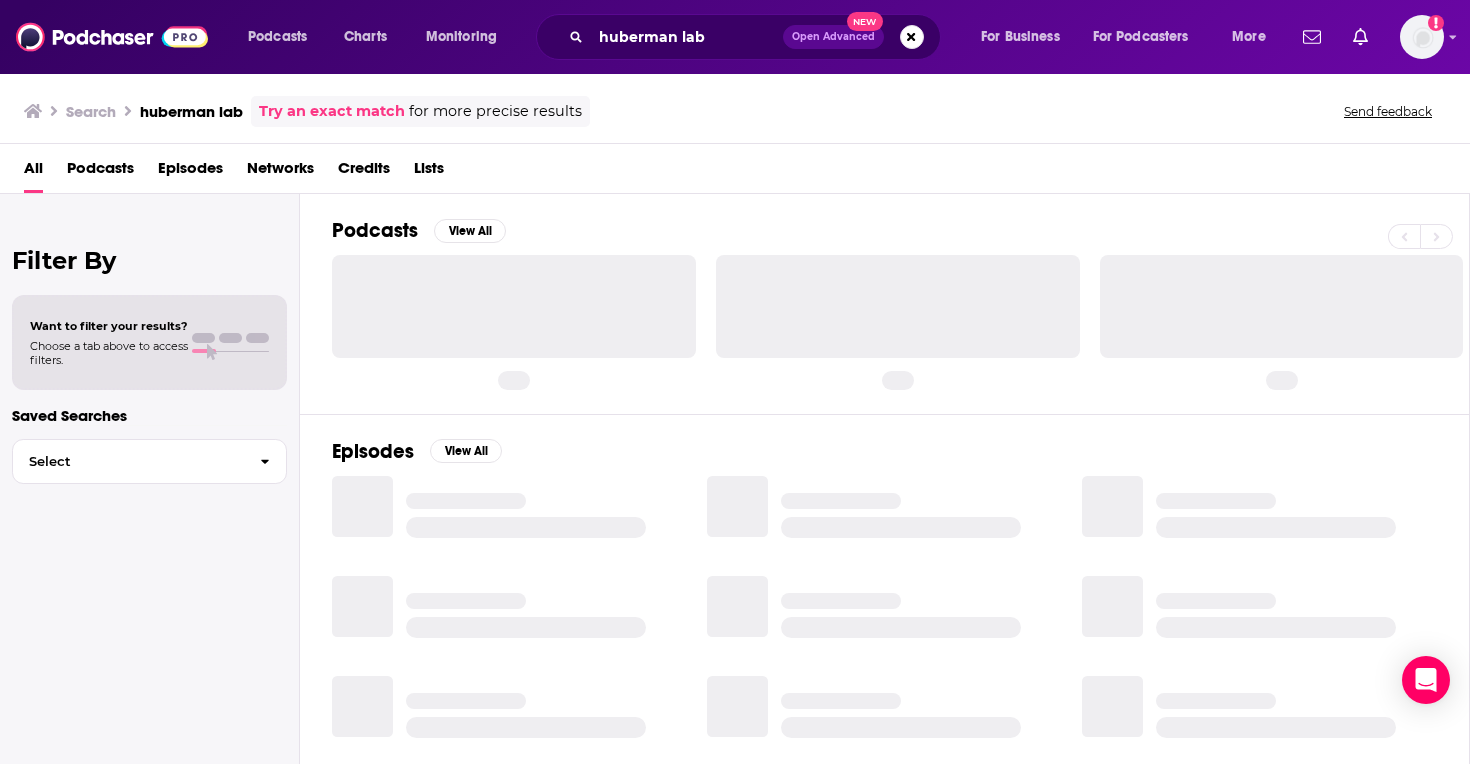 scroll, scrollTop: 0, scrollLeft: 0, axis: both 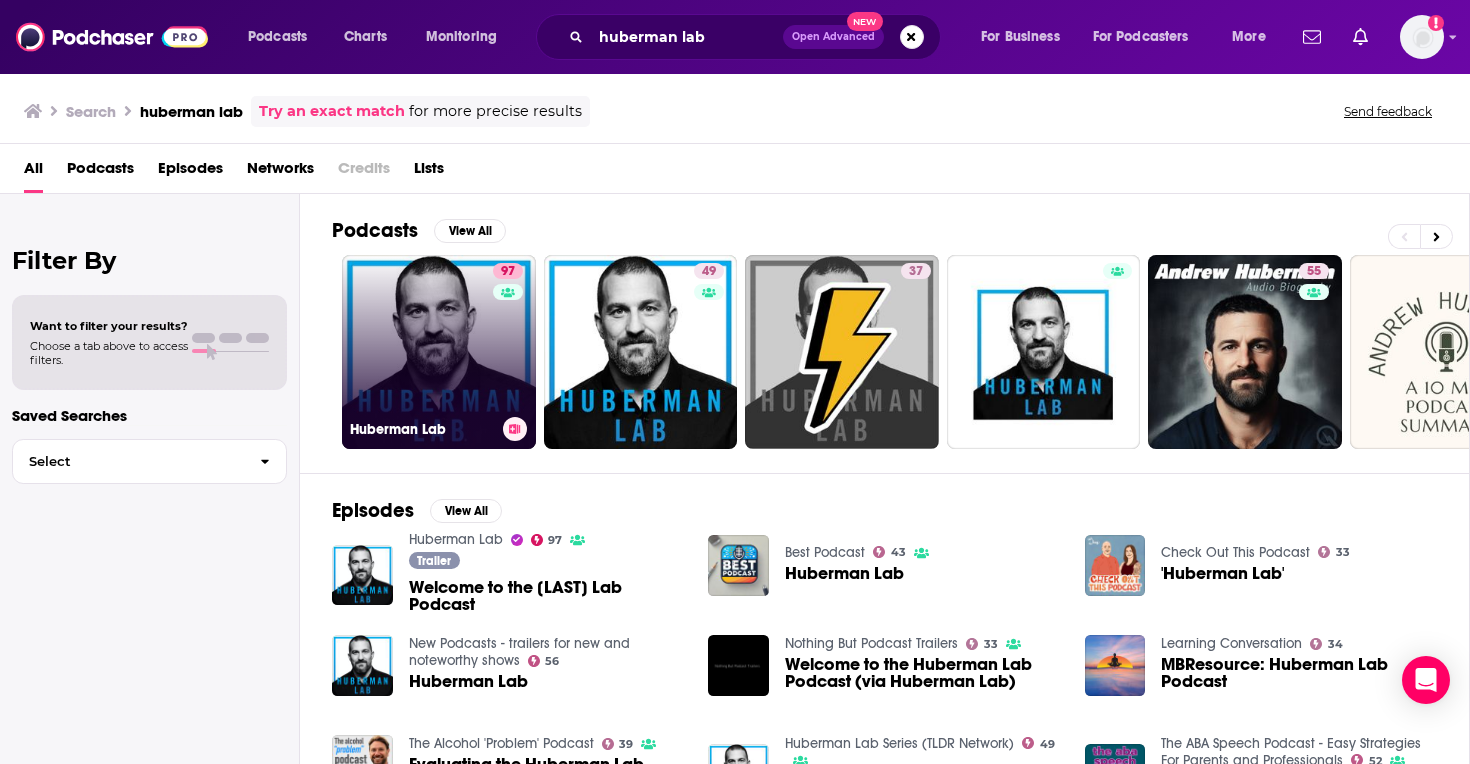 click on "97 Huberman Lab" at bounding box center [439, 352] 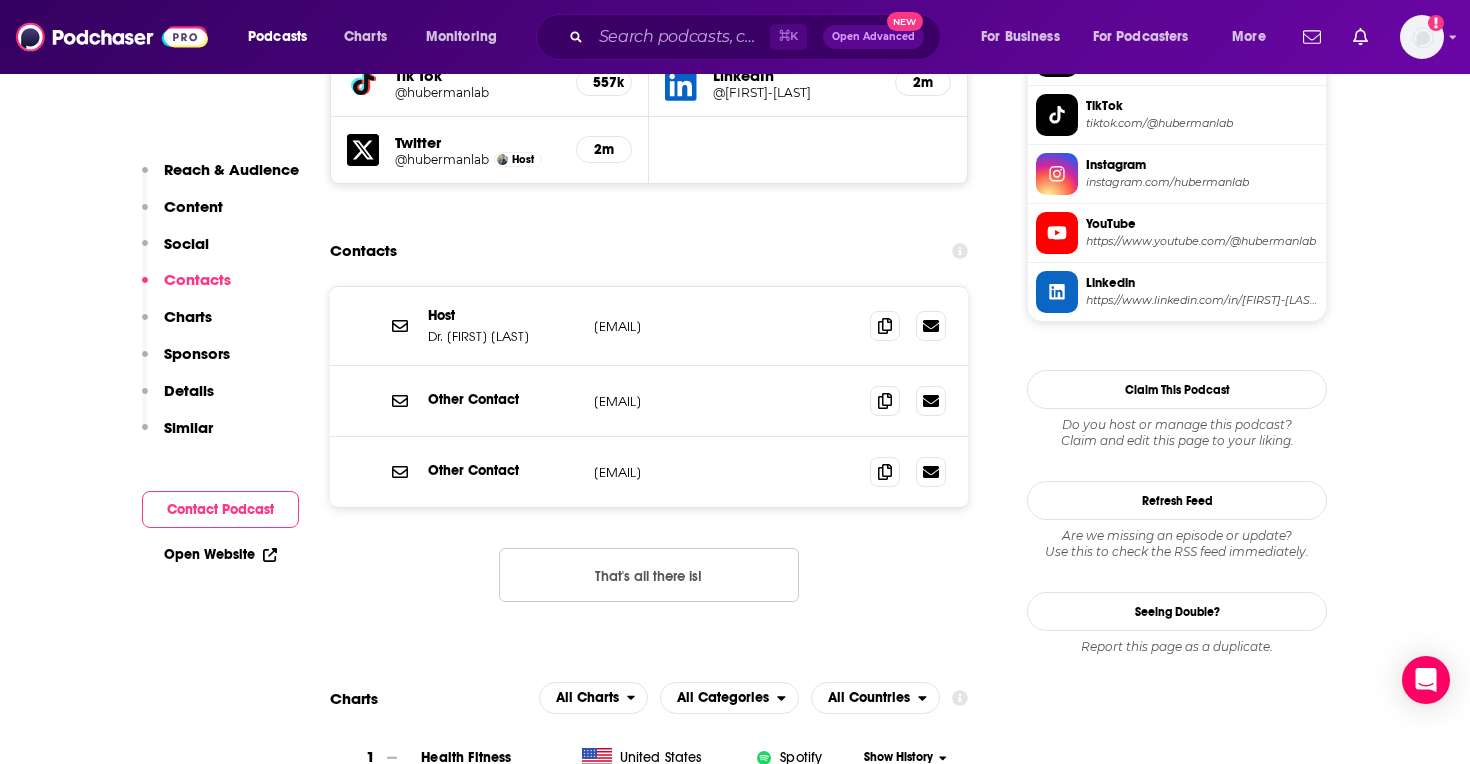 scroll, scrollTop: 1850, scrollLeft: 0, axis: vertical 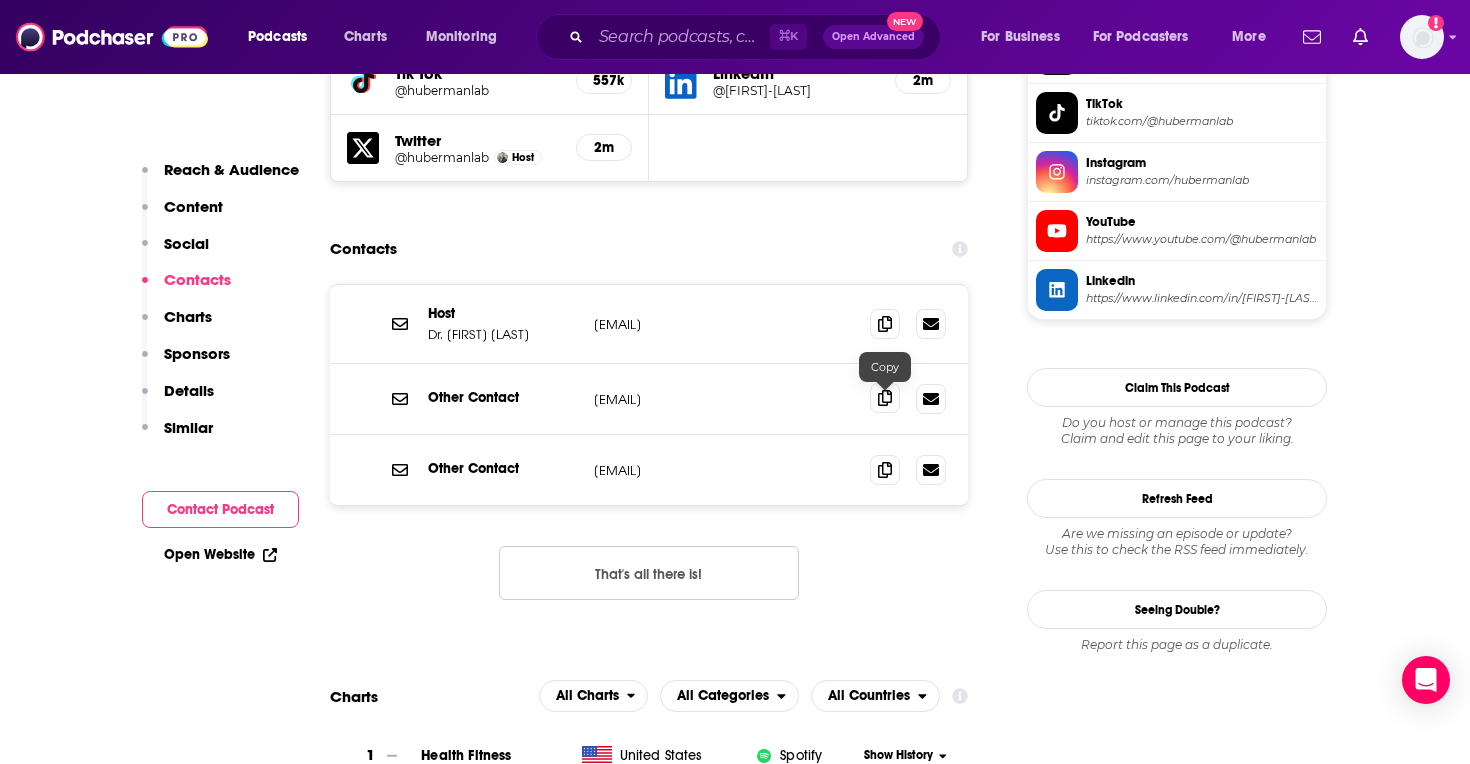 click 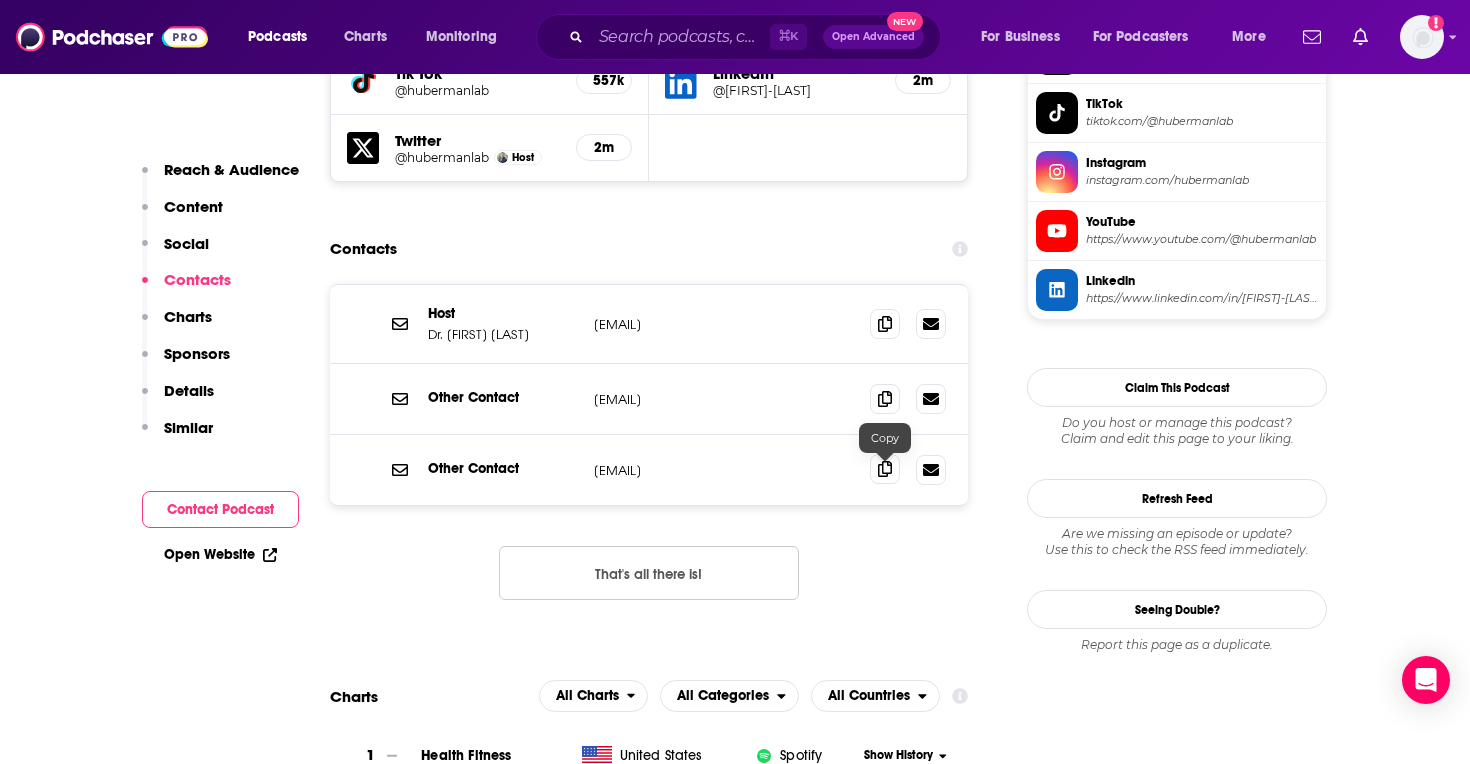 click 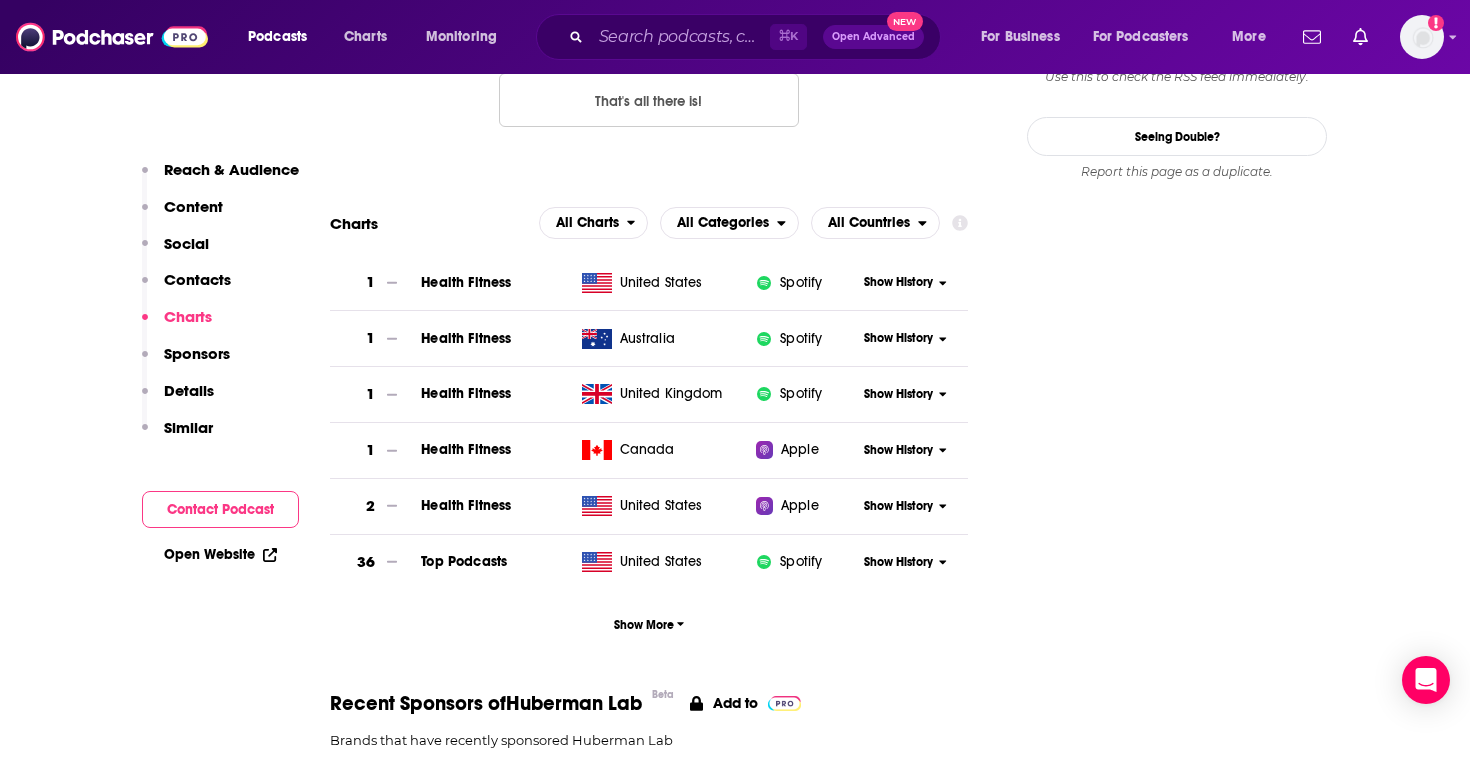 scroll, scrollTop: 2290, scrollLeft: 0, axis: vertical 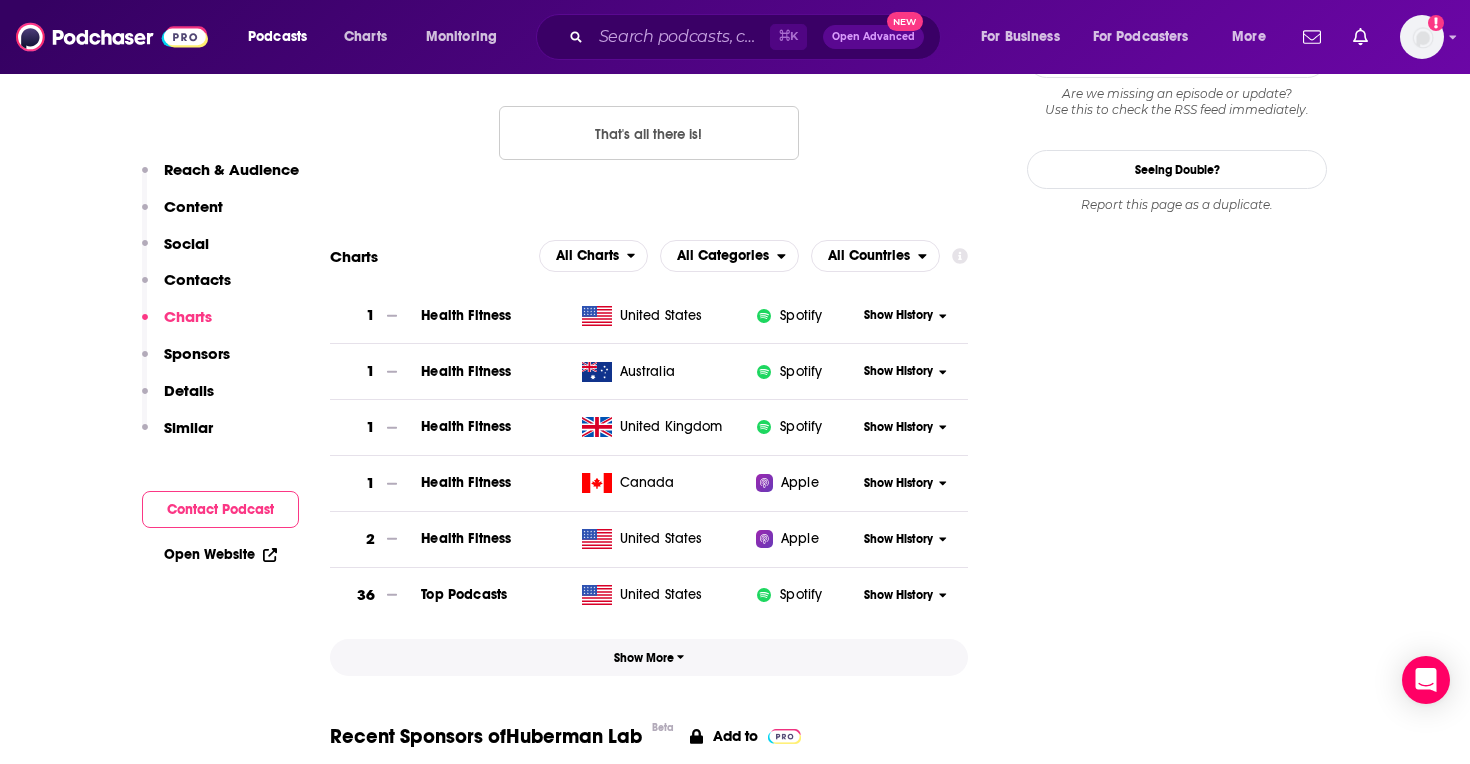 click on "Show More" at bounding box center [649, 658] 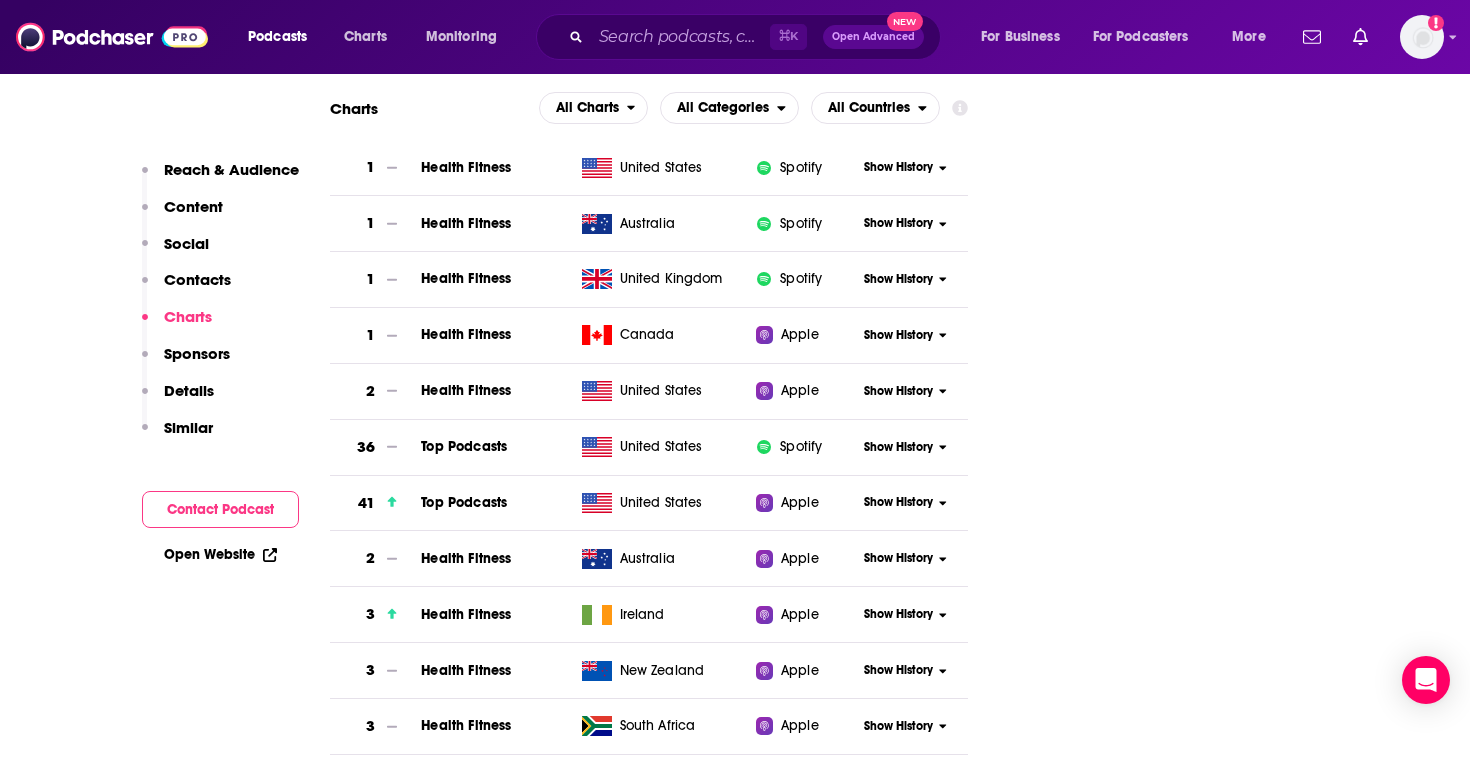 scroll, scrollTop: 2439, scrollLeft: 0, axis: vertical 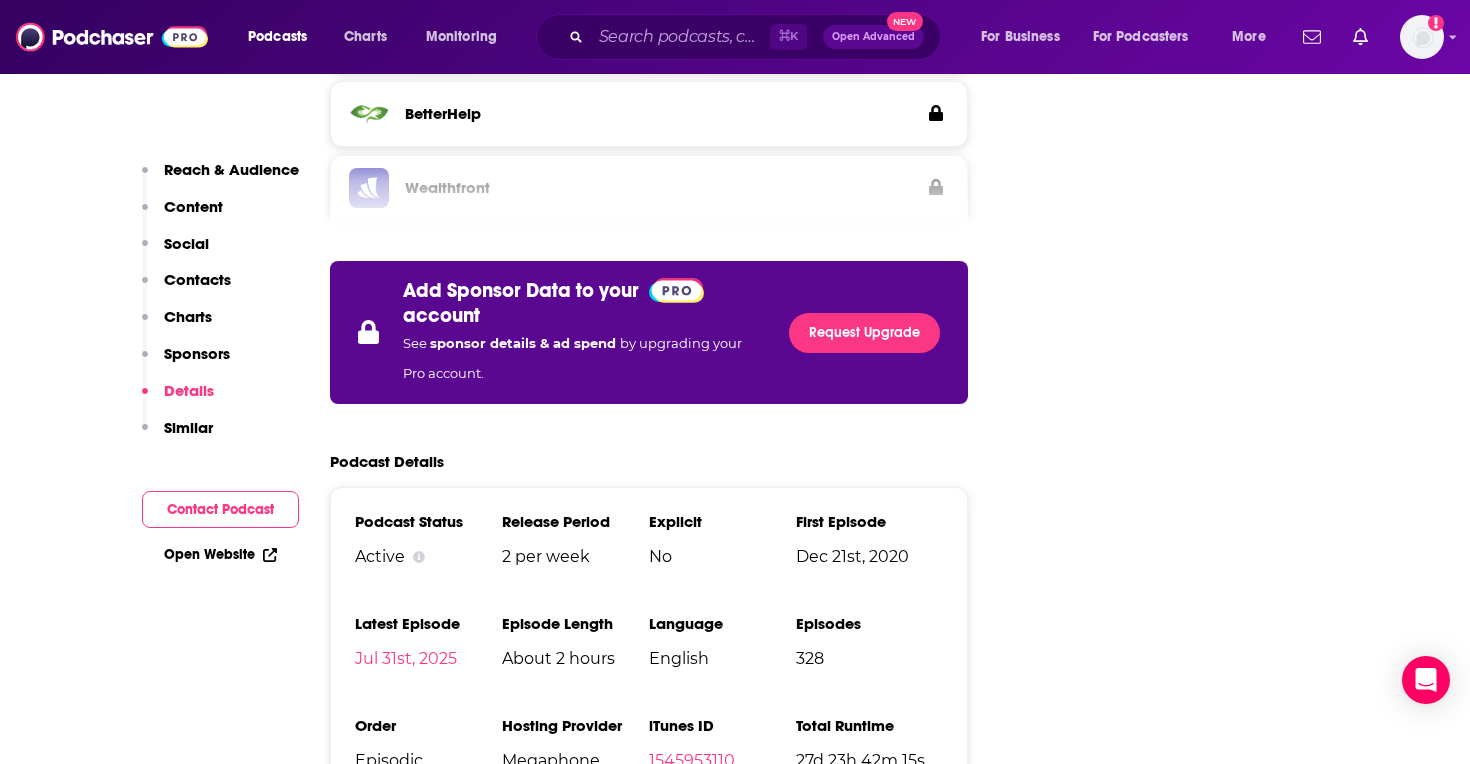 click on "⌘  K Open Advanced New" at bounding box center [738, 37] 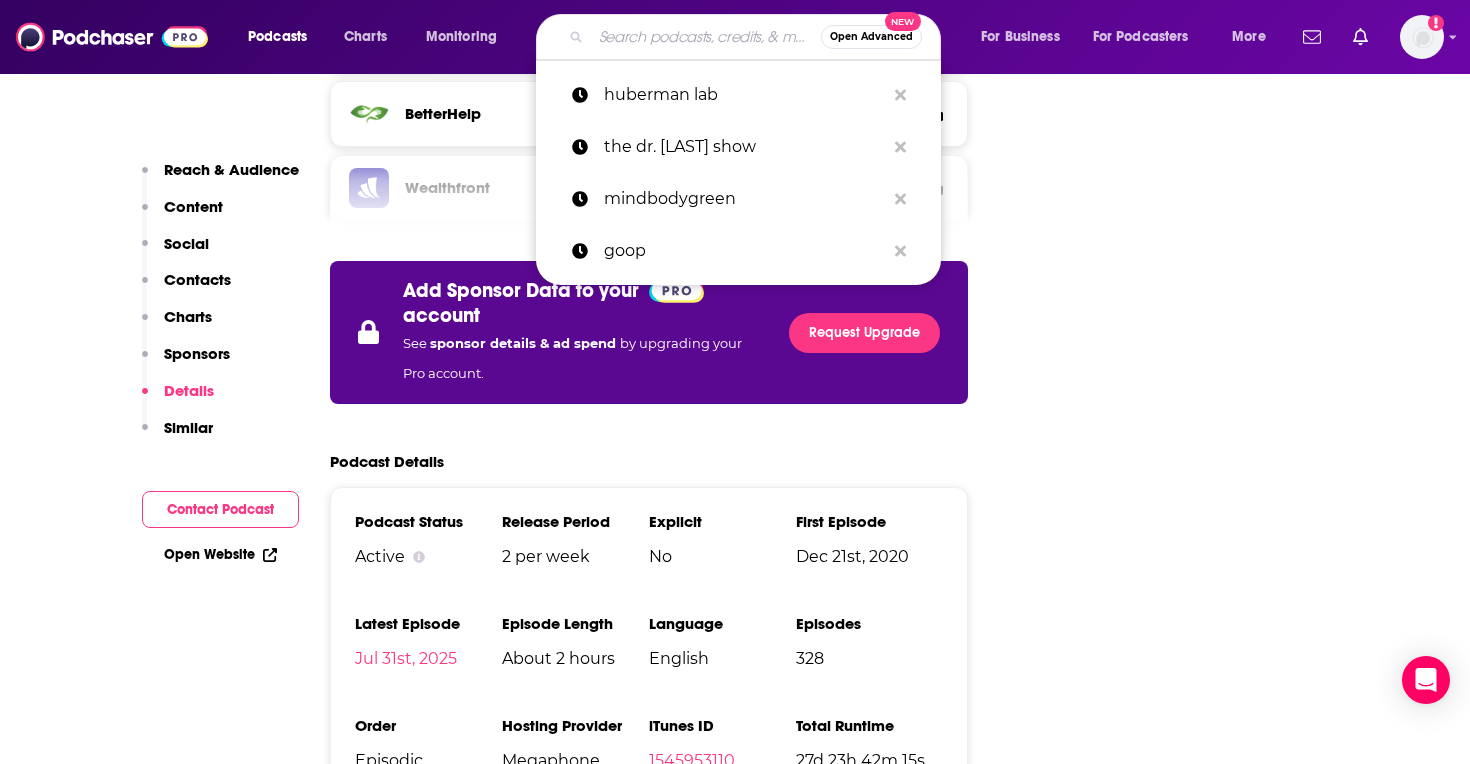 click at bounding box center [706, 37] 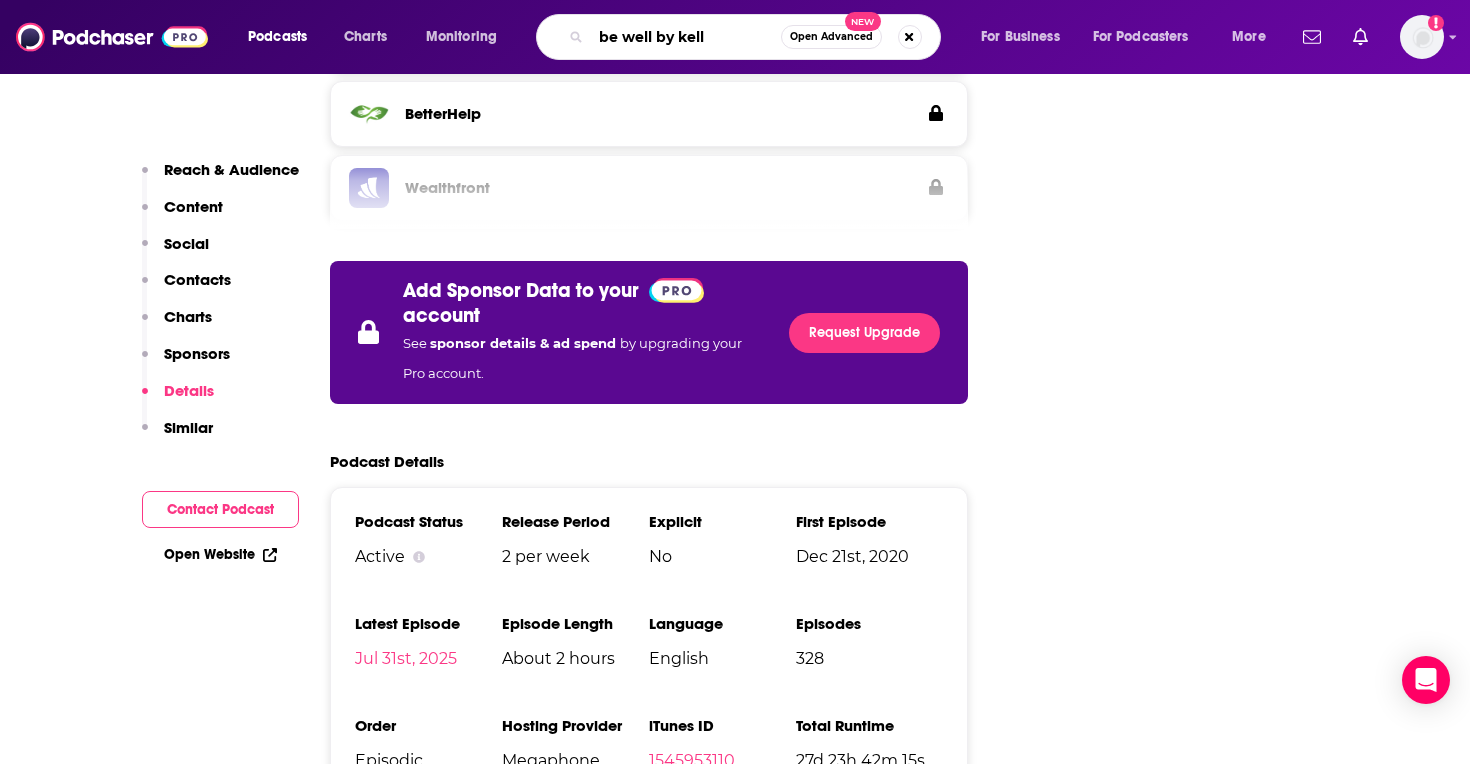type on "be well by kelly" 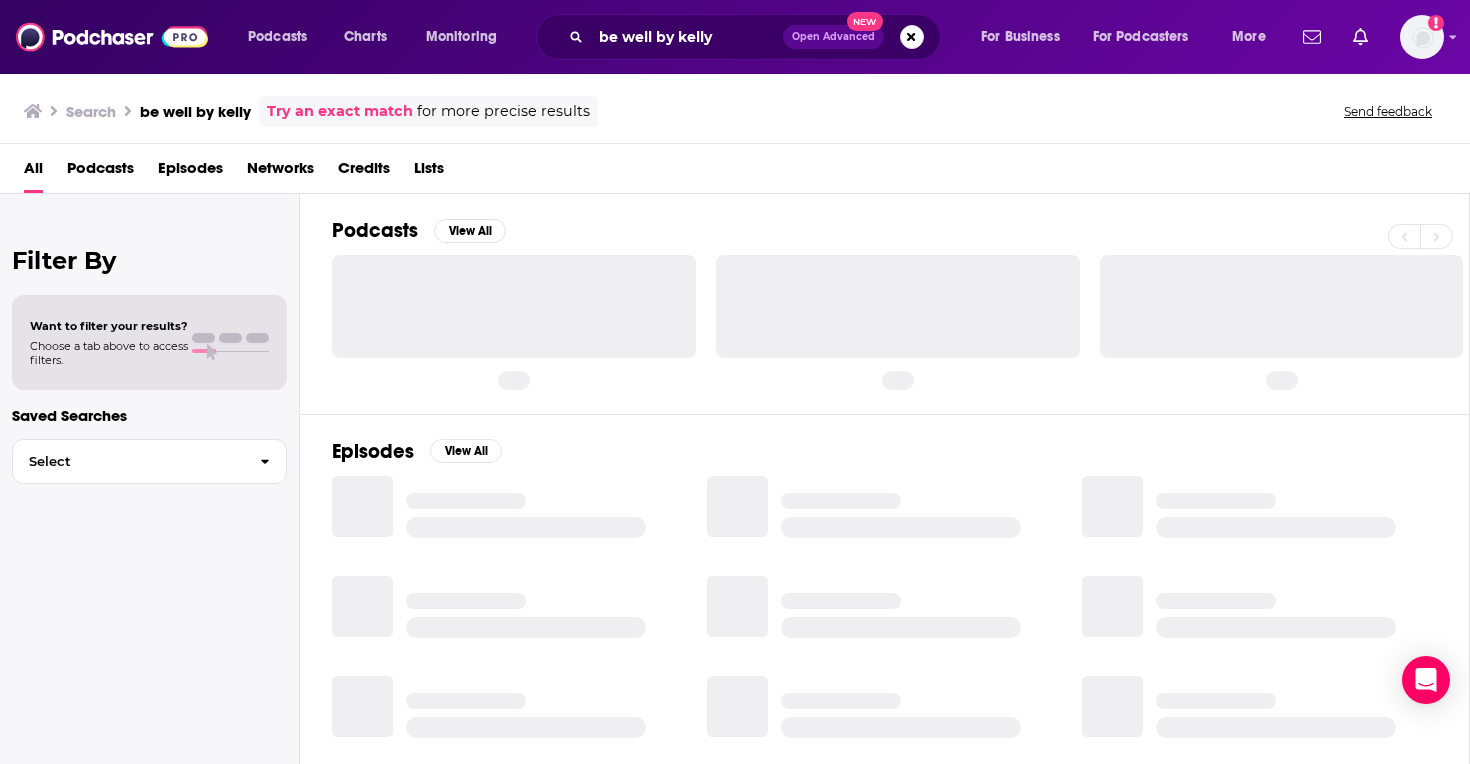 scroll, scrollTop: 0, scrollLeft: 0, axis: both 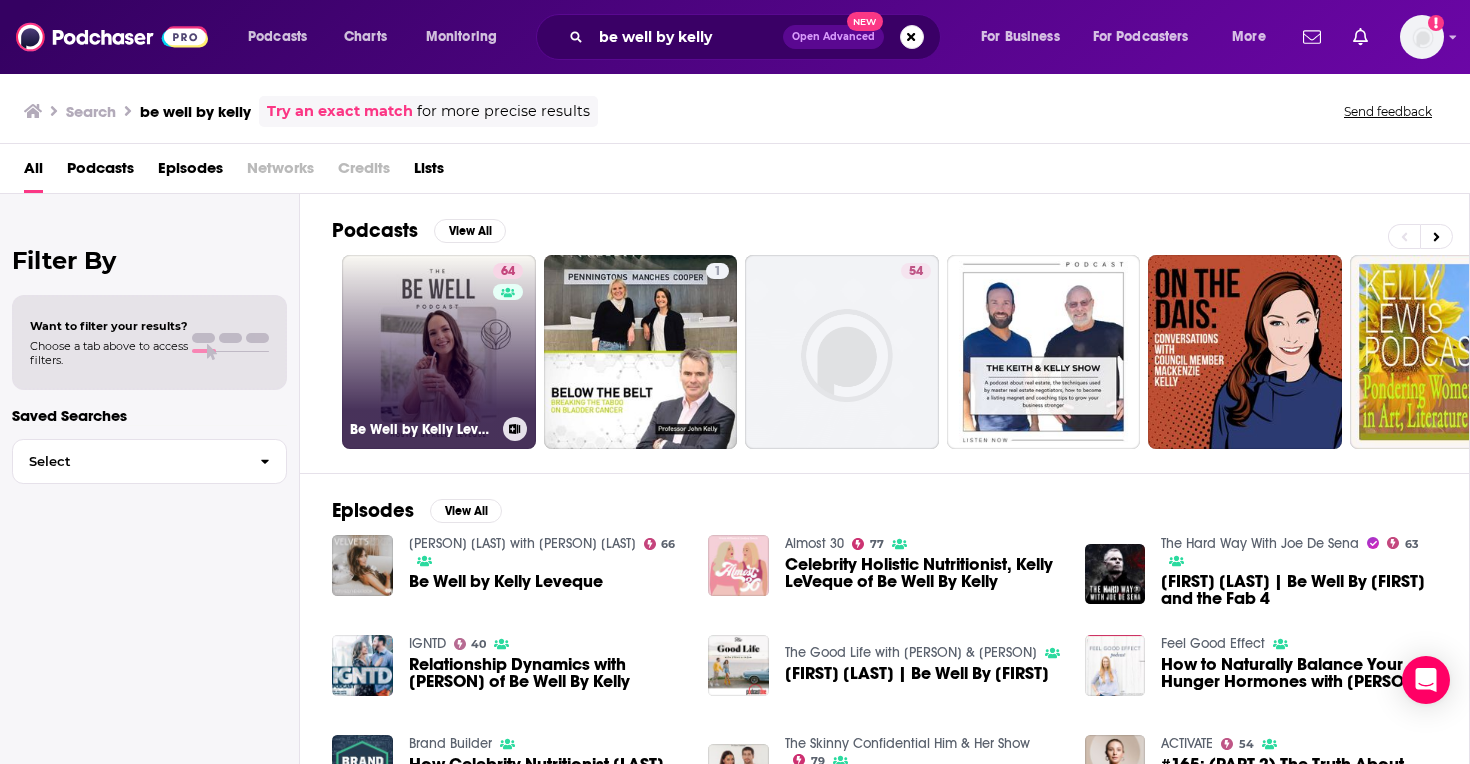 click on "64 Be Well by Kelly Leveque" at bounding box center (439, 352) 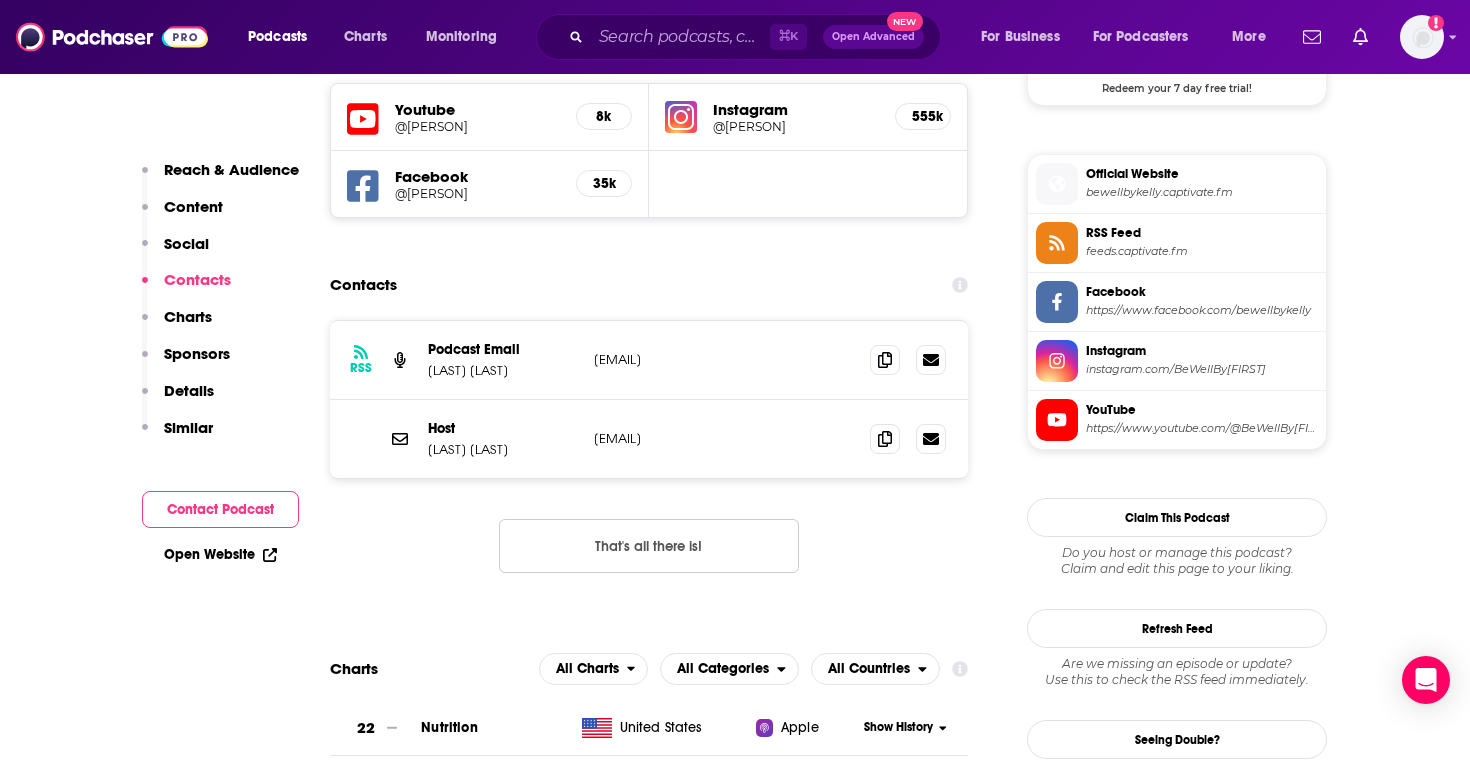 scroll, scrollTop: 1731, scrollLeft: 0, axis: vertical 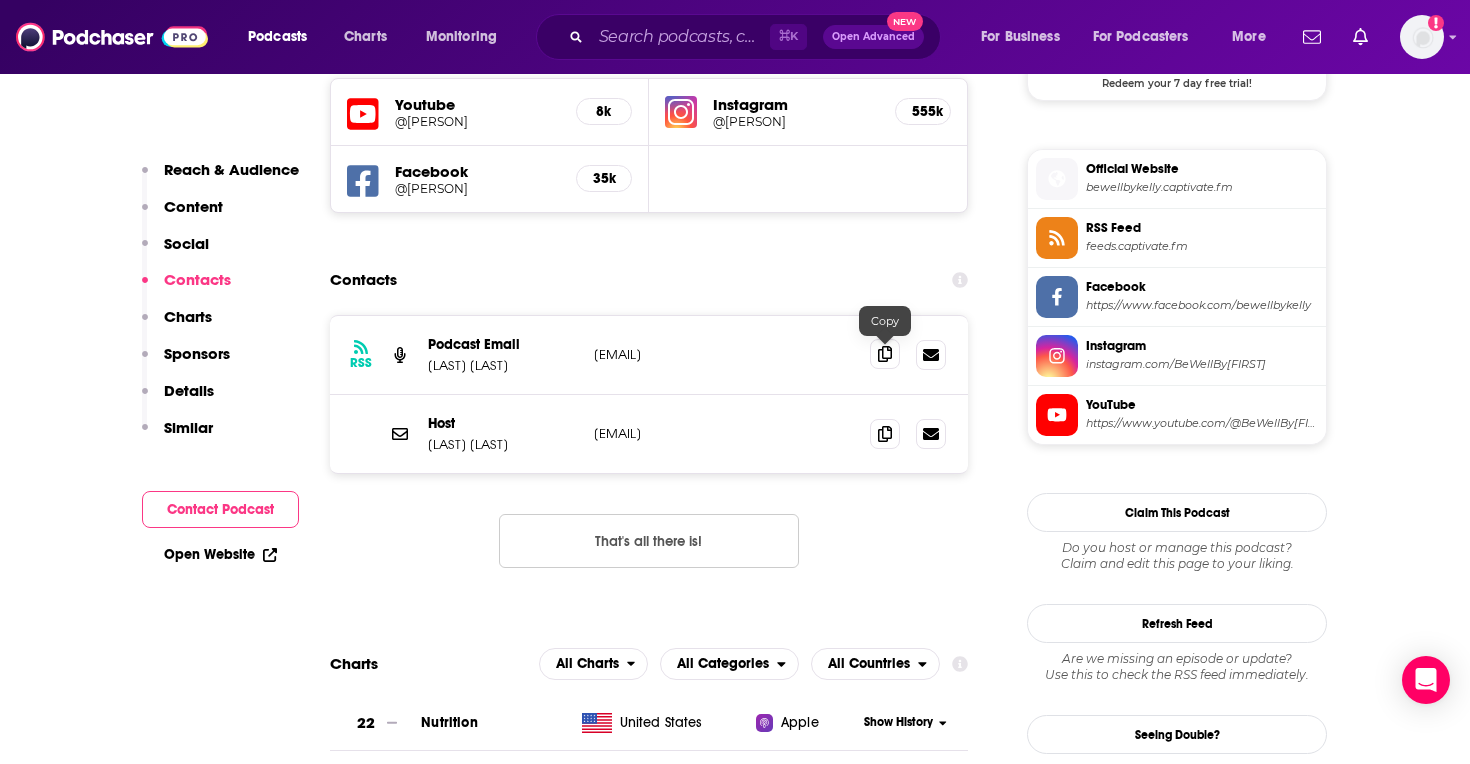 click 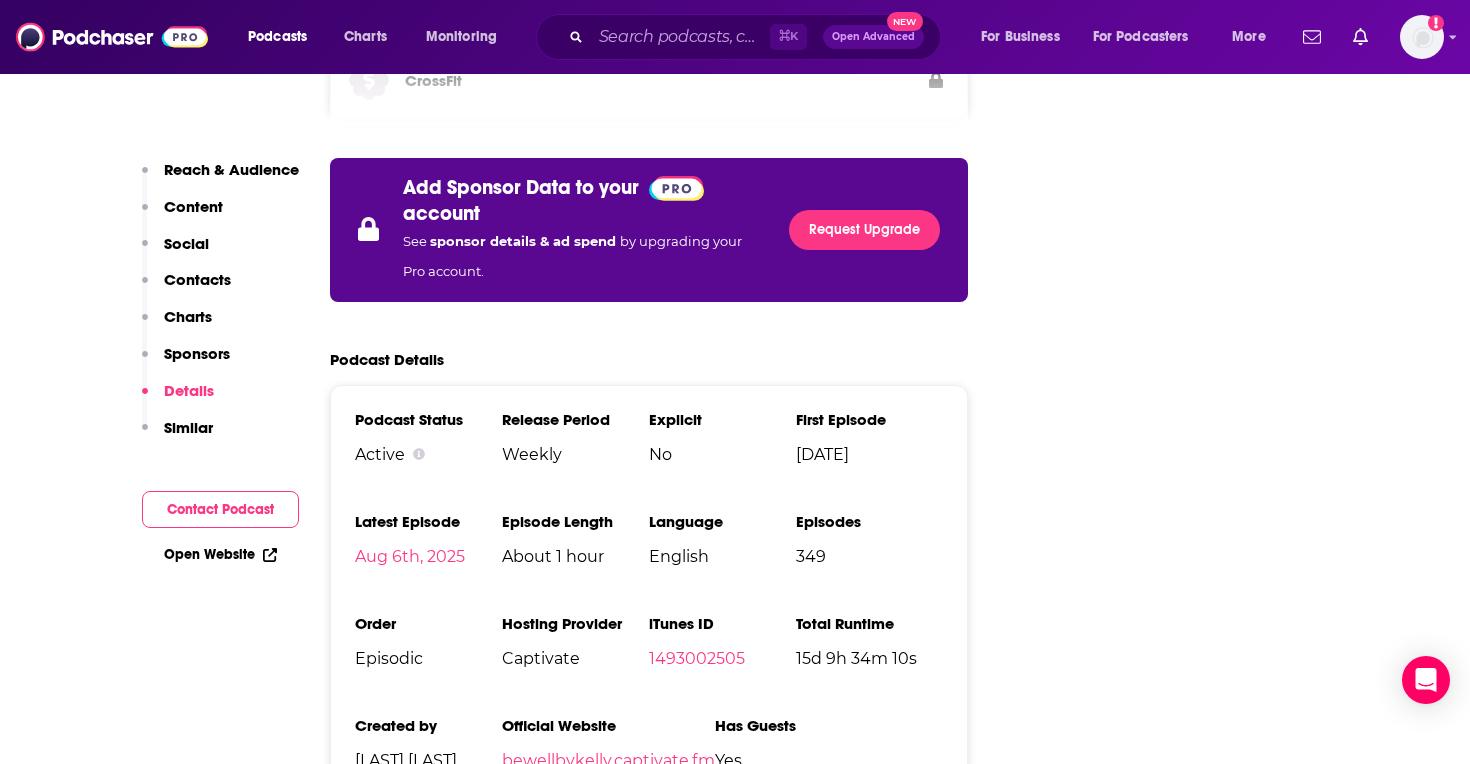 scroll, scrollTop: 3229, scrollLeft: 0, axis: vertical 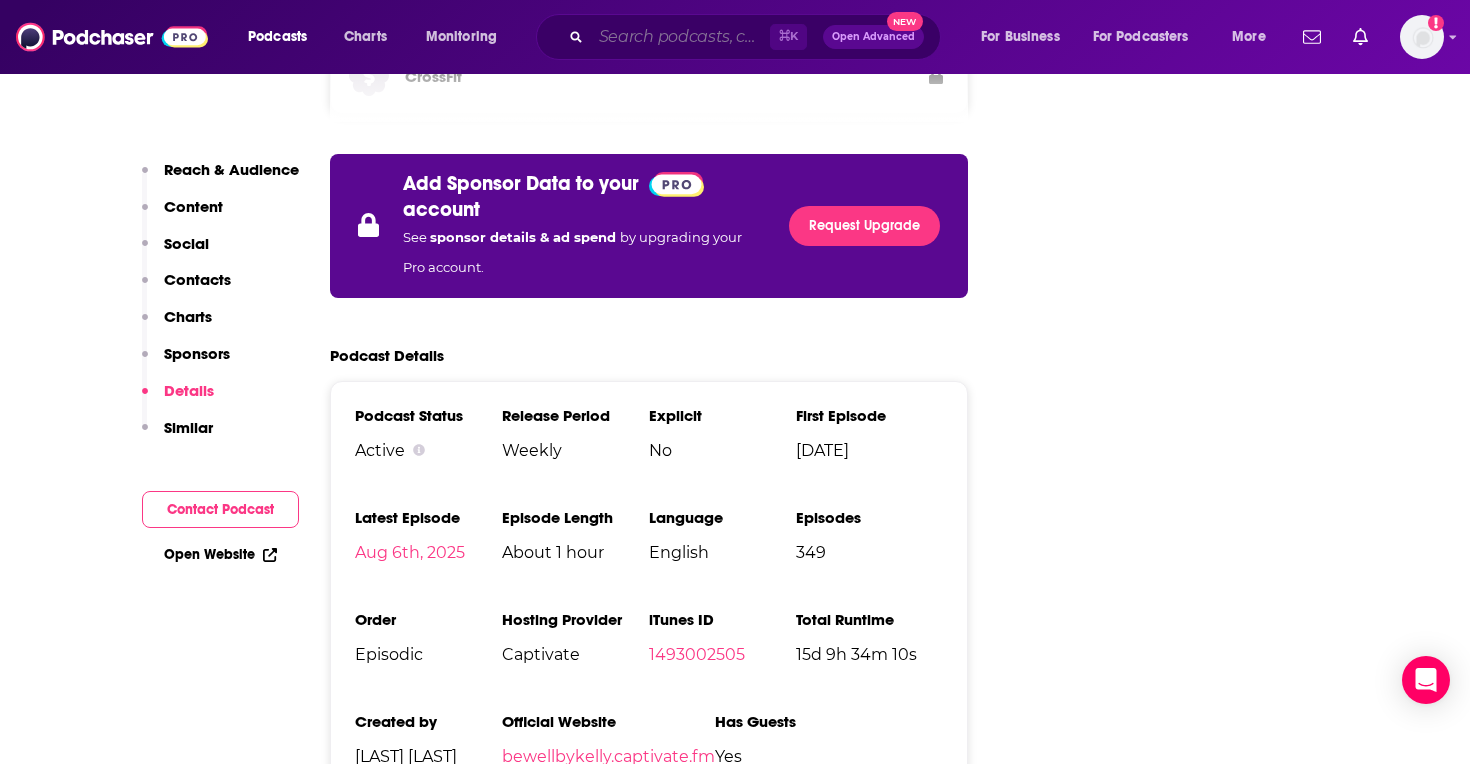 click at bounding box center (680, 37) 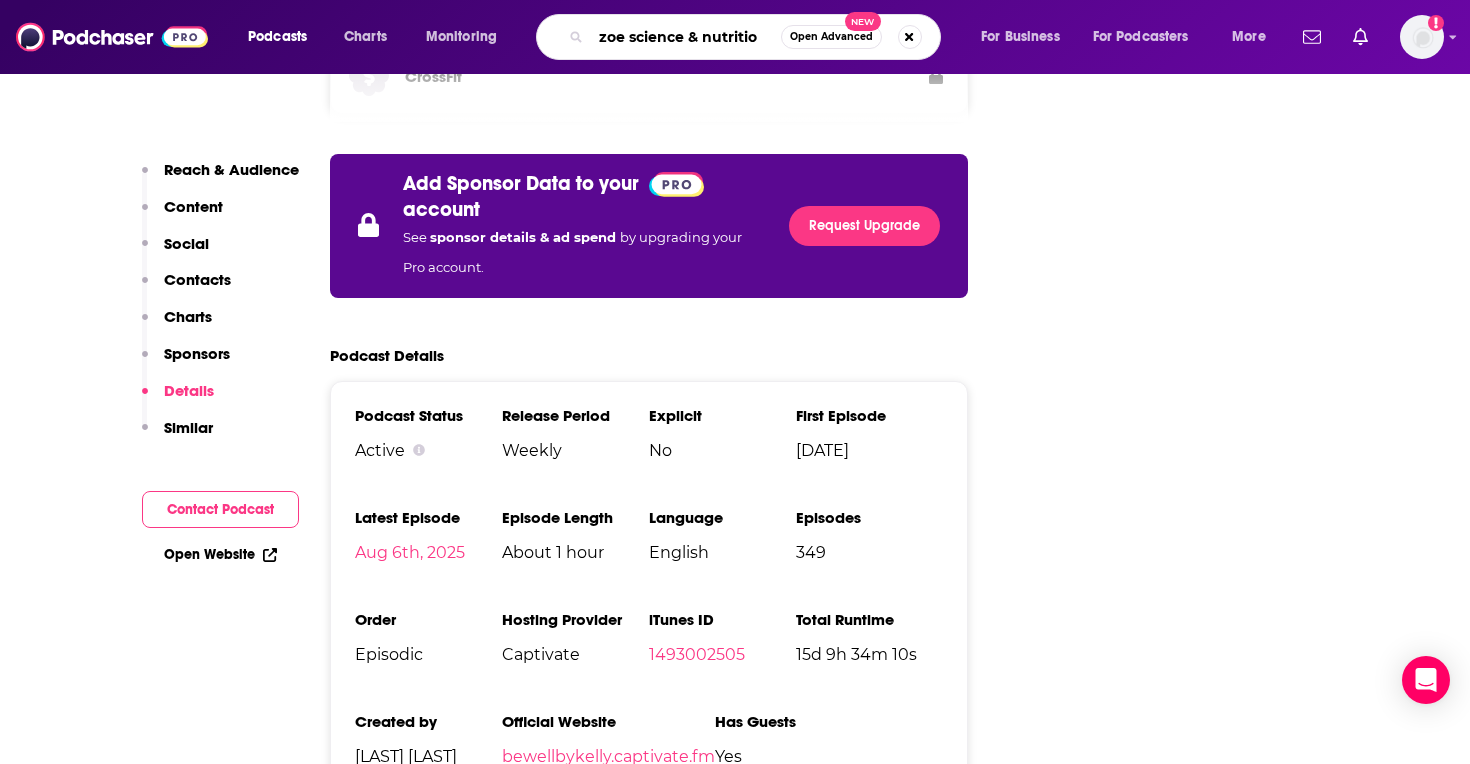 type on "zoe science & nutrition" 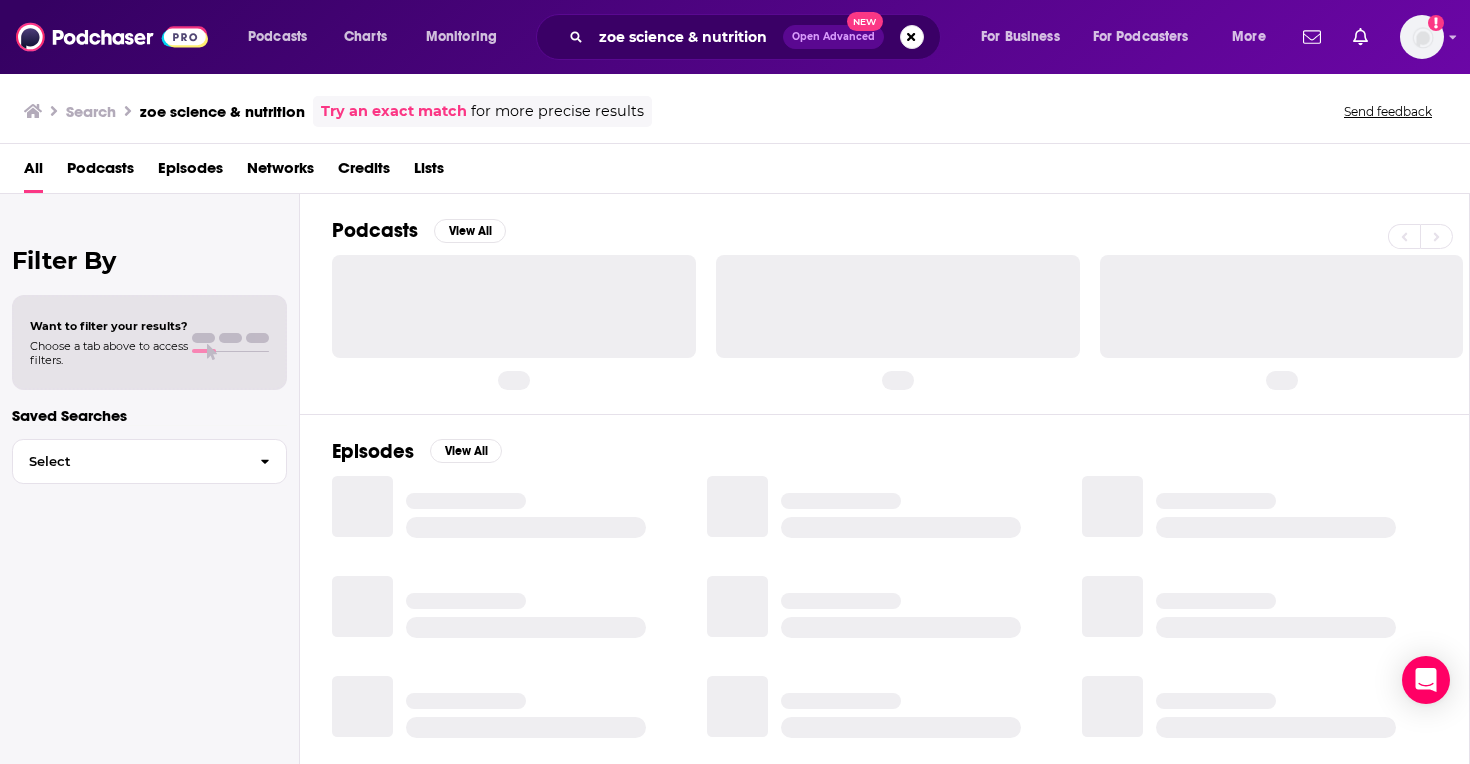 scroll, scrollTop: 0, scrollLeft: 0, axis: both 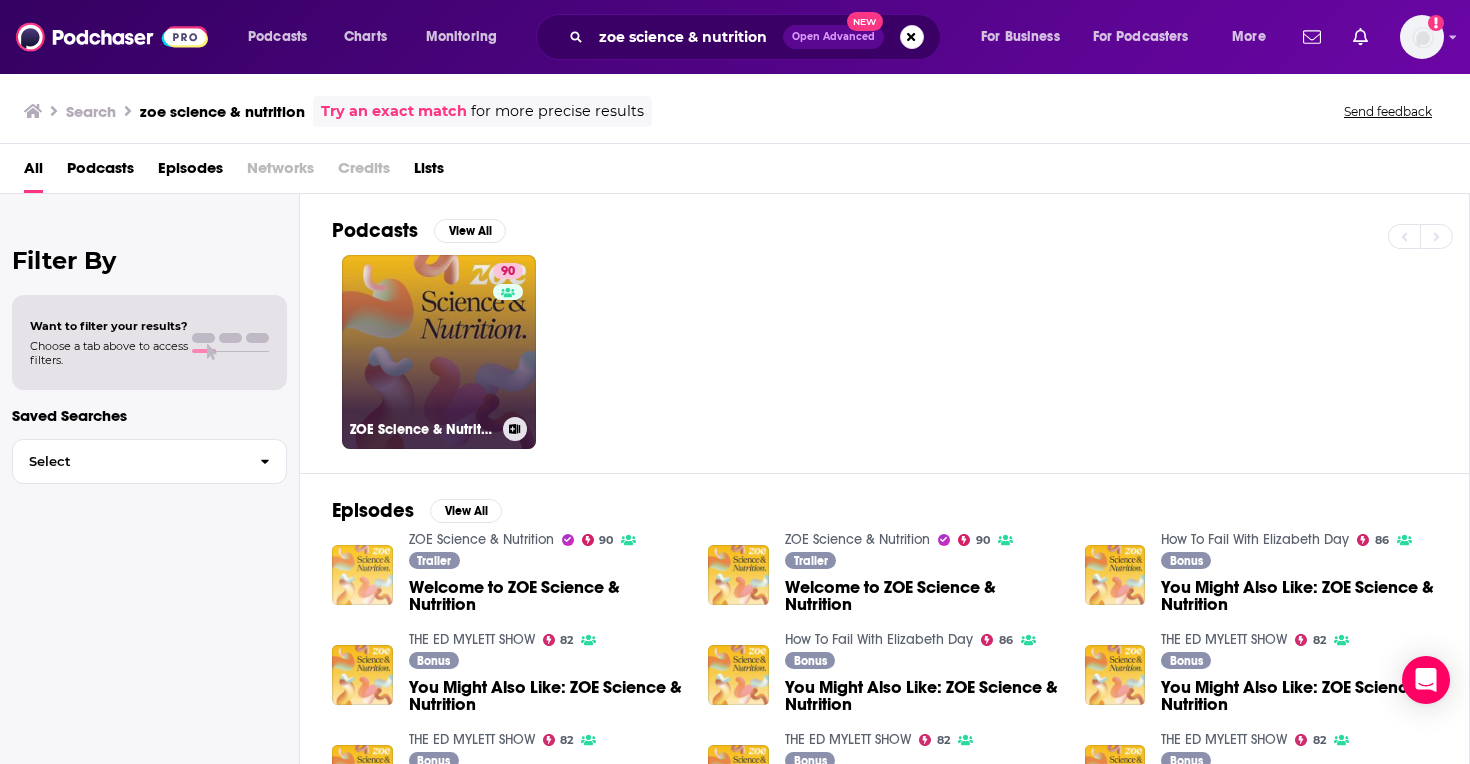 click on "90 ZOE Science & Nutrition" at bounding box center (439, 352) 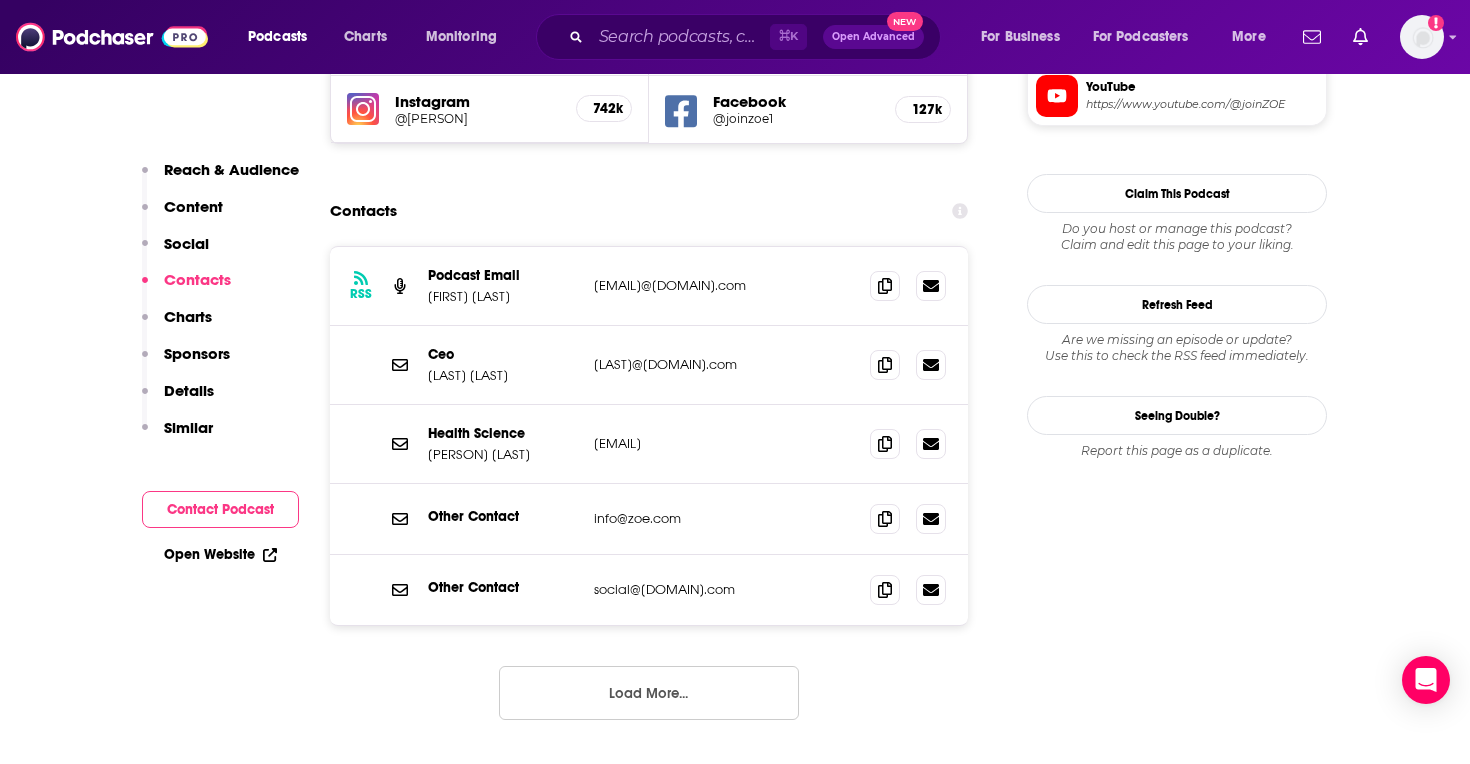 scroll, scrollTop: 1925, scrollLeft: 0, axis: vertical 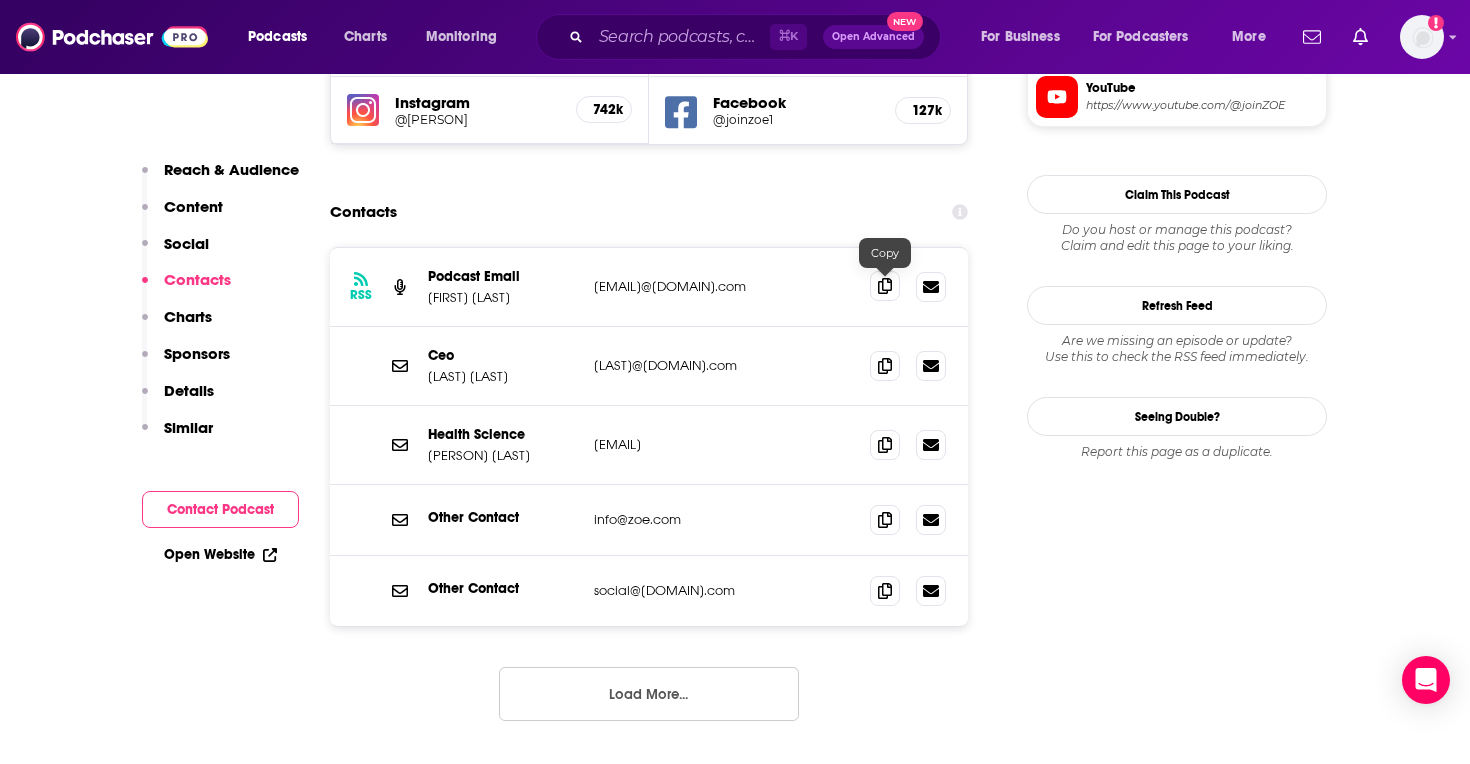 click 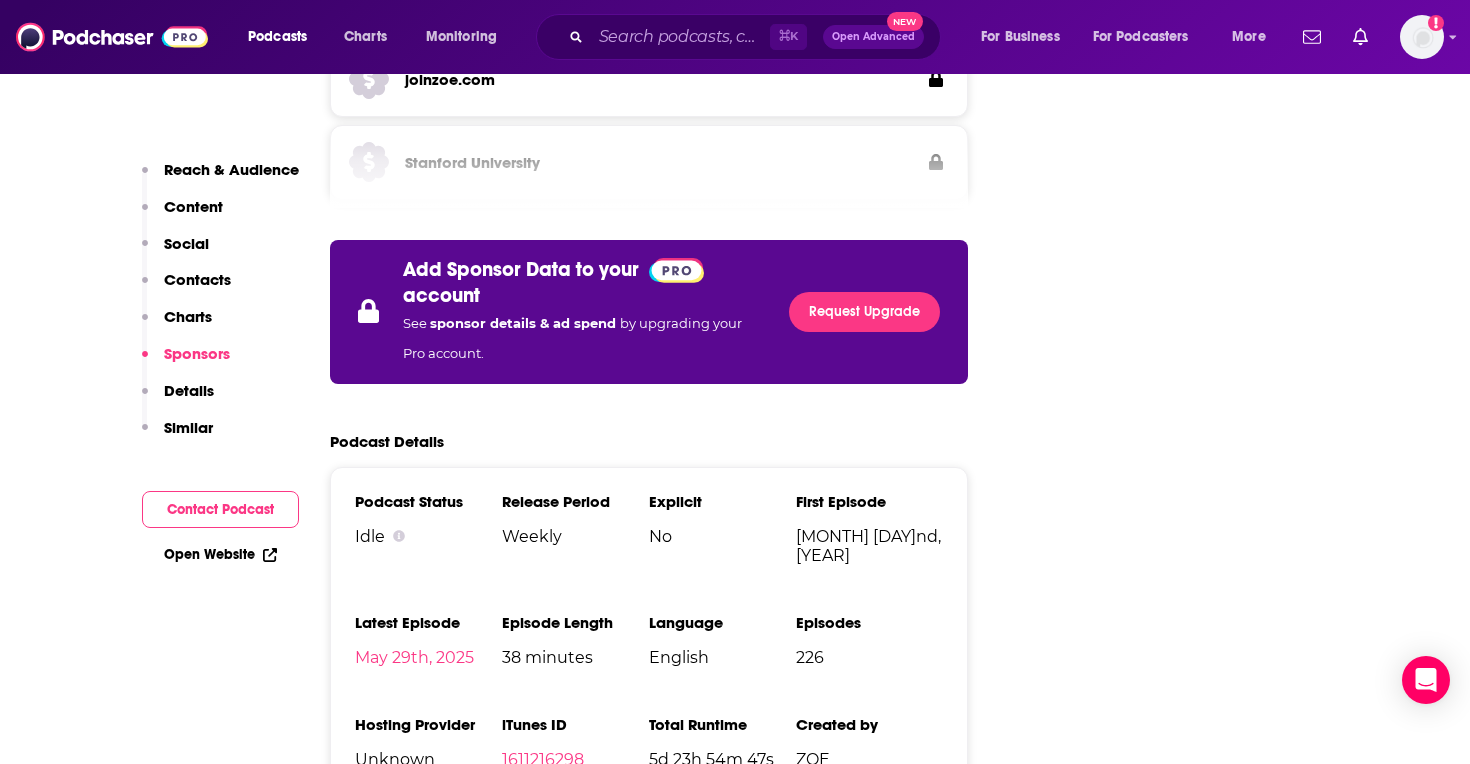 scroll, scrollTop: 3502, scrollLeft: 0, axis: vertical 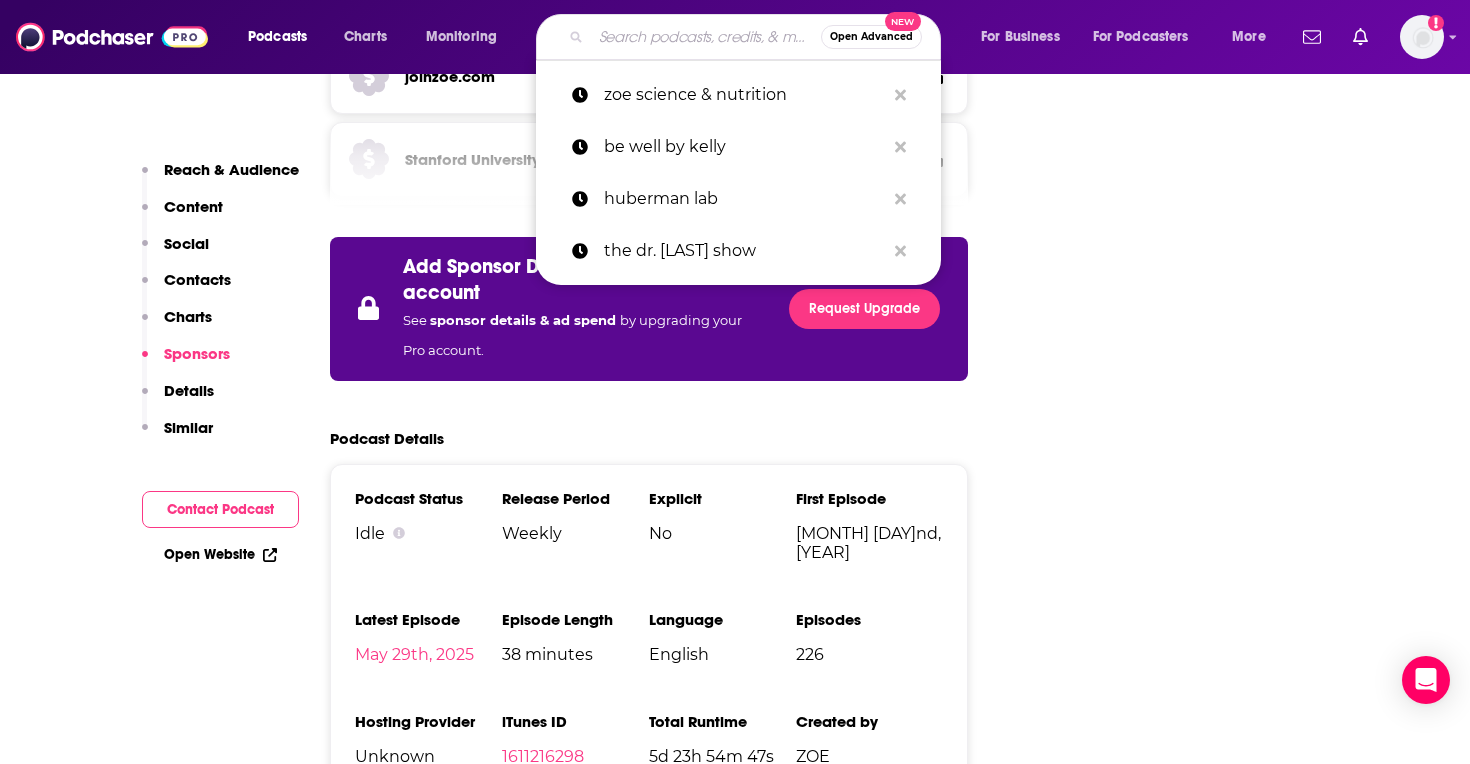 click at bounding box center [706, 37] 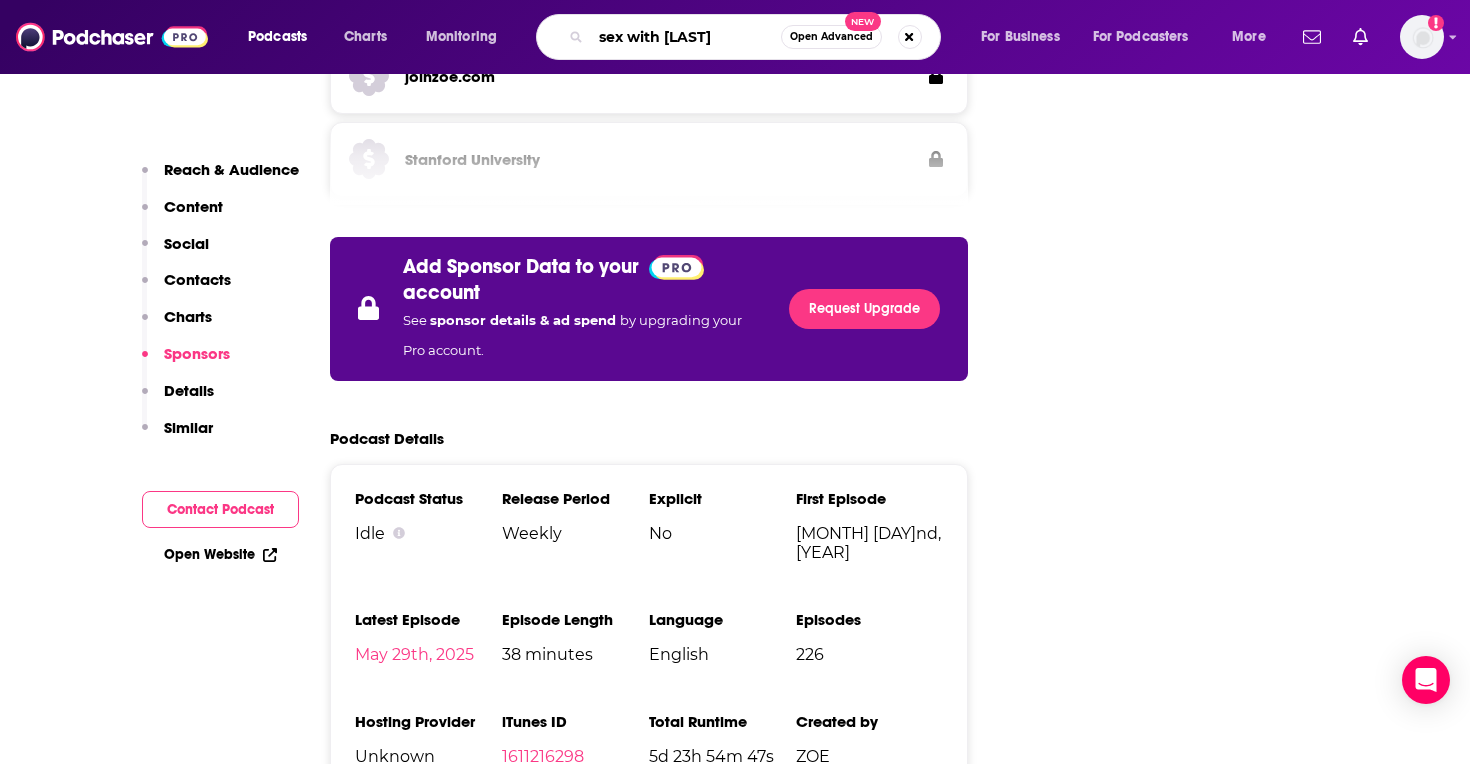 type on "sex with emily" 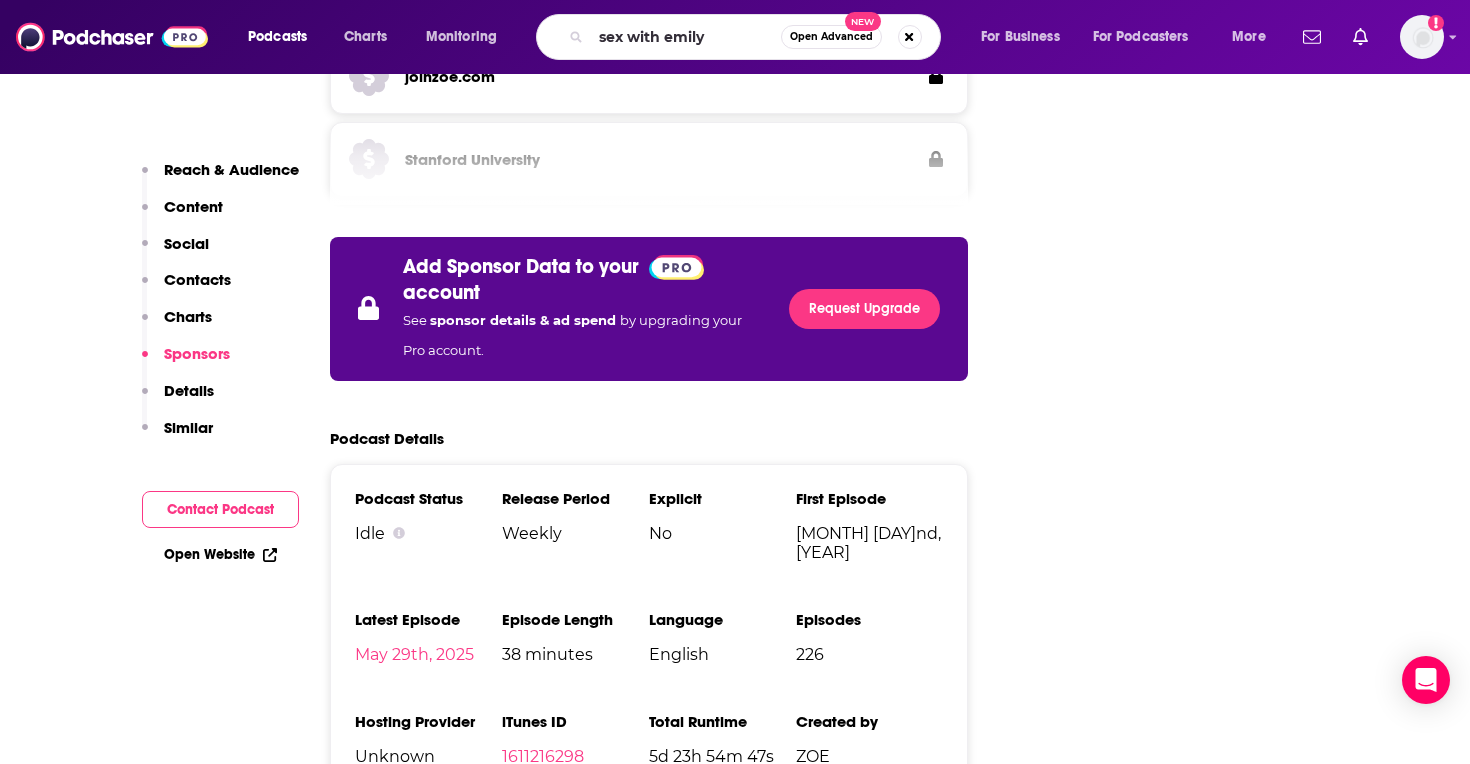 scroll, scrollTop: 0, scrollLeft: 0, axis: both 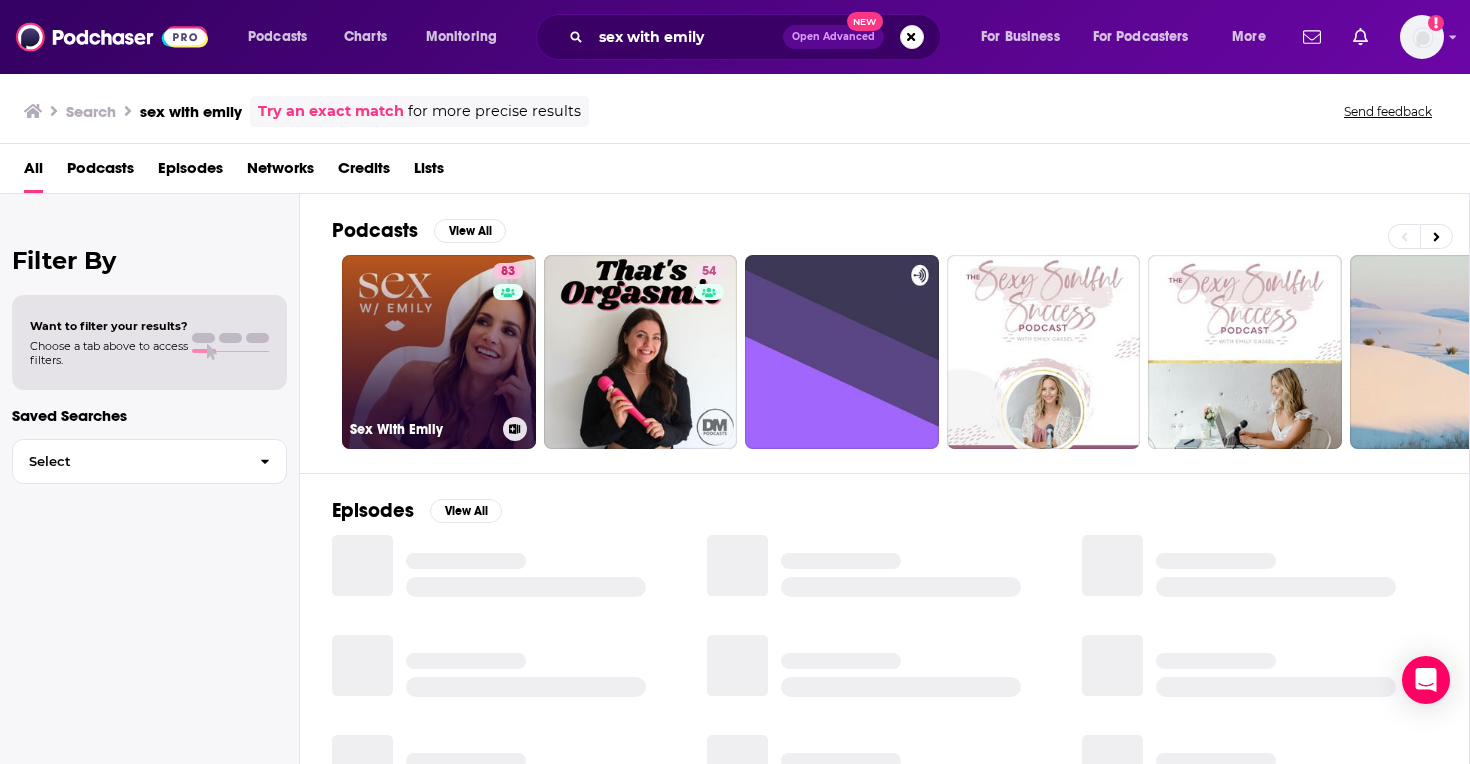 click on "[NUMBER] Sex With [FIRST]" at bounding box center [439, 352] 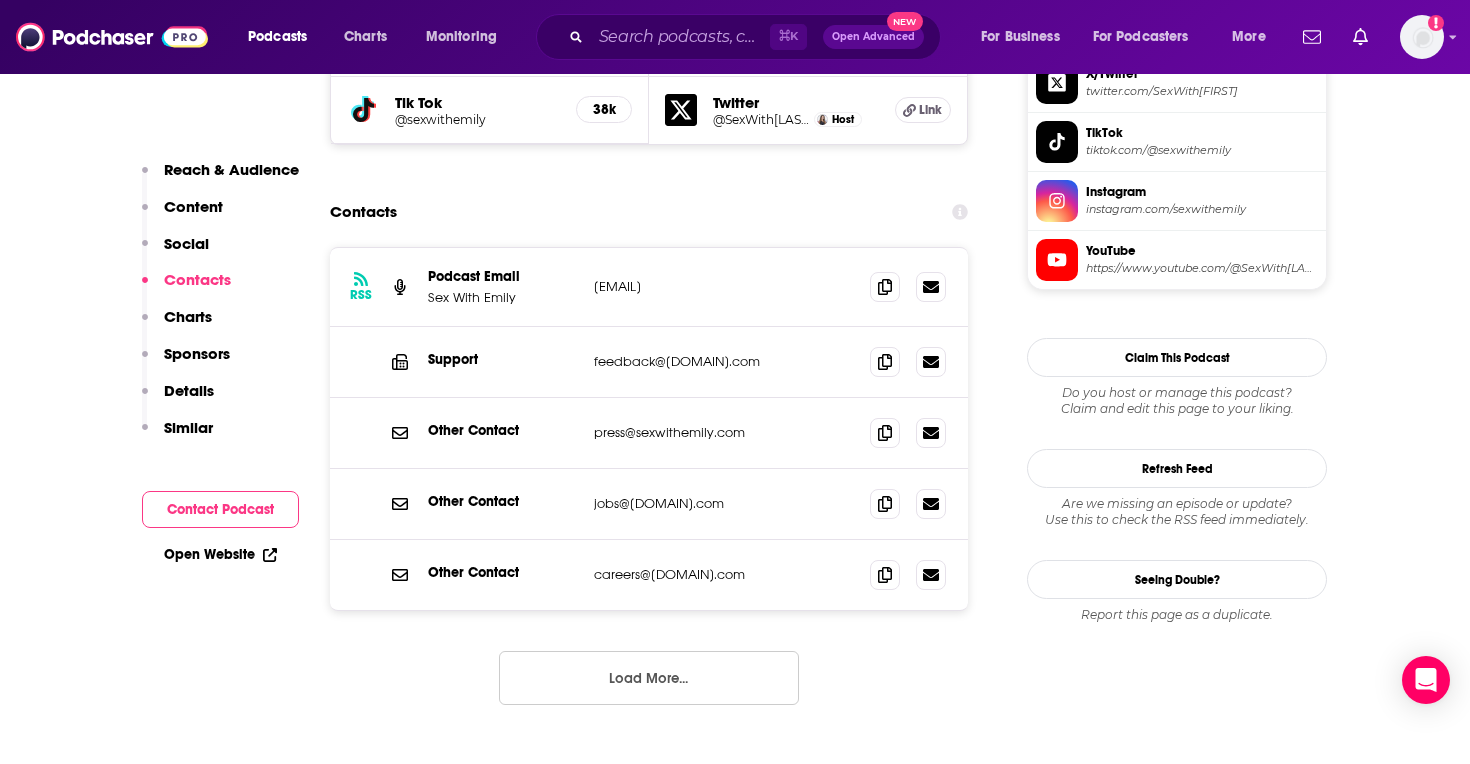 scroll, scrollTop: 1824, scrollLeft: 0, axis: vertical 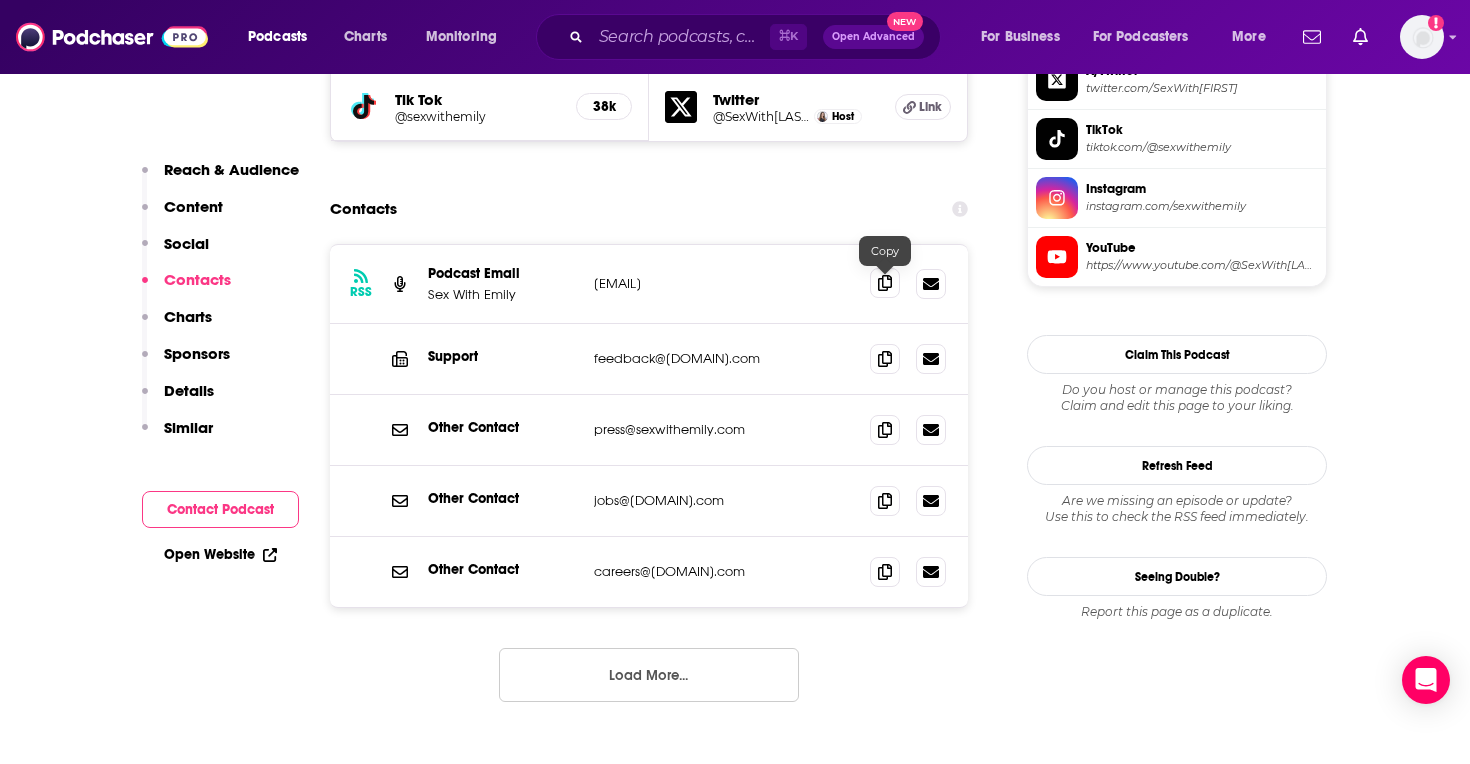 click 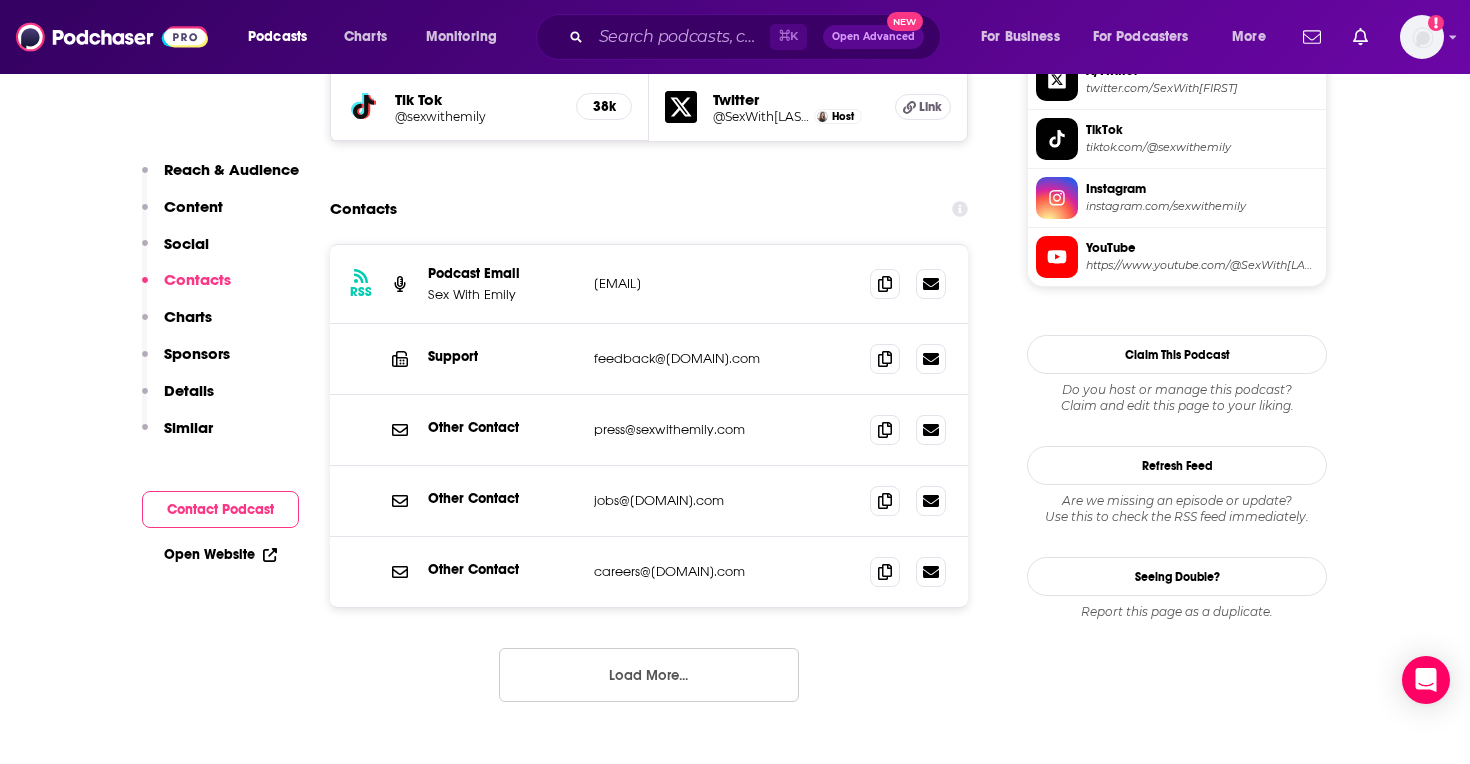 click on "Load More..." at bounding box center [649, 675] 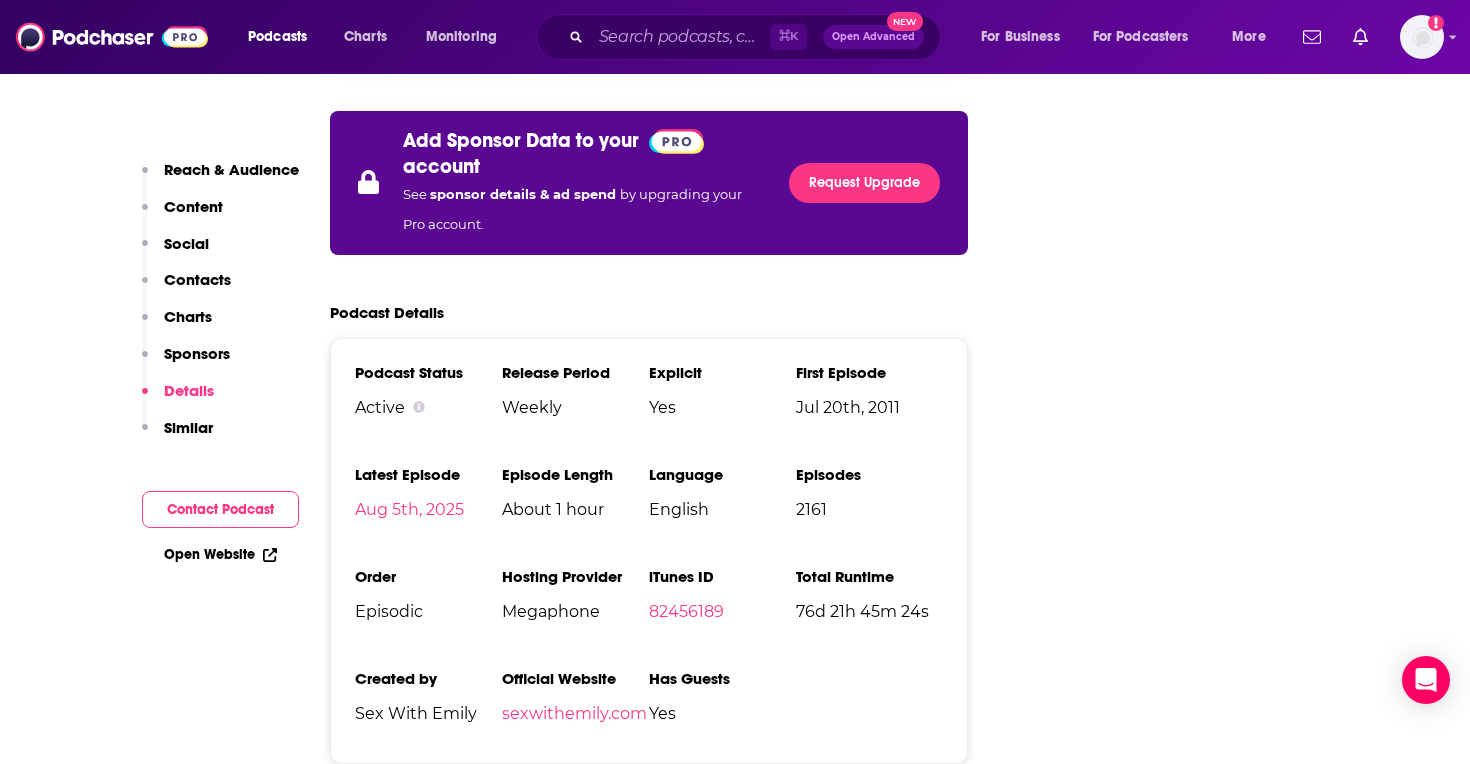 scroll, scrollTop: 3846, scrollLeft: 0, axis: vertical 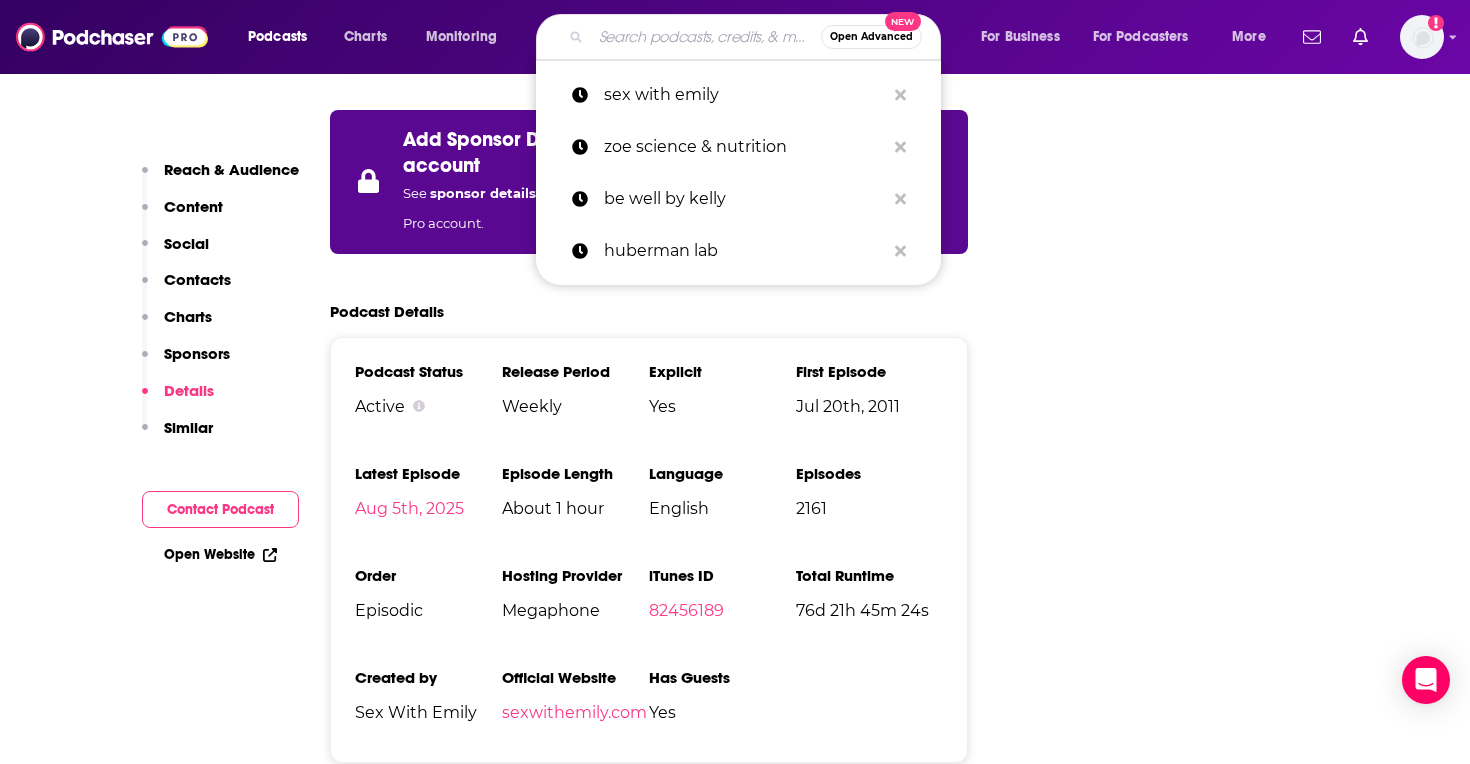 click at bounding box center [706, 37] 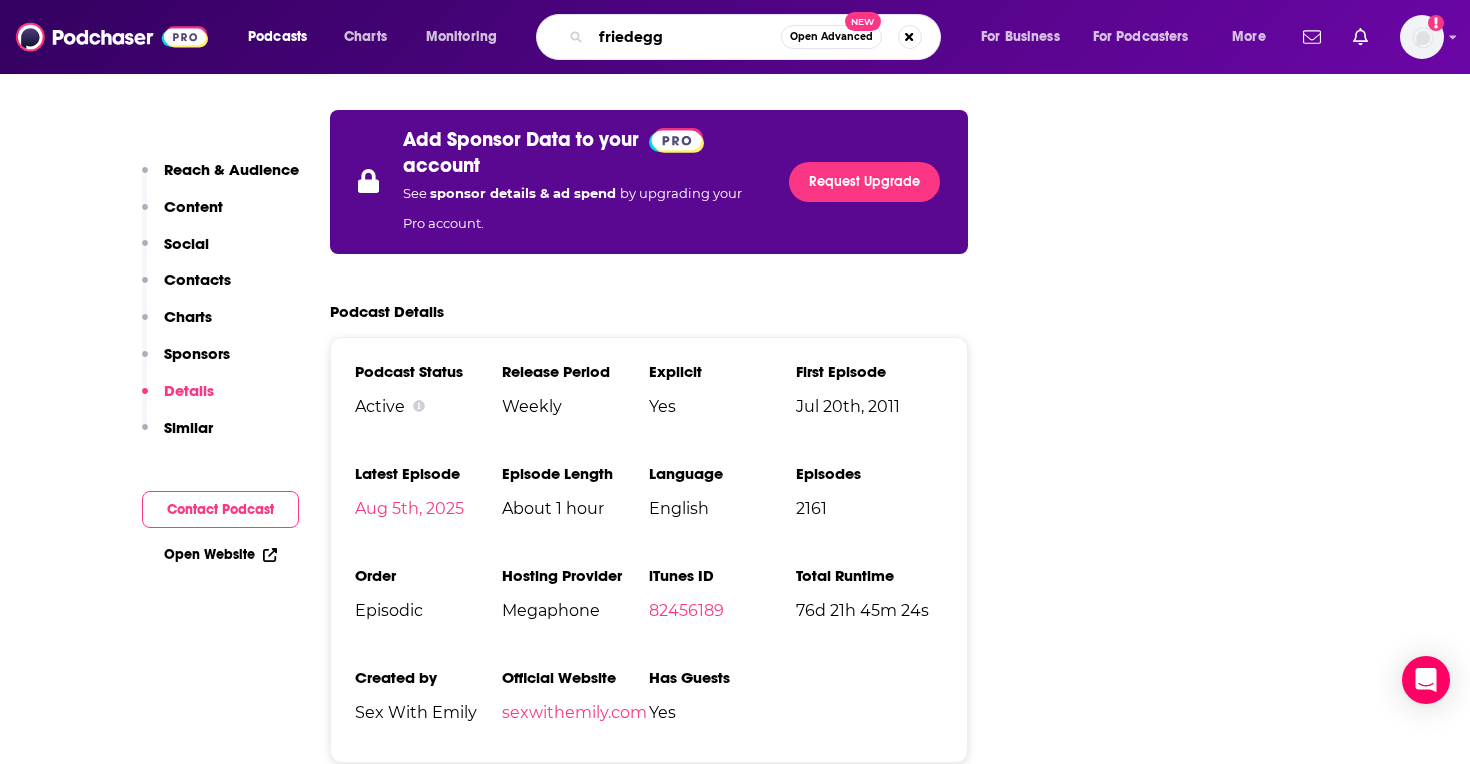 type on "friedeggs" 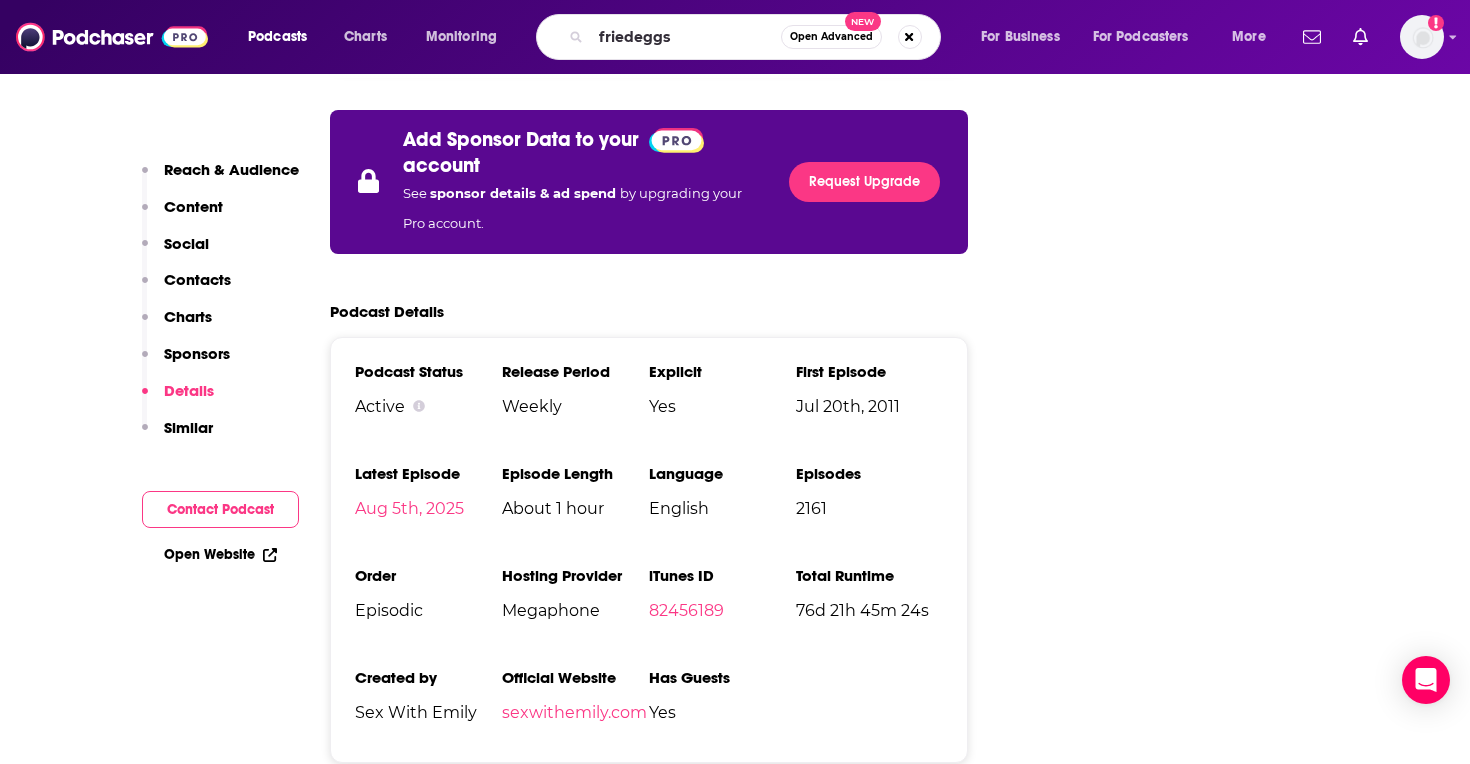 scroll, scrollTop: 0, scrollLeft: 0, axis: both 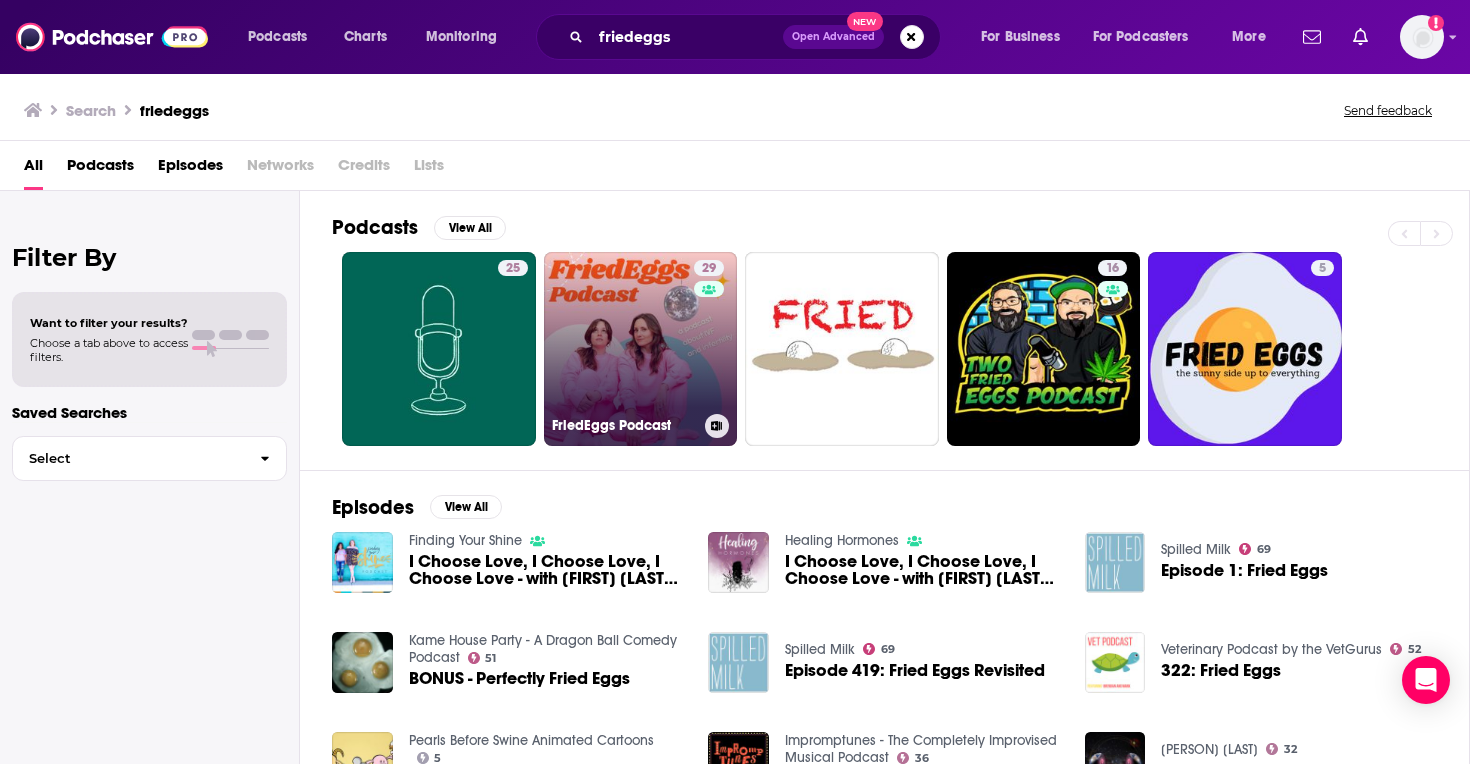 click on "[NUMBER] FriedEggs Podcast" at bounding box center [641, 349] 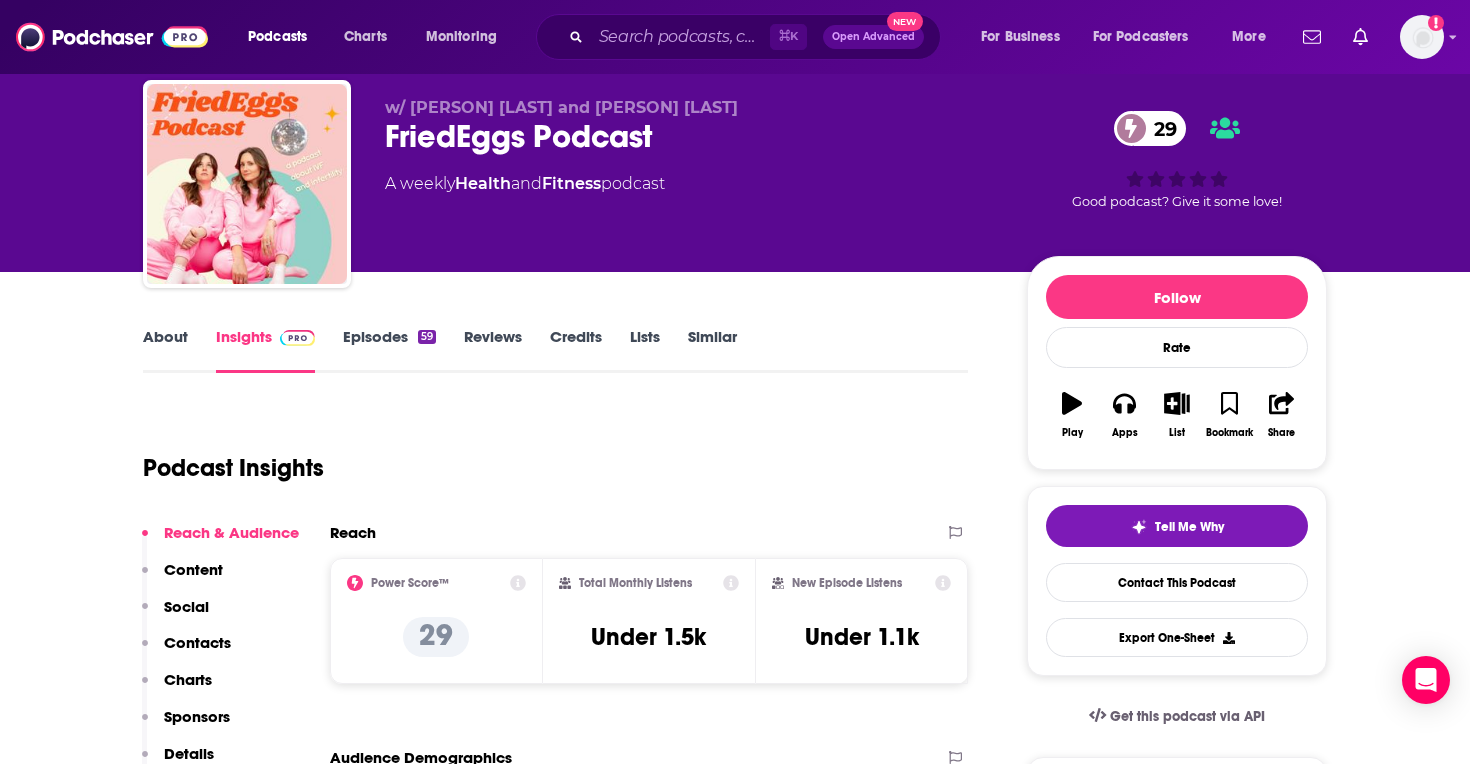 scroll, scrollTop: 55, scrollLeft: 0, axis: vertical 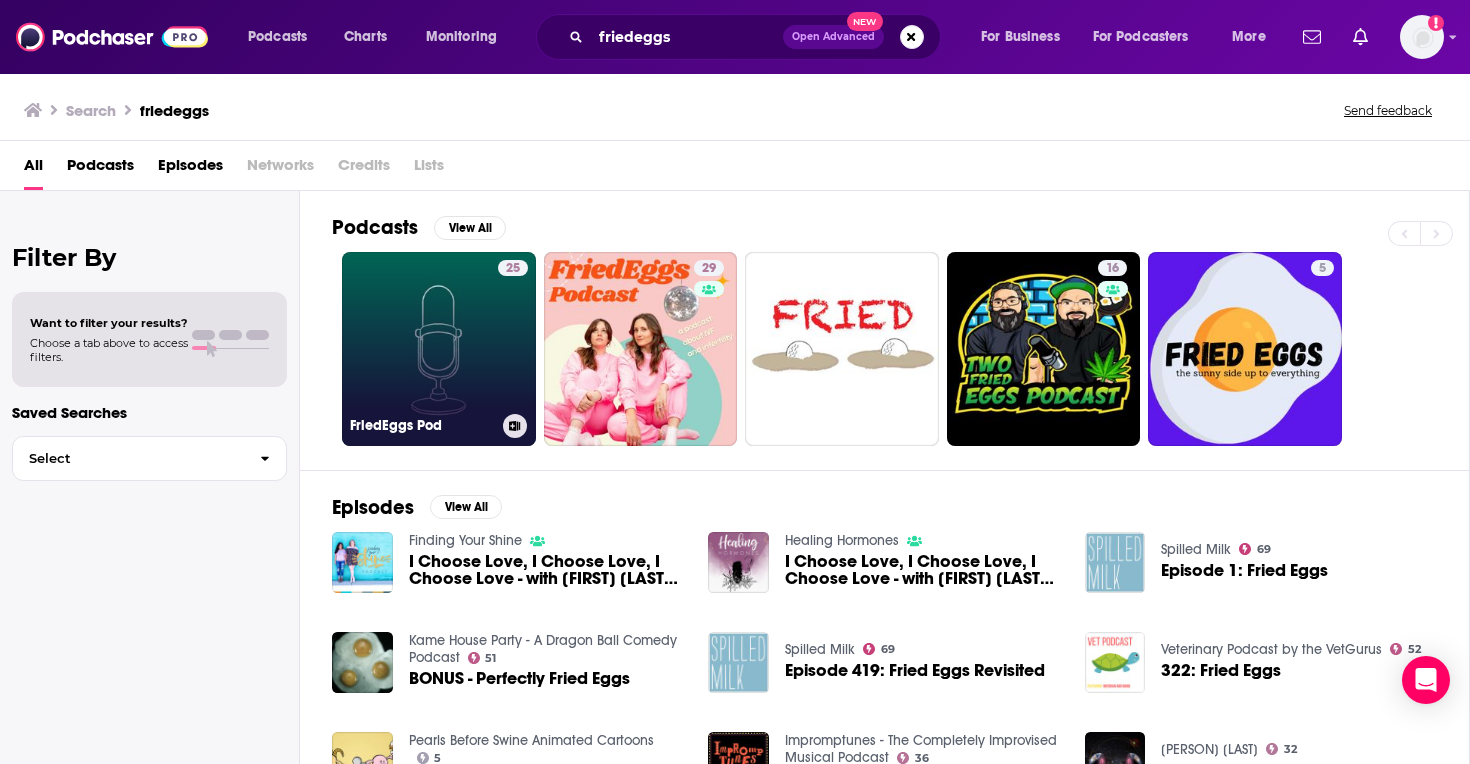 click on "25 FriedEggs Pod" at bounding box center (439, 349) 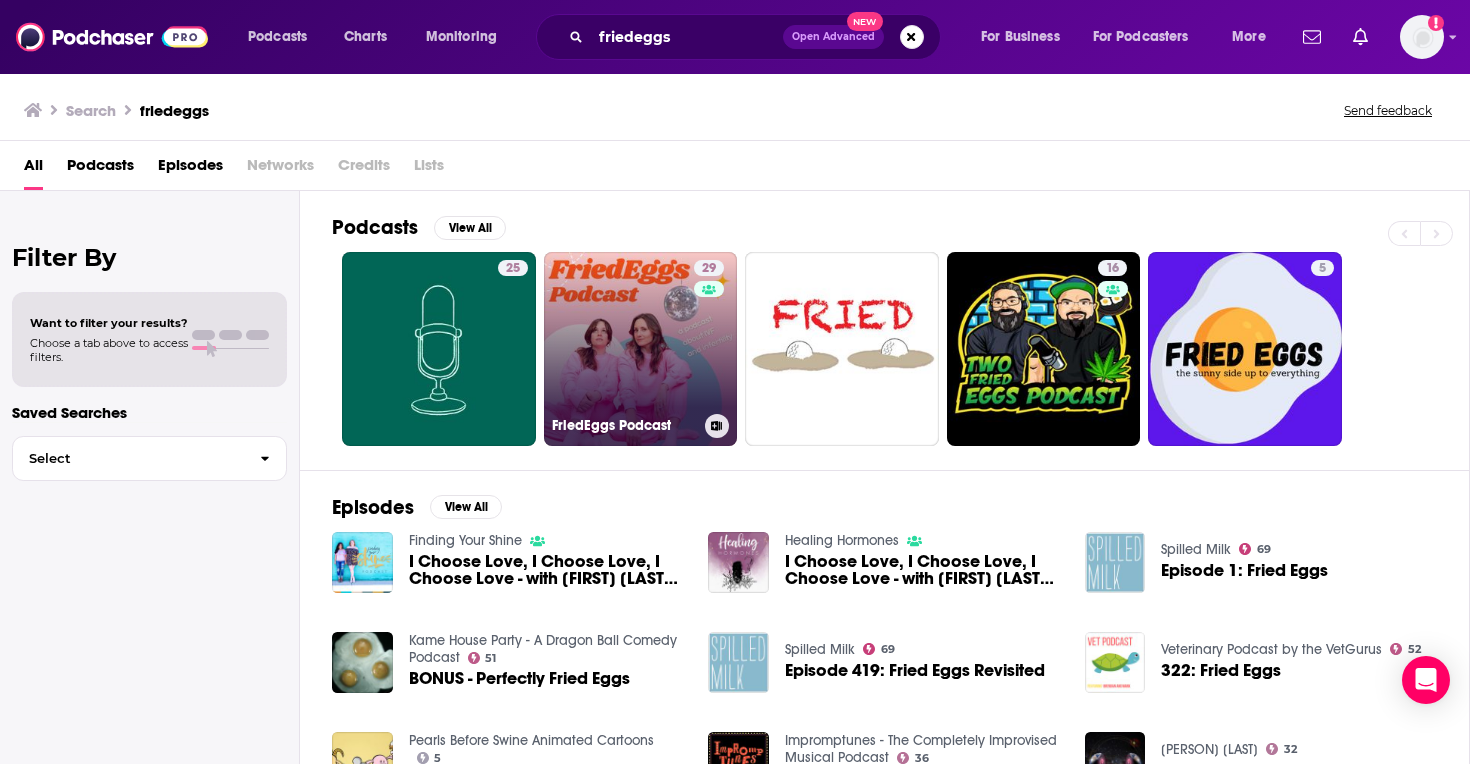 click on "[NUMBER] FriedEggs Podcast" at bounding box center (641, 349) 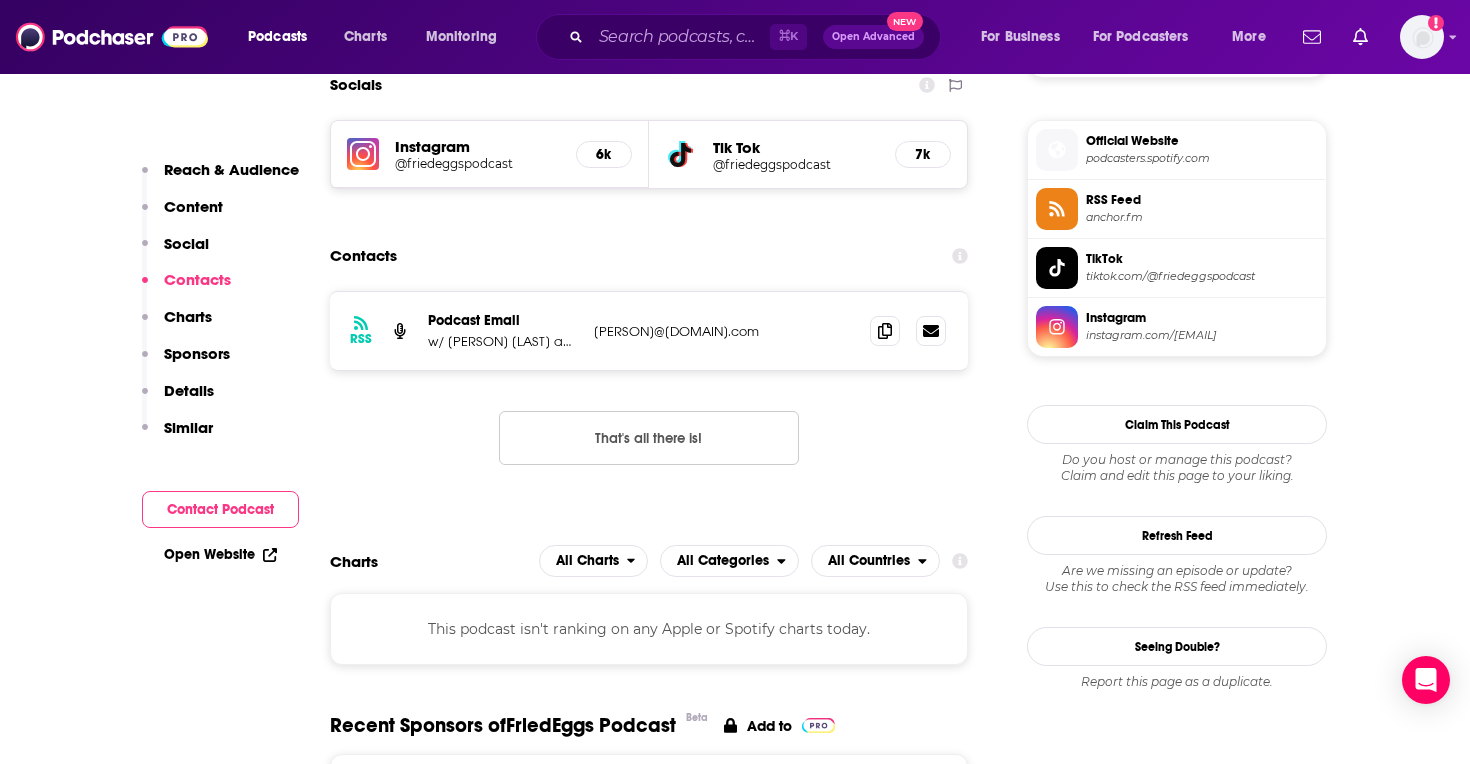 scroll, scrollTop: 1418, scrollLeft: 0, axis: vertical 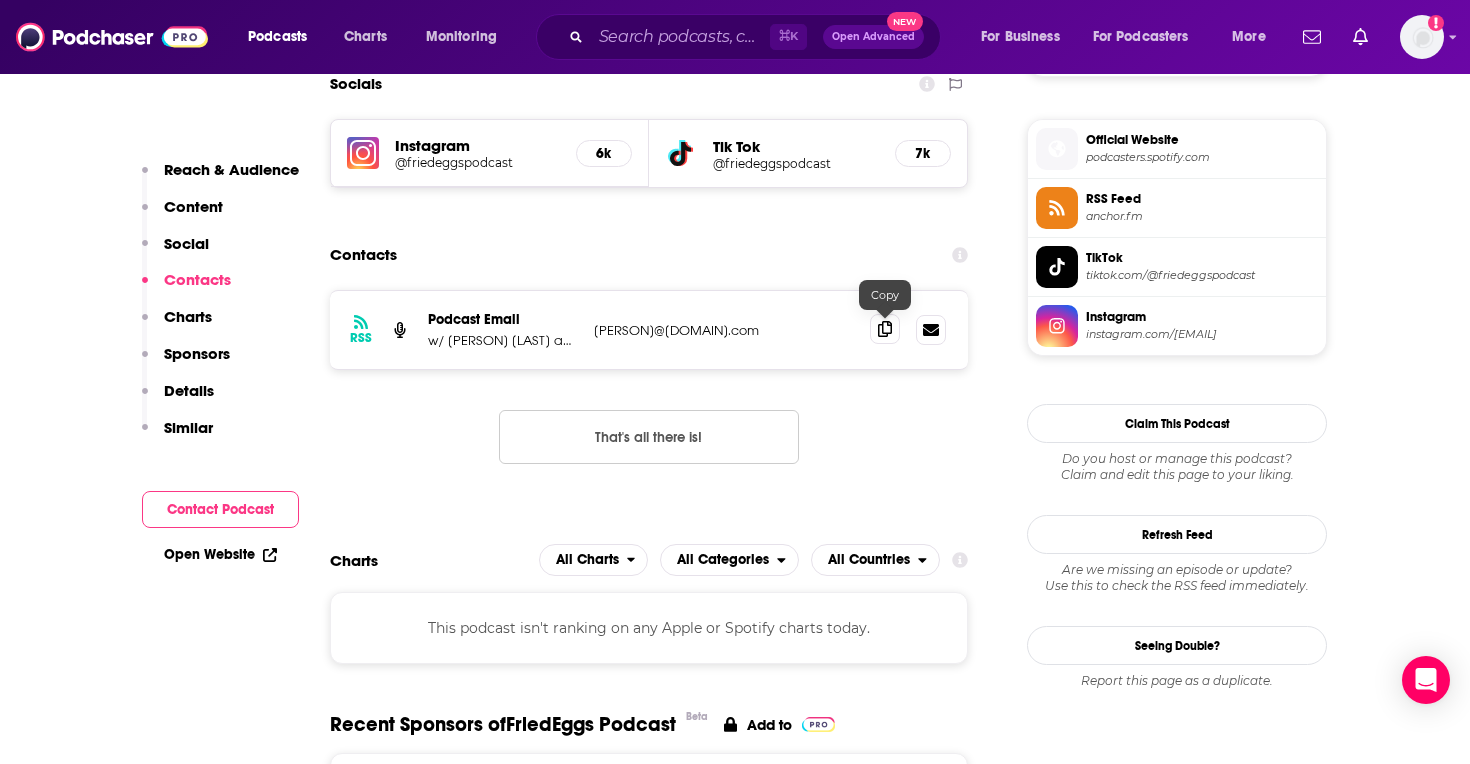 click 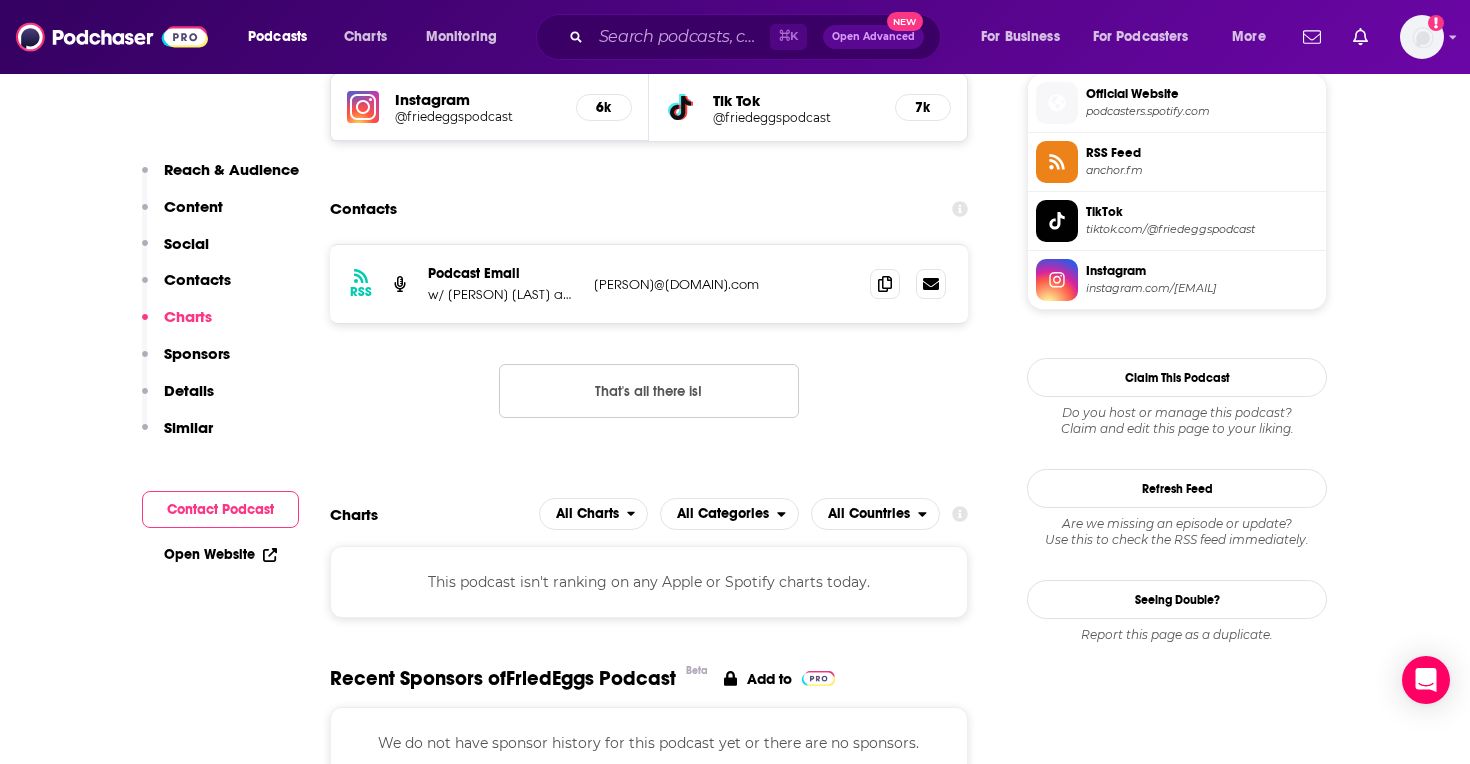 scroll, scrollTop: 1436, scrollLeft: 0, axis: vertical 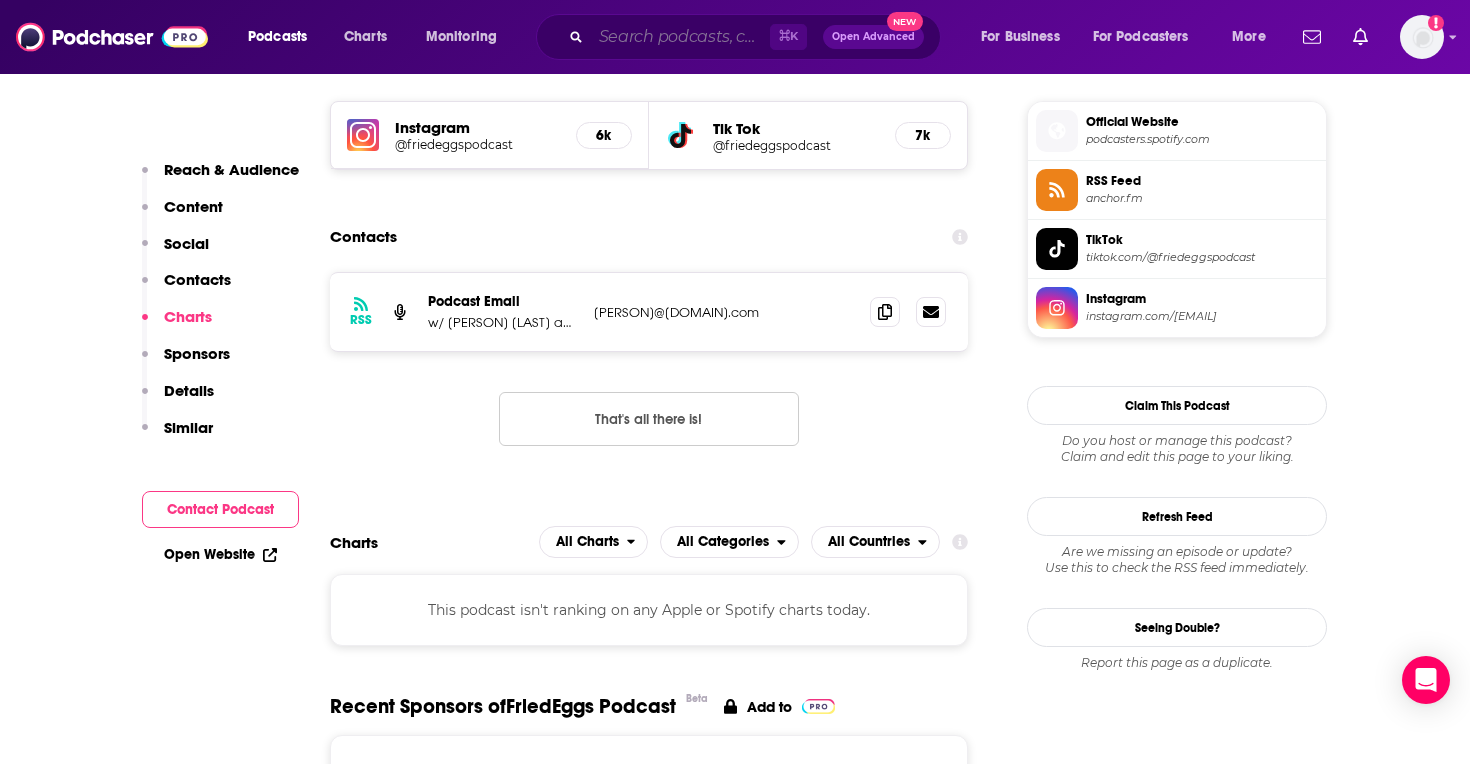 click at bounding box center [680, 37] 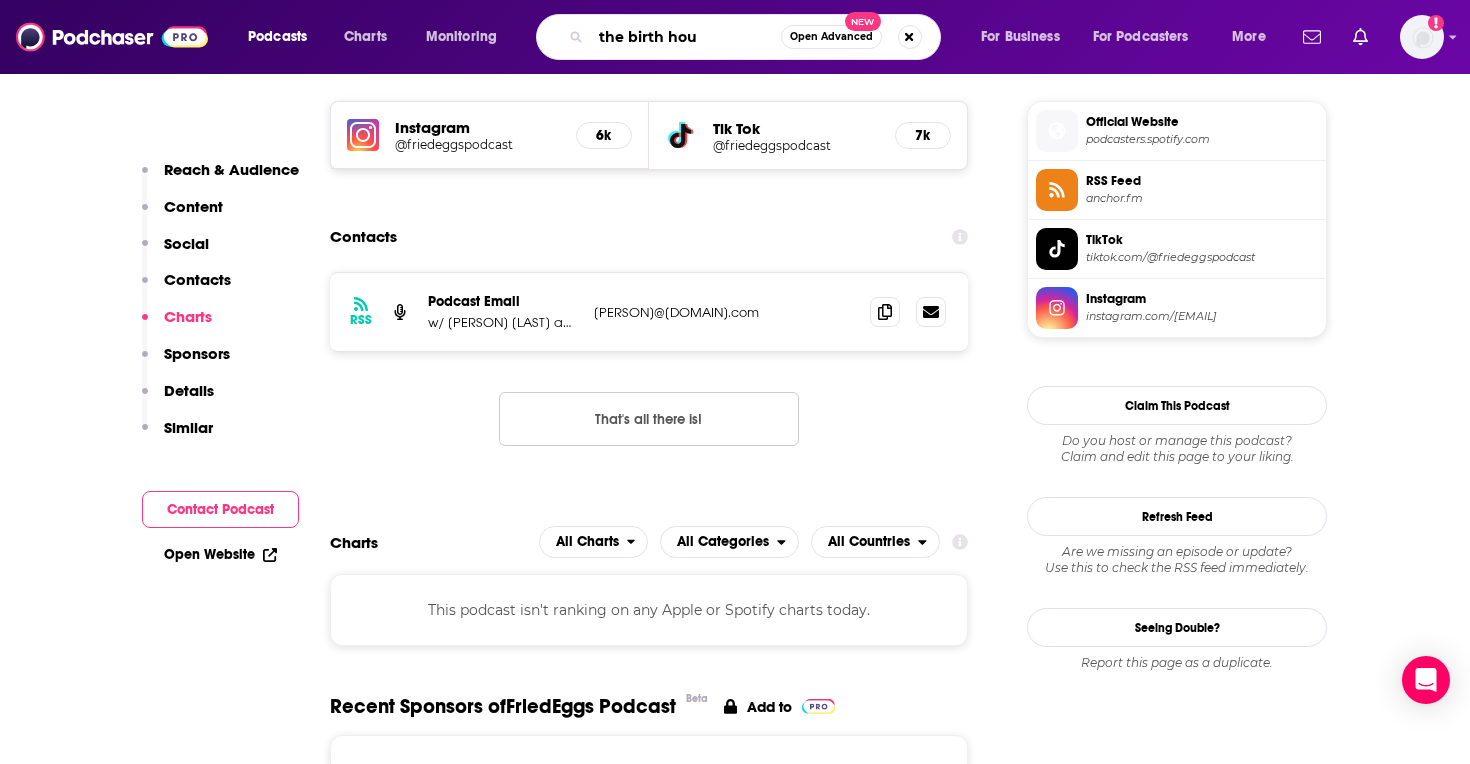 type on "the birth hour" 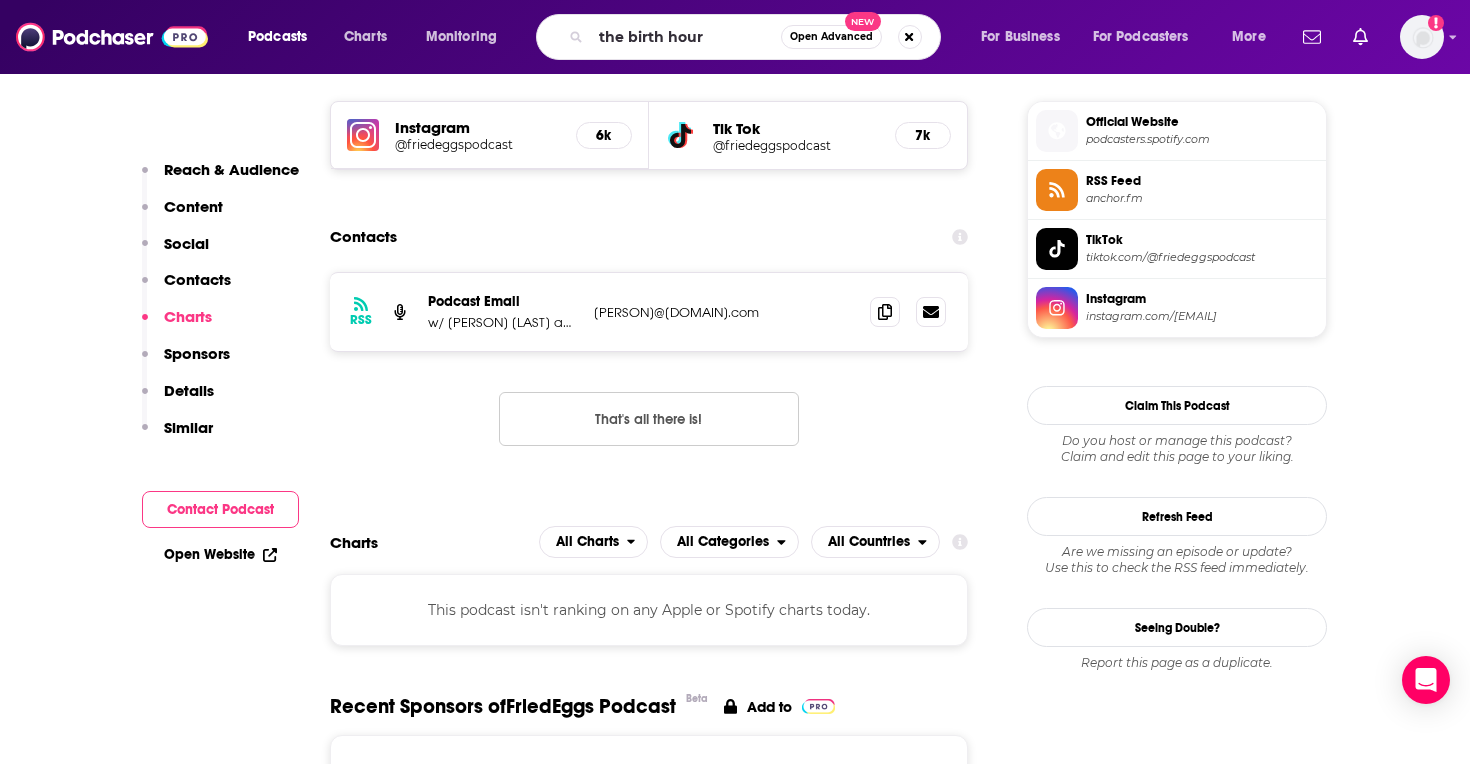 scroll, scrollTop: 0, scrollLeft: 0, axis: both 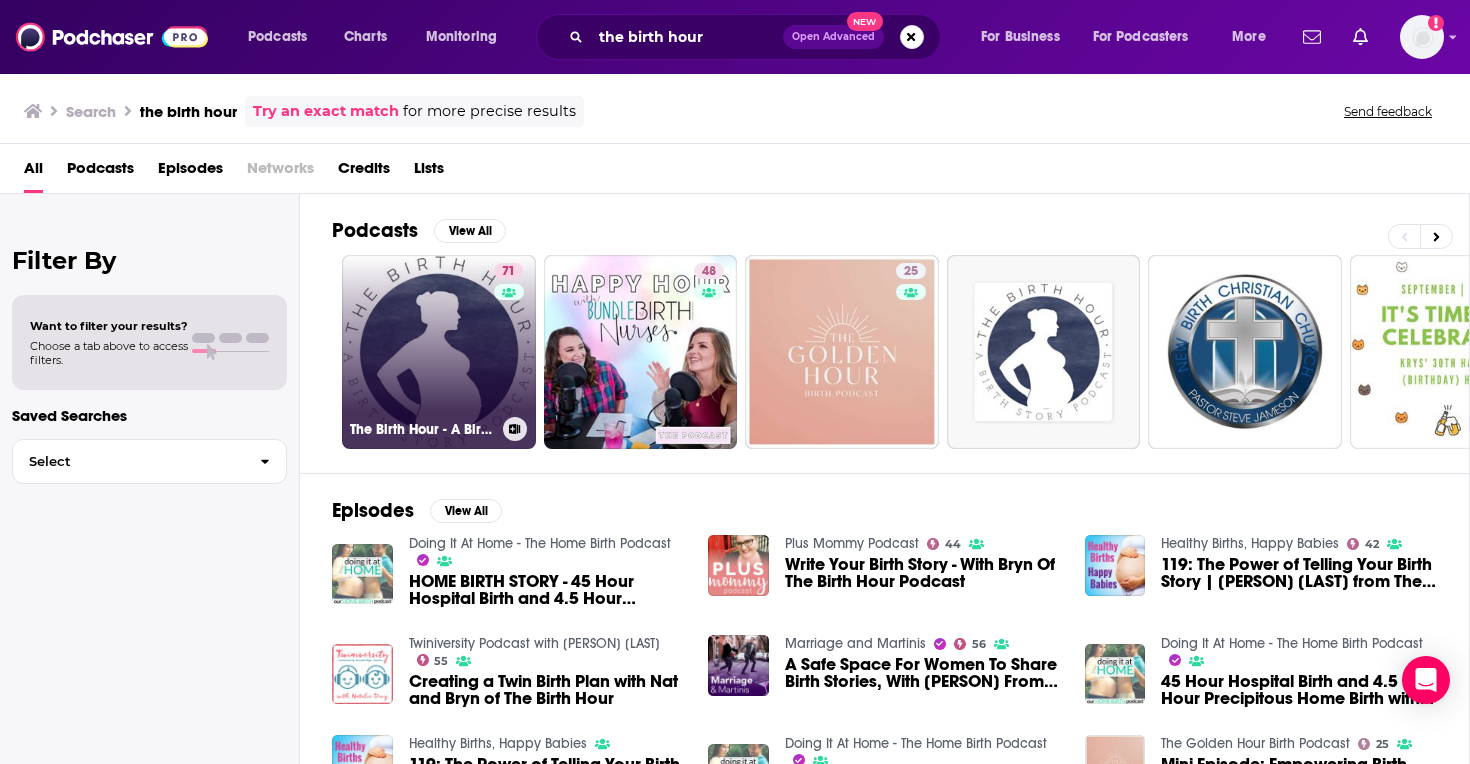click on "71" at bounding box center (511, 340) 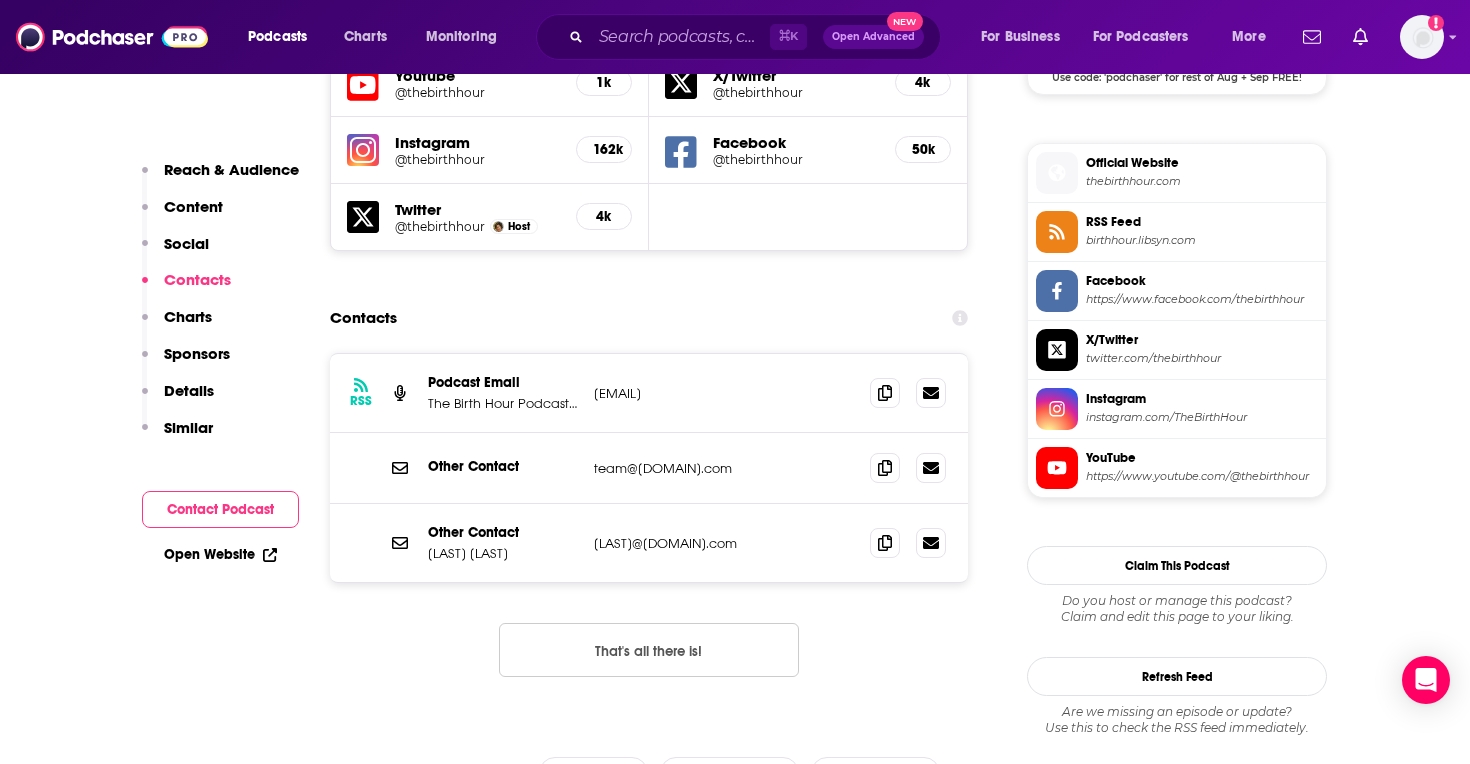 scroll, scrollTop: 1741, scrollLeft: 0, axis: vertical 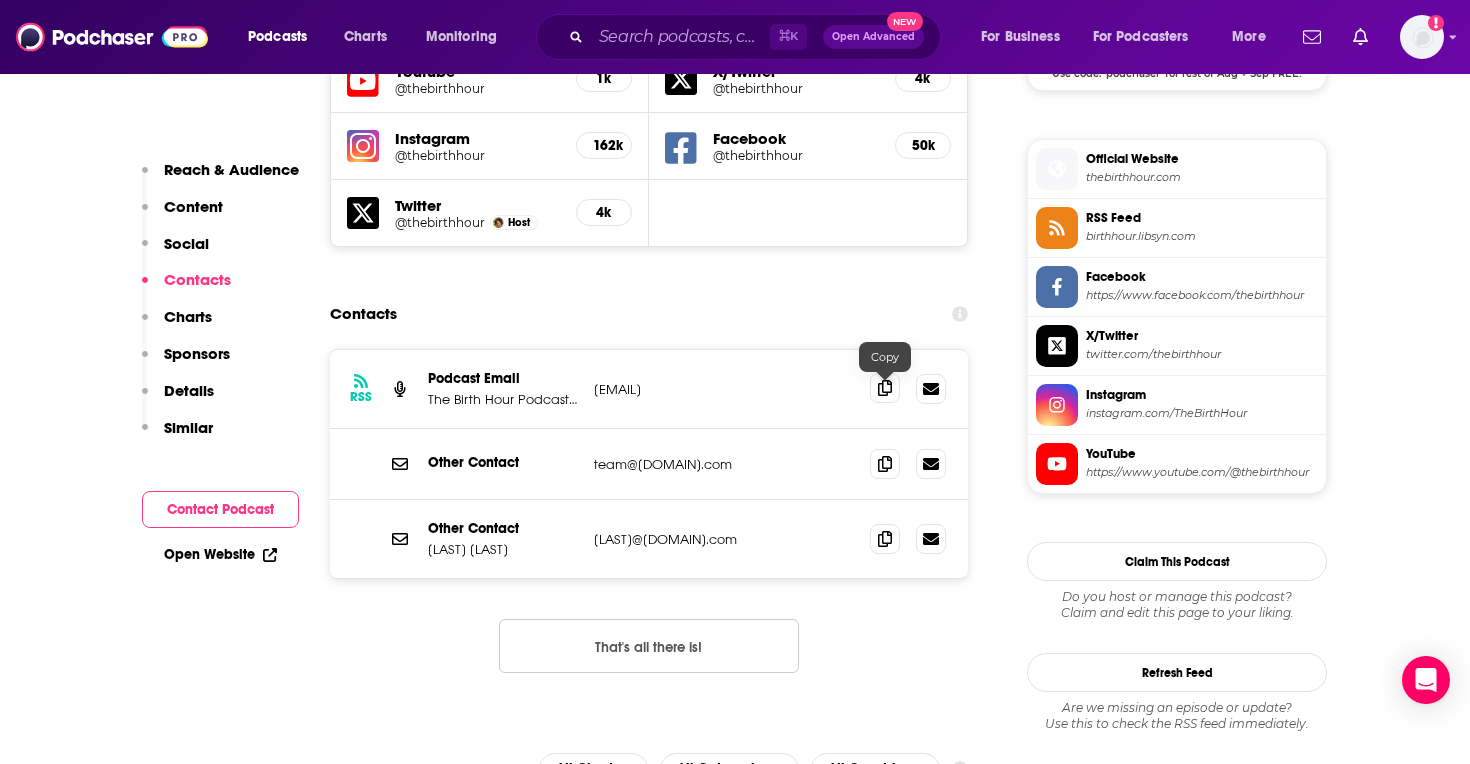 click 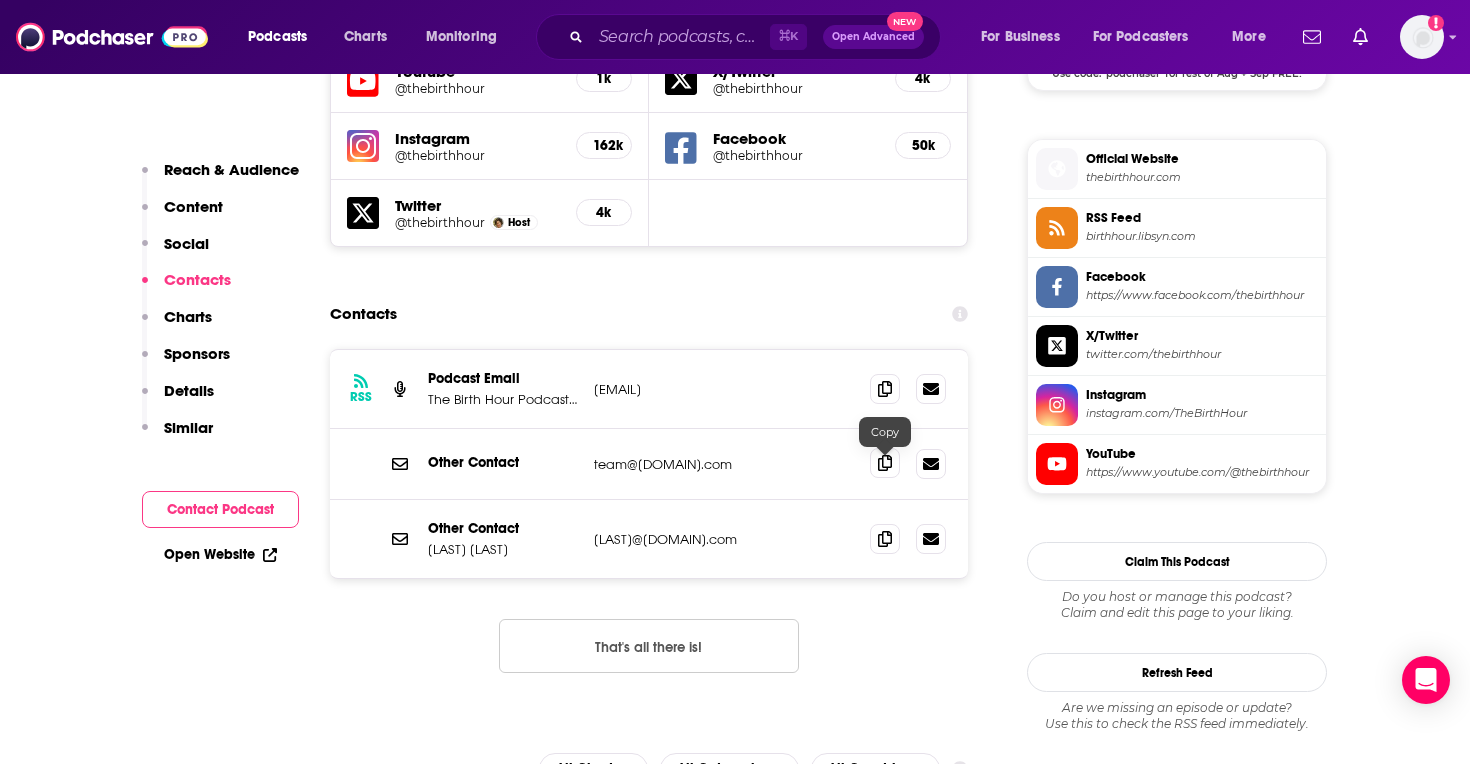 click 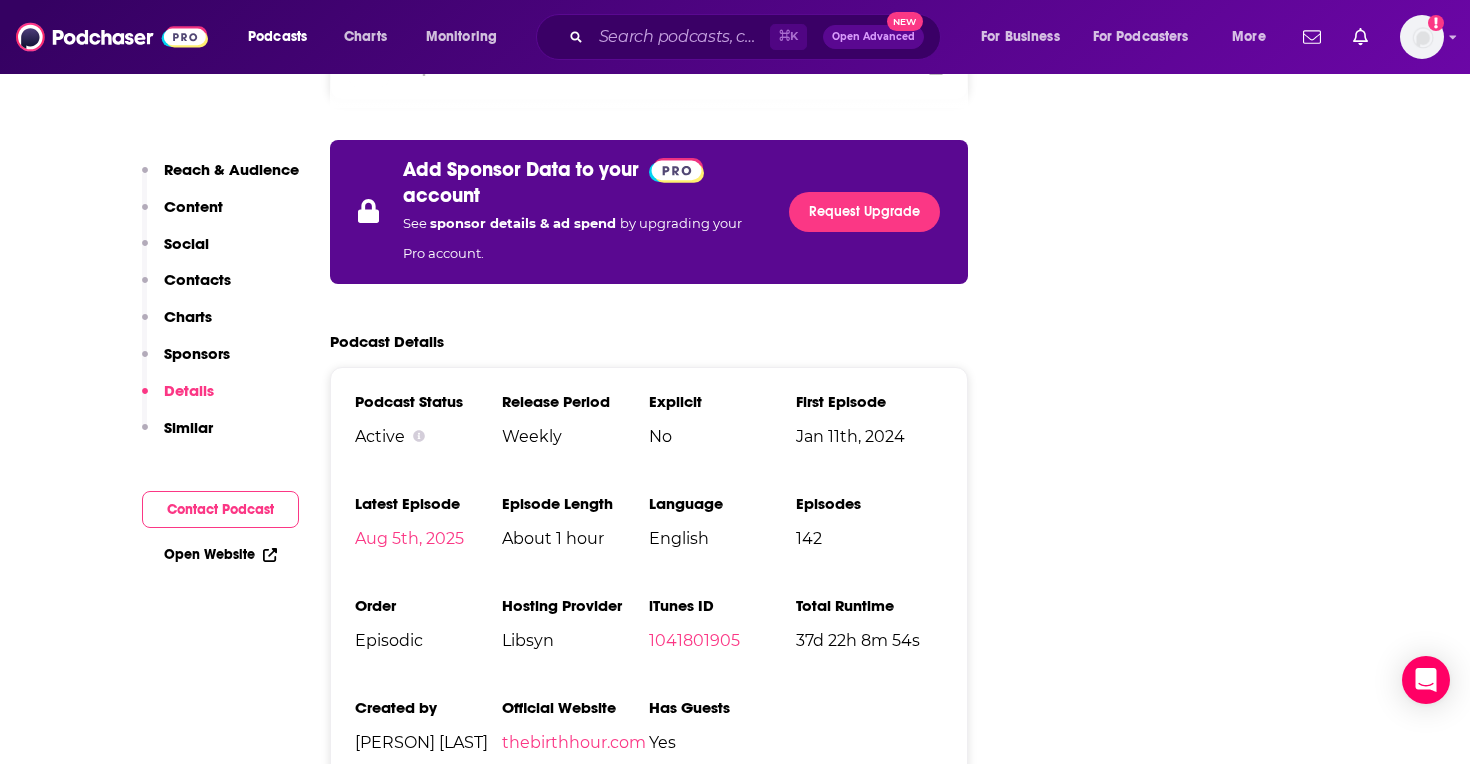 scroll, scrollTop: 3390, scrollLeft: 0, axis: vertical 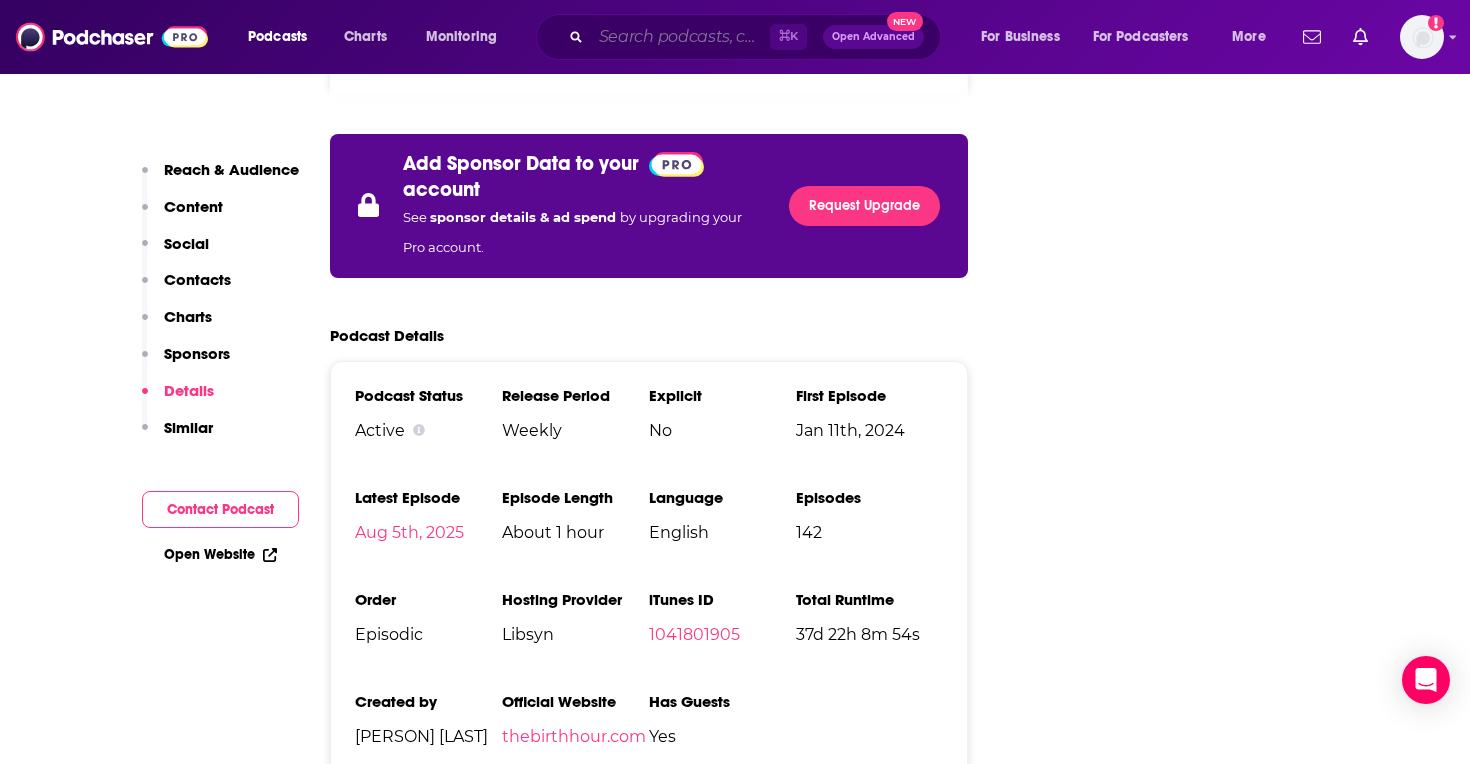 click at bounding box center [680, 37] 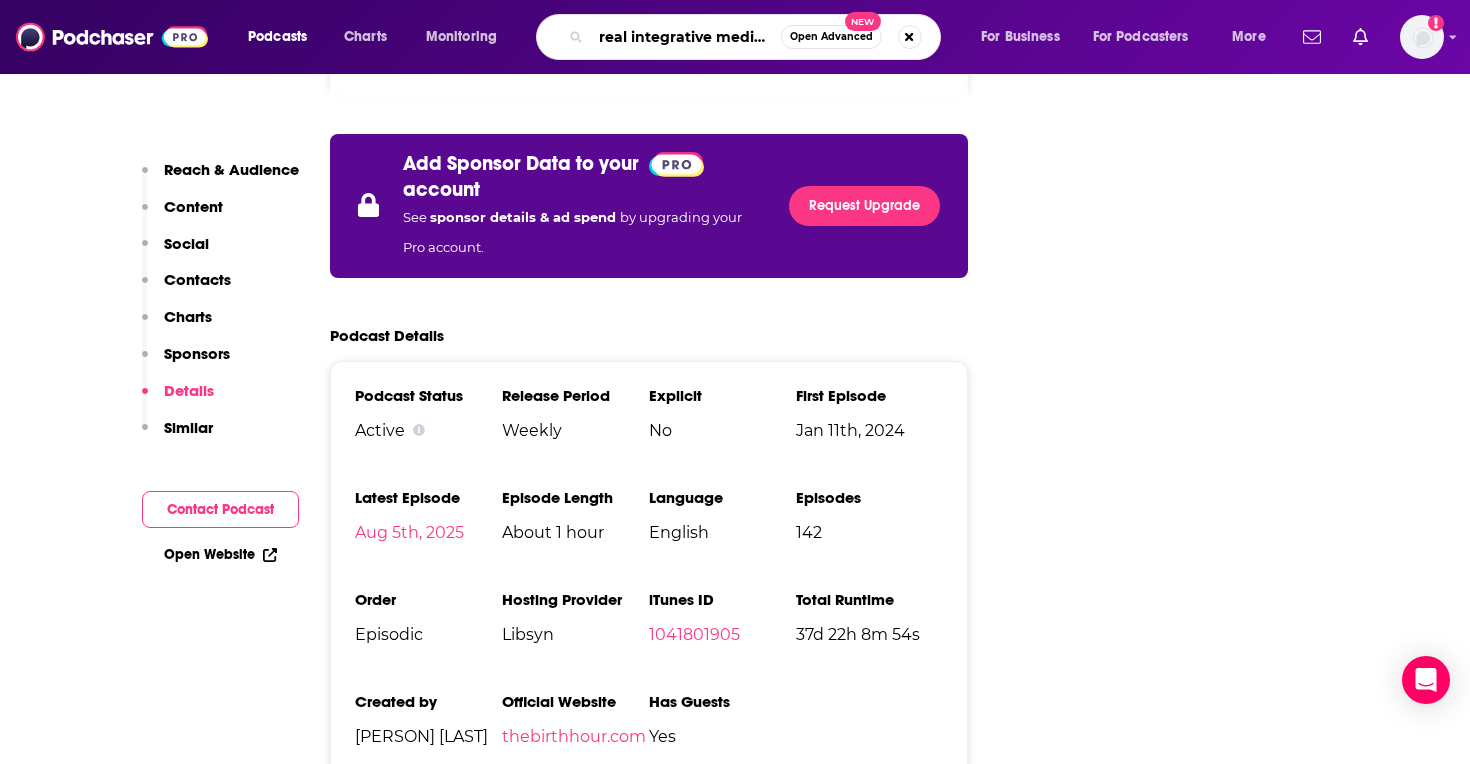 type on "real integrative medicine" 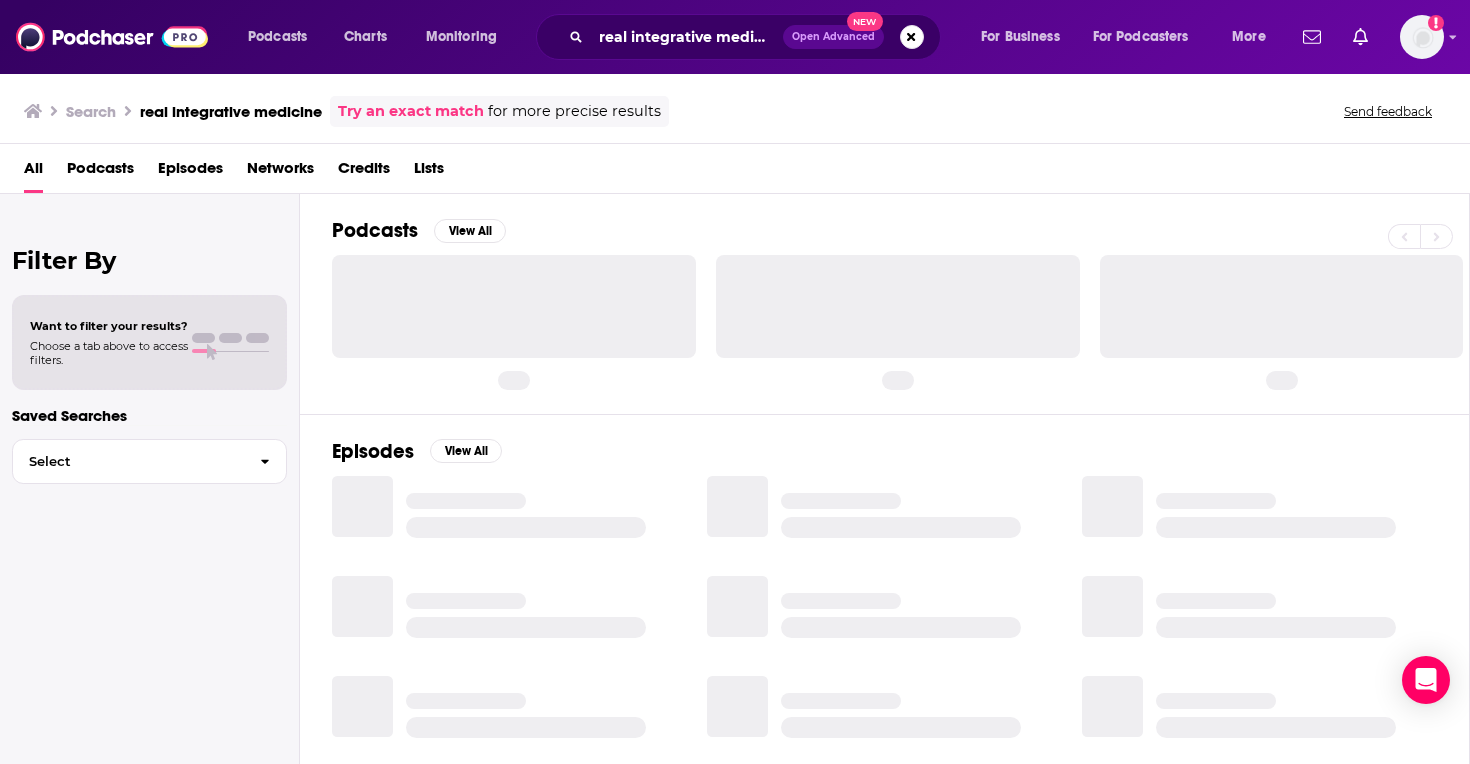 scroll, scrollTop: 0, scrollLeft: 0, axis: both 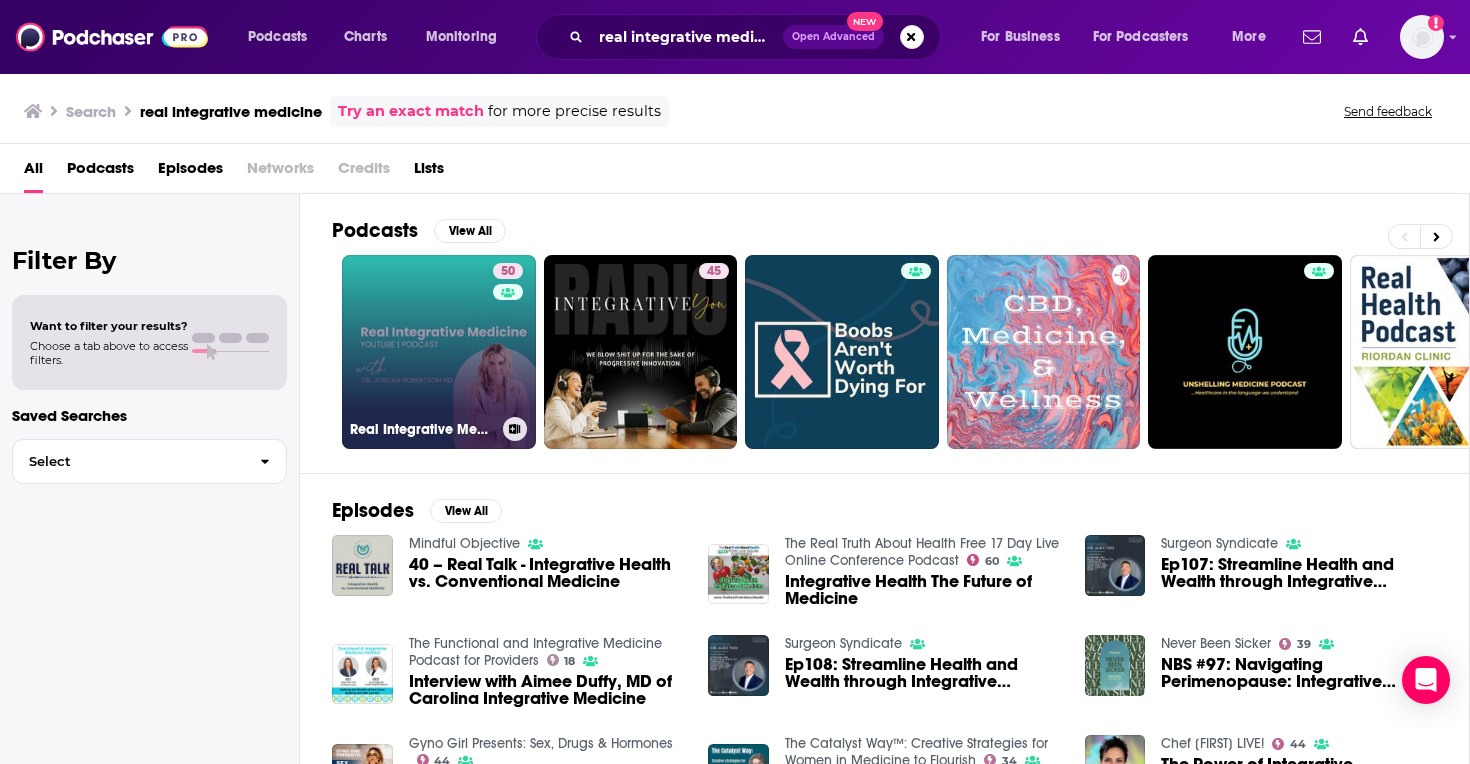 click on "50 Real Integrative Medicine with Dr. [LAST] ND" at bounding box center [439, 352] 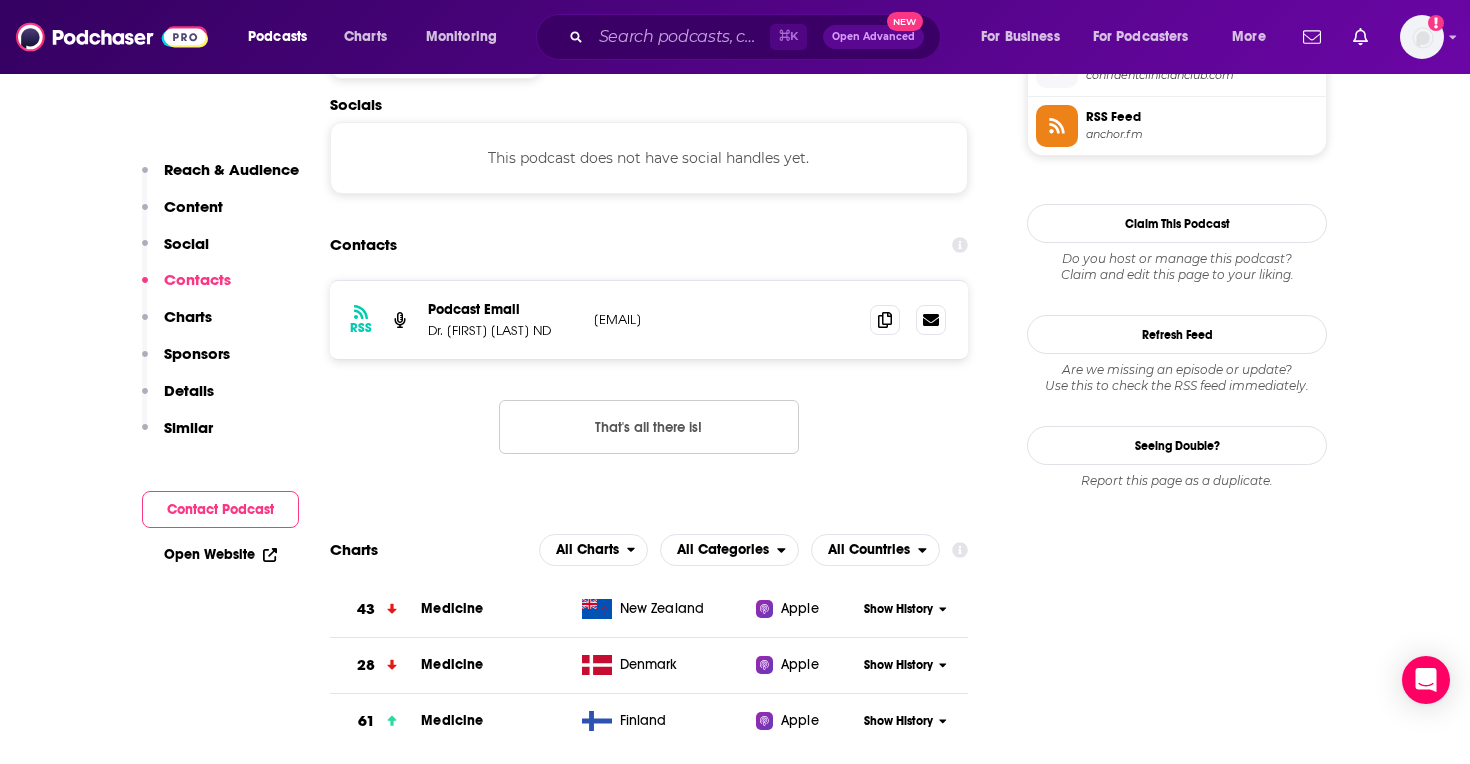 scroll, scrollTop: 1663, scrollLeft: 0, axis: vertical 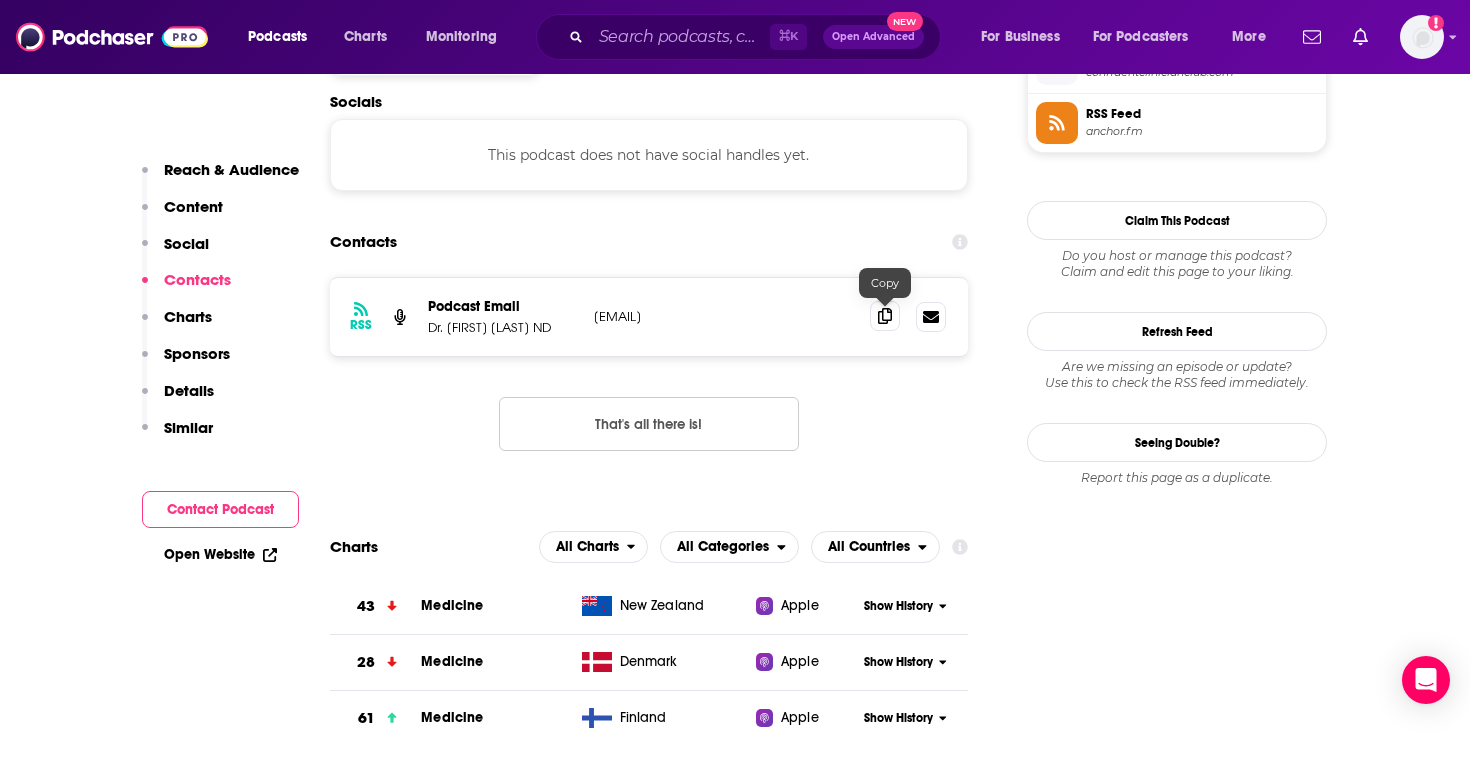 click at bounding box center (885, 316) 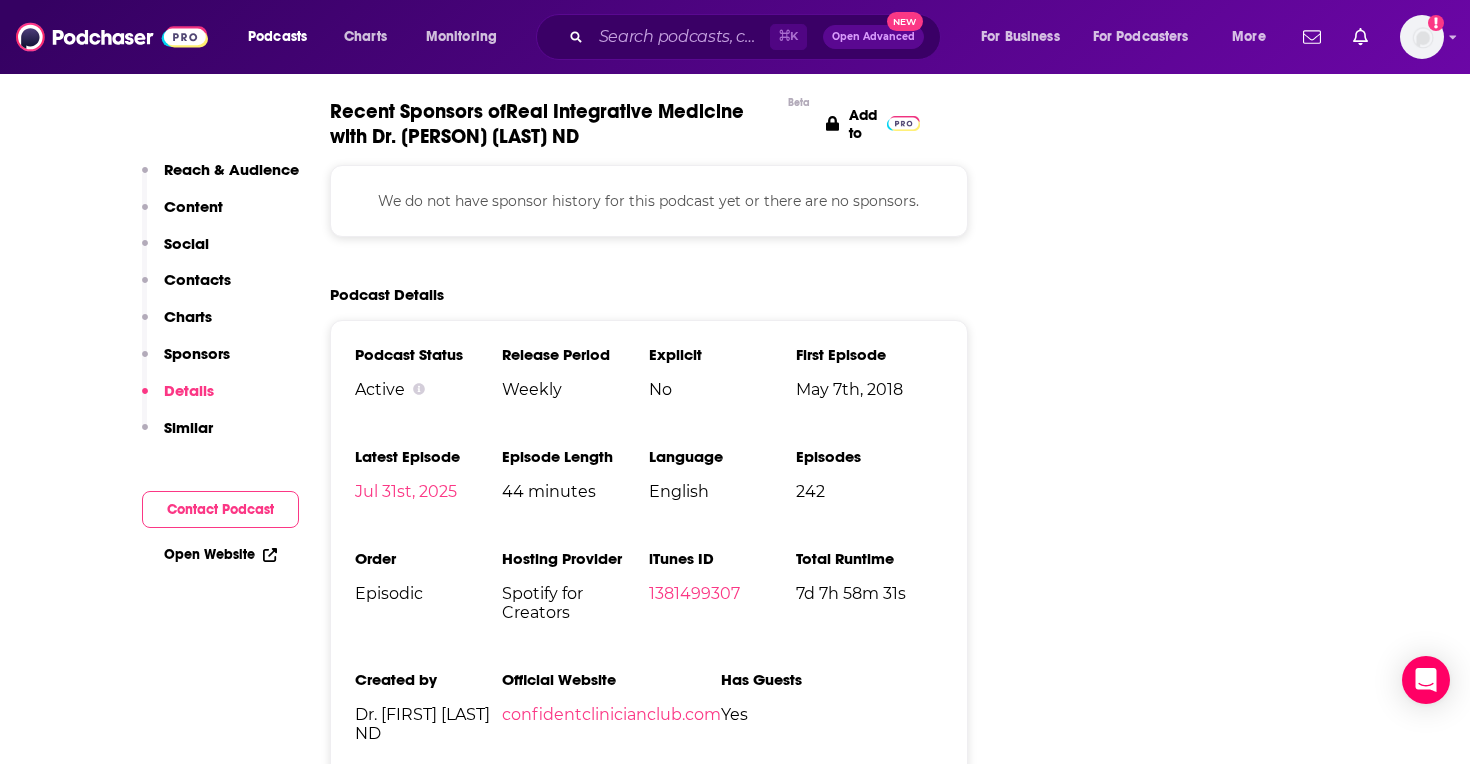 scroll, scrollTop: 2358, scrollLeft: 0, axis: vertical 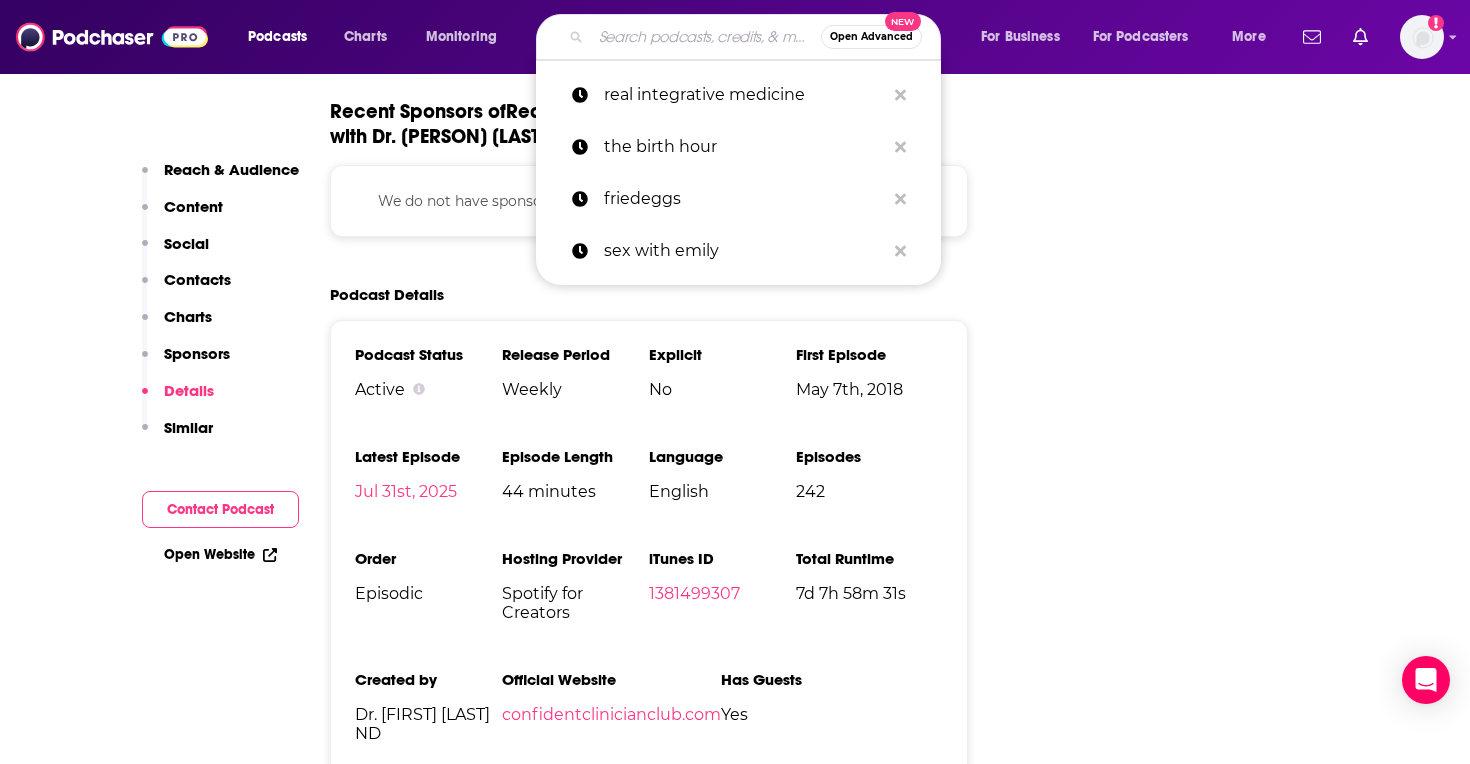 click at bounding box center [706, 37] 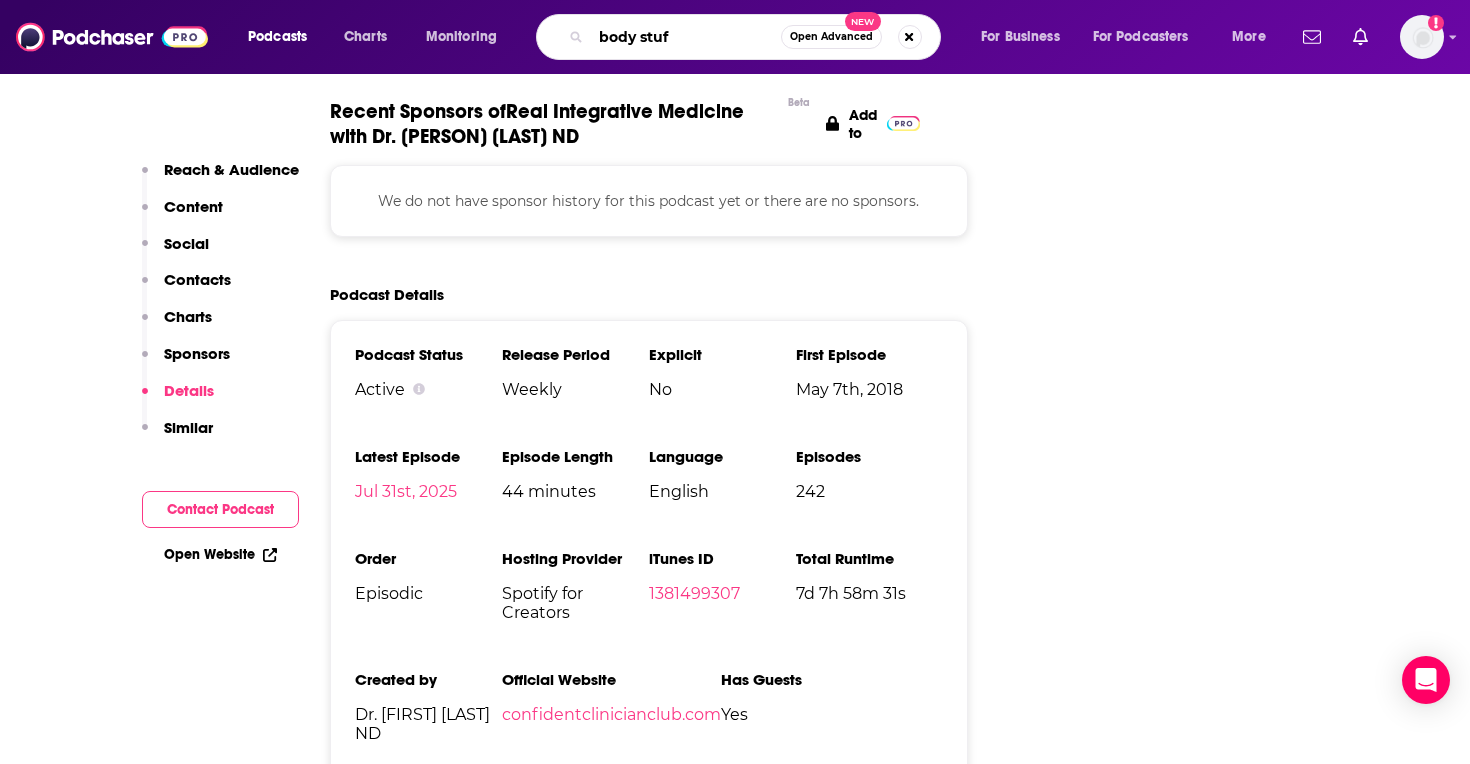 type on "body stuff" 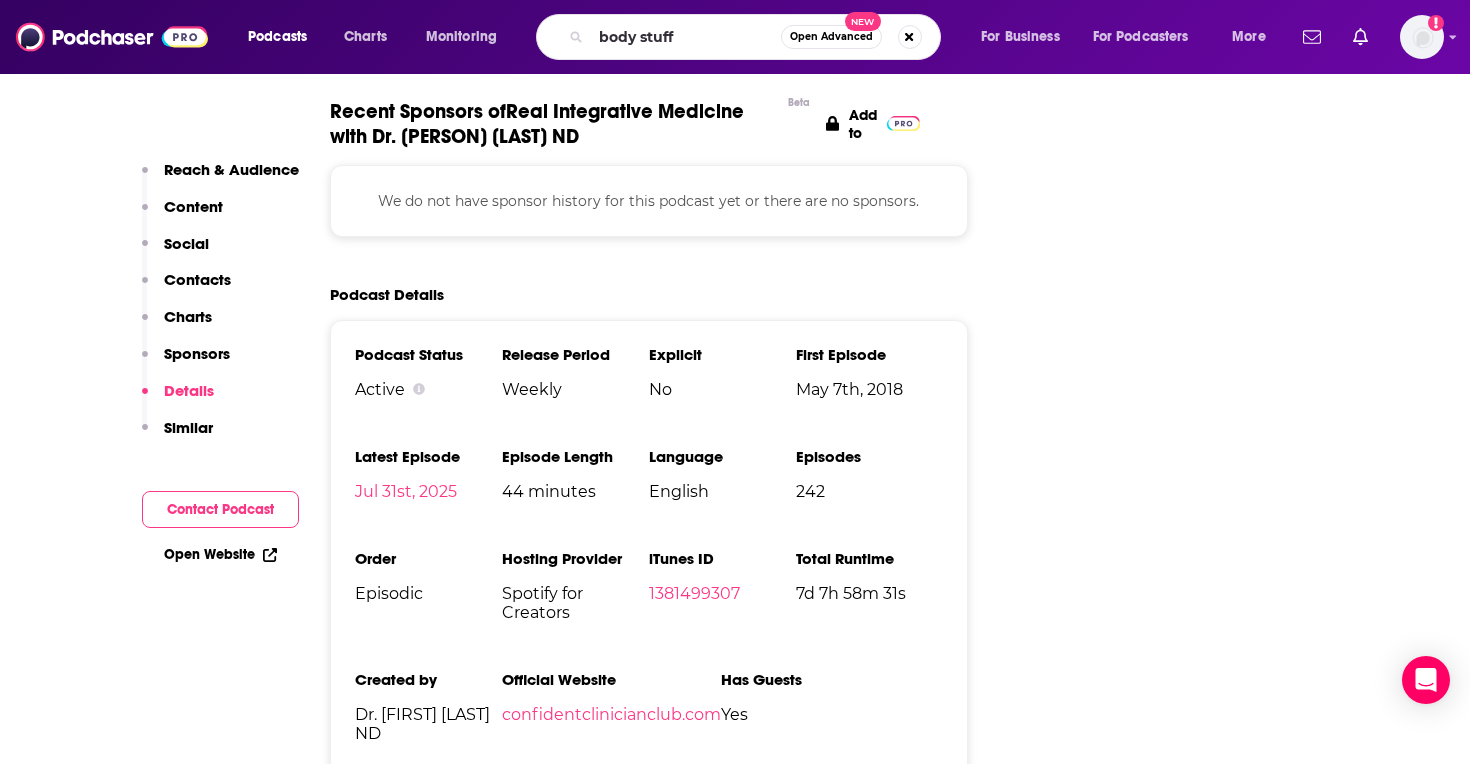 scroll, scrollTop: 0, scrollLeft: 0, axis: both 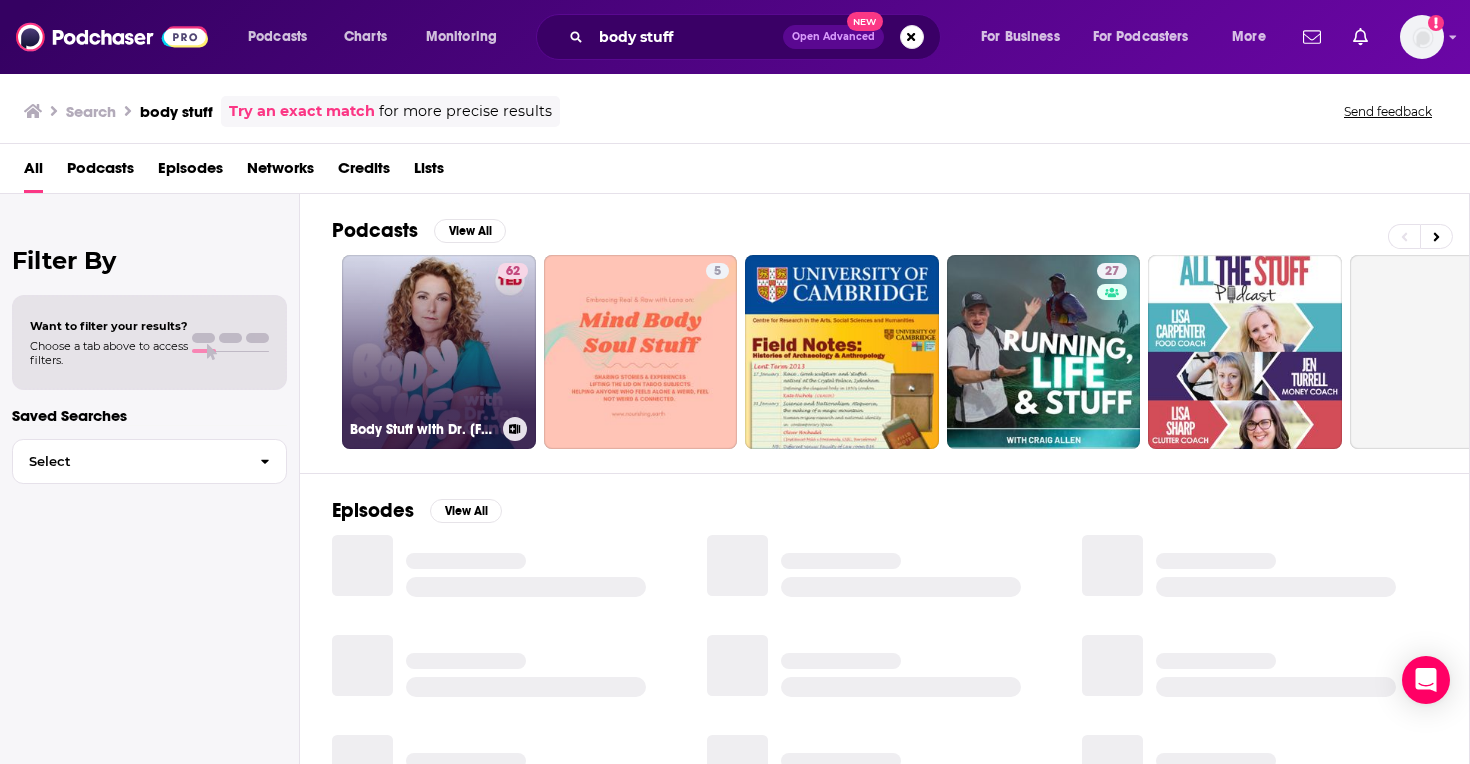 click on "62 Body Stuff with Dr. [PERSON]" at bounding box center [439, 352] 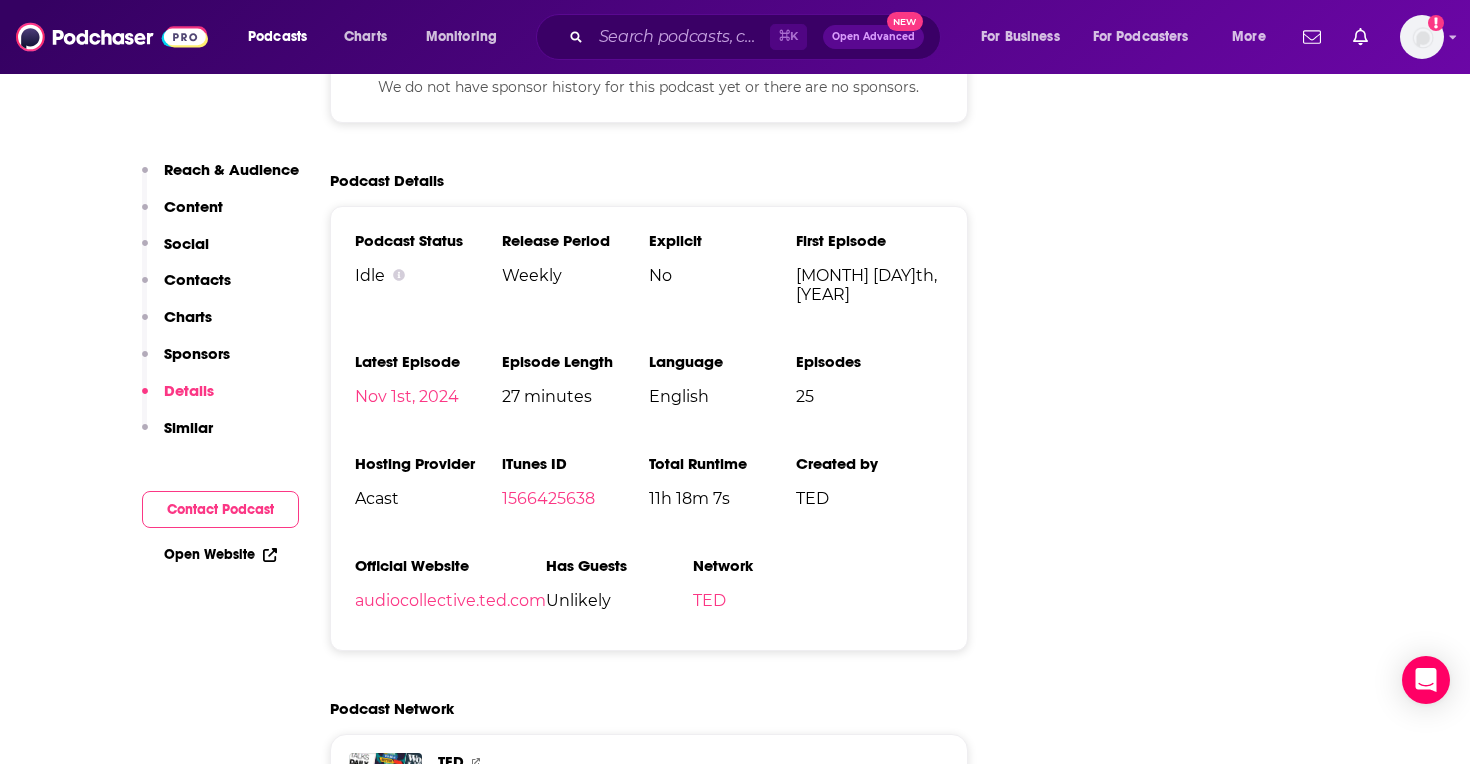 scroll, scrollTop: 3116, scrollLeft: 0, axis: vertical 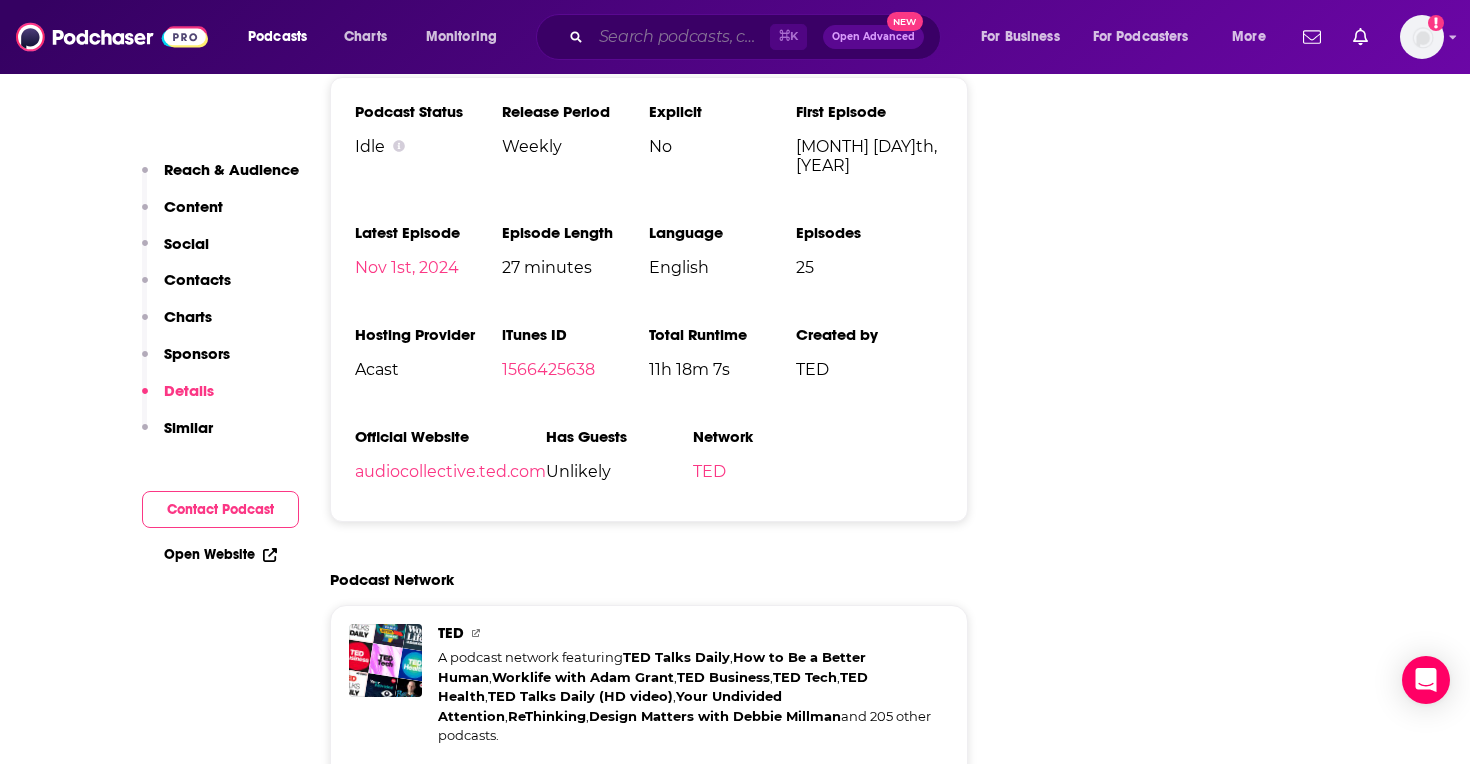 click at bounding box center [680, 37] 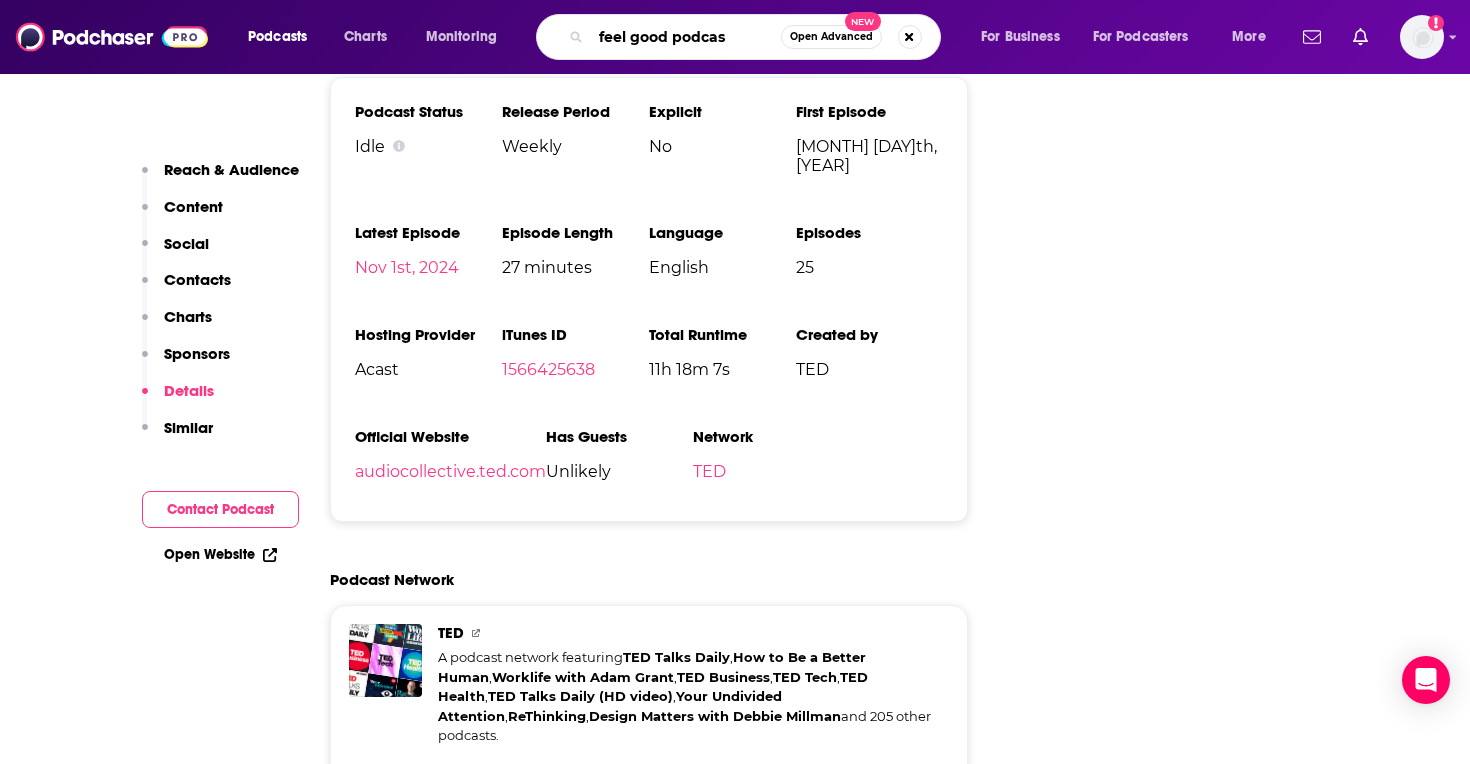 type on "feel good podcast" 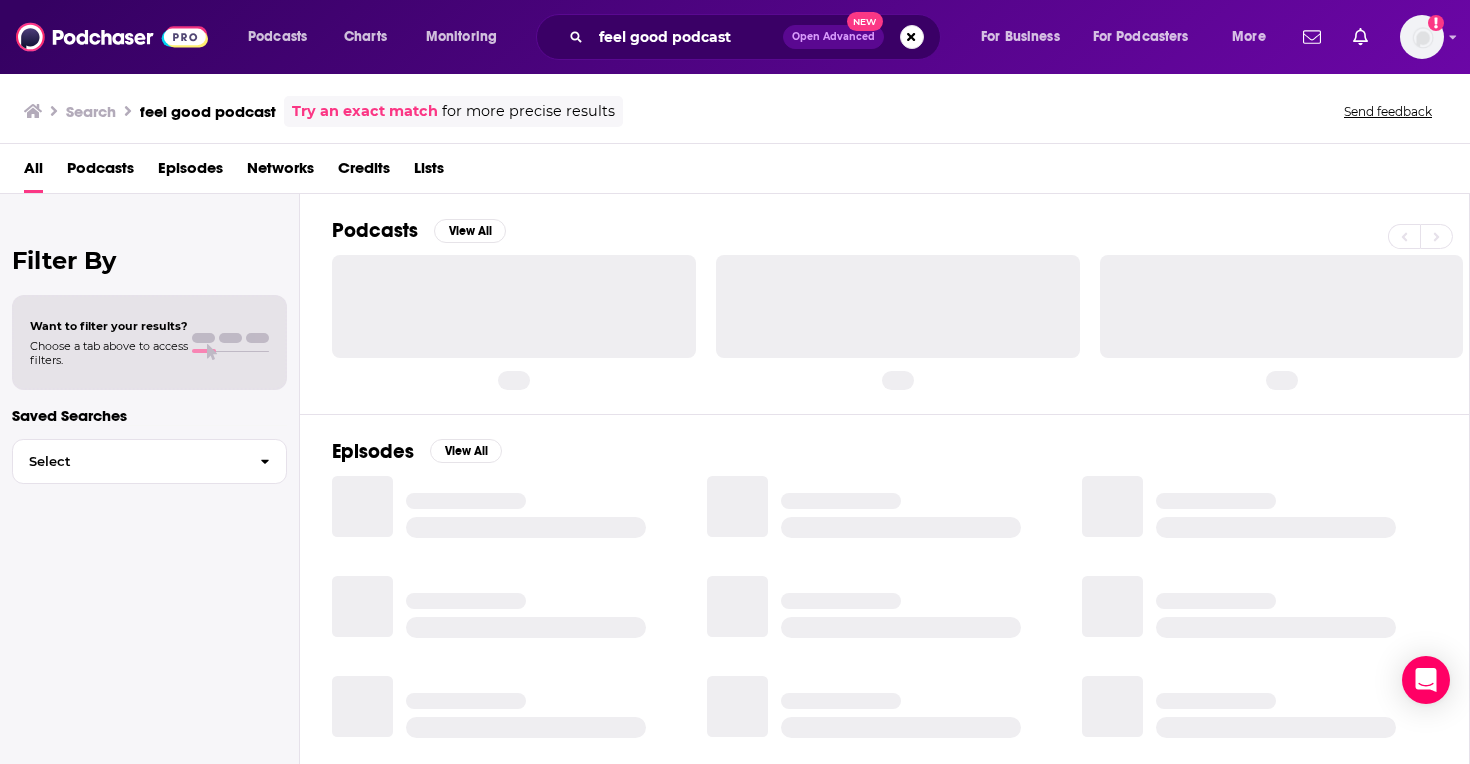 scroll, scrollTop: 0, scrollLeft: 0, axis: both 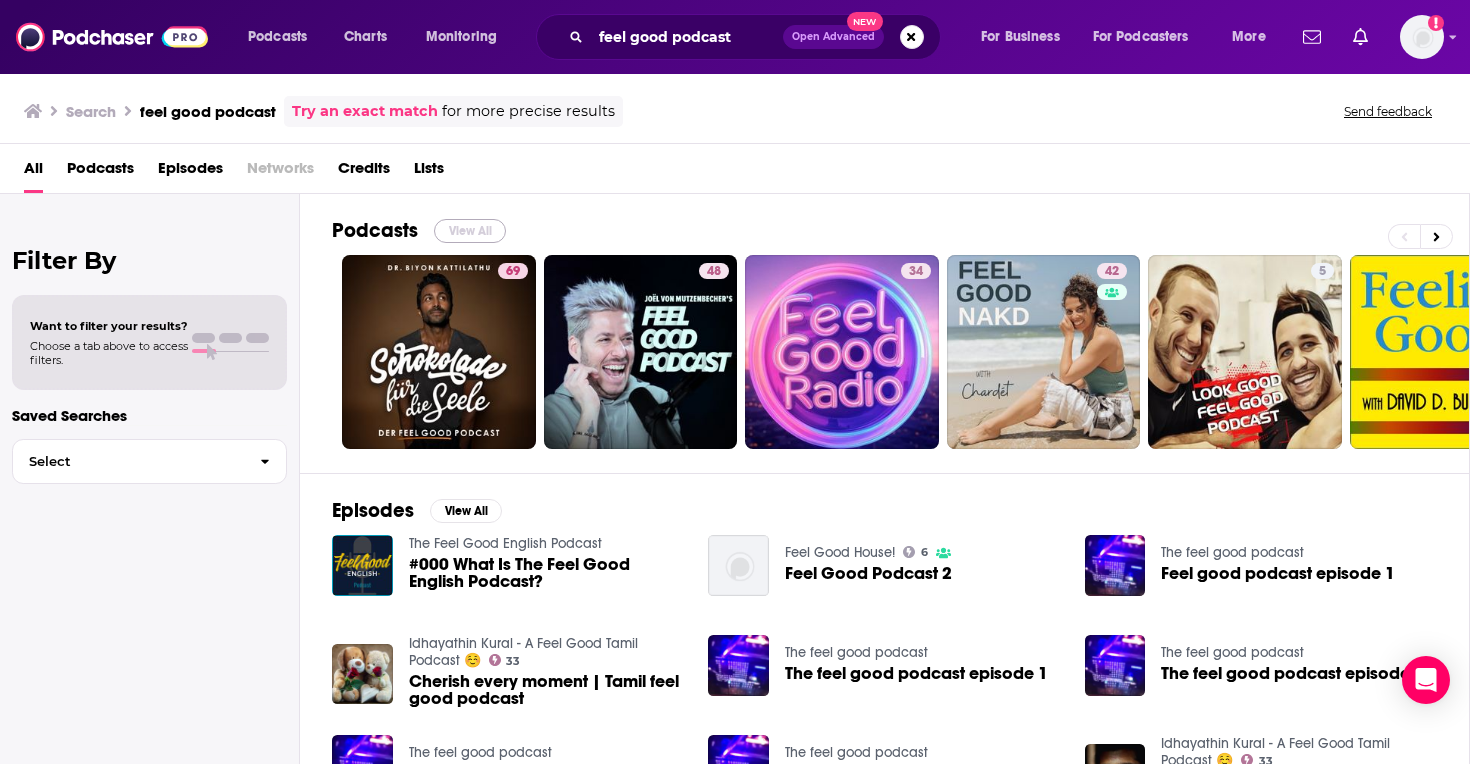 click on "View All" at bounding box center [470, 231] 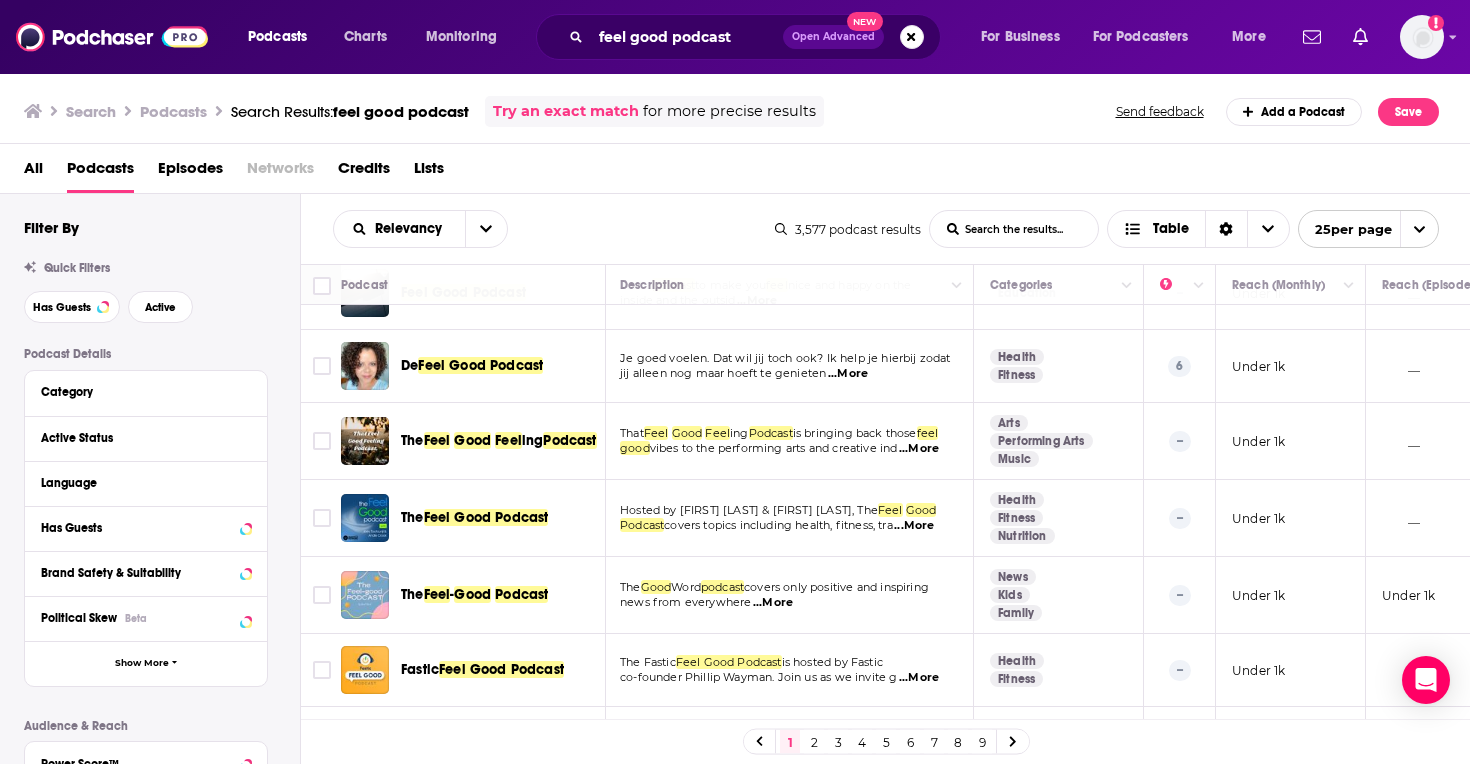 scroll, scrollTop: 760, scrollLeft: 2, axis: both 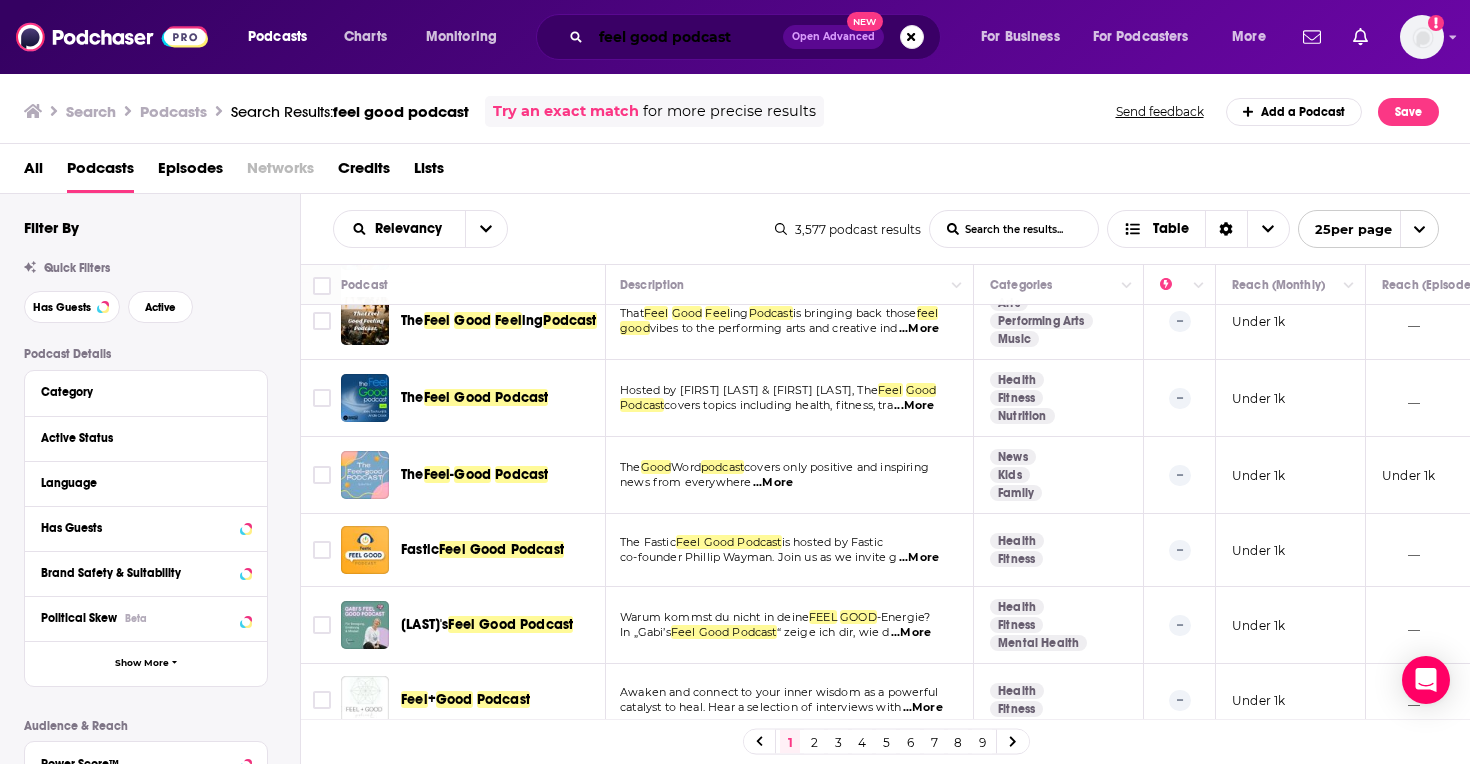 click on "feel good podcast" at bounding box center [687, 37] 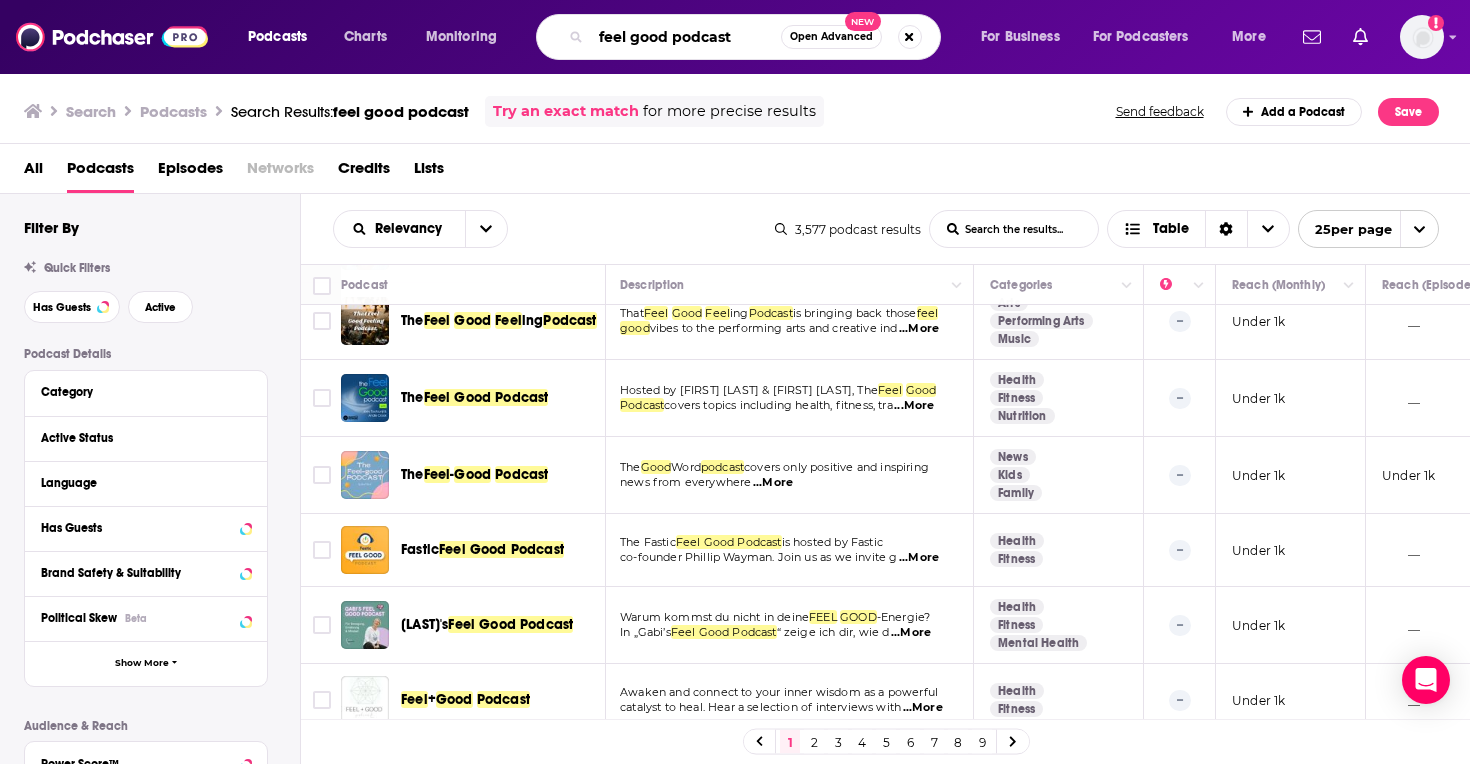 click on "feel good podcast" at bounding box center [686, 37] 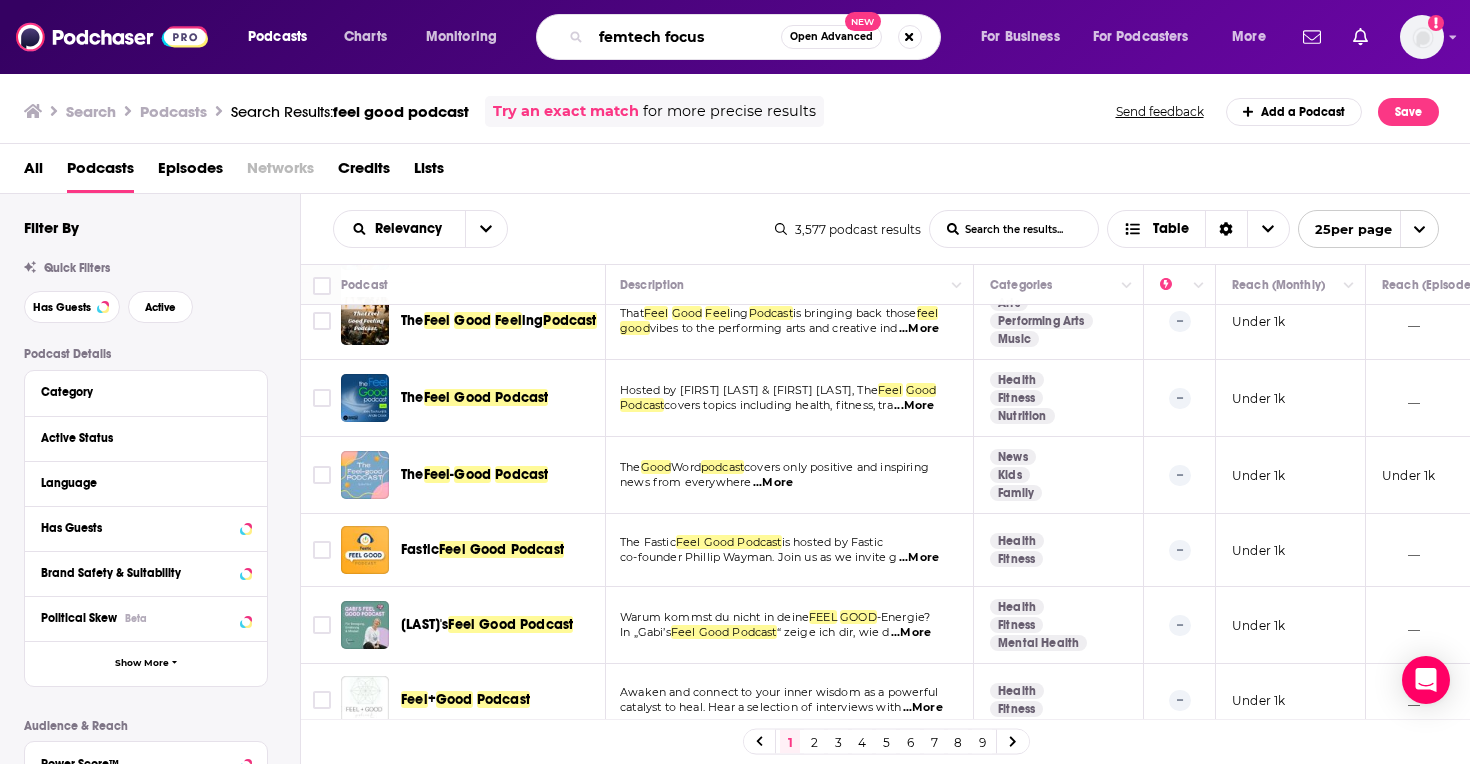 type on "femtech focus" 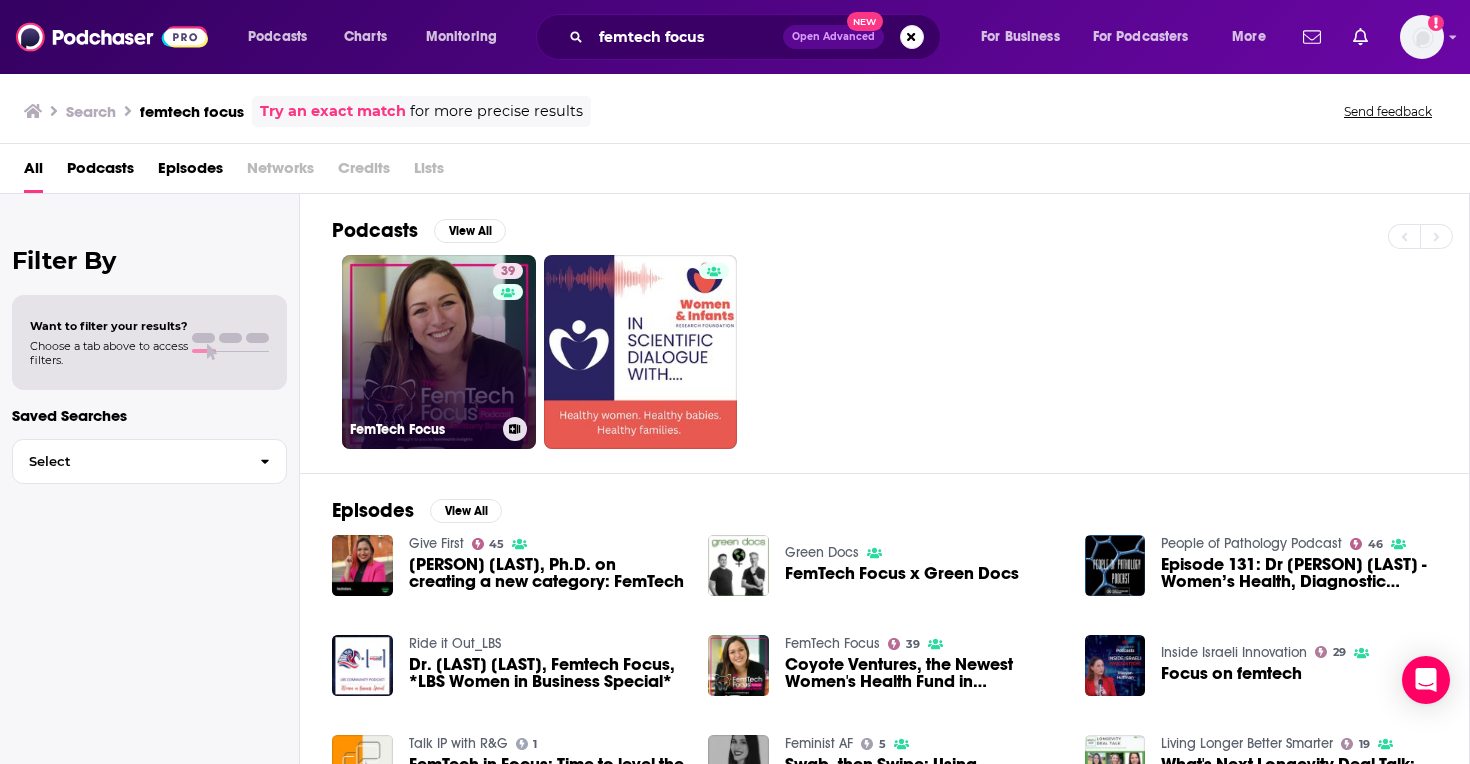 click on "39 FemTech Focus" at bounding box center [439, 352] 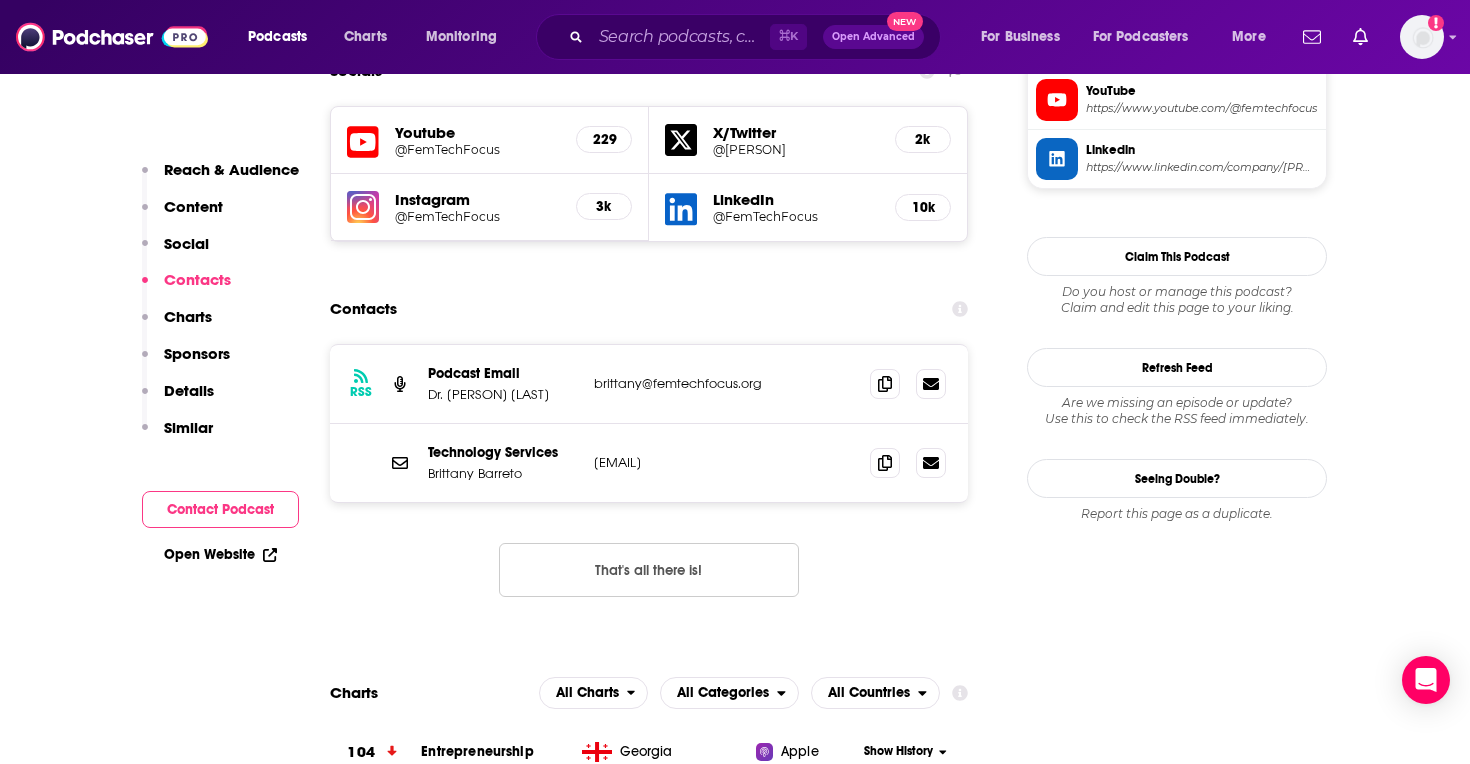 scroll, scrollTop: 1706, scrollLeft: 0, axis: vertical 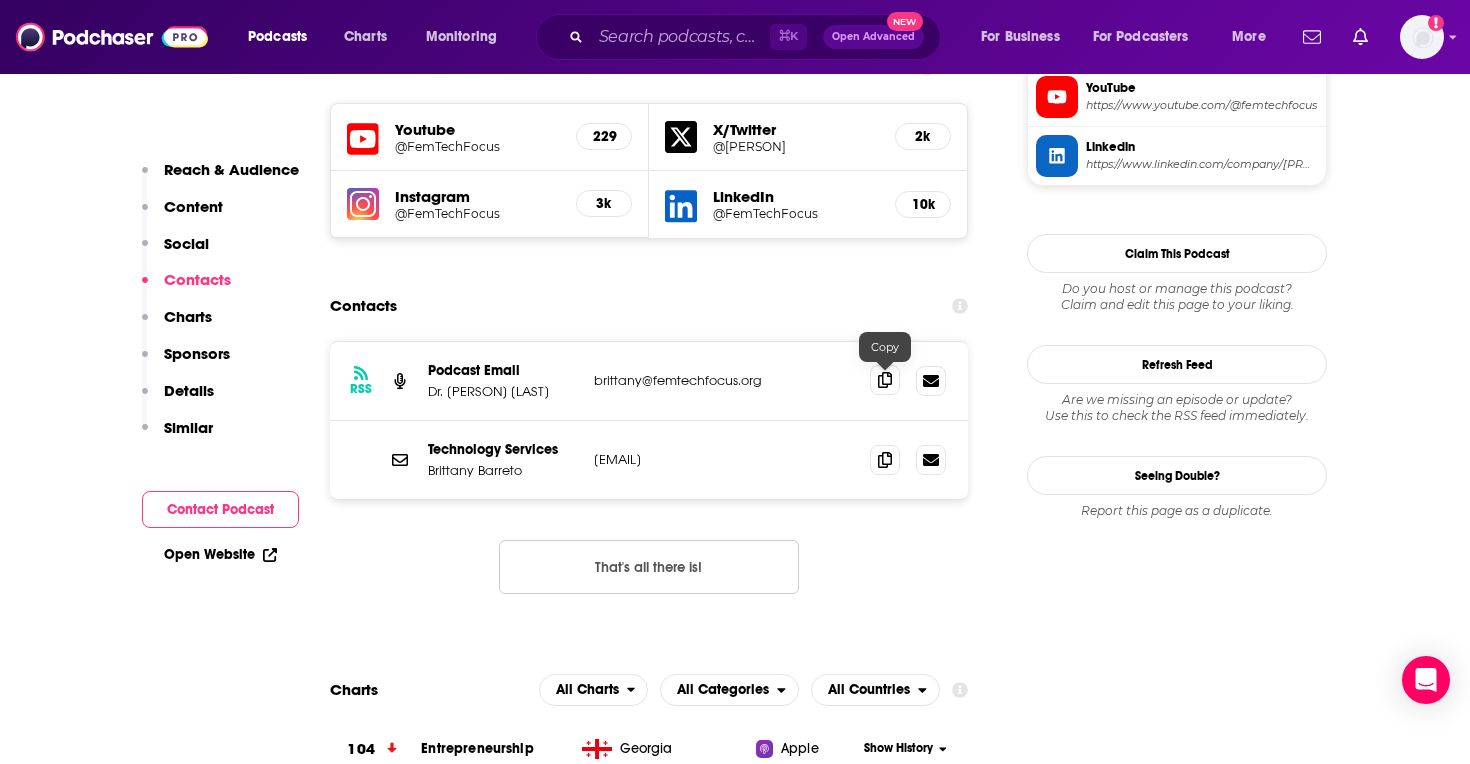 click 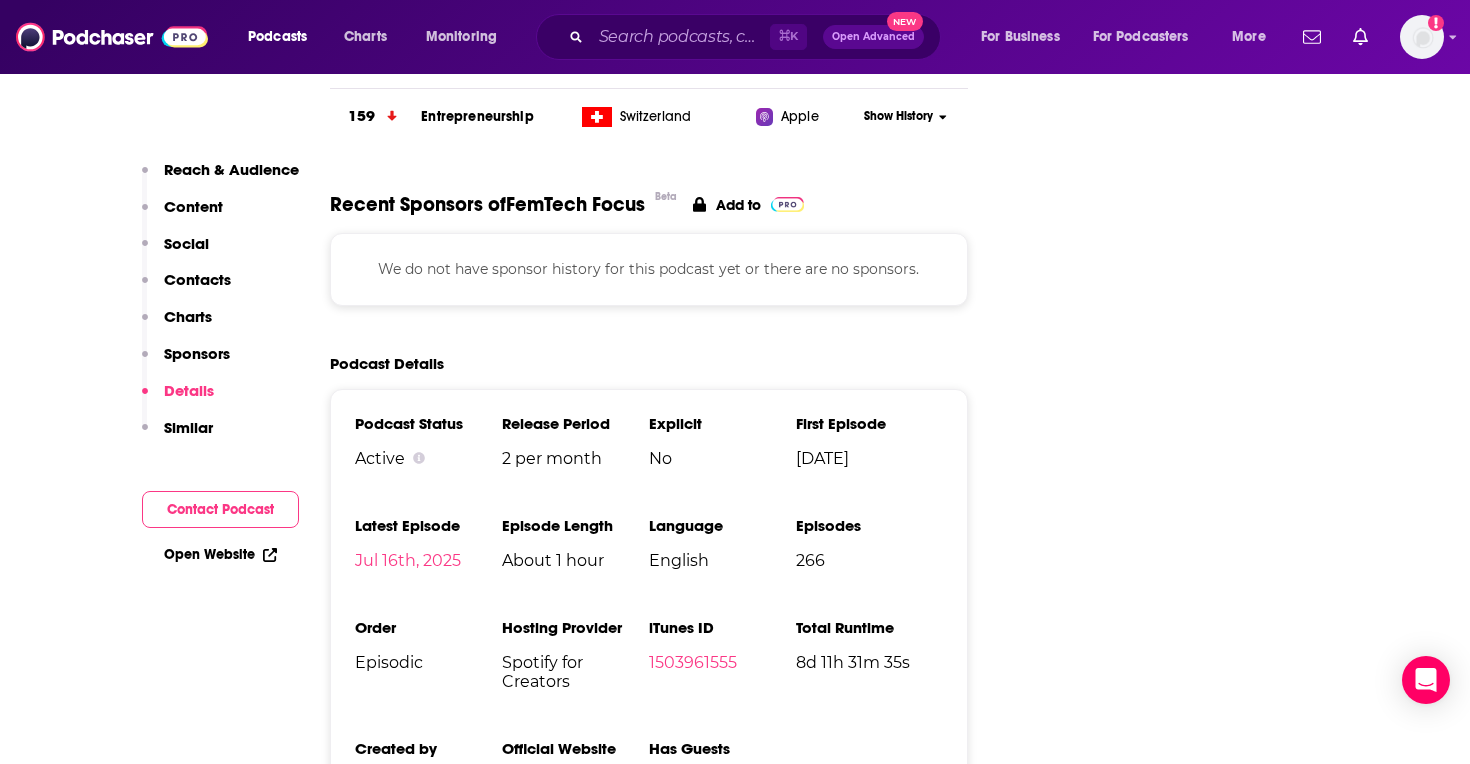 scroll, scrollTop: 2451, scrollLeft: 0, axis: vertical 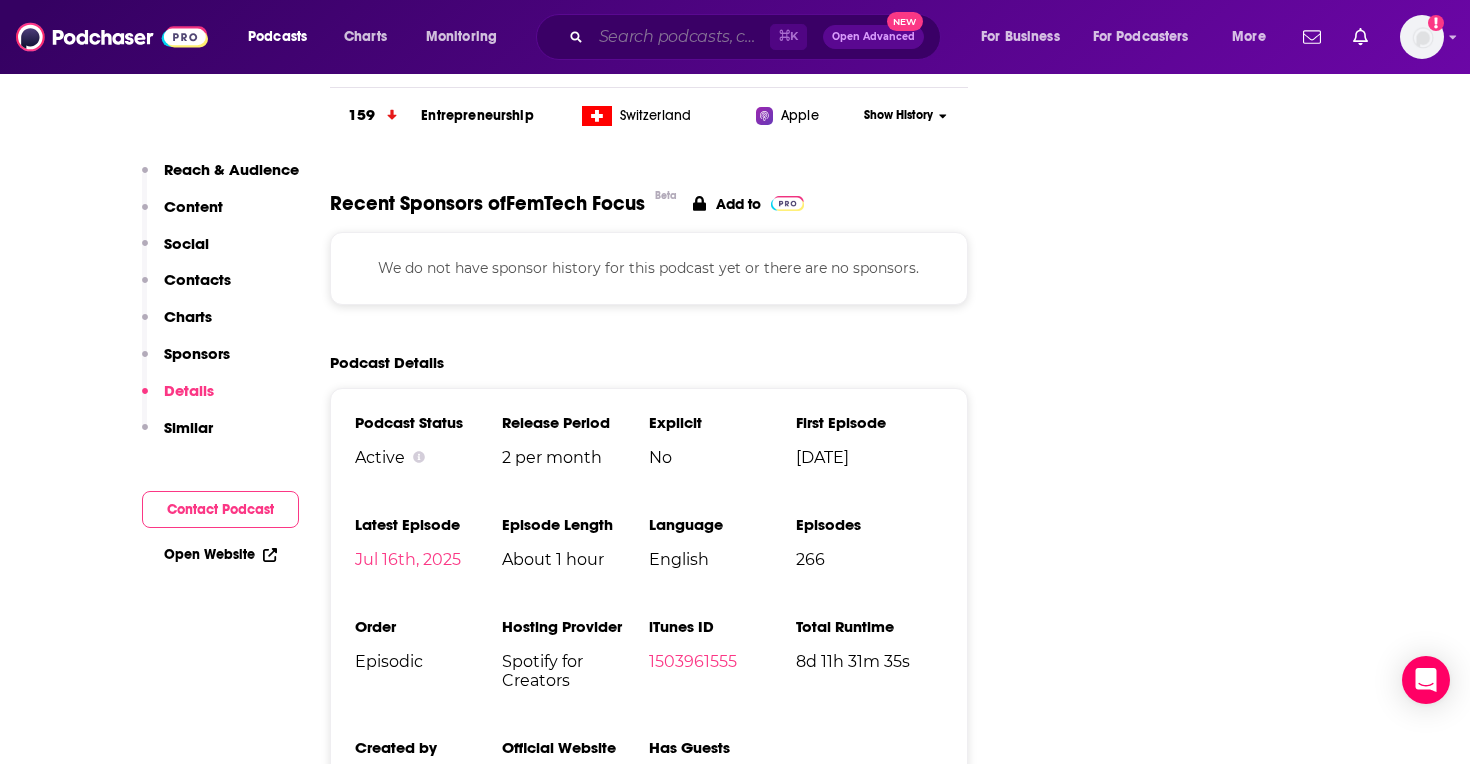 click at bounding box center [680, 37] 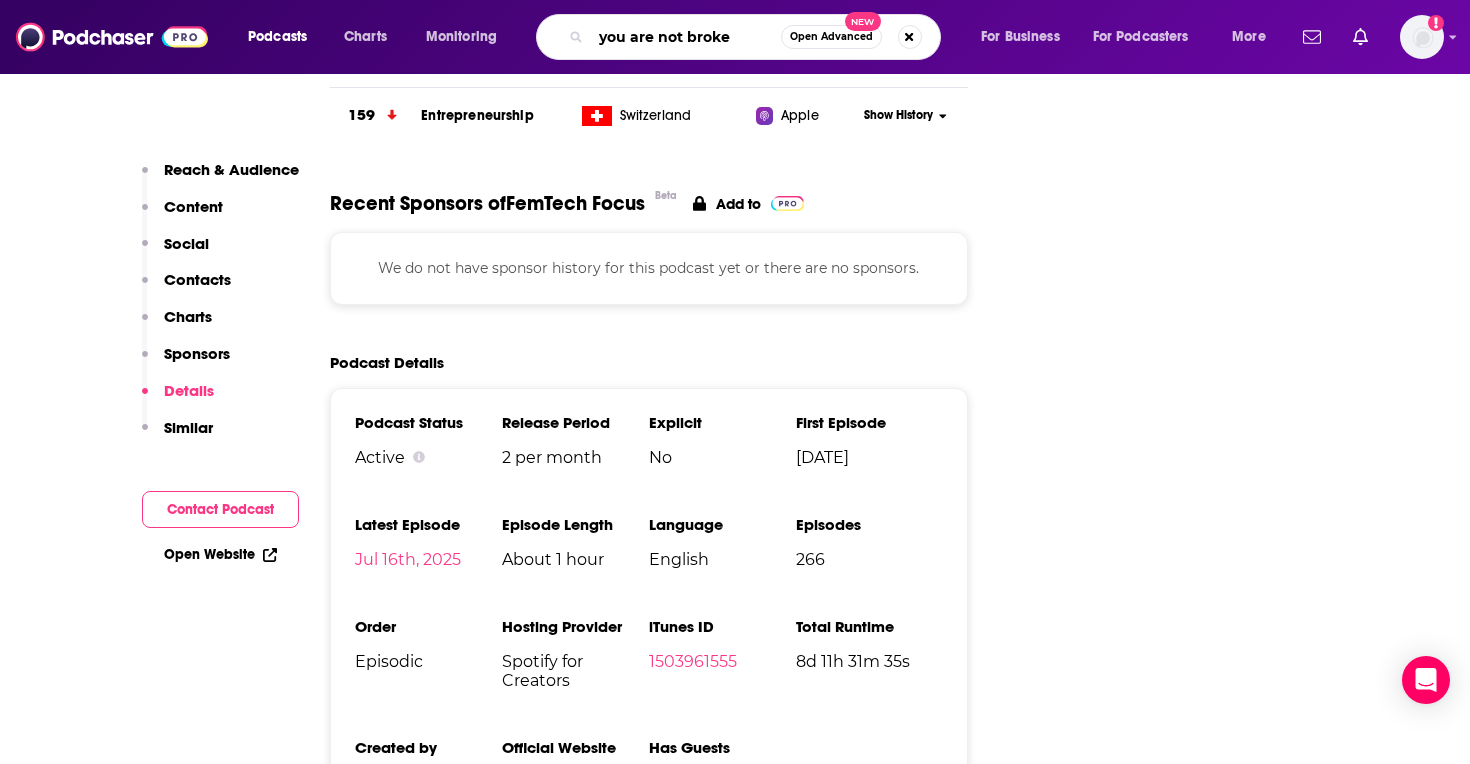 type on "you are not broken" 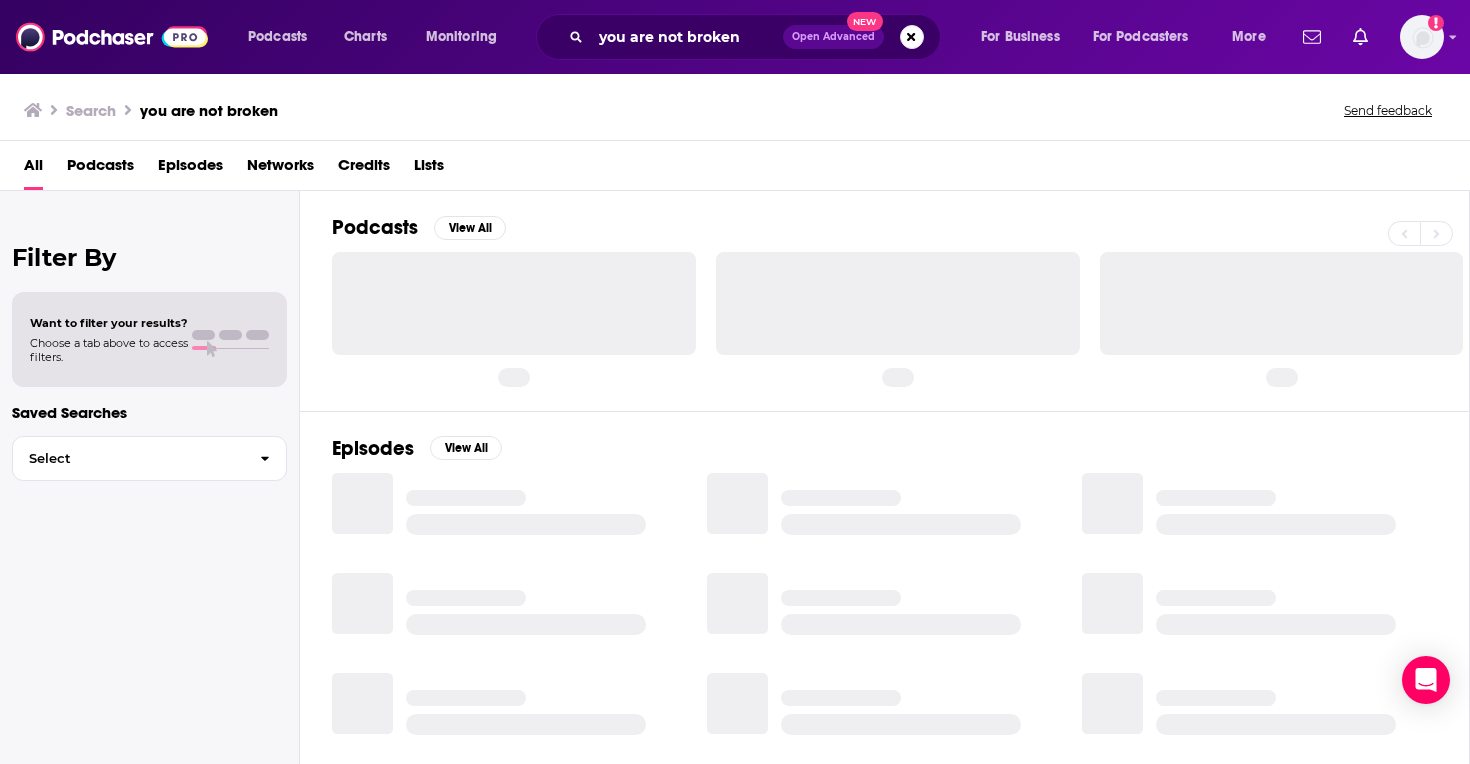 scroll, scrollTop: 0, scrollLeft: 0, axis: both 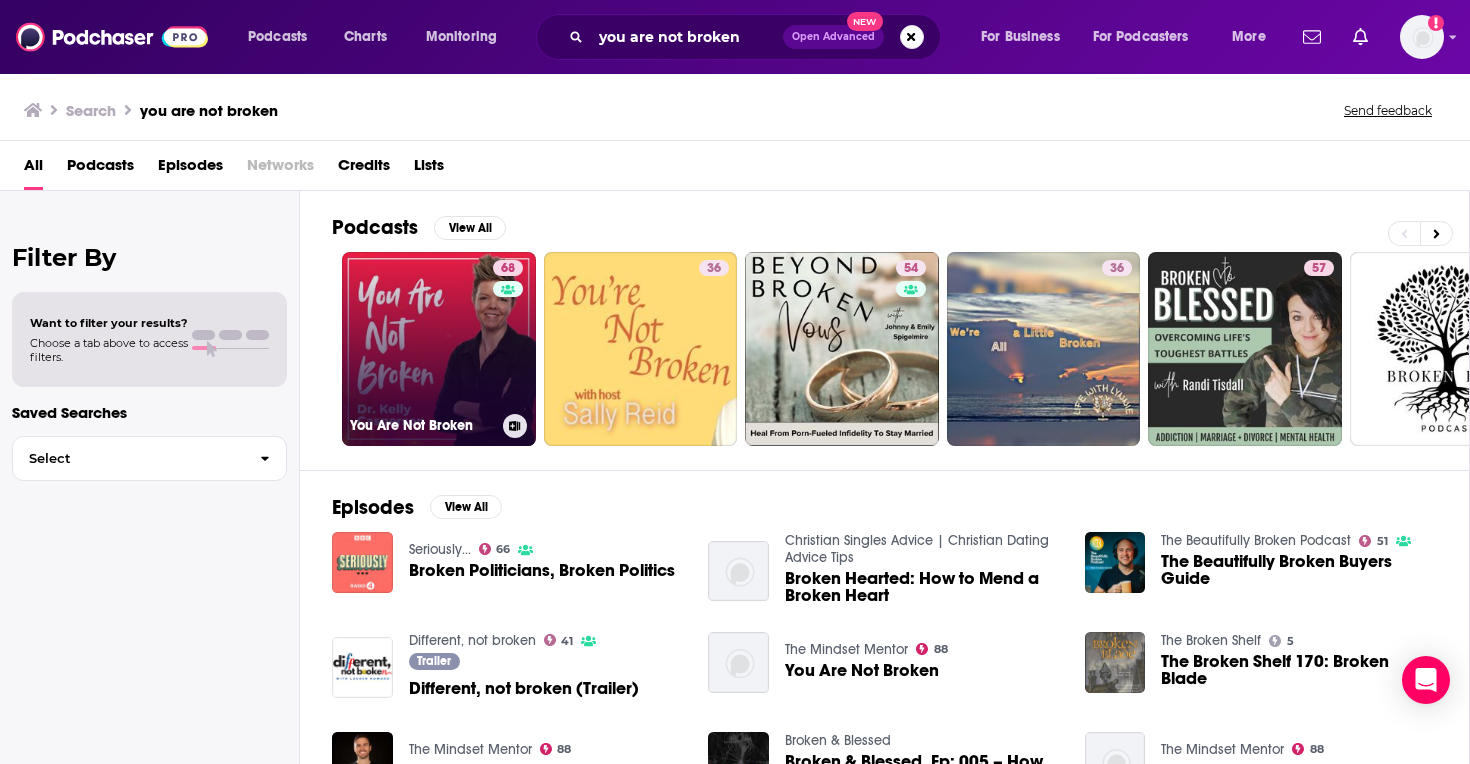 click on "68 You Are Not Broken" at bounding box center [439, 349] 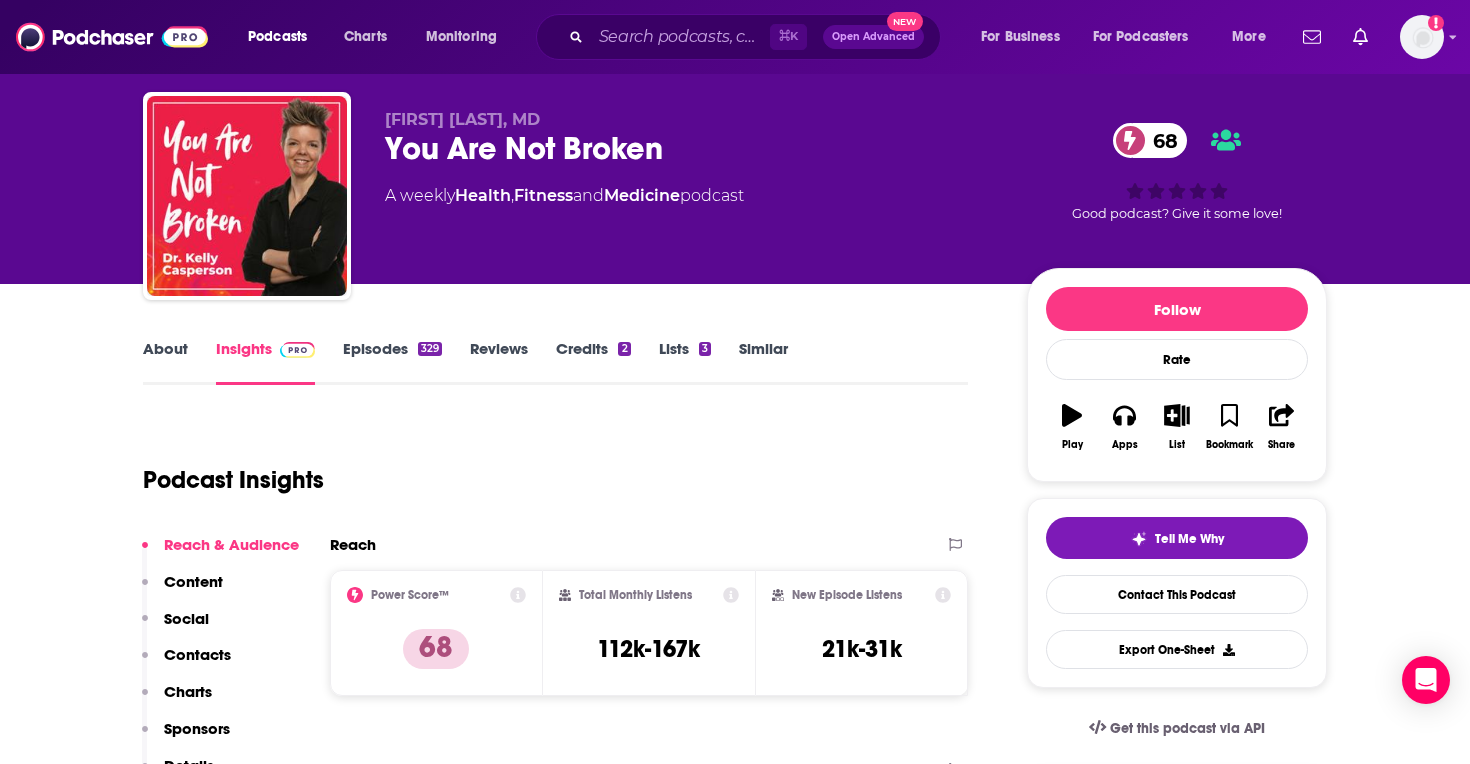 scroll, scrollTop: 15, scrollLeft: 0, axis: vertical 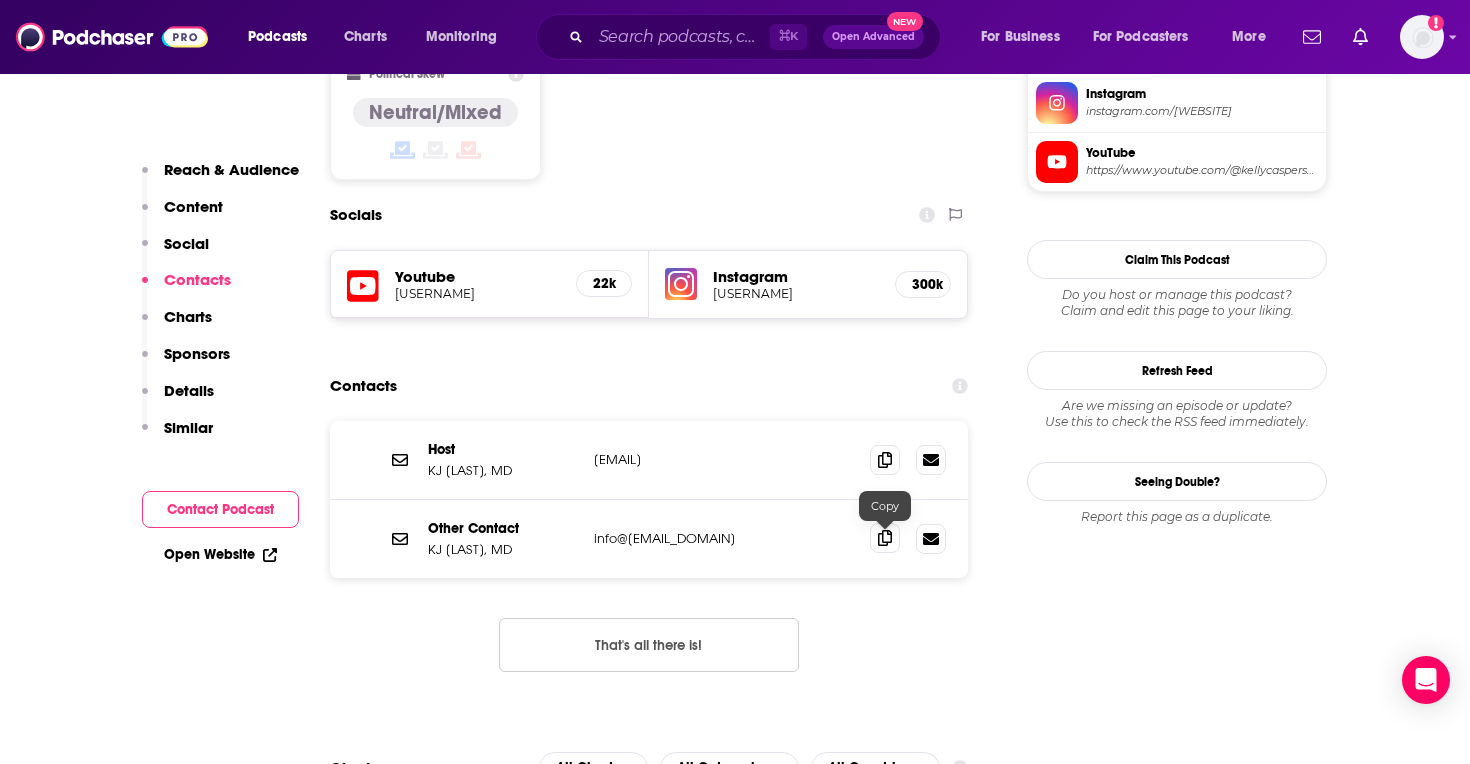 click 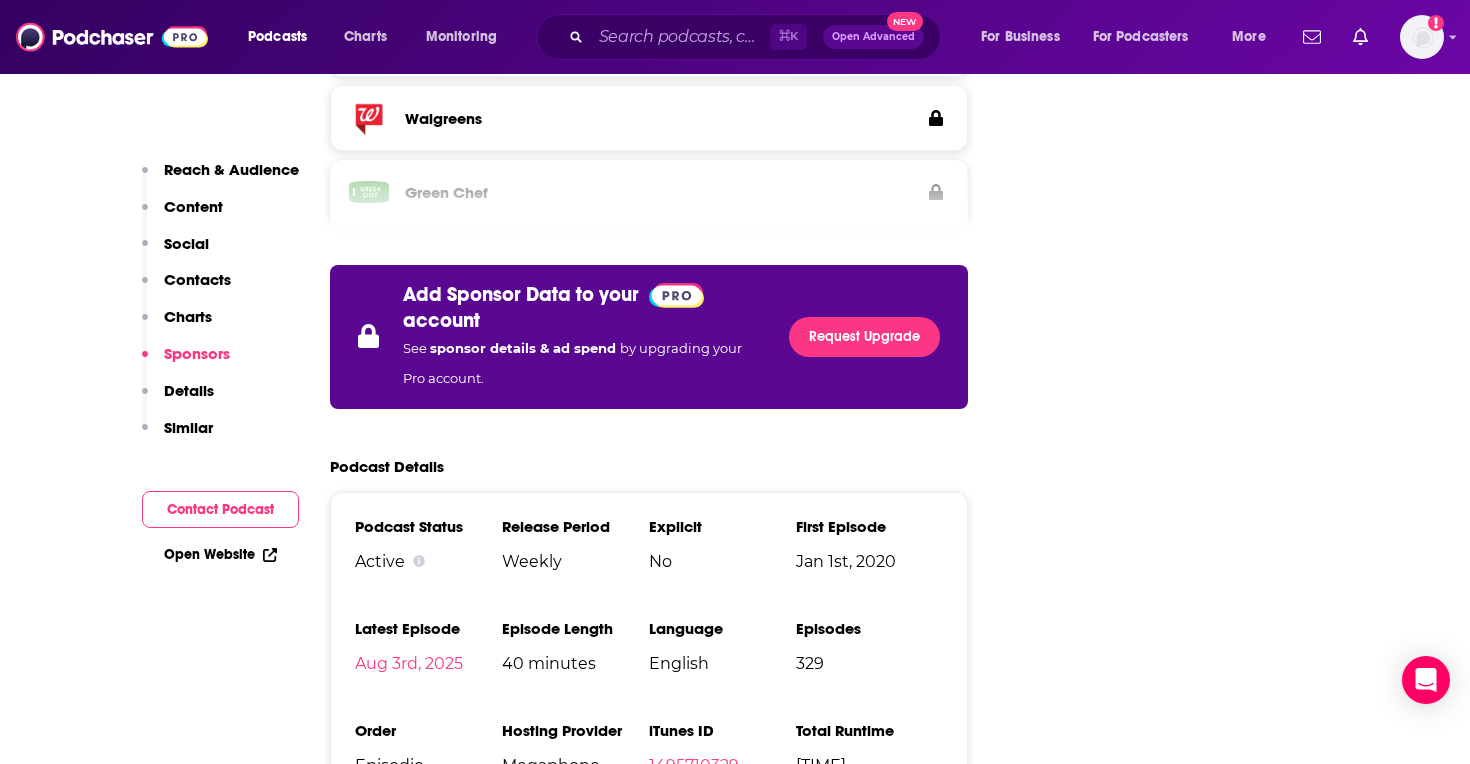 scroll, scrollTop: 3065, scrollLeft: 0, axis: vertical 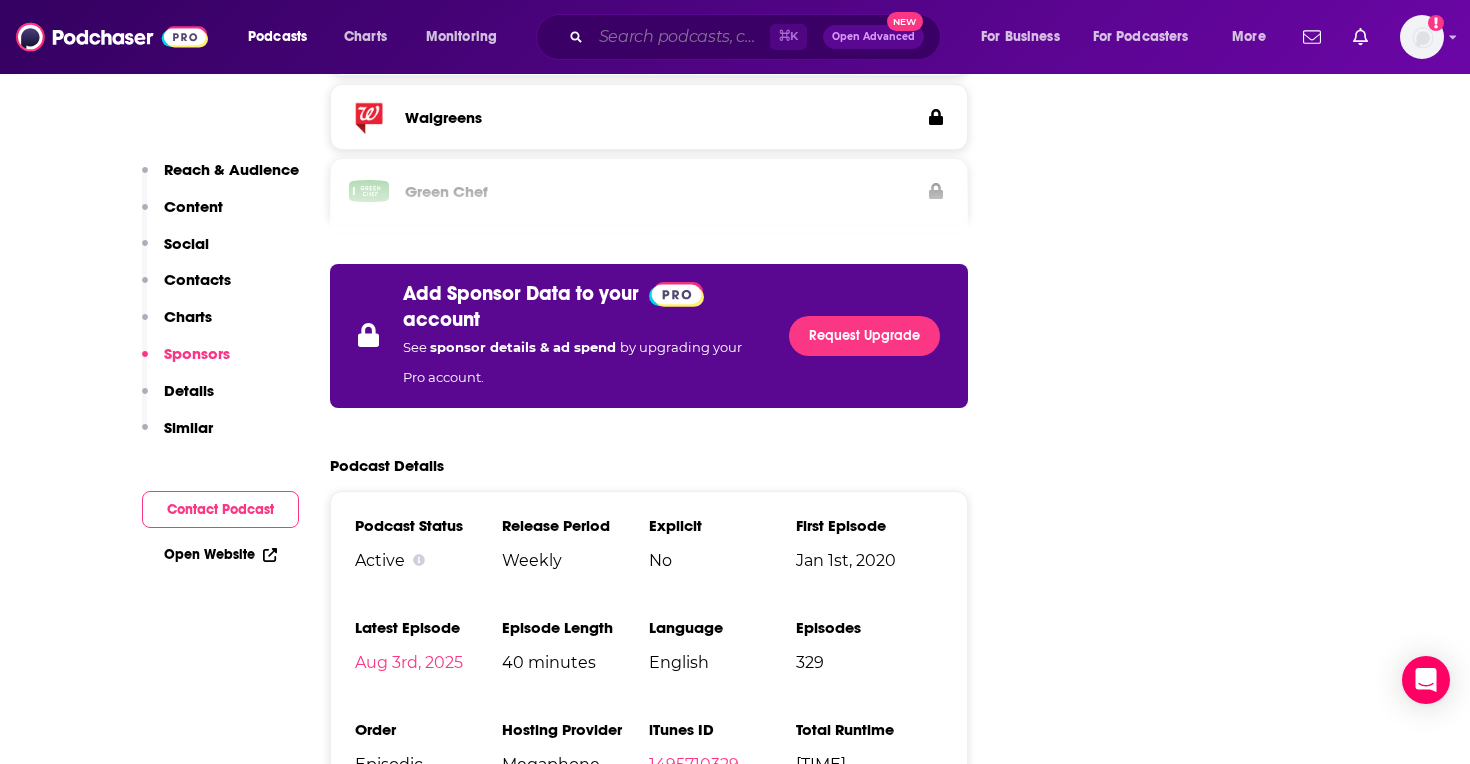 click at bounding box center (680, 37) 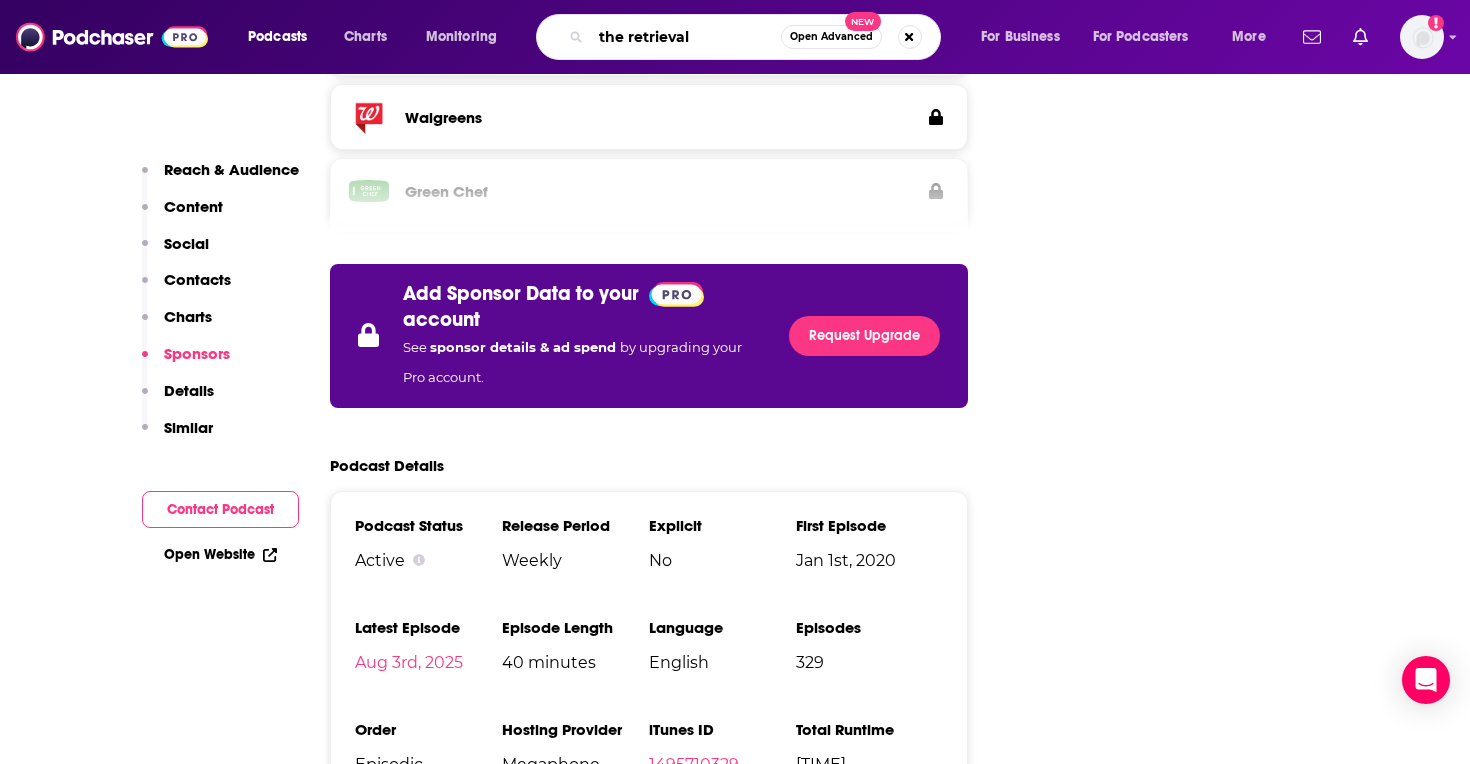 type on "the retrievals" 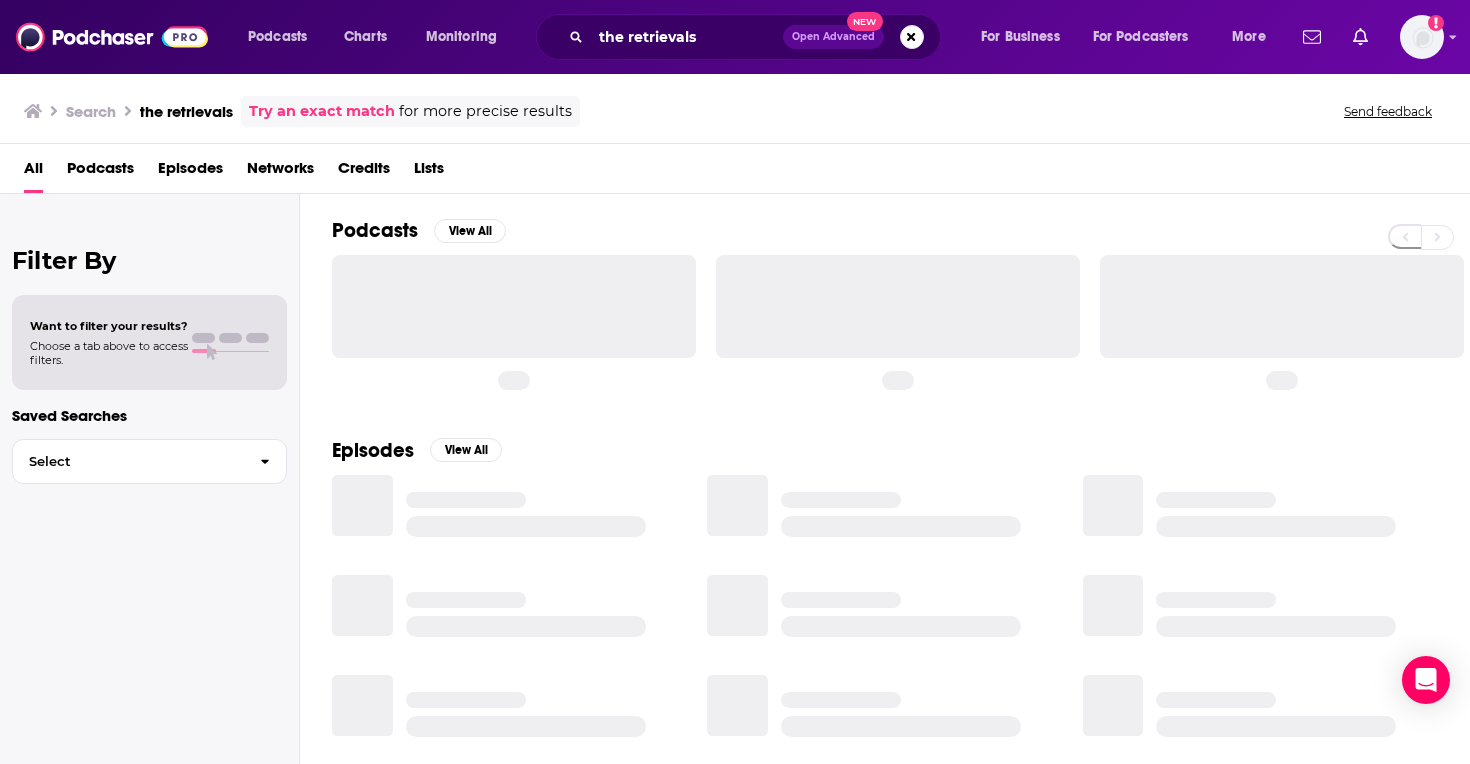 scroll, scrollTop: 0, scrollLeft: 0, axis: both 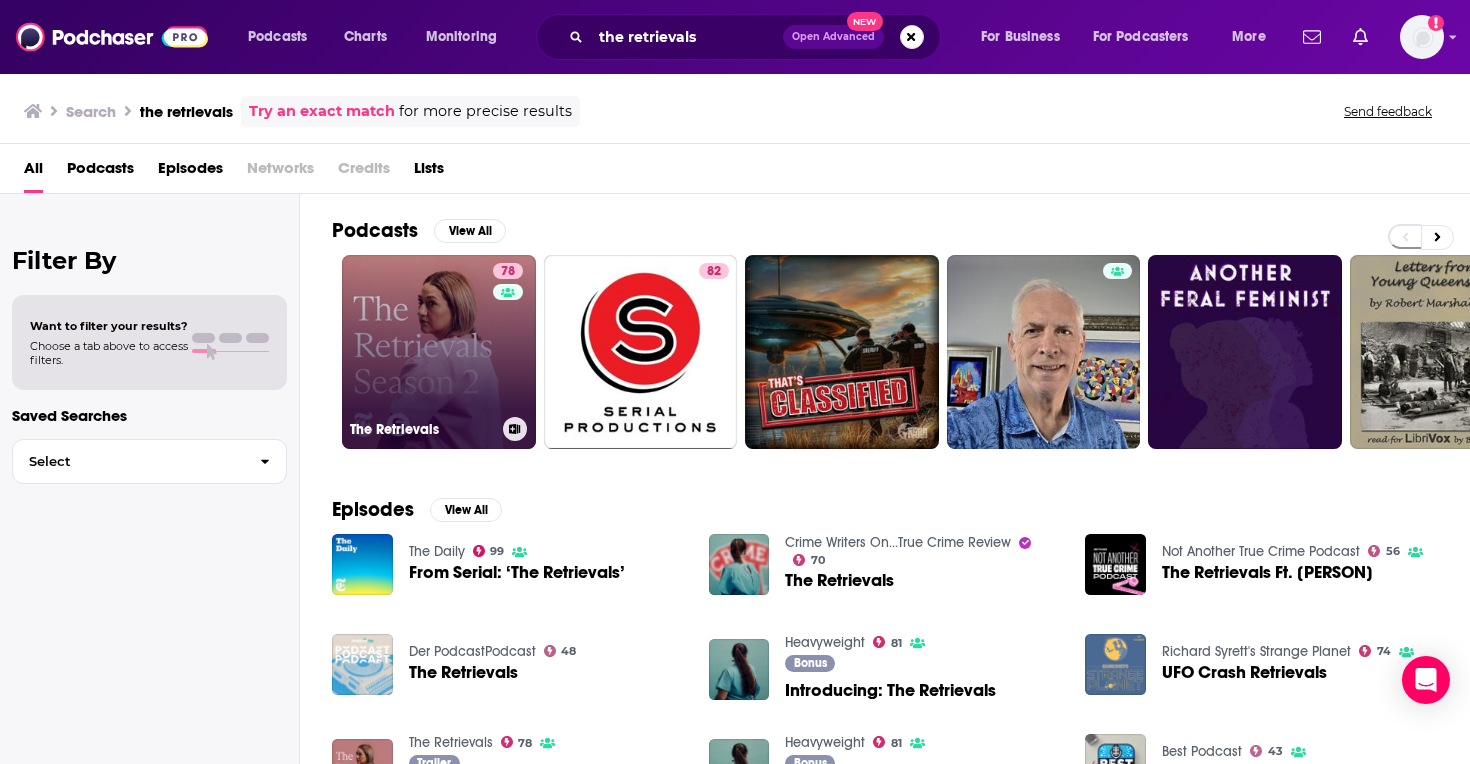 click on "78 The Retrievals" at bounding box center (439, 352) 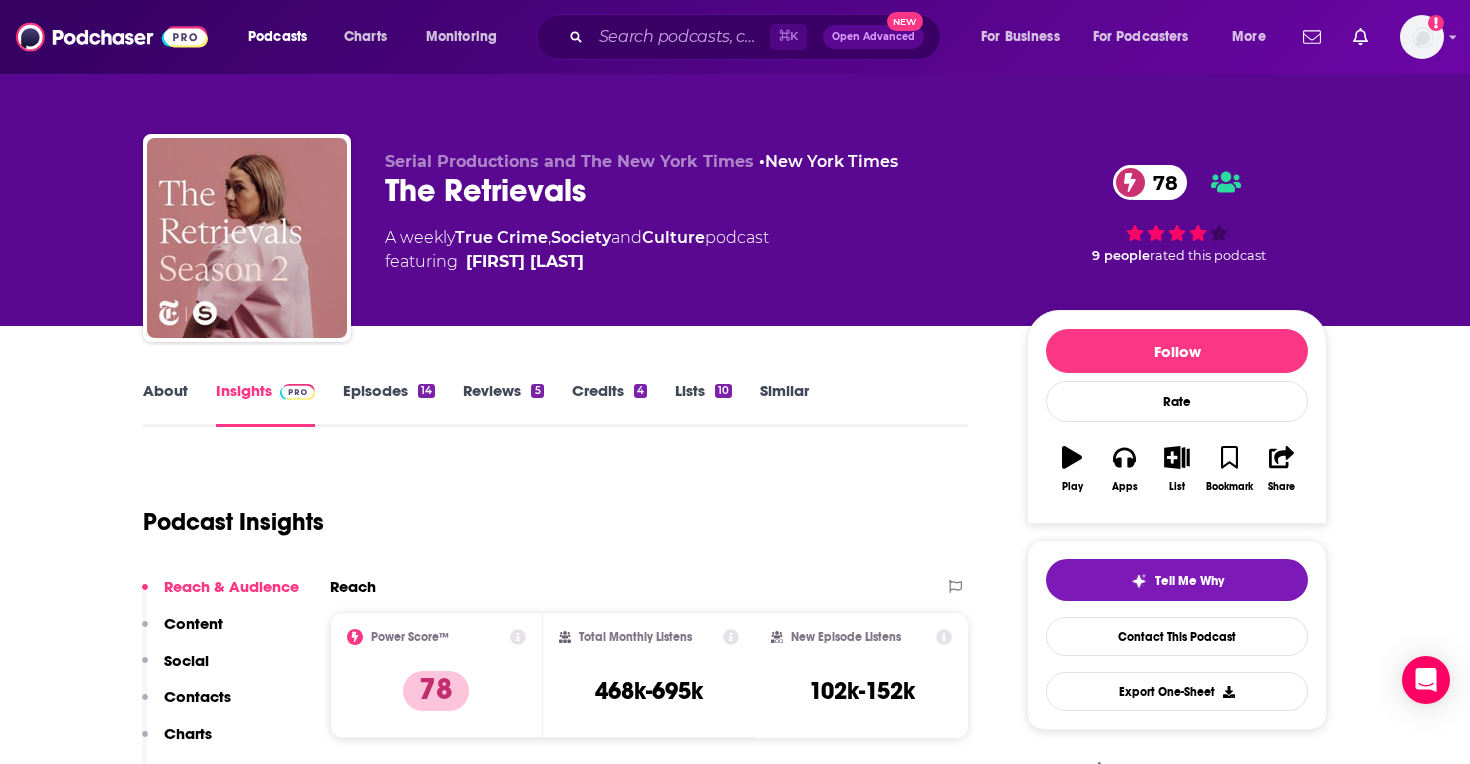 click on "⌘  K Open Advanced New" at bounding box center [738, 37] 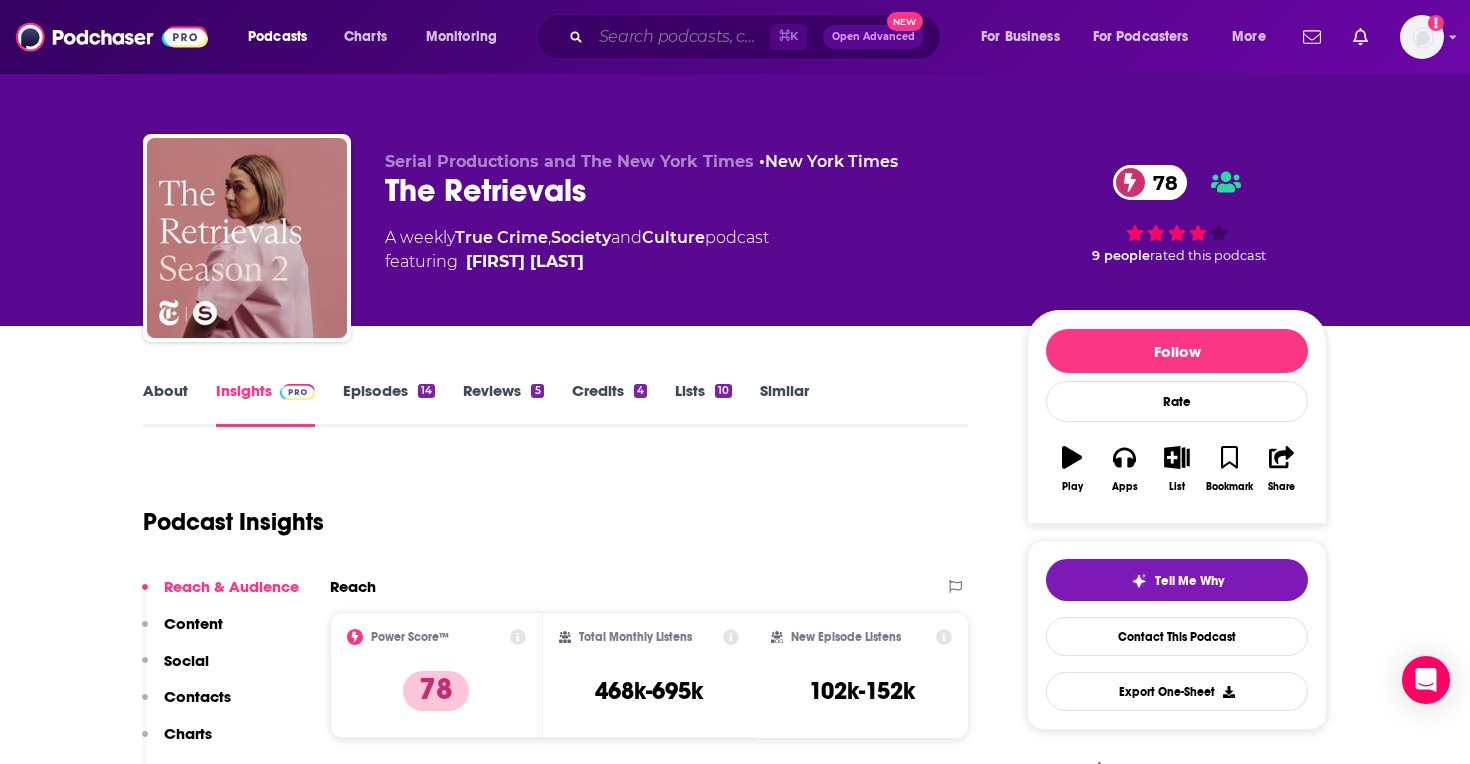click at bounding box center (680, 37) 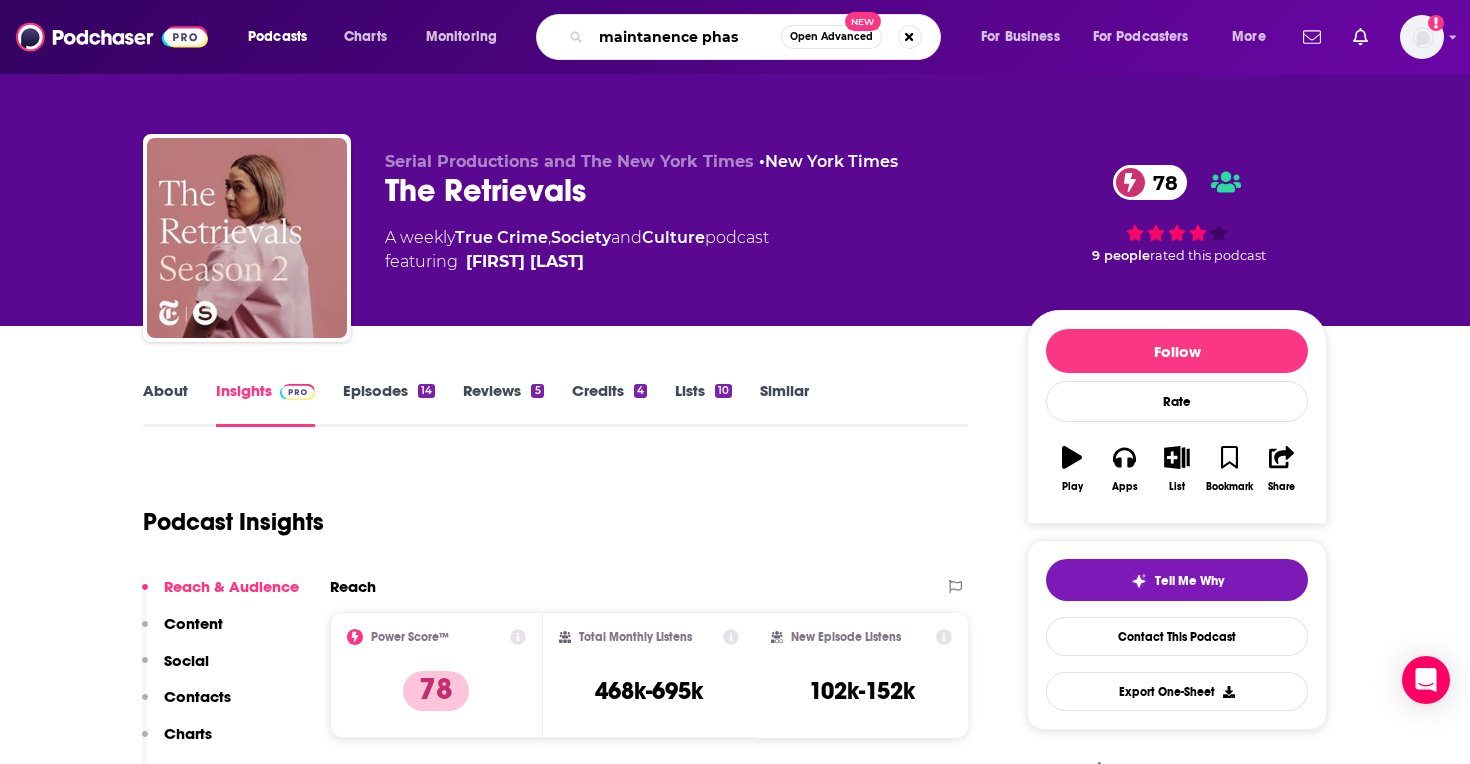 type on "maintanence phase" 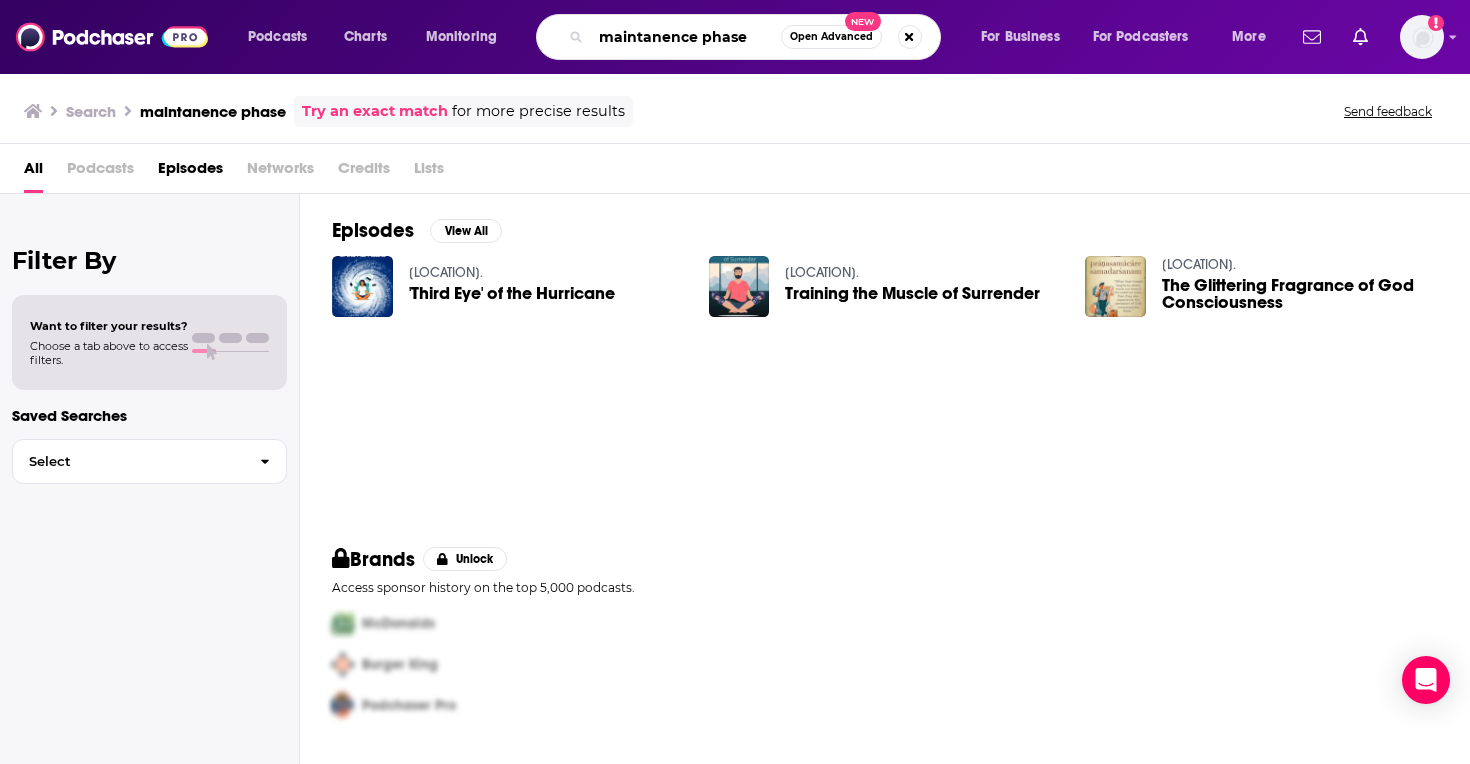 click on "maintanence phase" at bounding box center [686, 37] 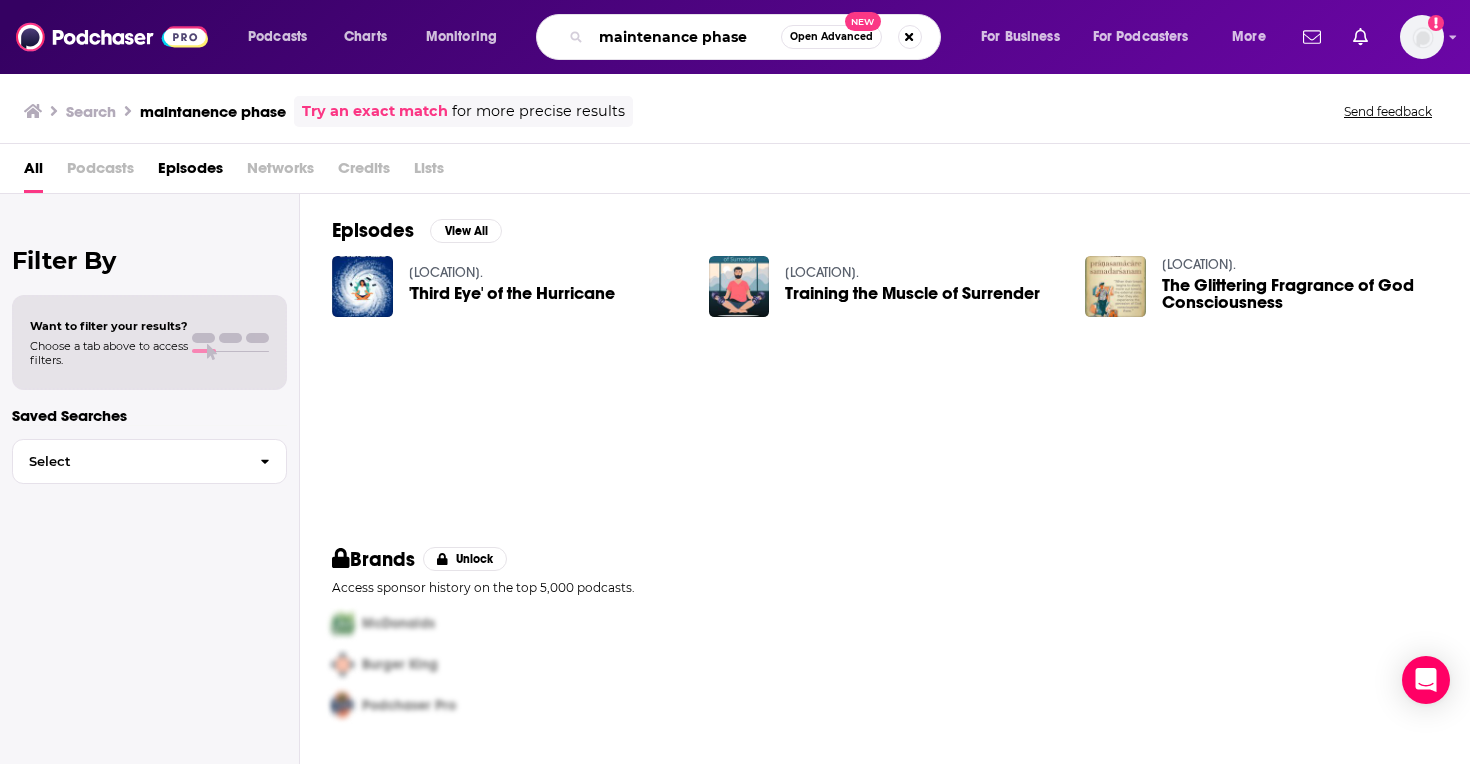 type on "maintenance phase" 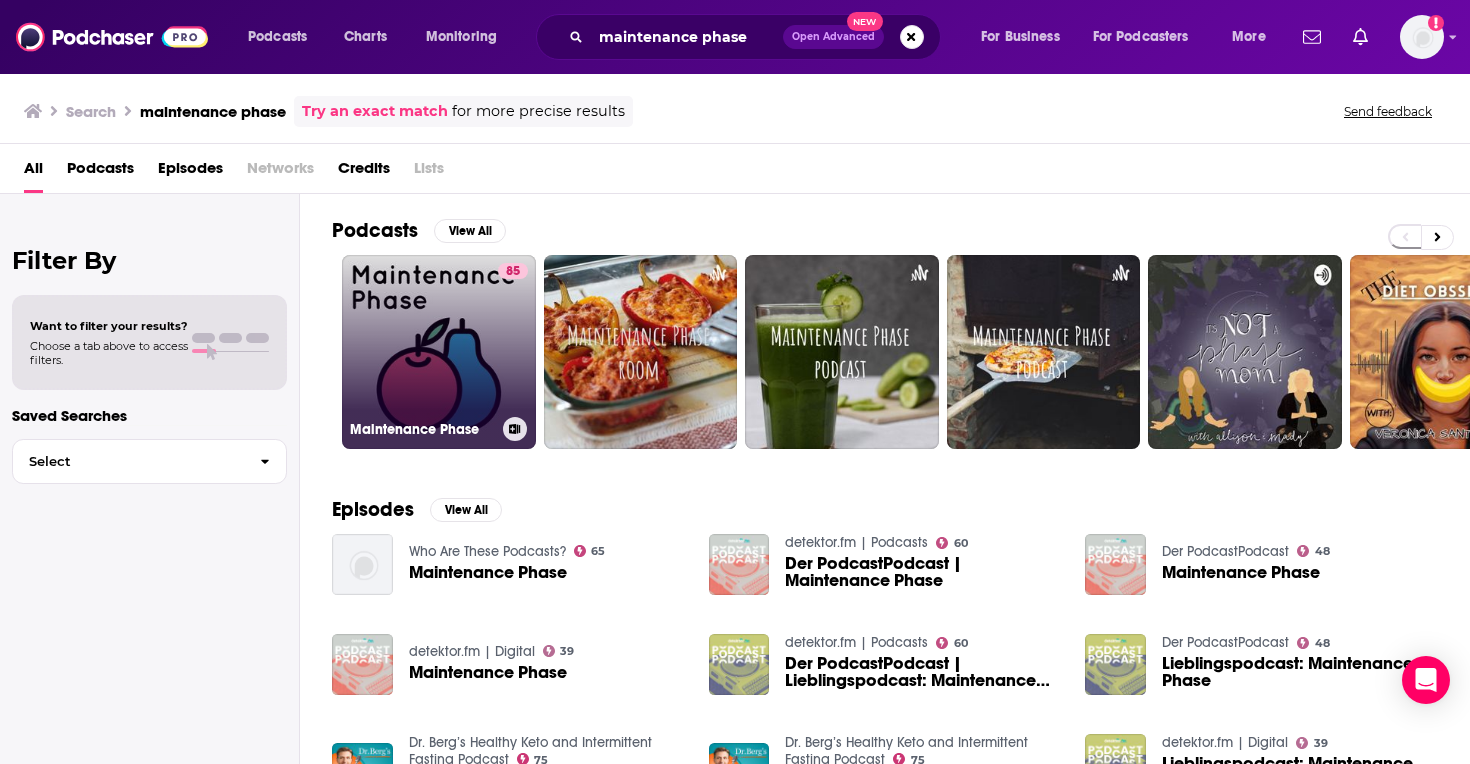 click on "85 Maintenance Phase" at bounding box center [439, 352] 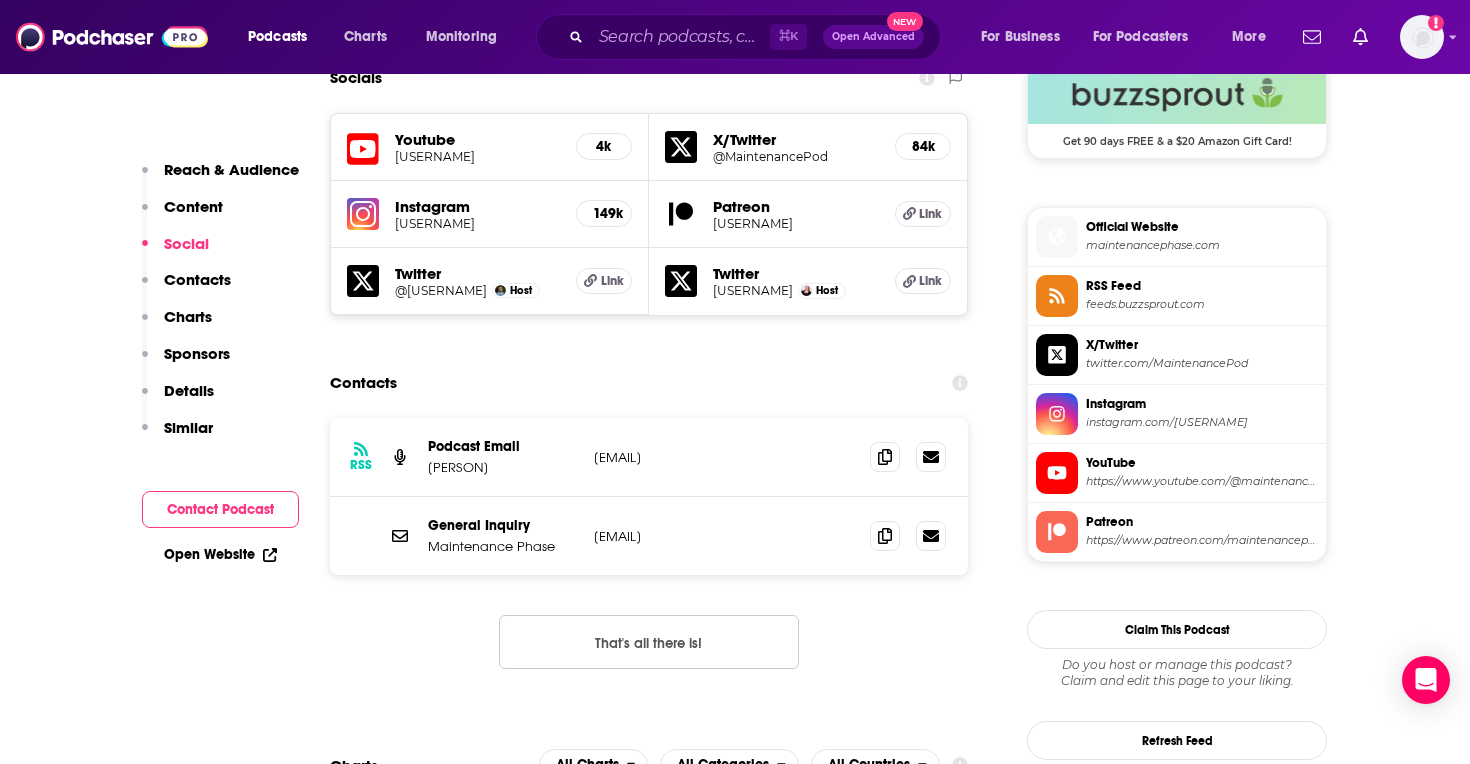 scroll, scrollTop: 1674, scrollLeft: 0, axis: vertical 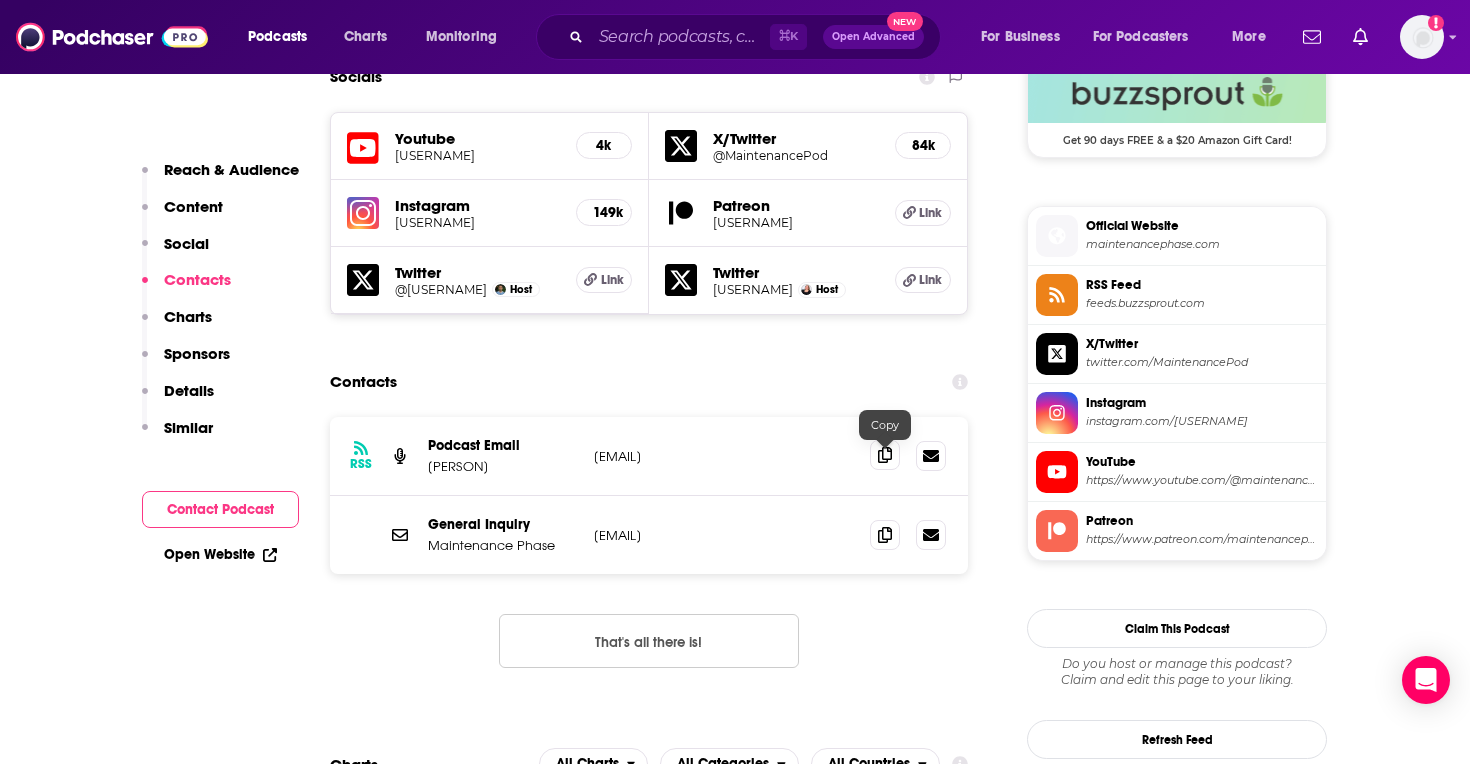 click at bounding box center [885, 455] 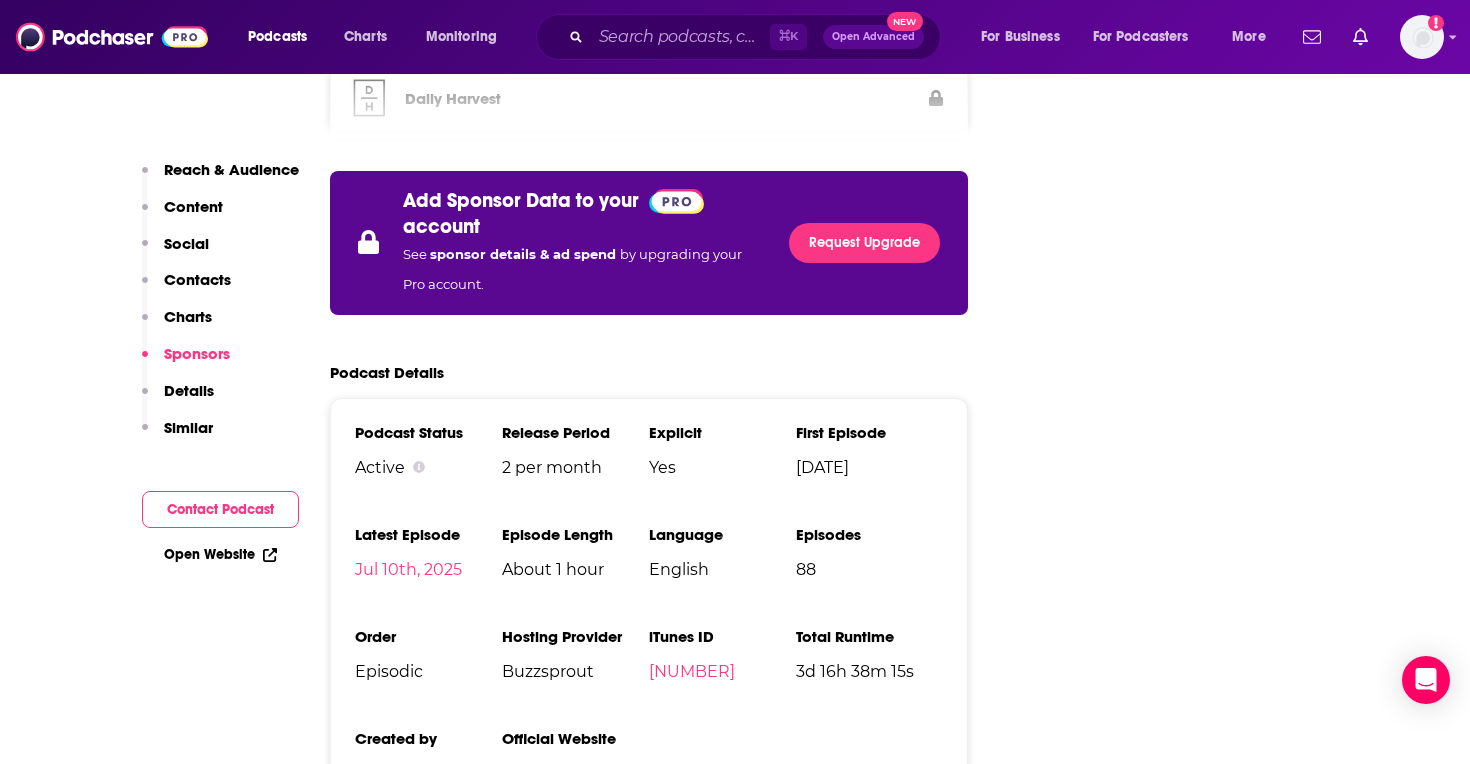 scroll, scrollTop: 3261, scrollLeft: 0, axis: vertical 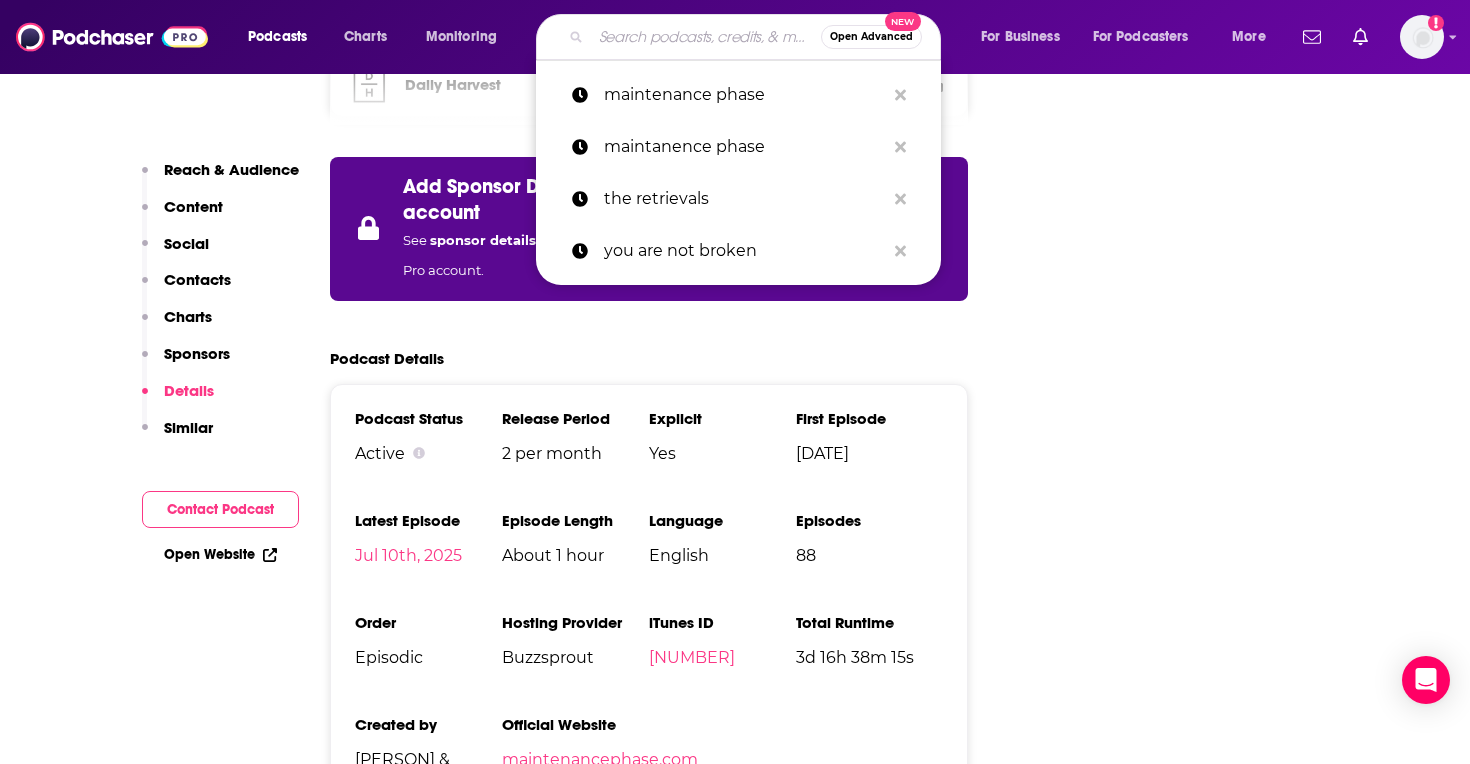 click at bounding box center [706, 37] 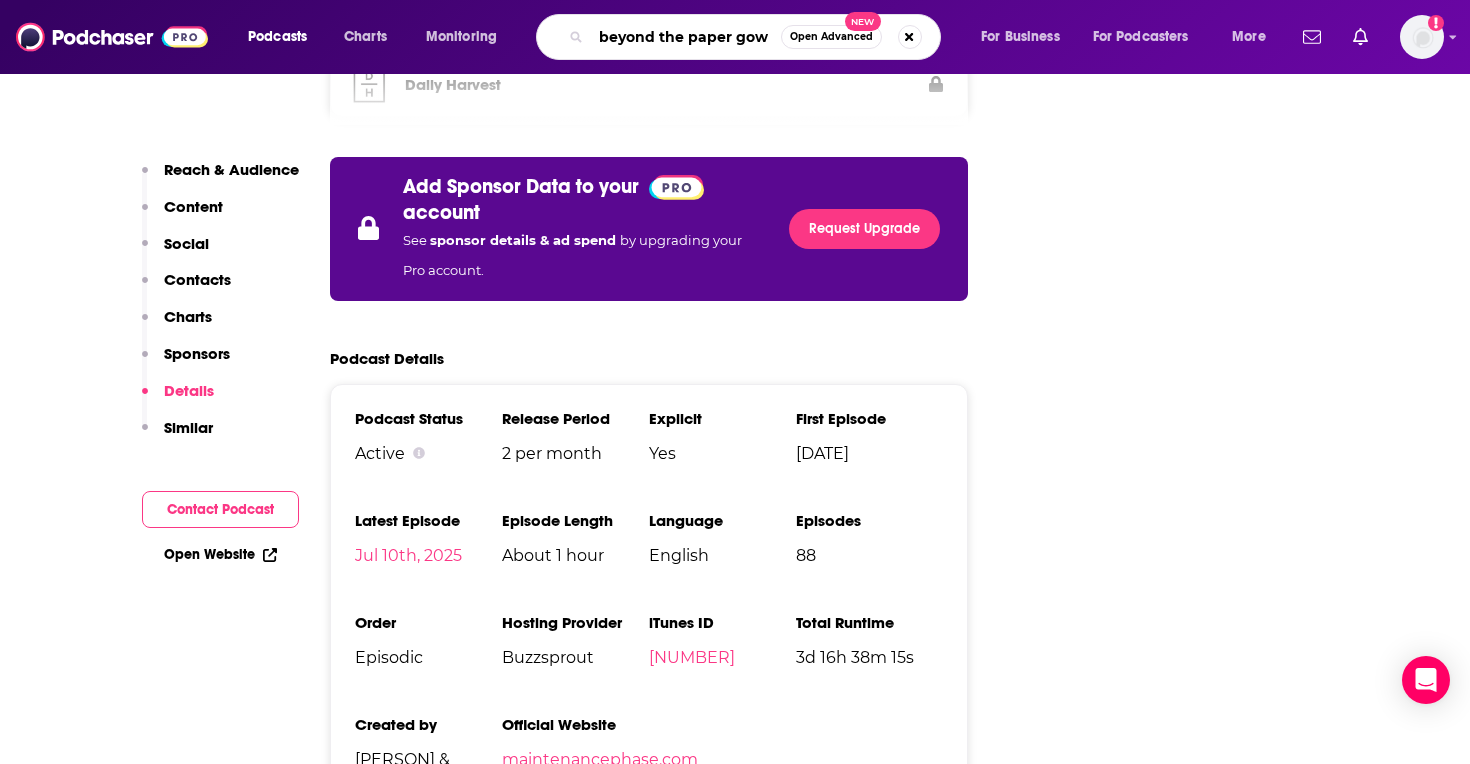 type on "beyond the paper gown" 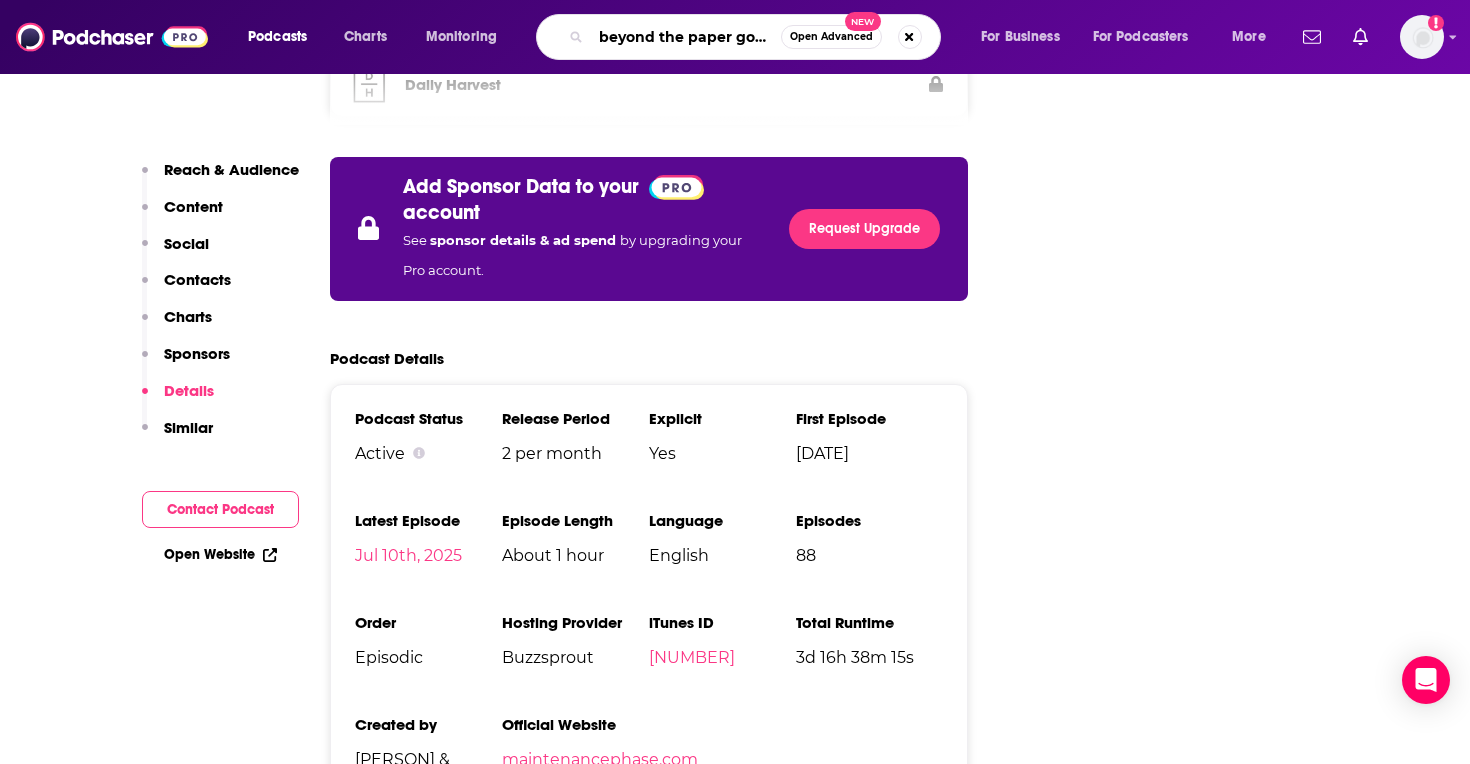 scroll, scrollTop: 0, scrollLeft: 4, axis: horizontal 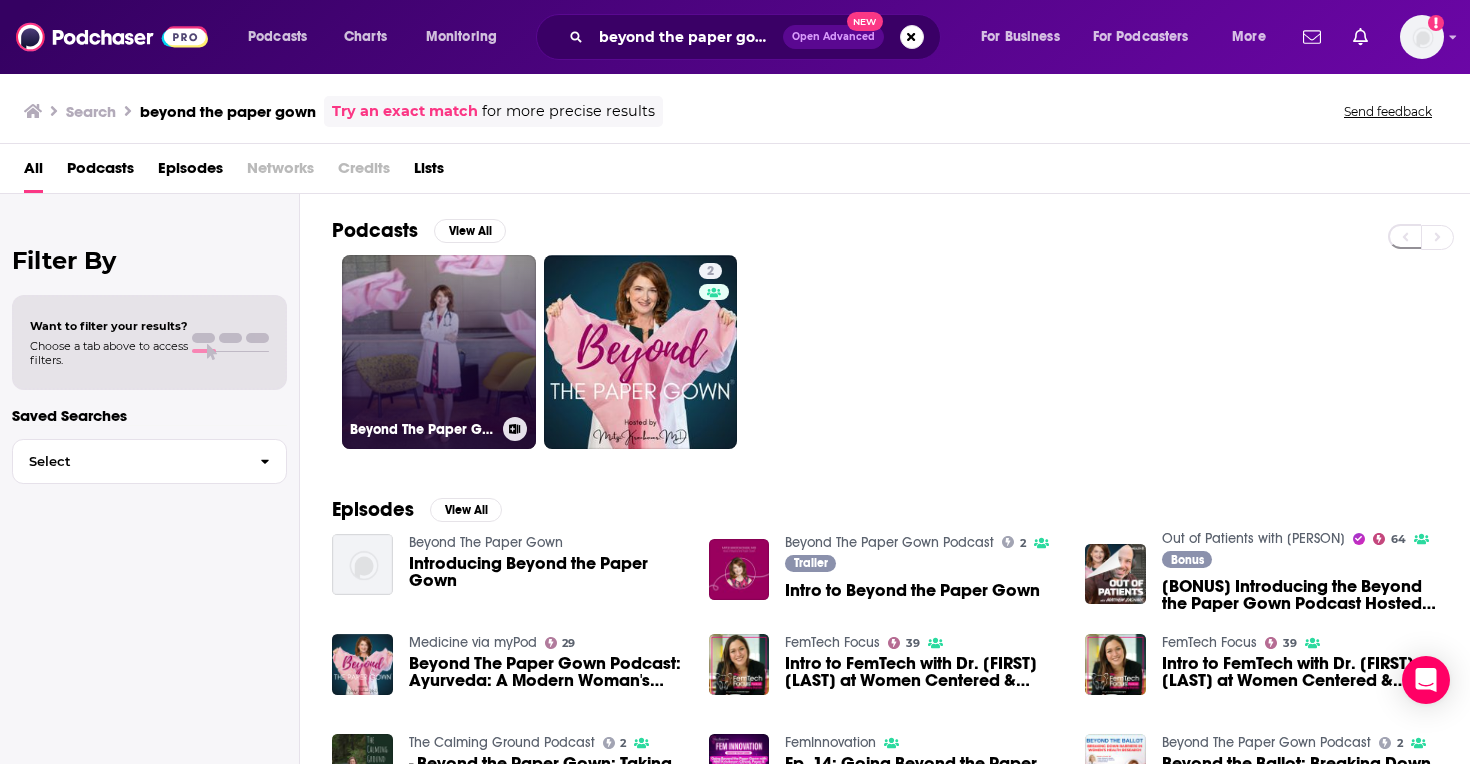 click on "Beyond The Paper Gown" at bounding box center [439, 352] 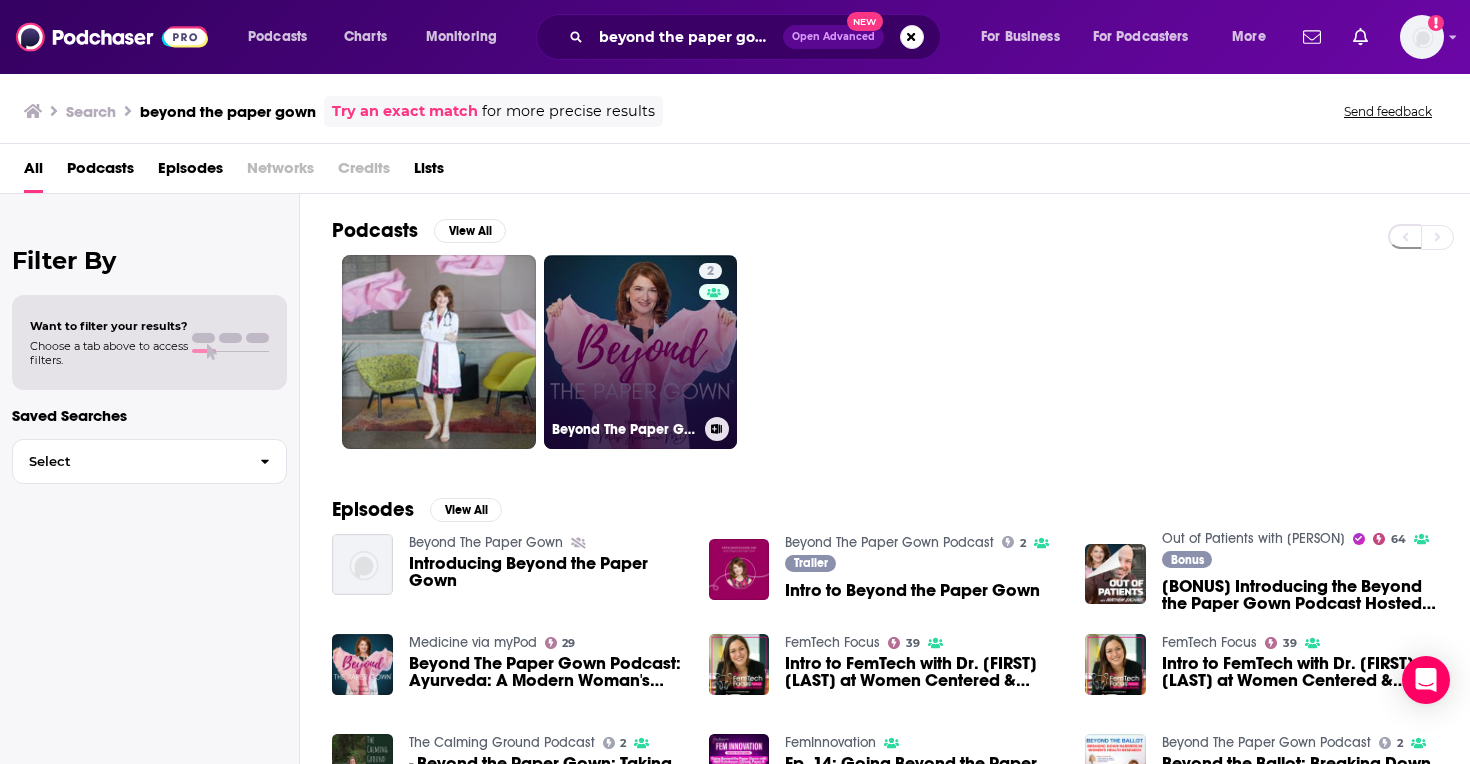 click on "2 Beyond The Paper Gown Podcast" at bounding box center (641, 352) 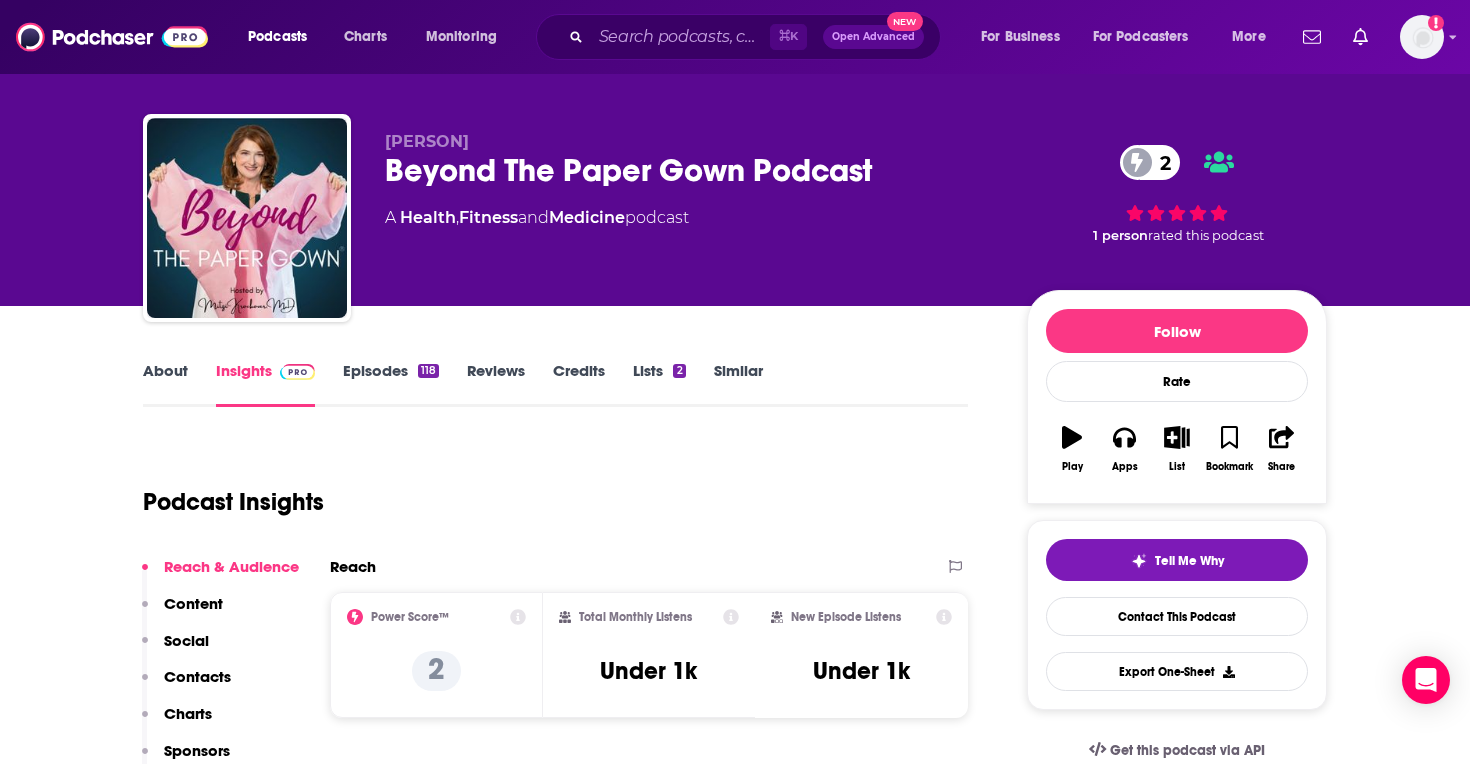 scroll, scrollTop: 27, scrollLeft: 0, axis: vertical 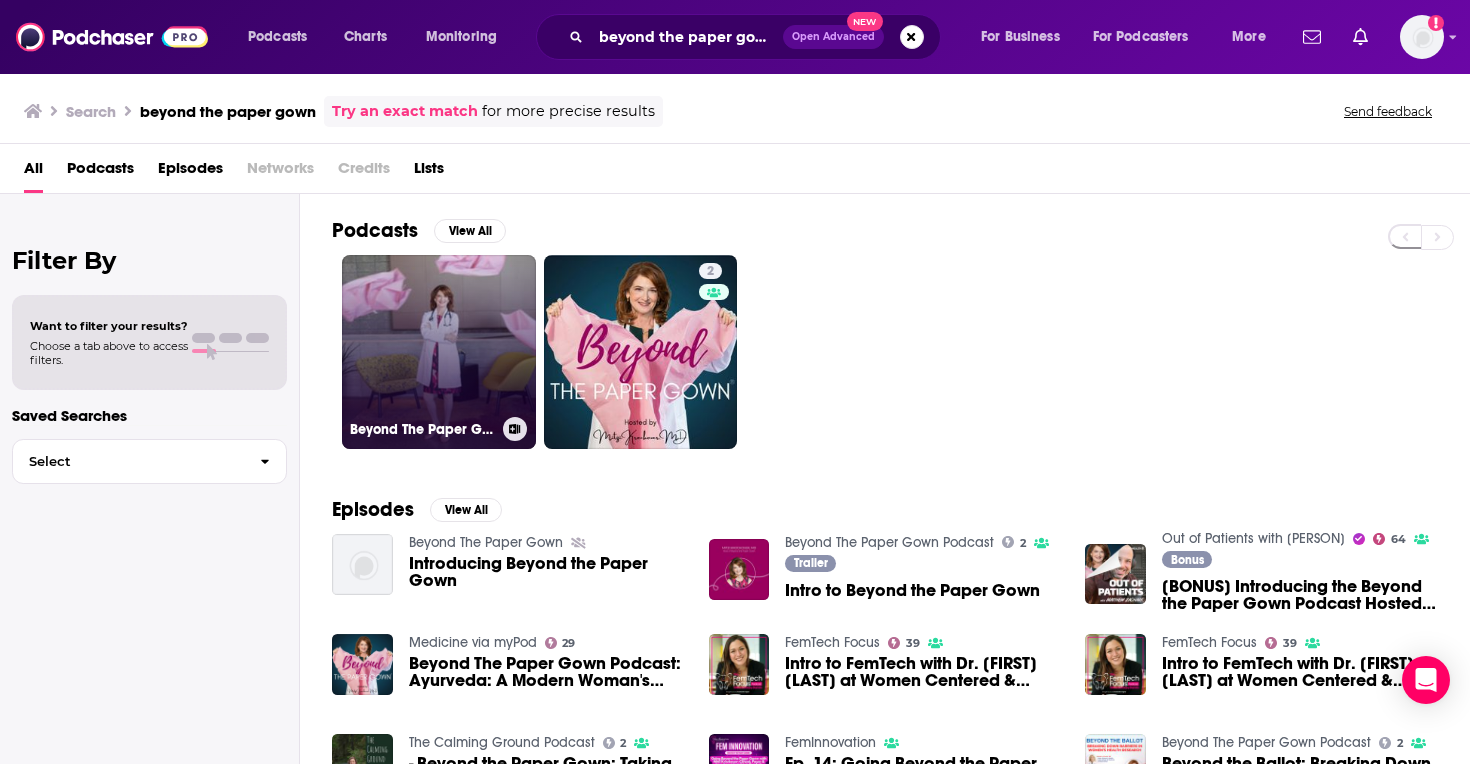 click on "Beyond The Paper Gown" at bounding box center (439, 352) 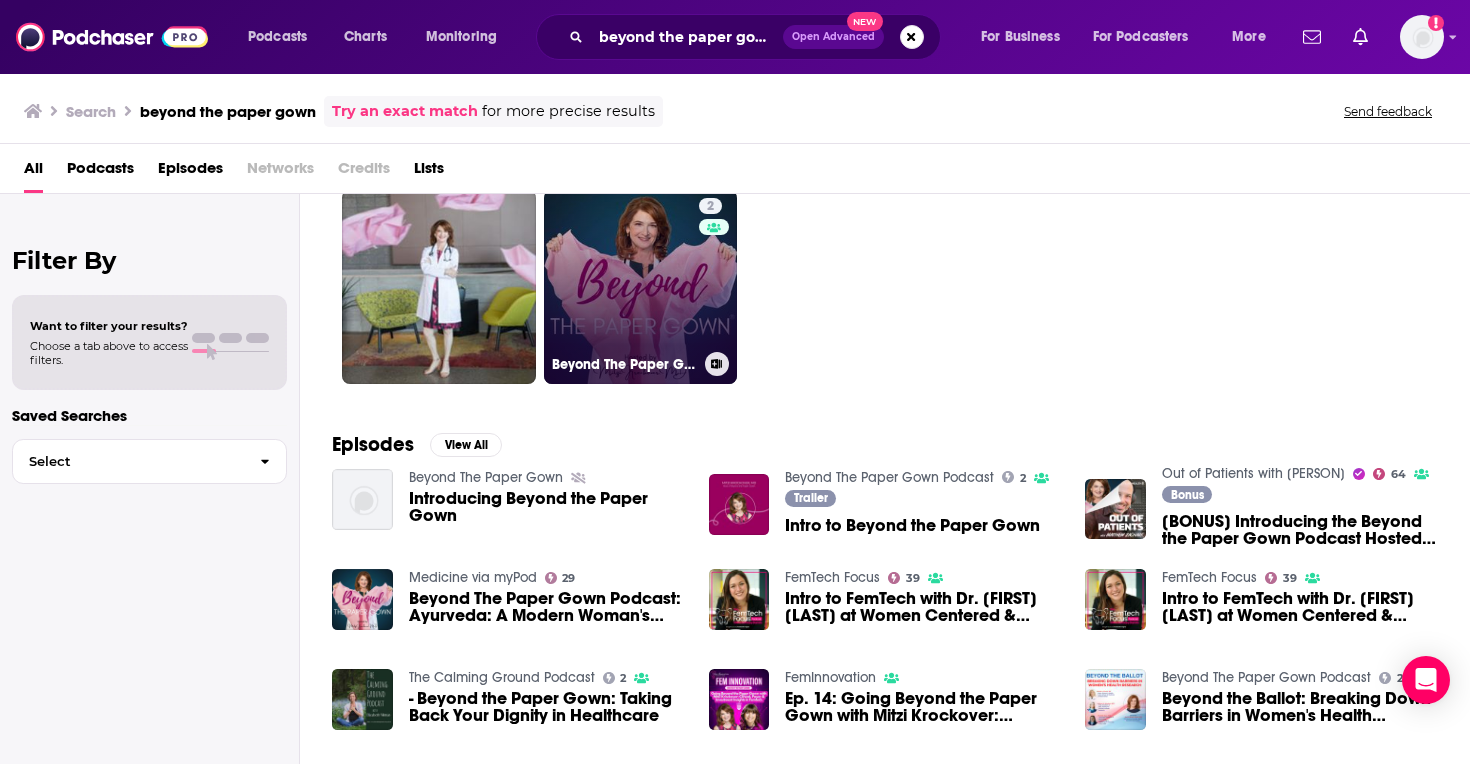 scroll, scrollTop: 0, scrollLeft: 0, axis: both 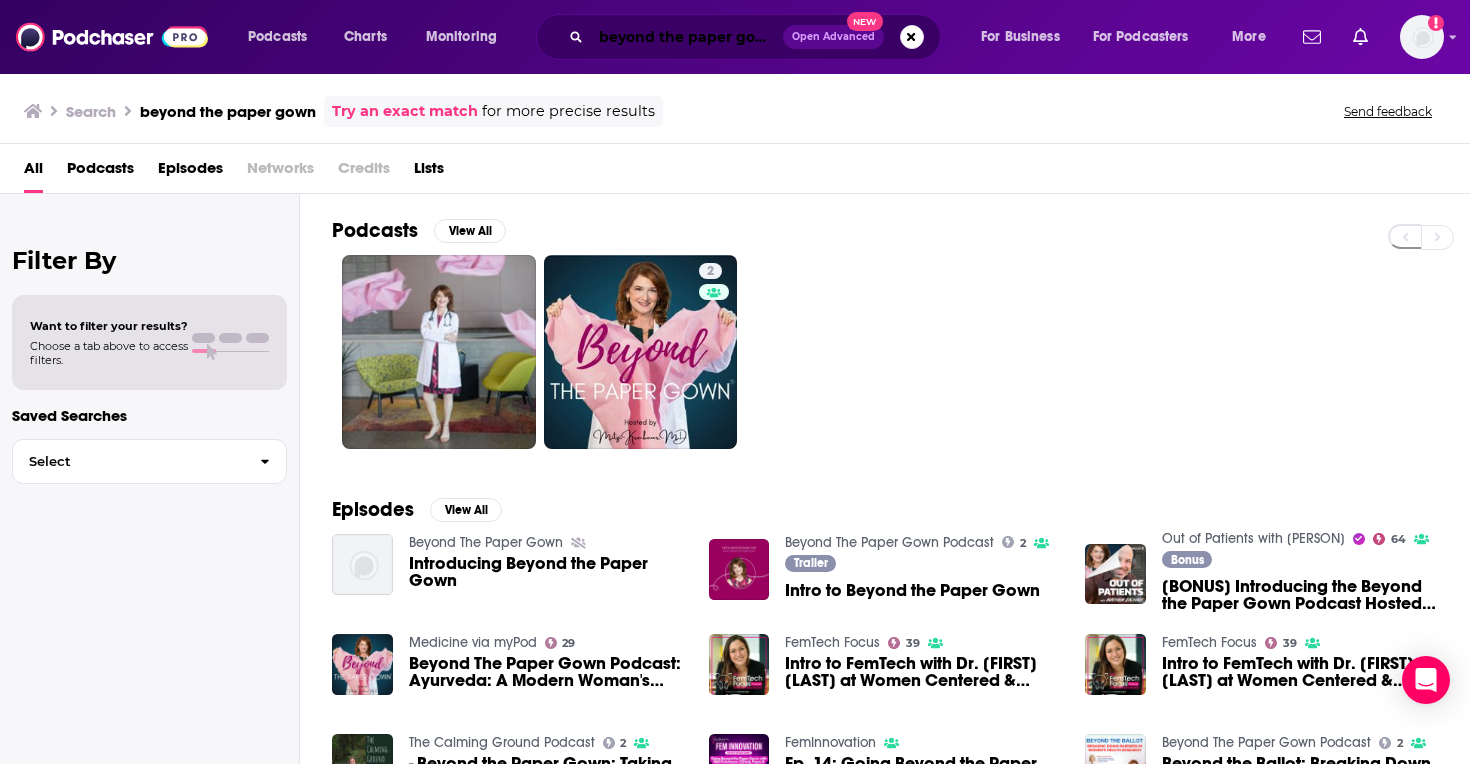 click on "beyond the paper gown" at bounding box center (687, 37) 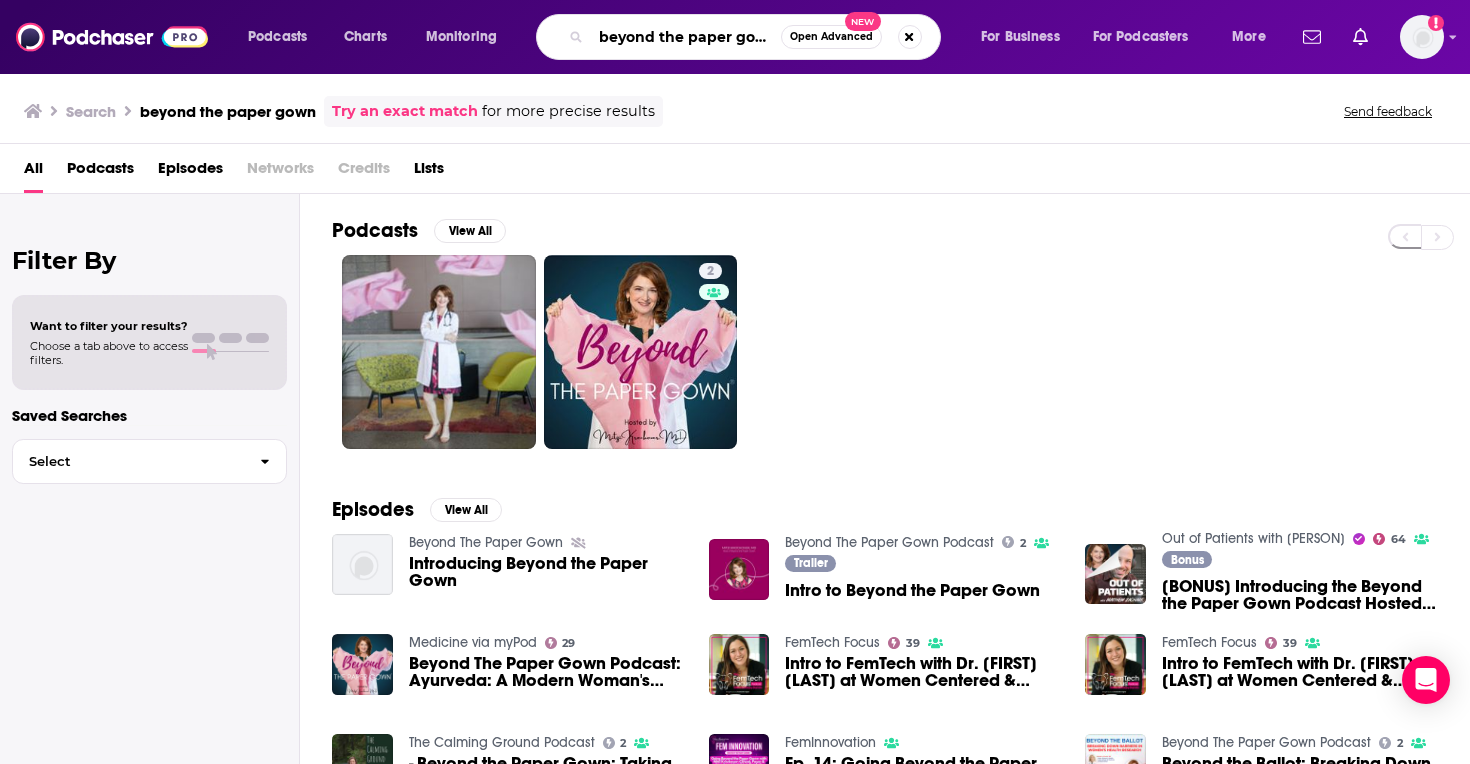 click on "beyond the paper gown" at bounding box center (686, 37) 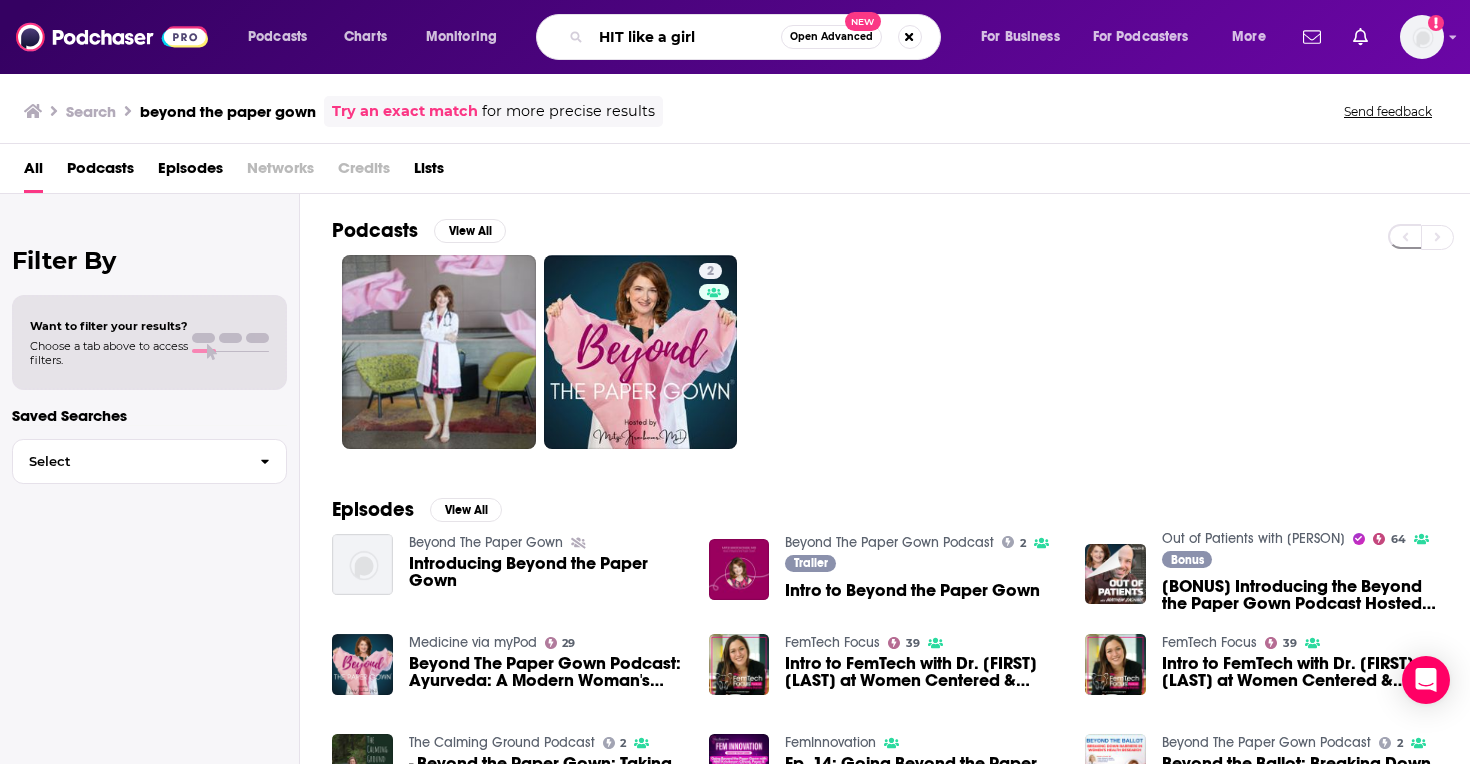 type on "HIT like a girl" 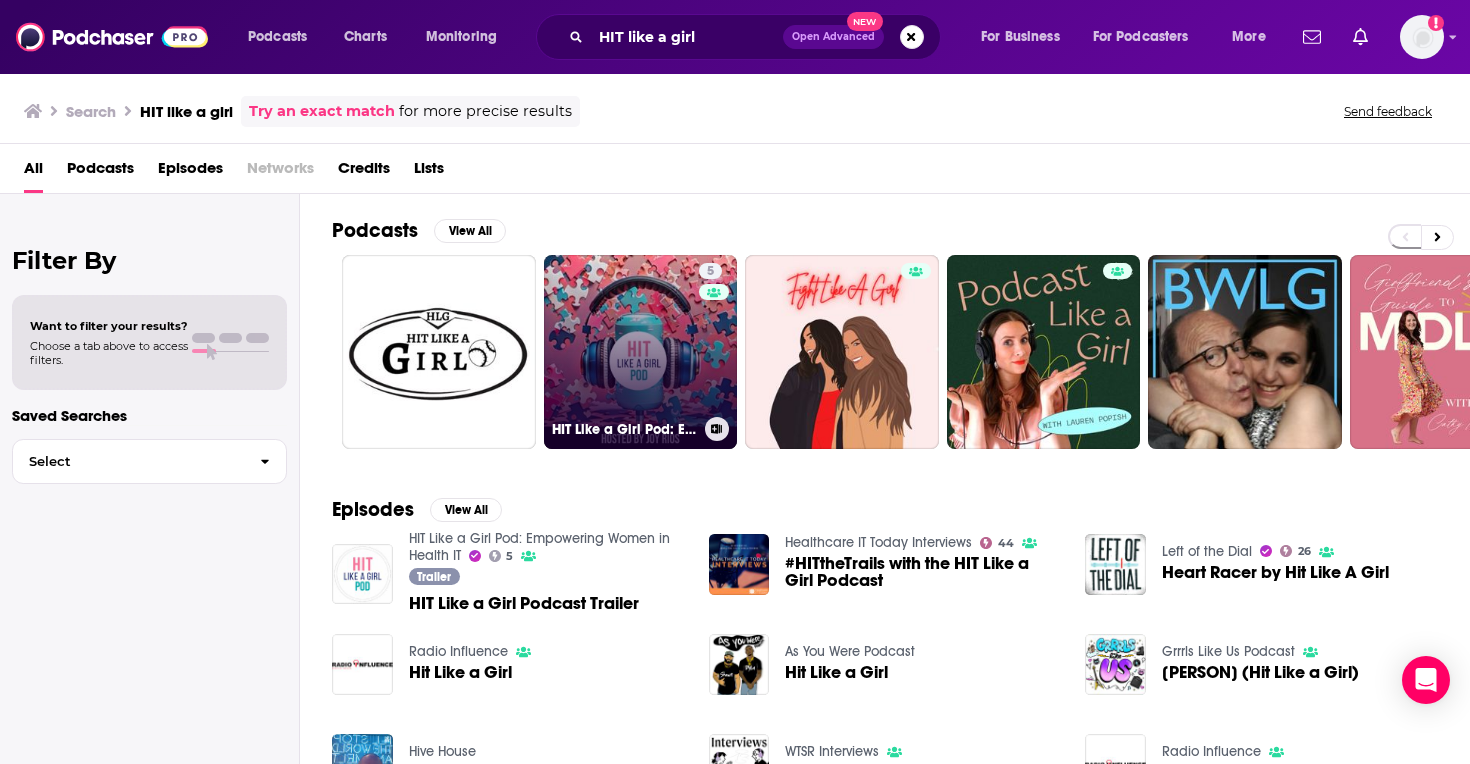 click on "5 HIT Like a Girl Pod: Empowering Women in Health IT" at bounding box center (641, 352) 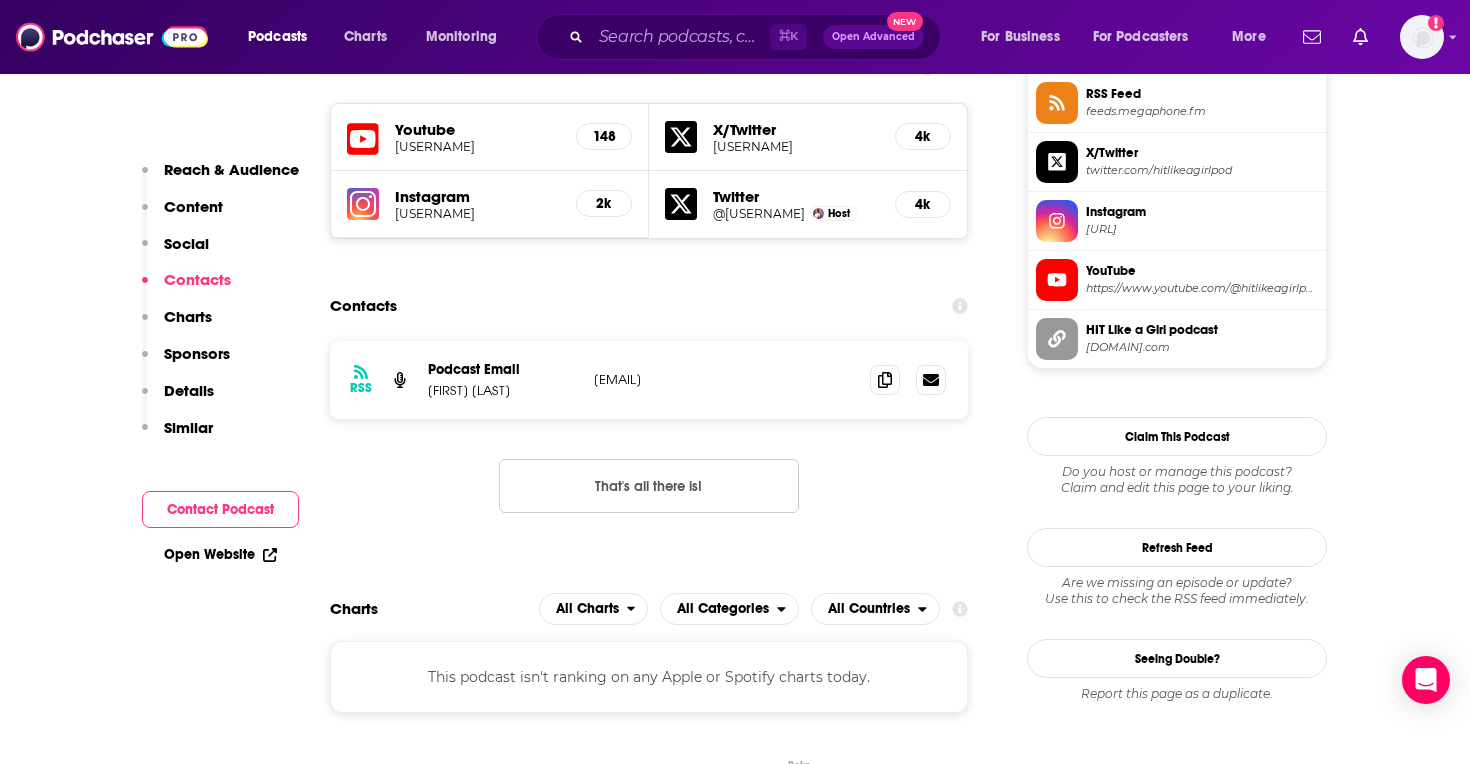 scroll, scrollTop: 1687, scrollLeft: 0, axis: vertical 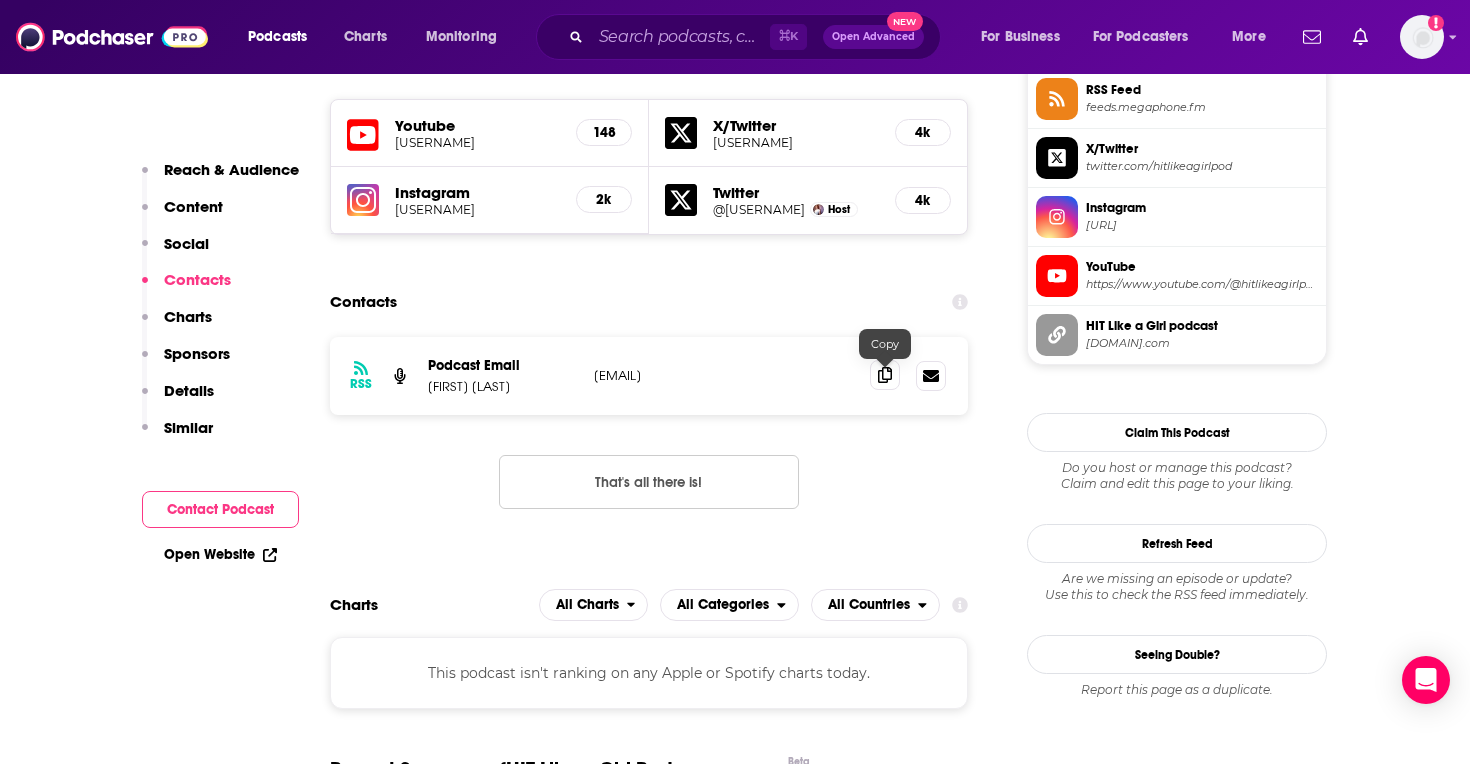 click 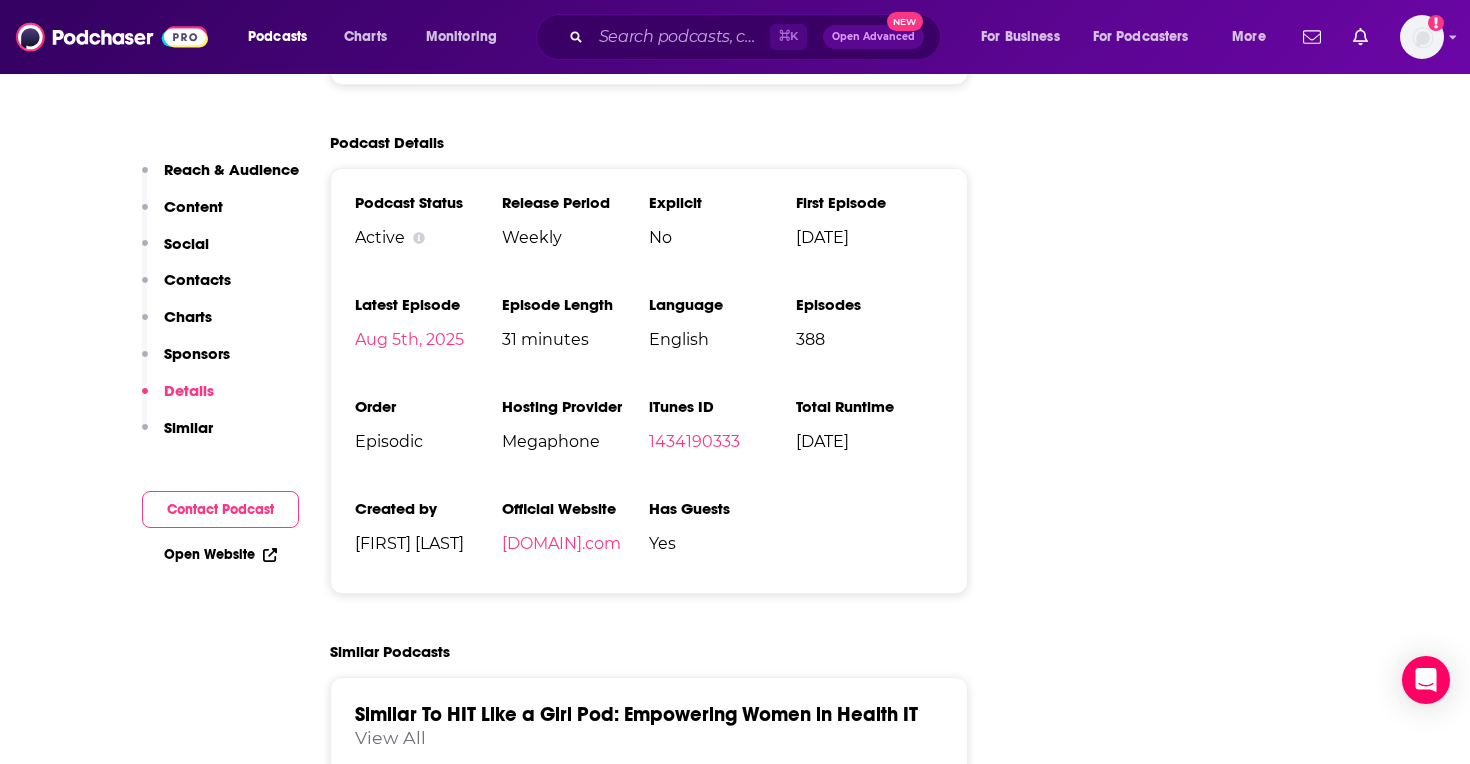 scroll, scrollTop: 2498, scrollLeft: 0, axis: vertical 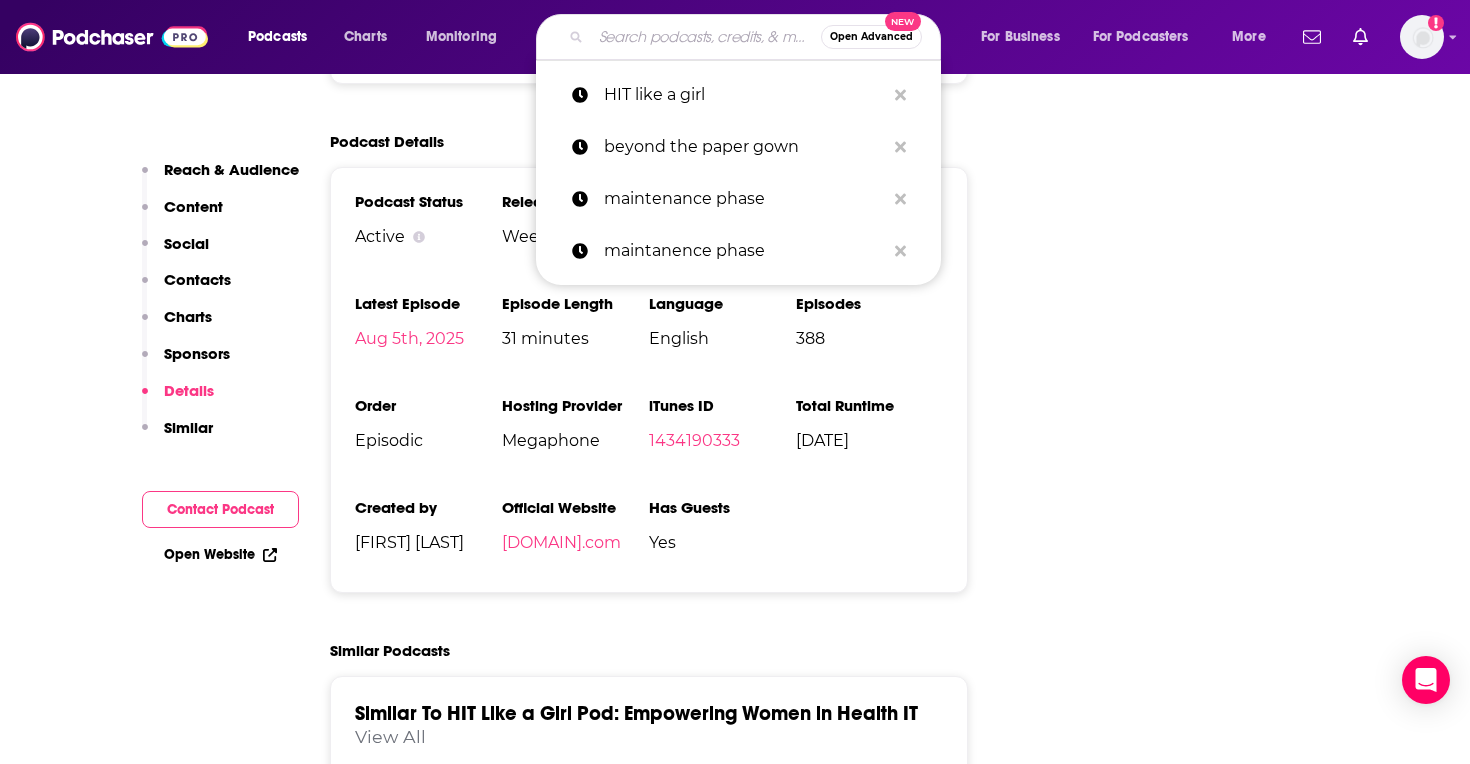 click at bounding box center [706, 37] 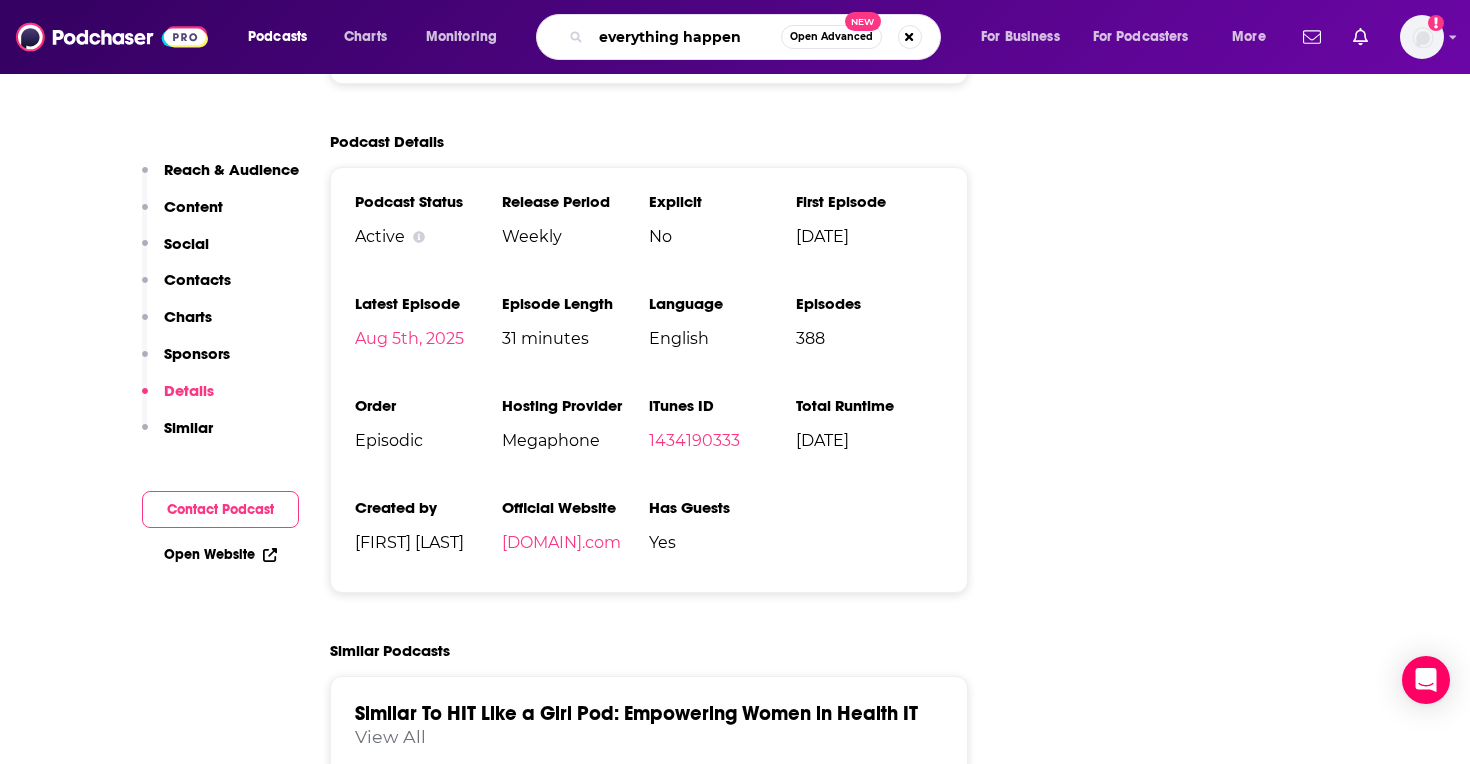 type on "everything happens" 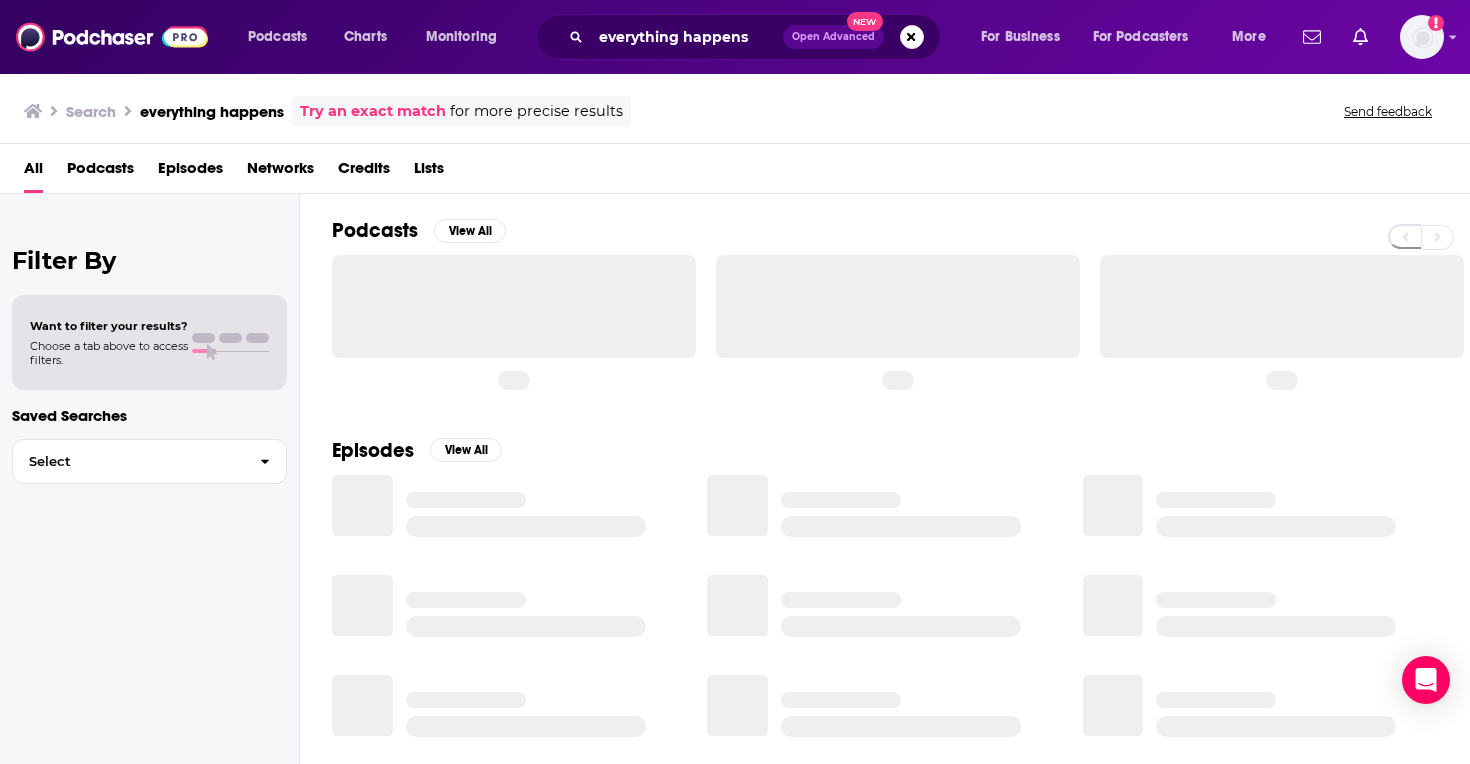 scroll, scrollTop: 0, scrollLeft: 0, axis: both 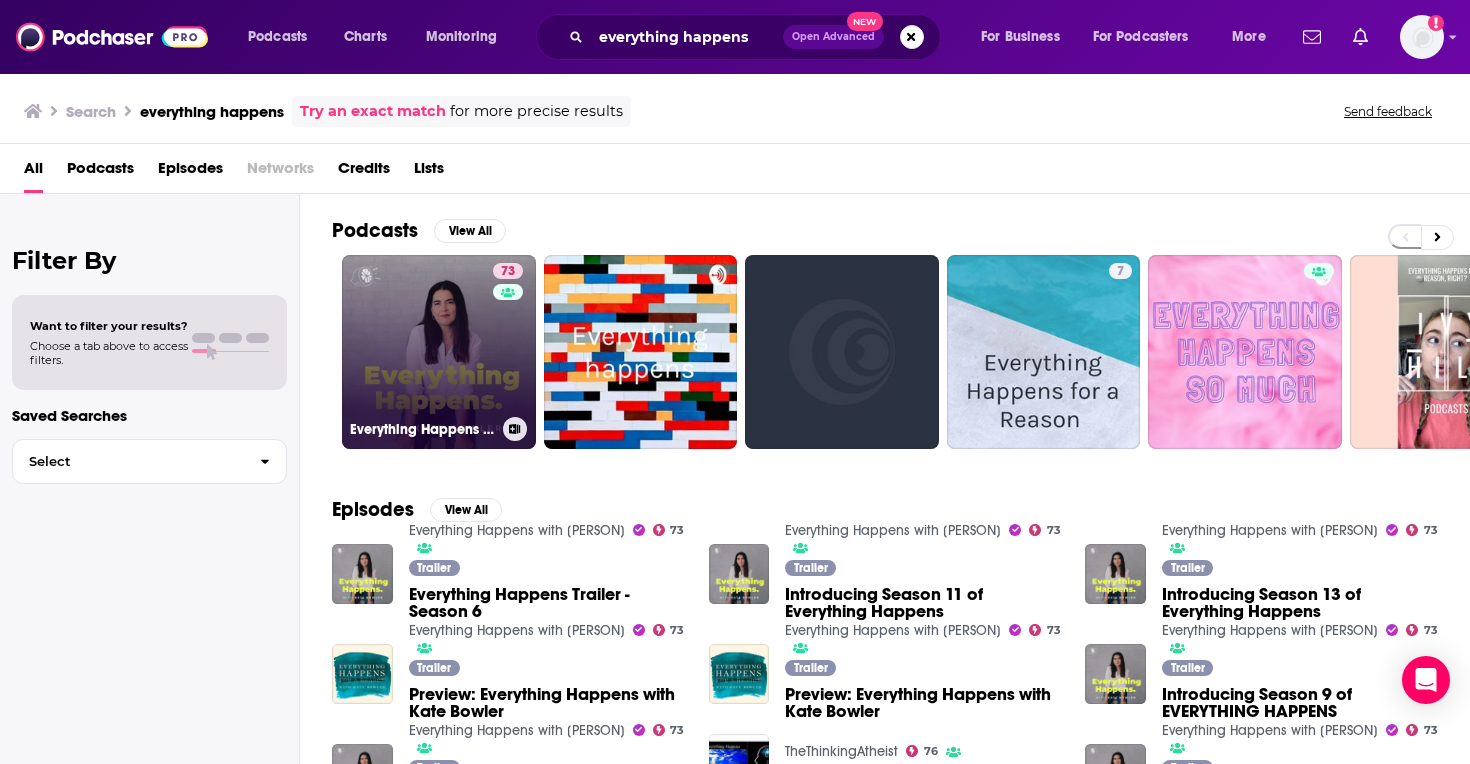 click on "73 Everything Happens with Kate Bowler" at bounding box center [439, 352] 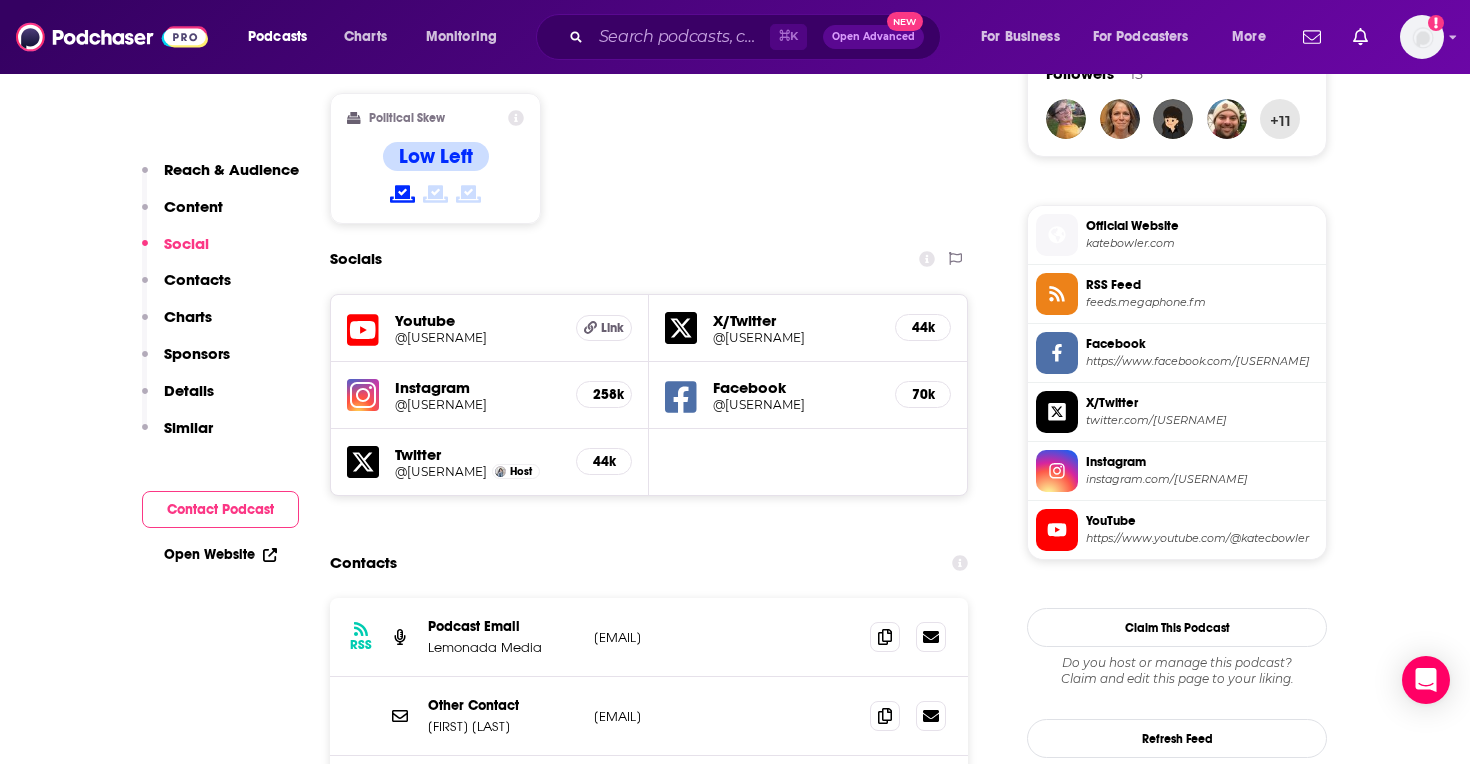 scroll, scrollTop: 1622, scrollLeft: 0, axis: vertical 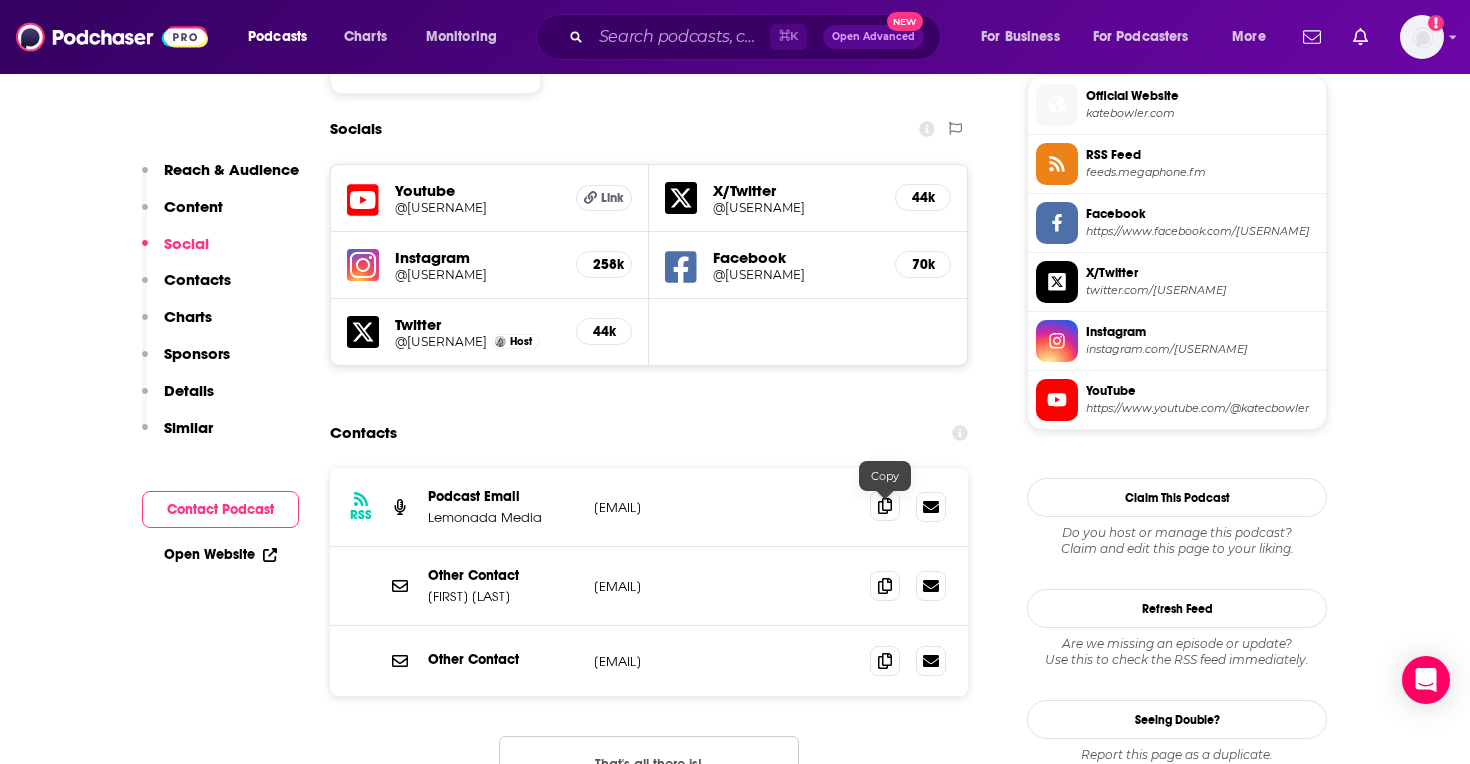 click 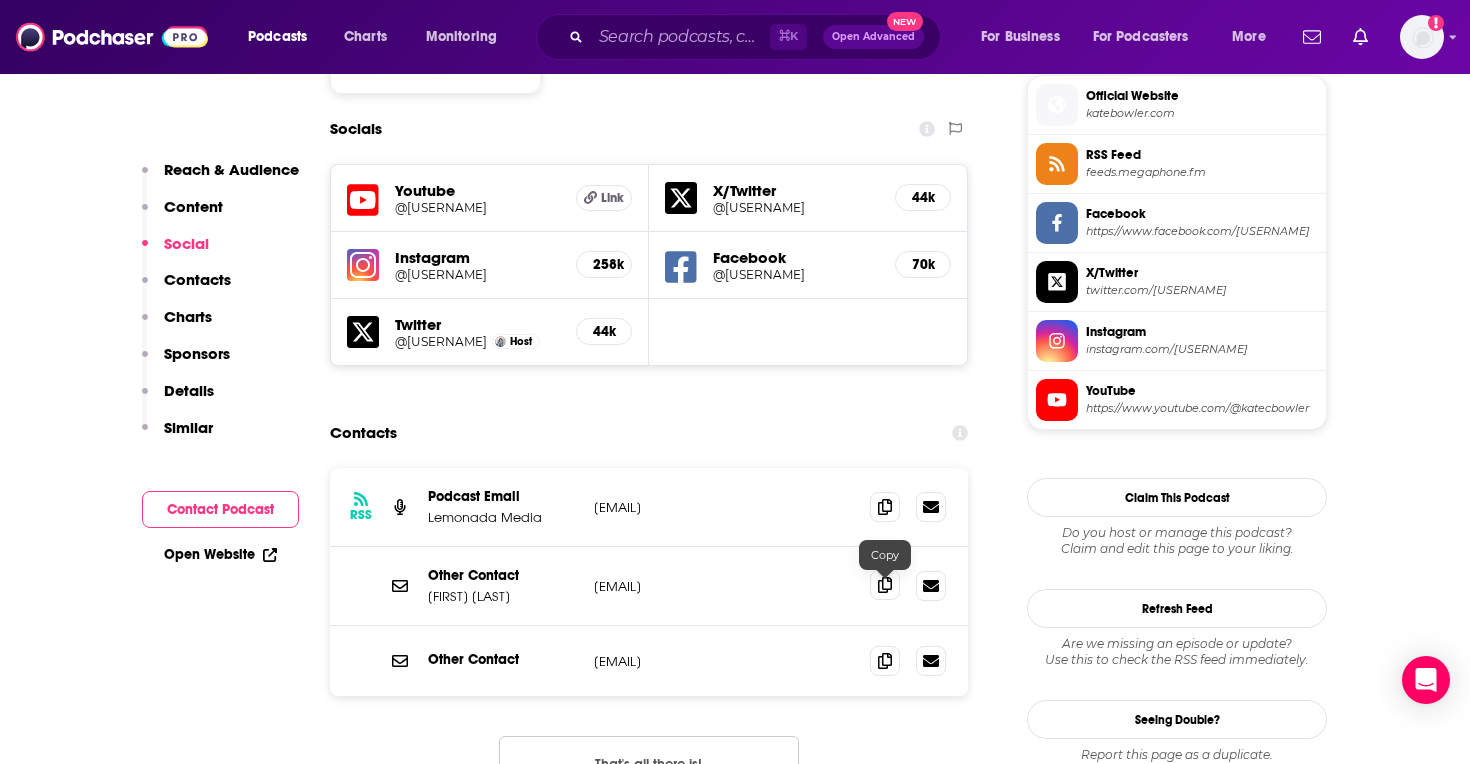 click at bounding box center [885, 585] 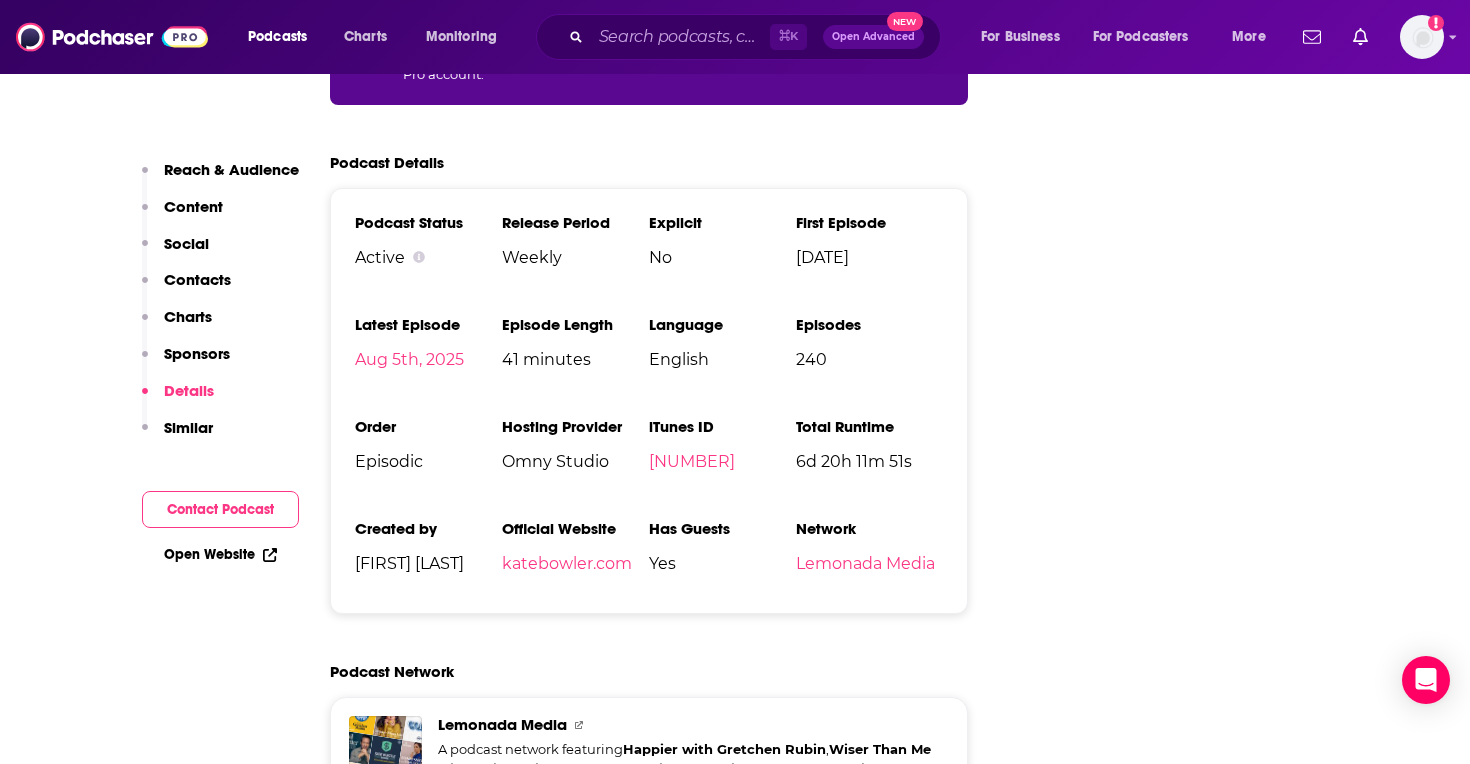 scroll, scrollTop: 3334, scrollLeft: 0, axis: vertical 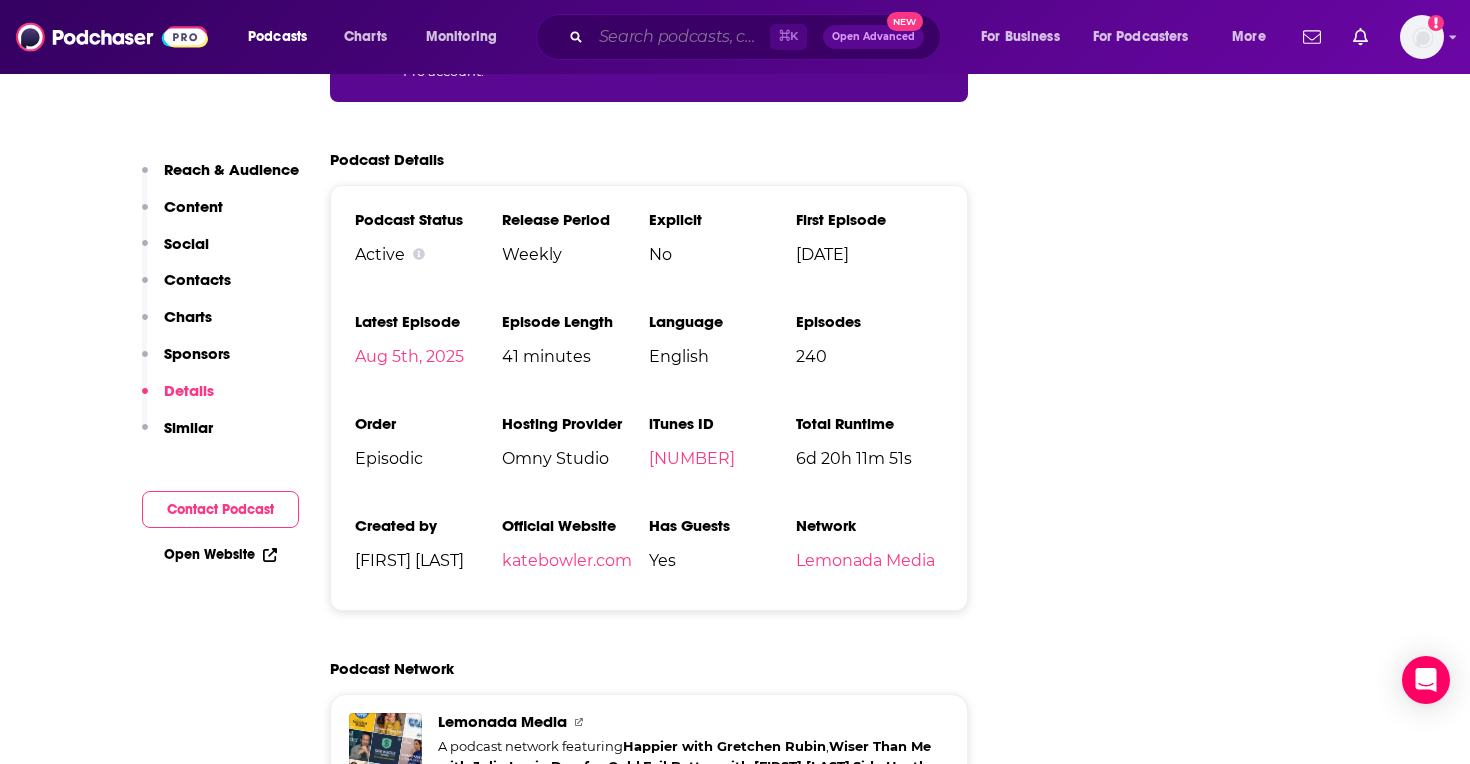 click at bounding box center [680, 37] 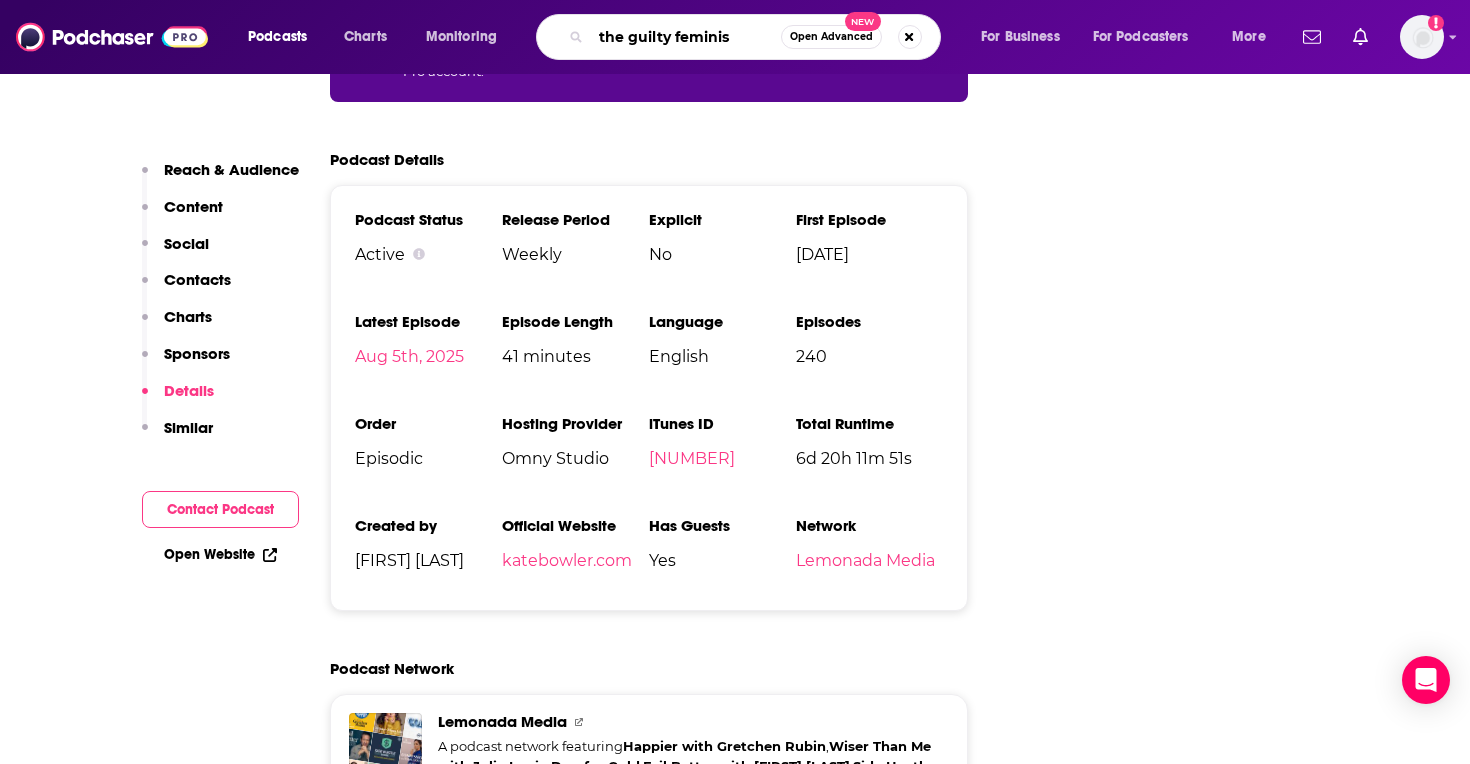 type on "the guilty feminist" 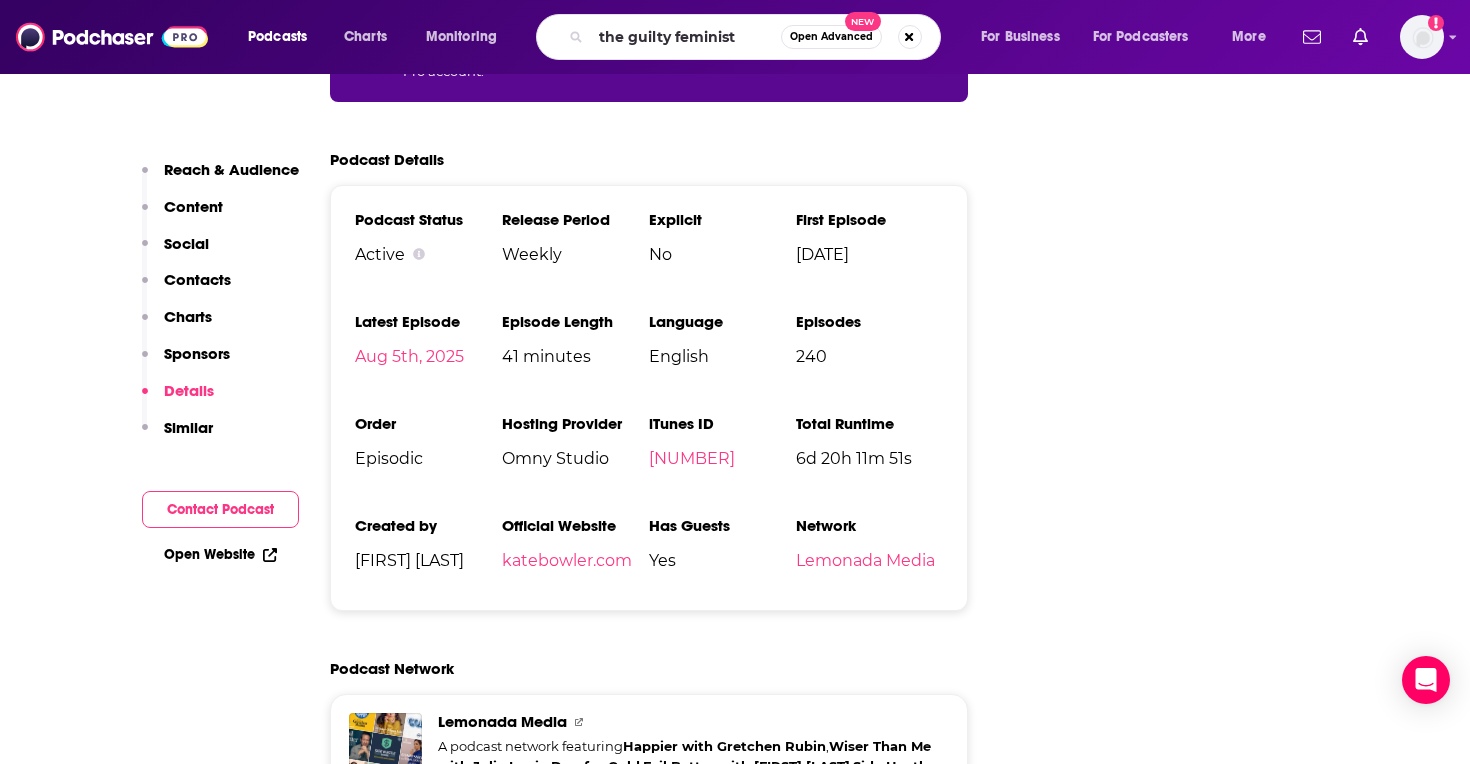 scroll, scrollTop: 0, scrollLeft: 0, axis: both 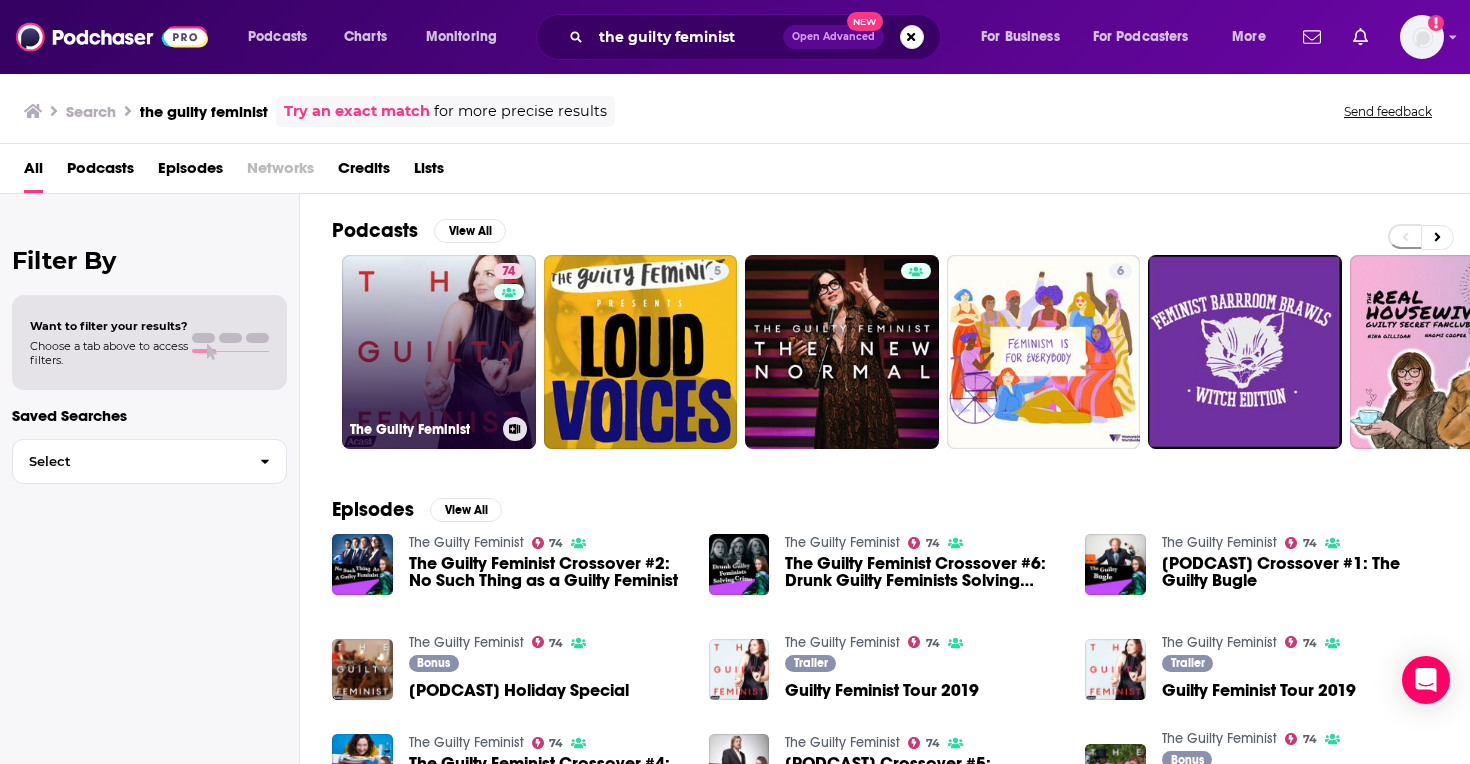 click on "74 The Guilty Feminist" at bounding box center [439, 352] 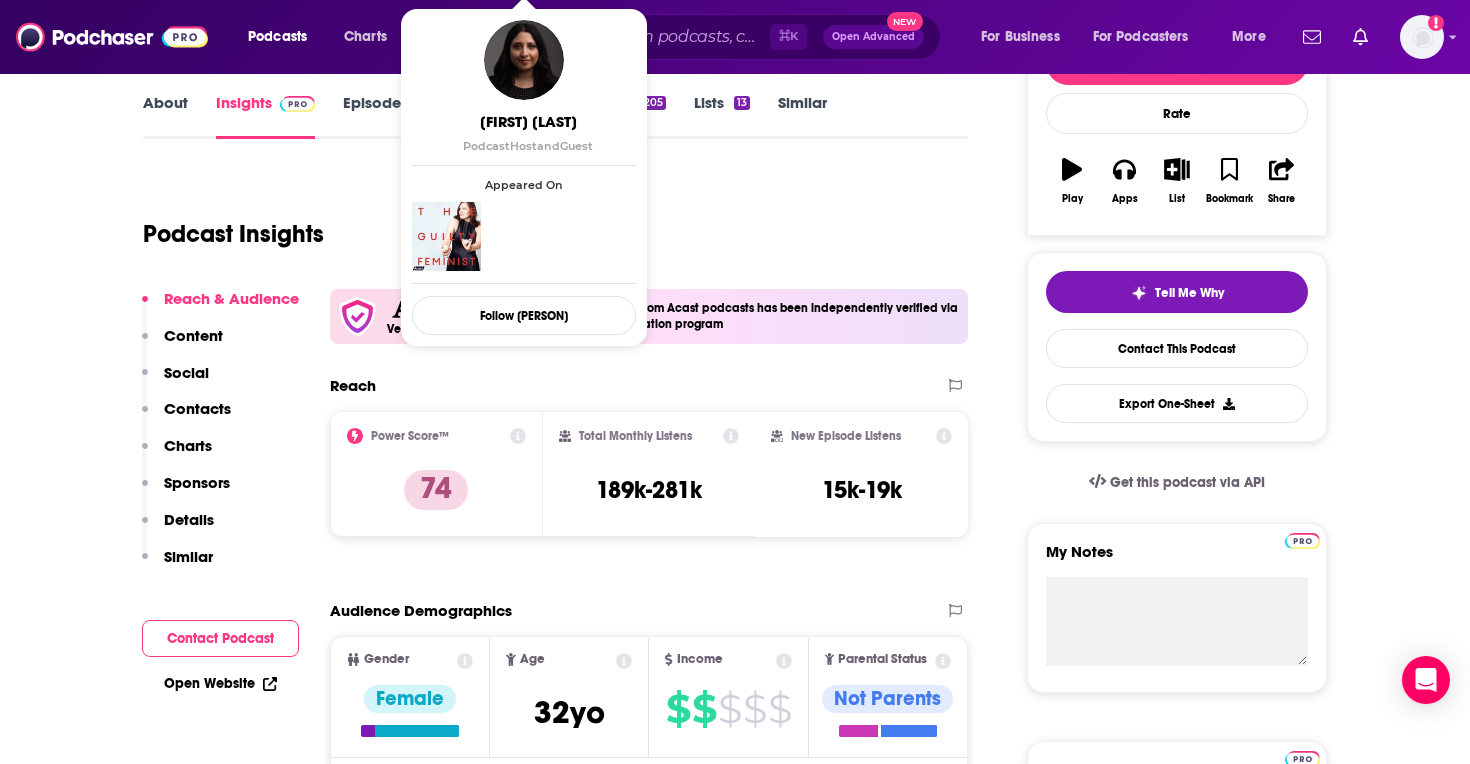 scroll, scrollTop: 294, scrollLeft: 0, axis: vertical 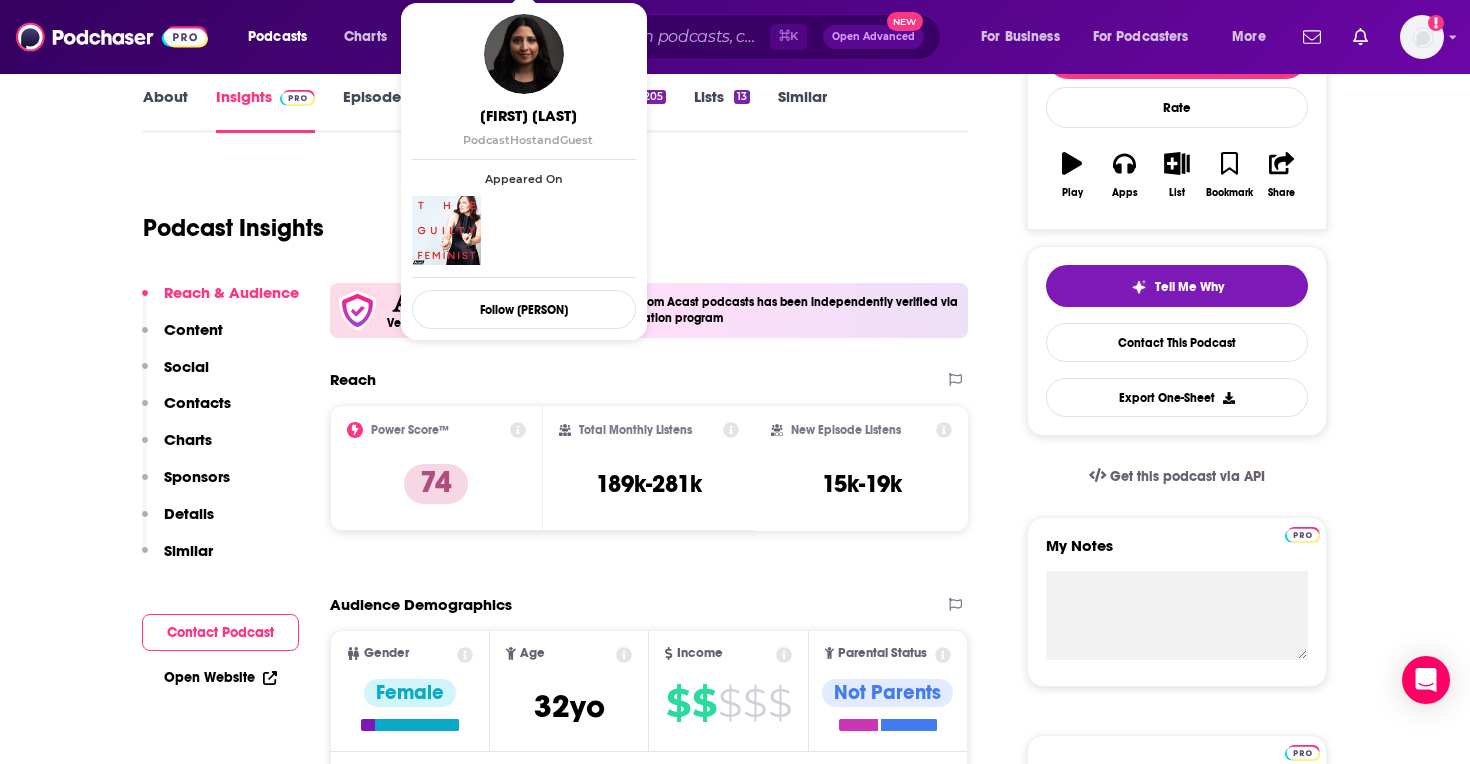 click on "Podcast Insights" at bounding box center (547, 216) 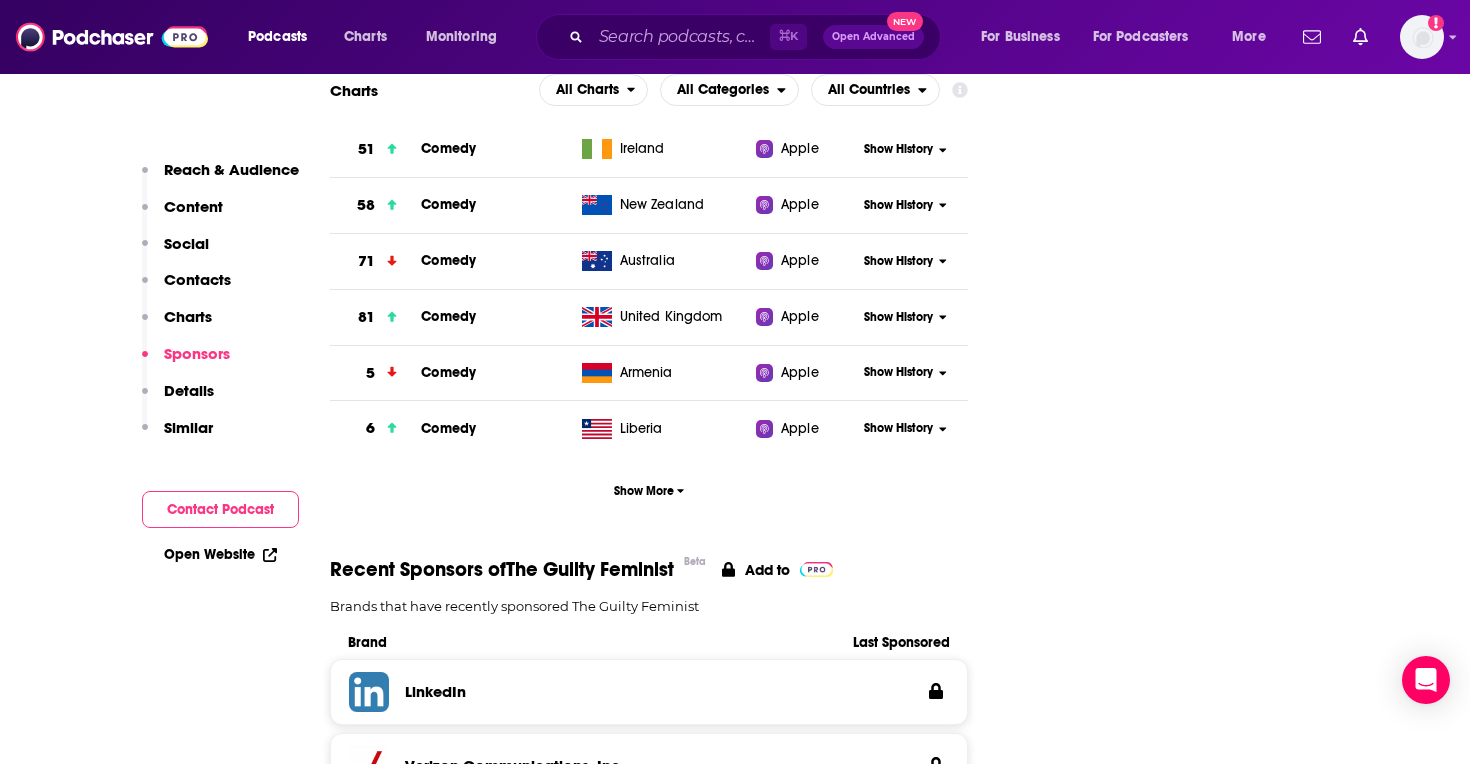 scroll, scrollTop: 2527, scrollLeft: 0, axis: vertical 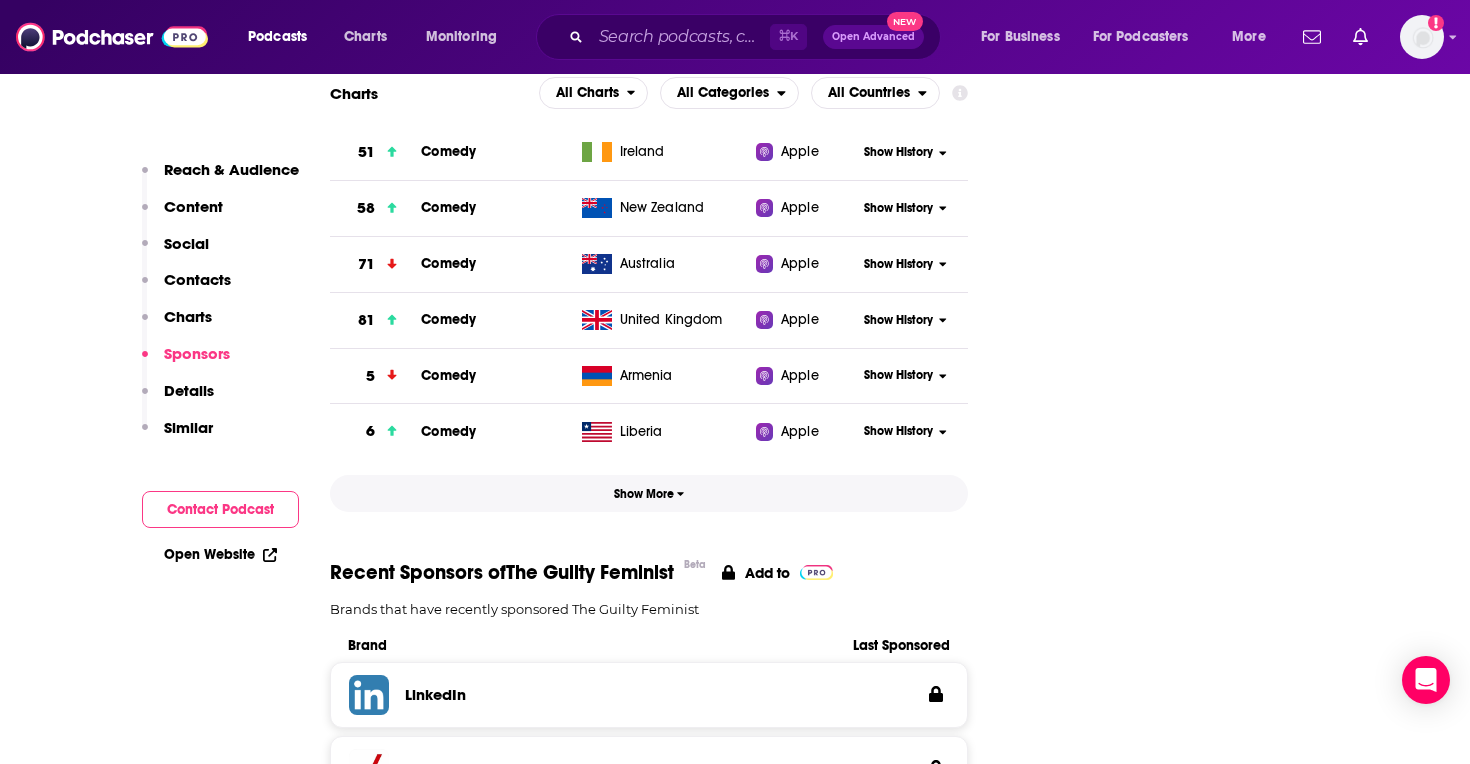 click on "Show More" at bounding box center [649, 494] 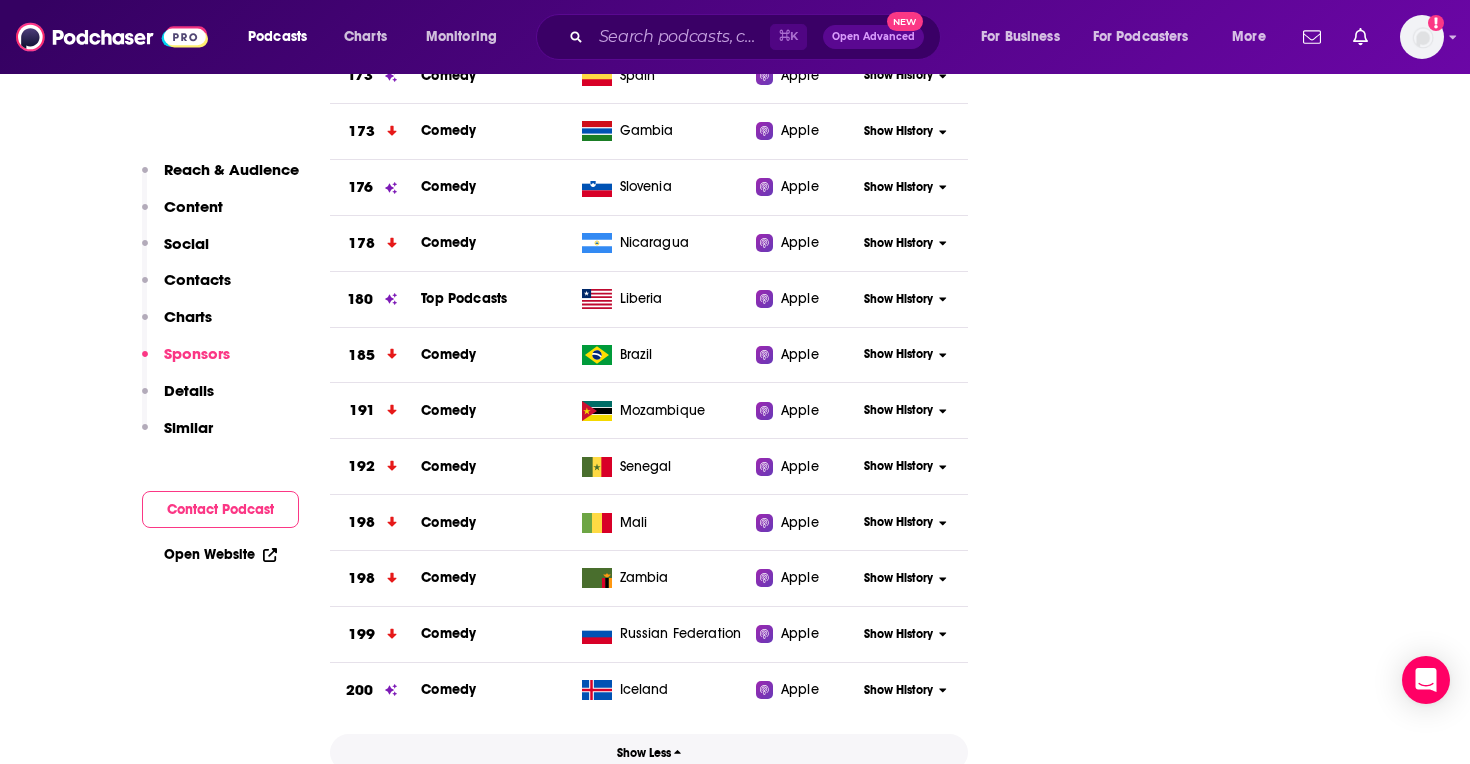 scroll, scrollTop: 5823, scrollLeft: 0, axis: vertical 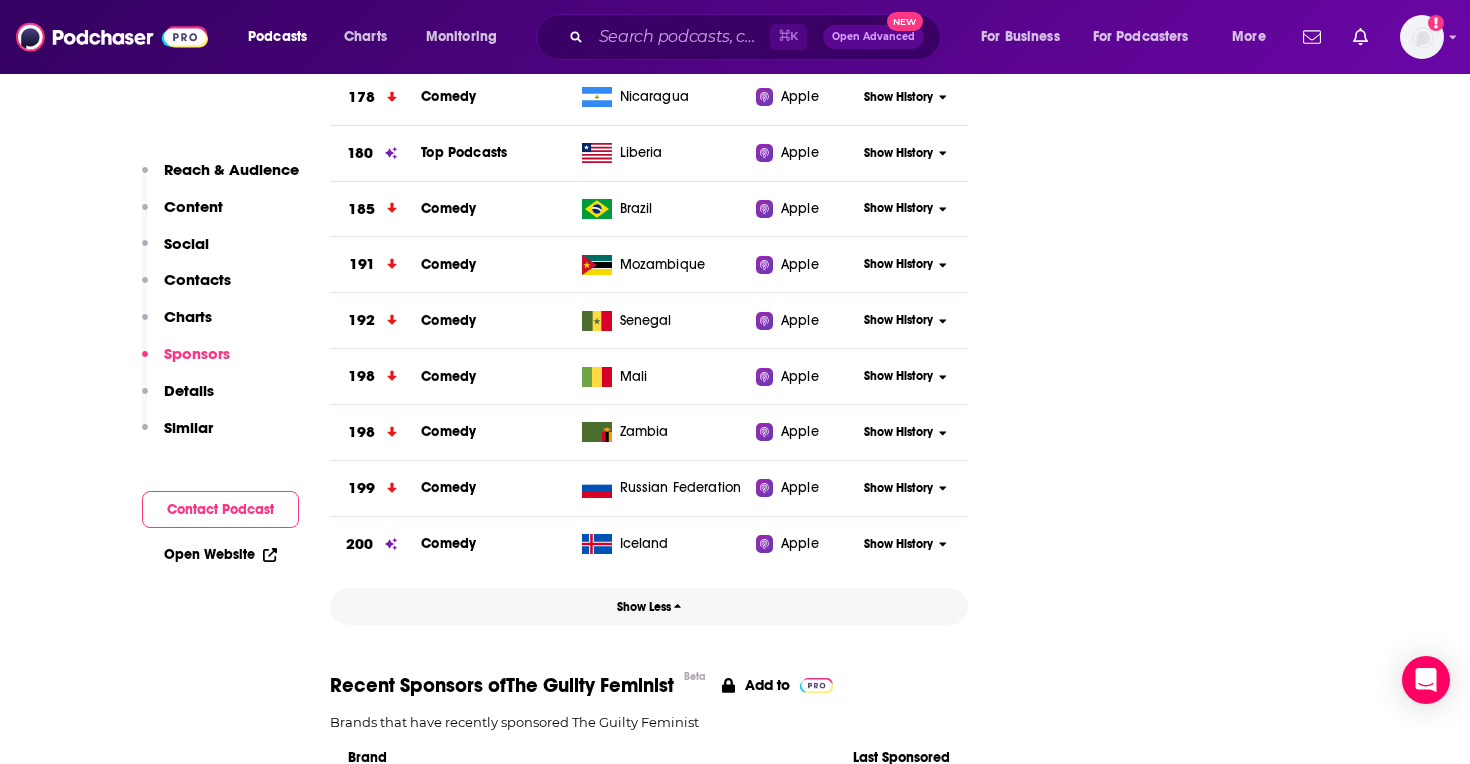 click on "Show Less" at bounding box center (649, 607) 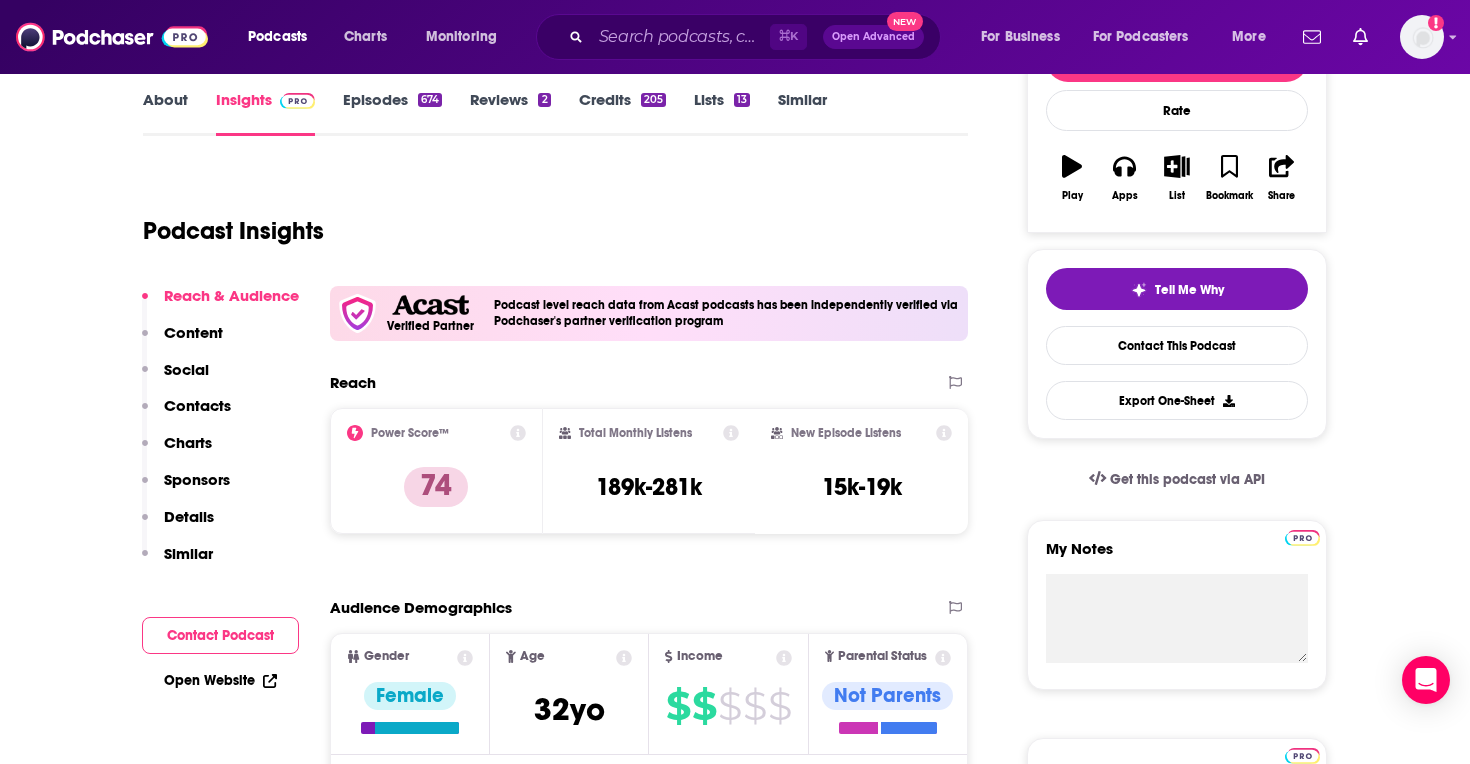 scroll, scrollTop: 289, scrollLeft: 0, axis: vertical 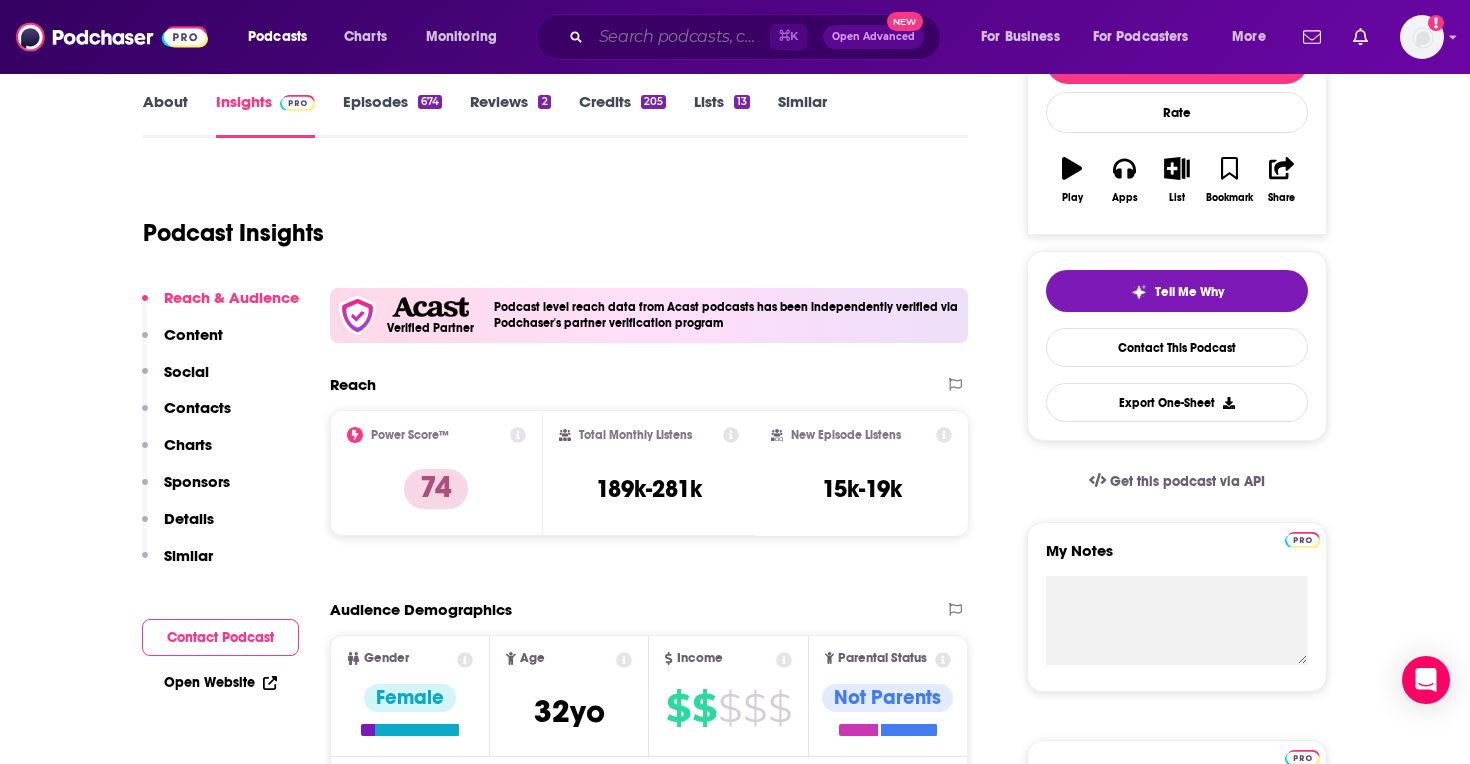 click at bounding box center [680, 37] 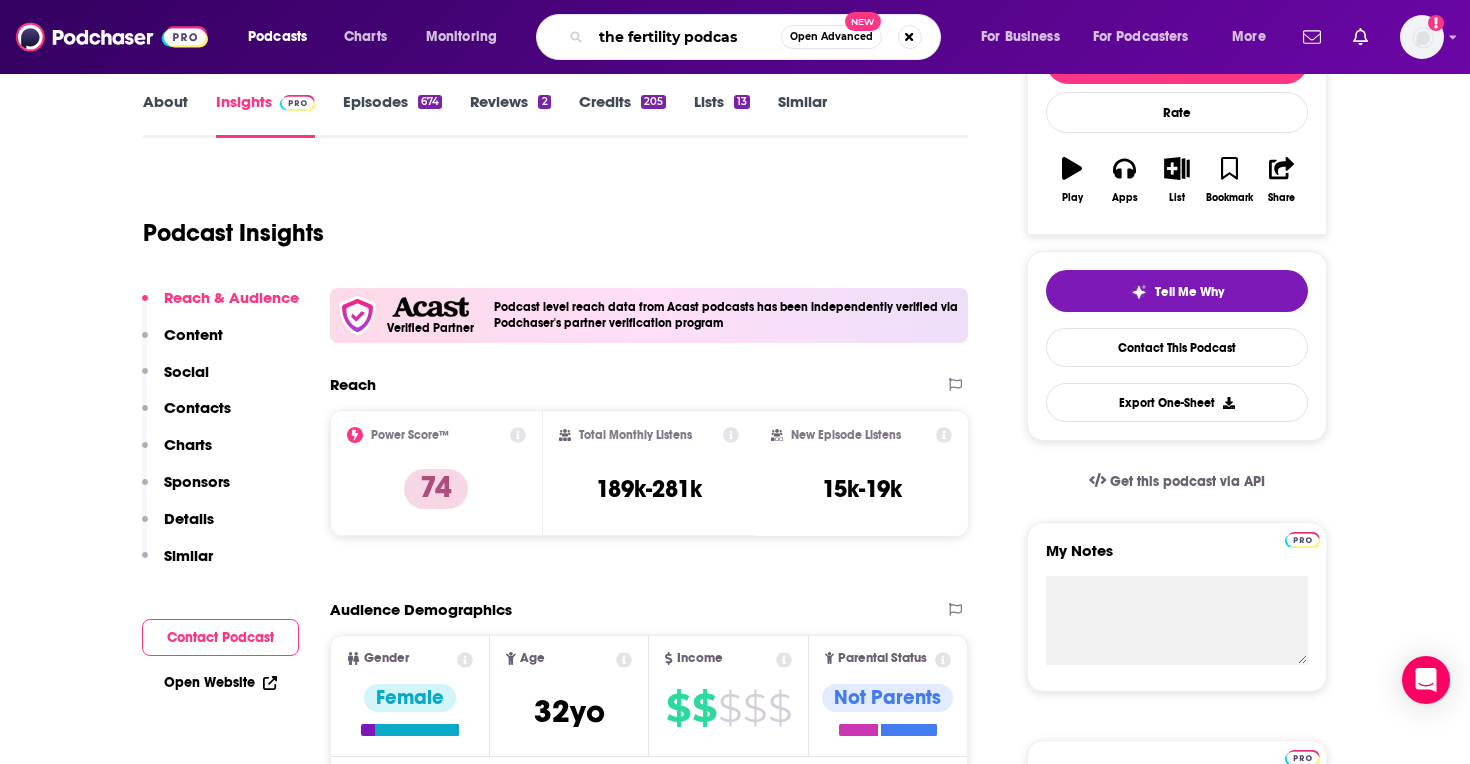 type on "the fertility podcast" 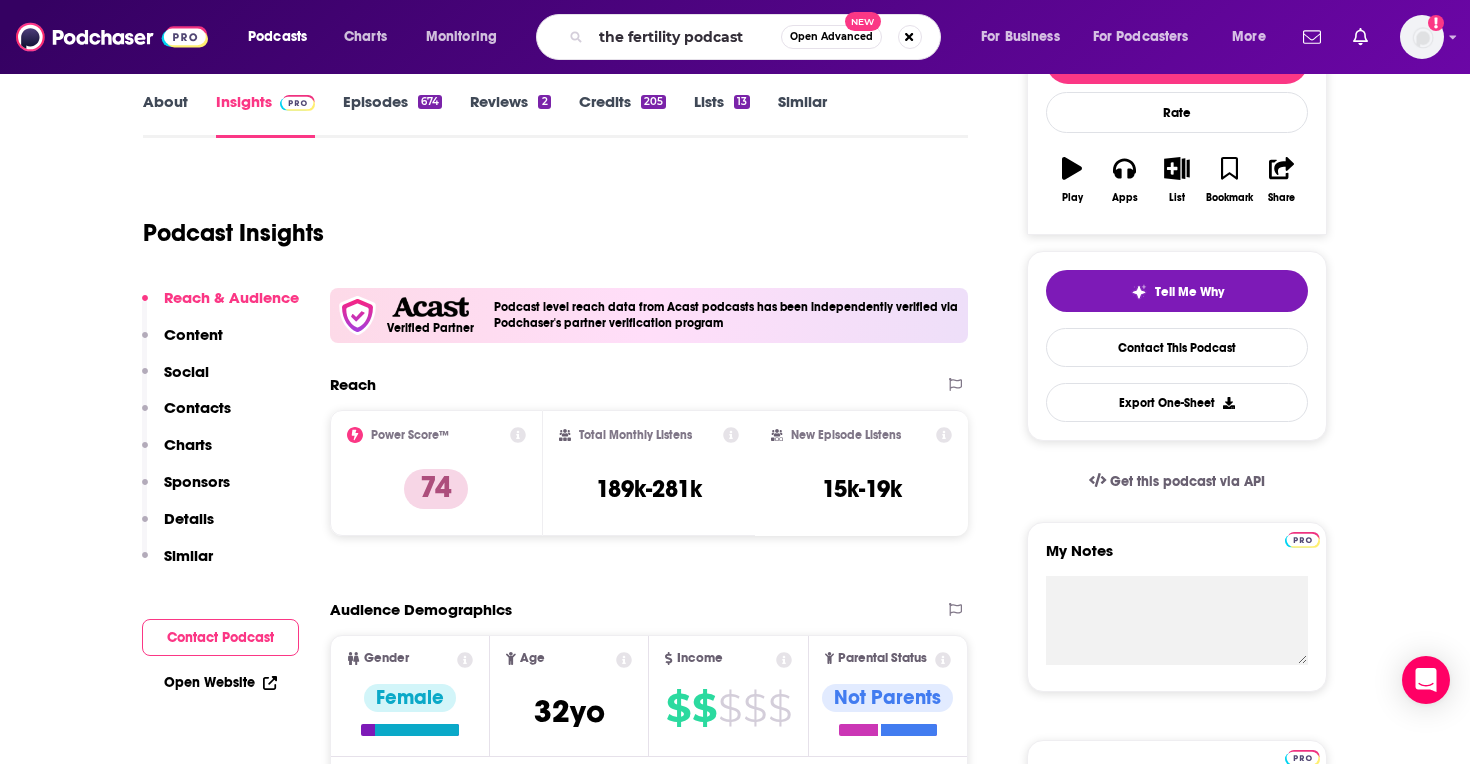 scroll, scrollTop: 0, scrollLeft: 0, axis: both 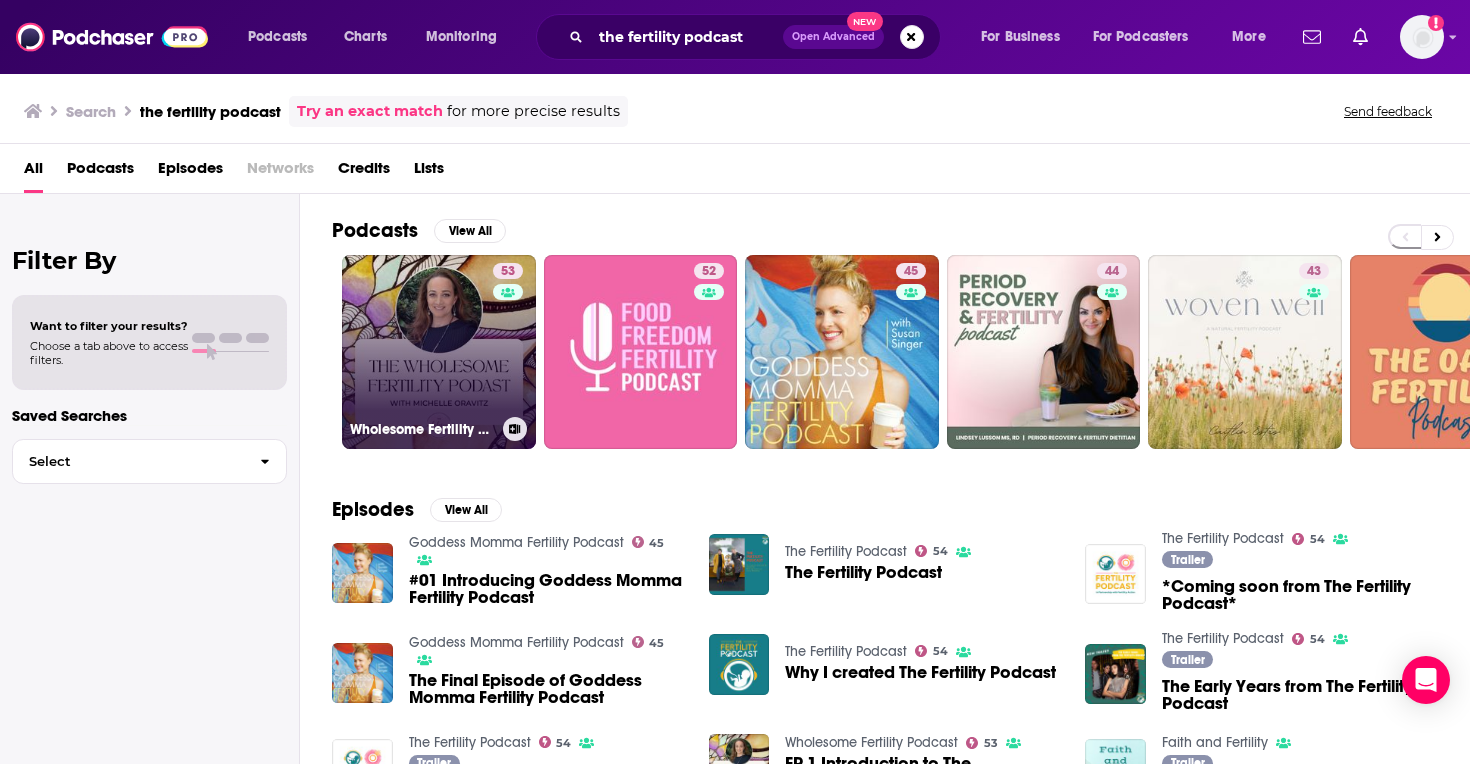 click on "53 Wholesome Fertility Podcast" at bounding box center [439, 352] 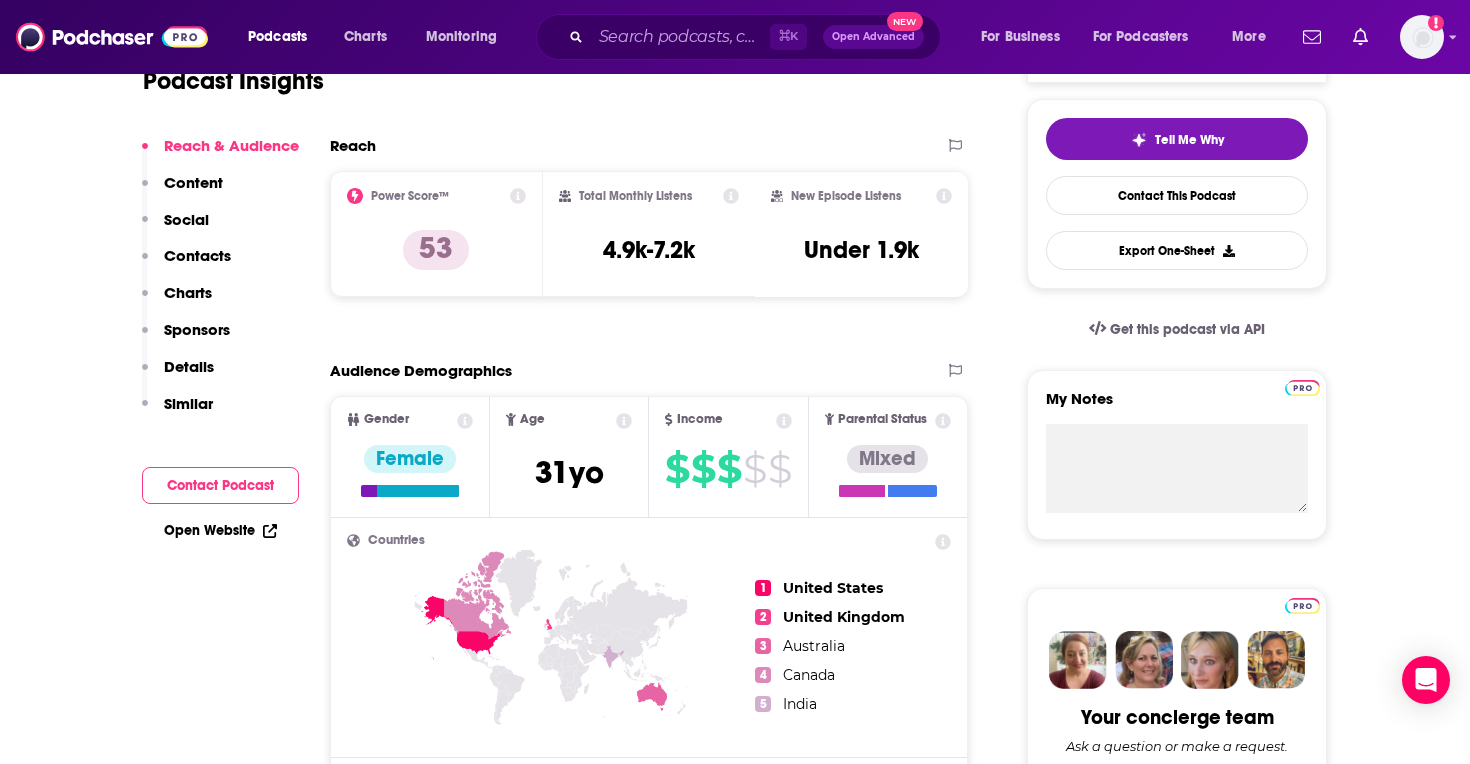 scroll, scrollTop: 0, scrollLeft: 0, axis: both 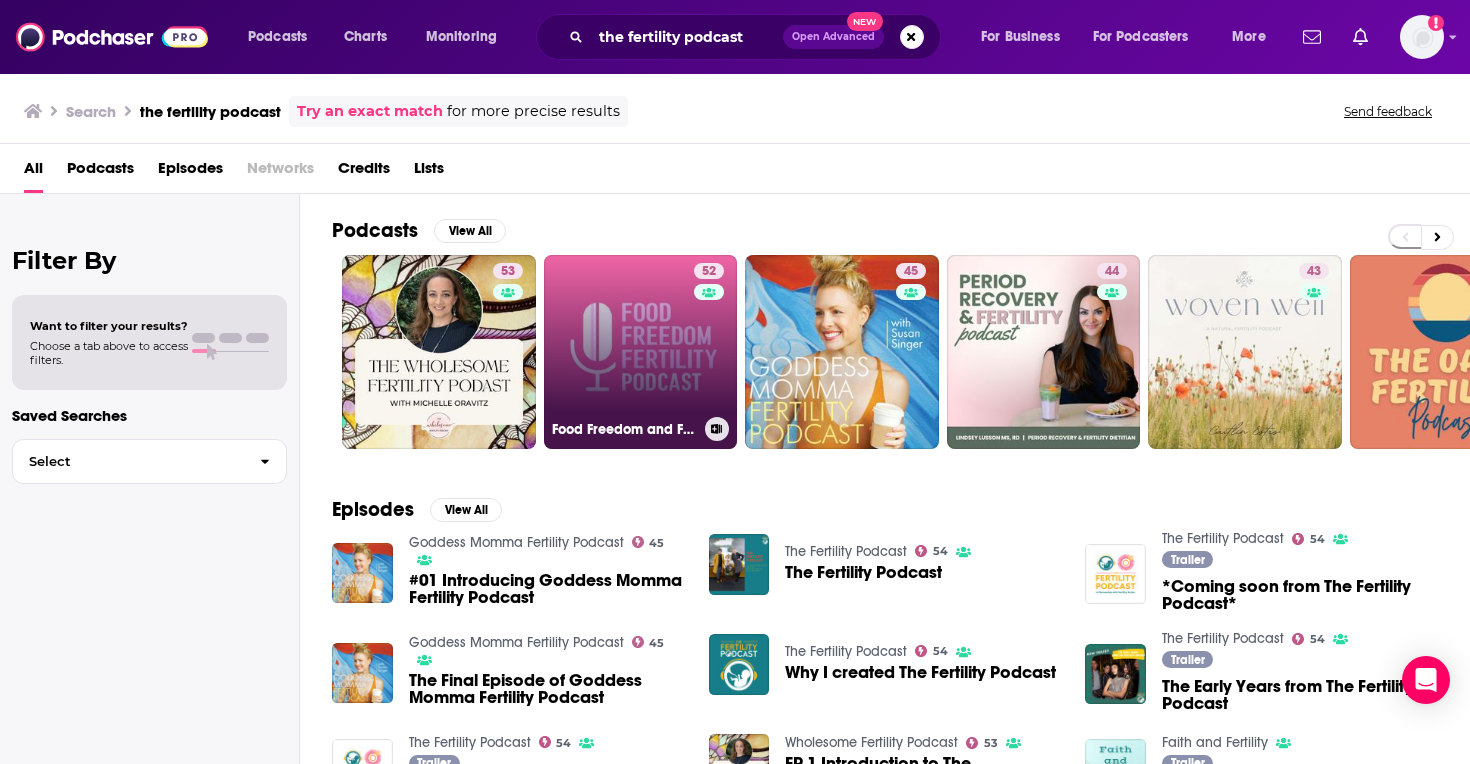 click on "52 Food Freedom and Fertility Podcast" at bounding box center (641, 352) 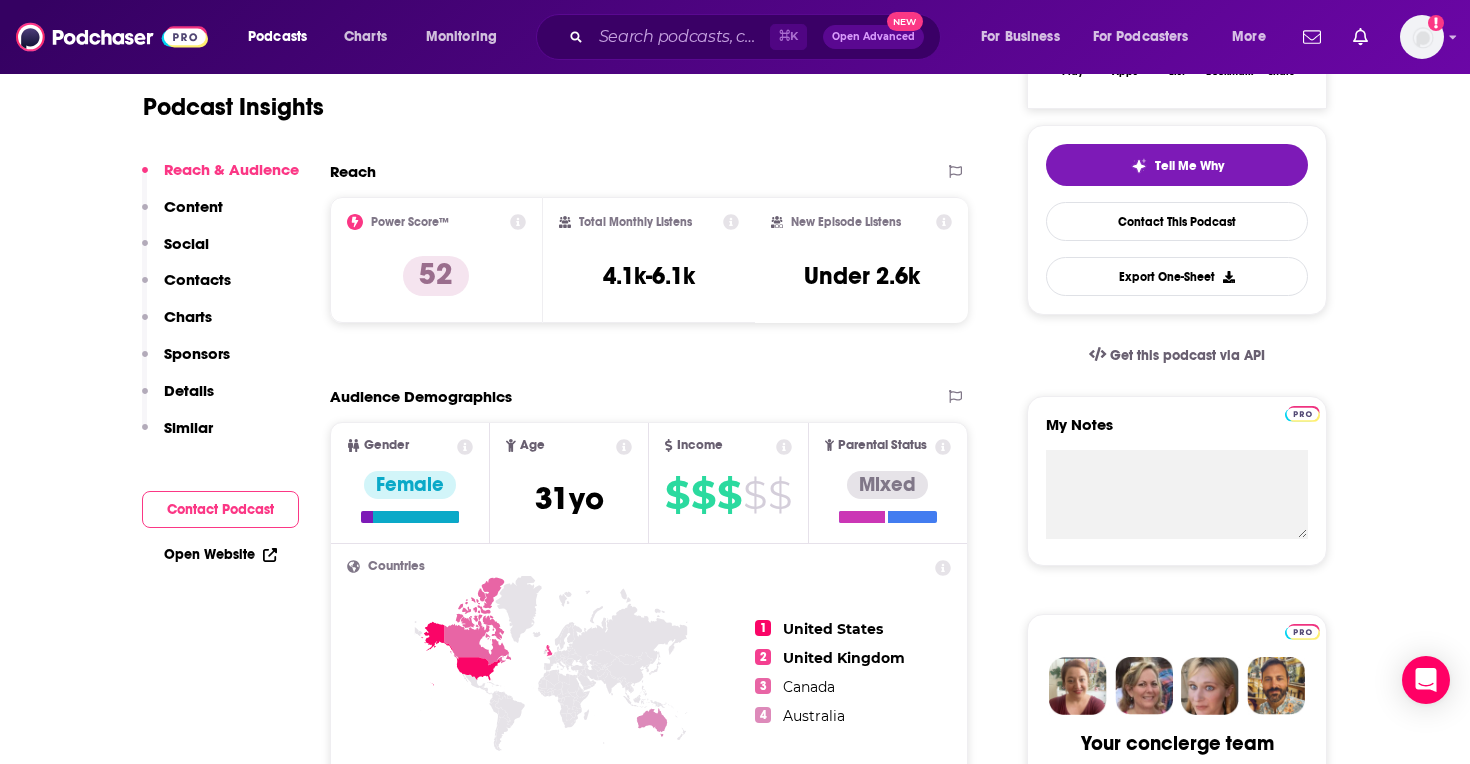 scroll, scrollTop: 416, scrollLeft: 0, axis: vertical 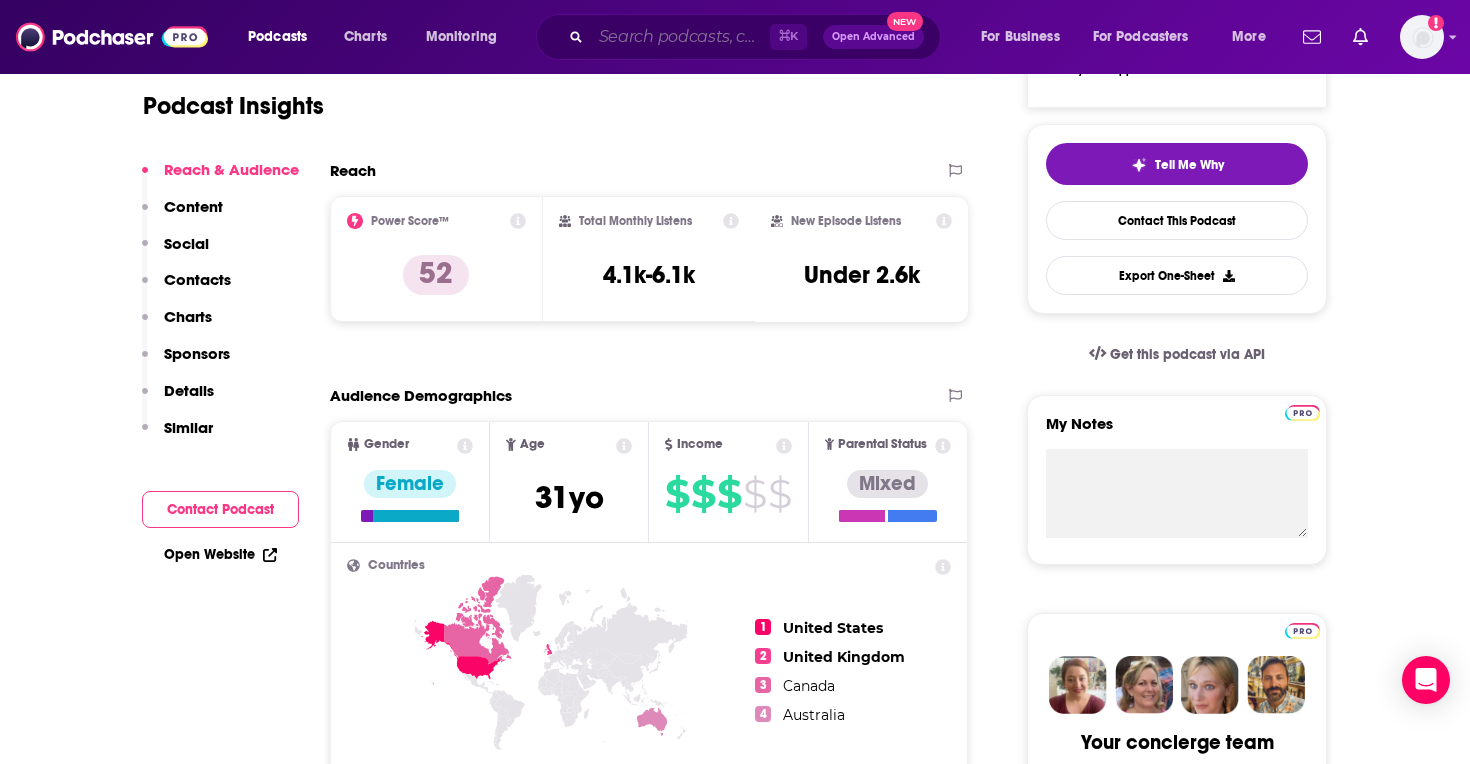 click at bounding box center [680, 37] 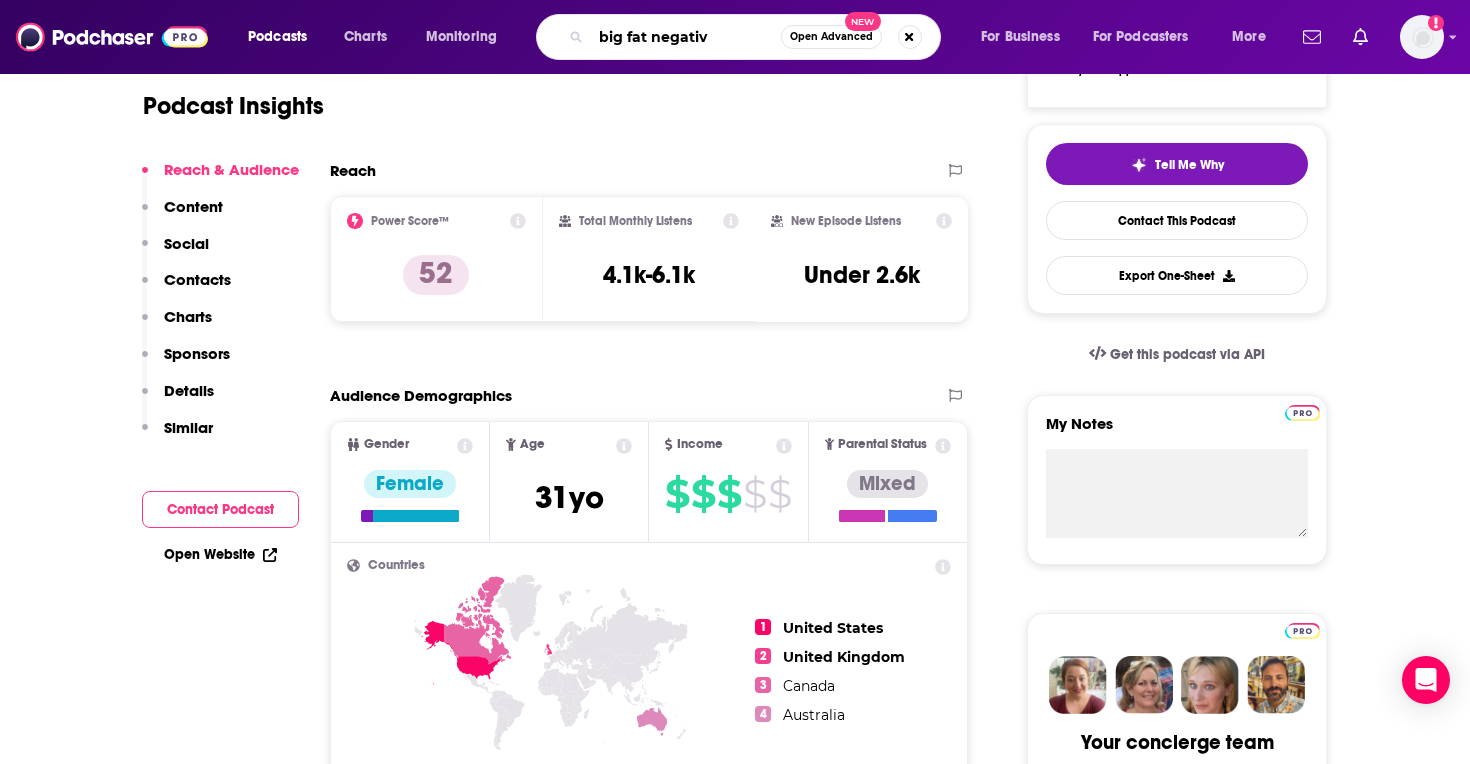 type on "big fat negative" 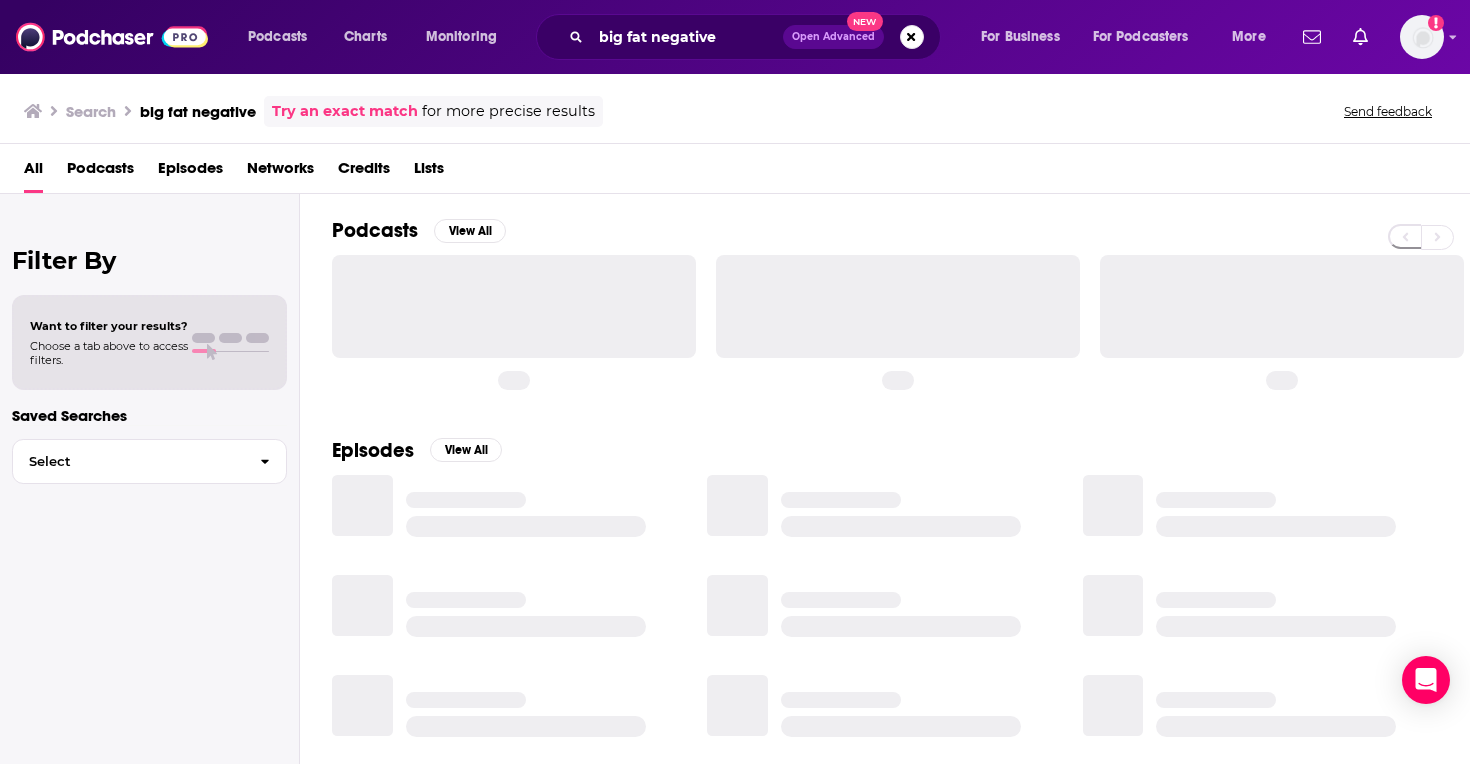 scroll, scrollTop: 0, scrollLeft: 0, axis: both 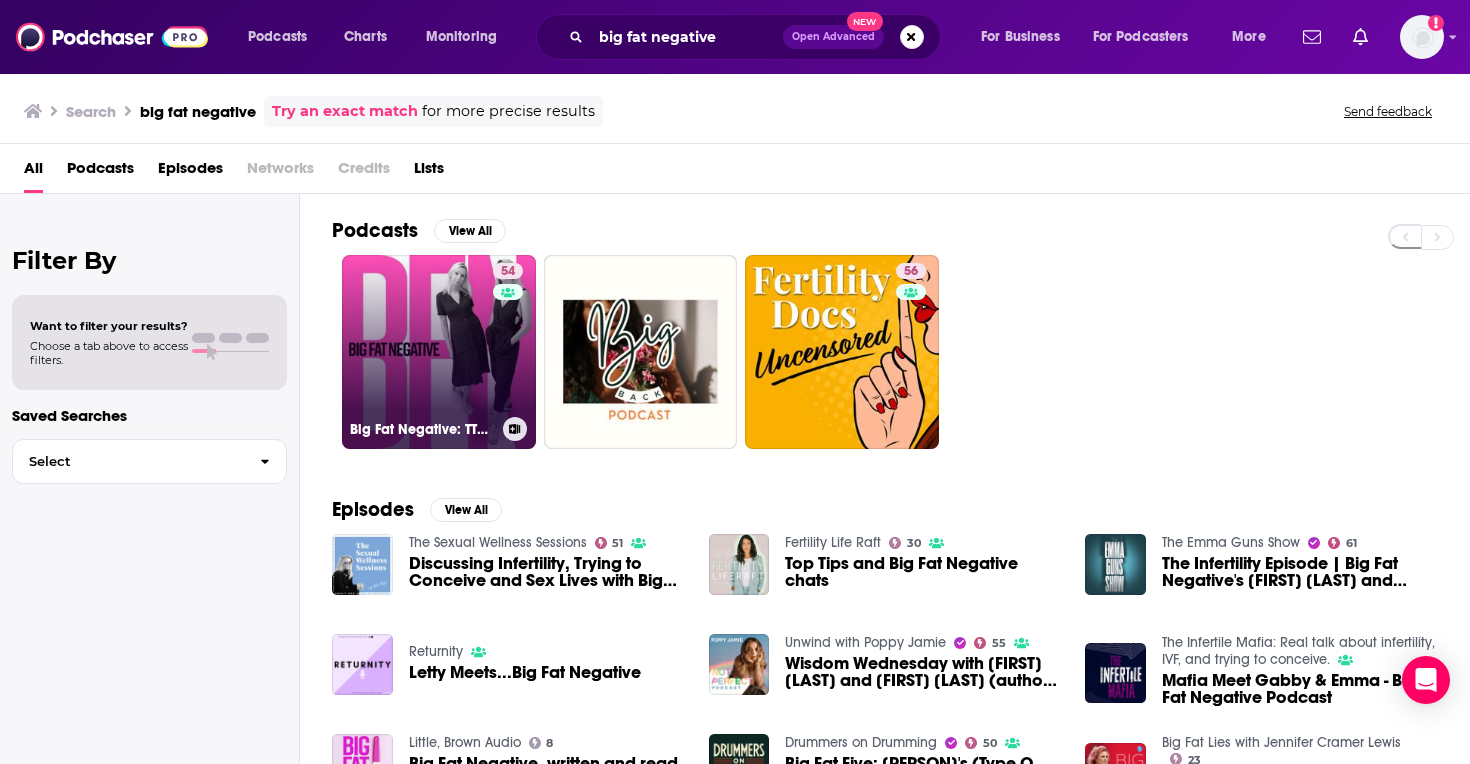 click on "54 Big Fat Negative: TTC, fertility, infertility and IVF" at bounding box center (439, 352) 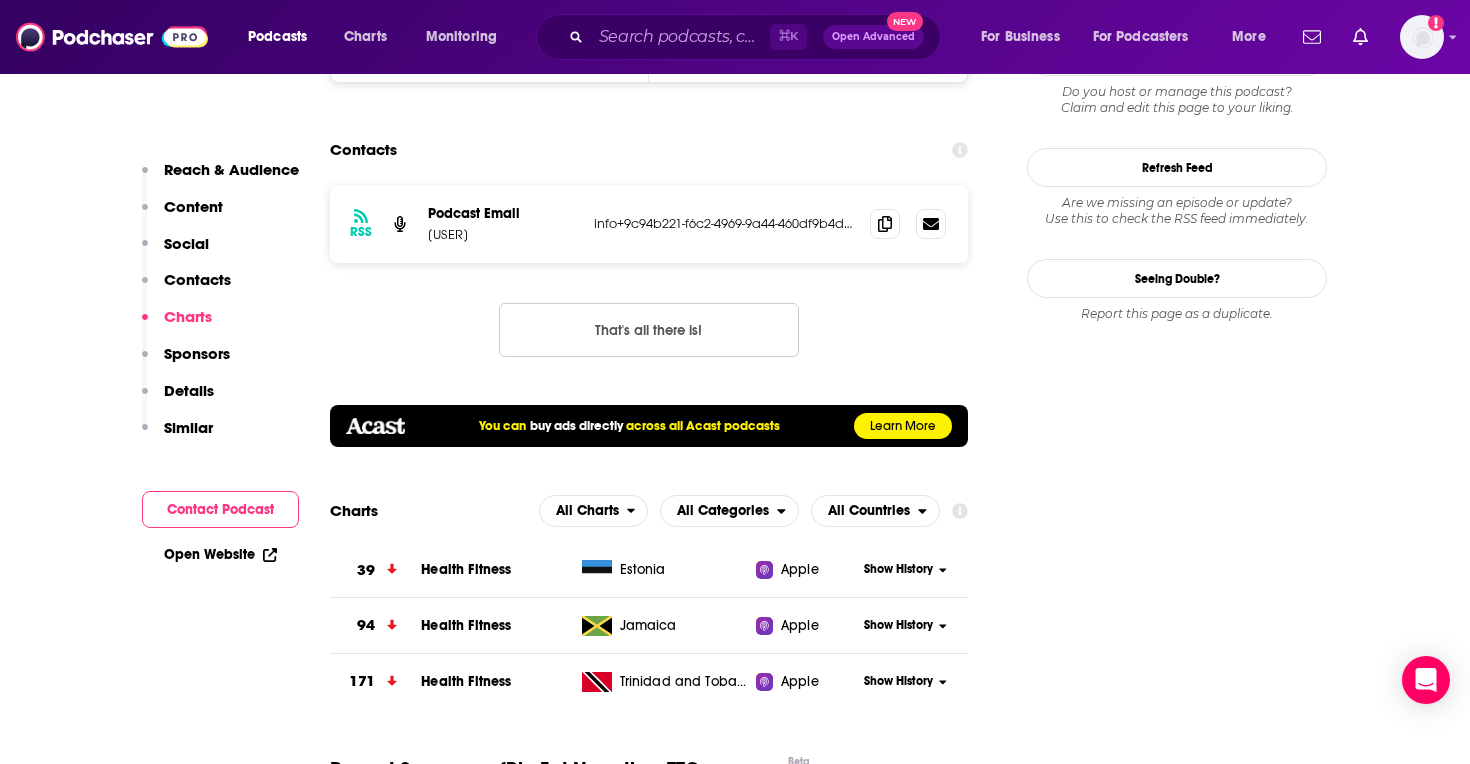 scroll, scrollTop: 2025, scrollLeft: 0, axis: vertical 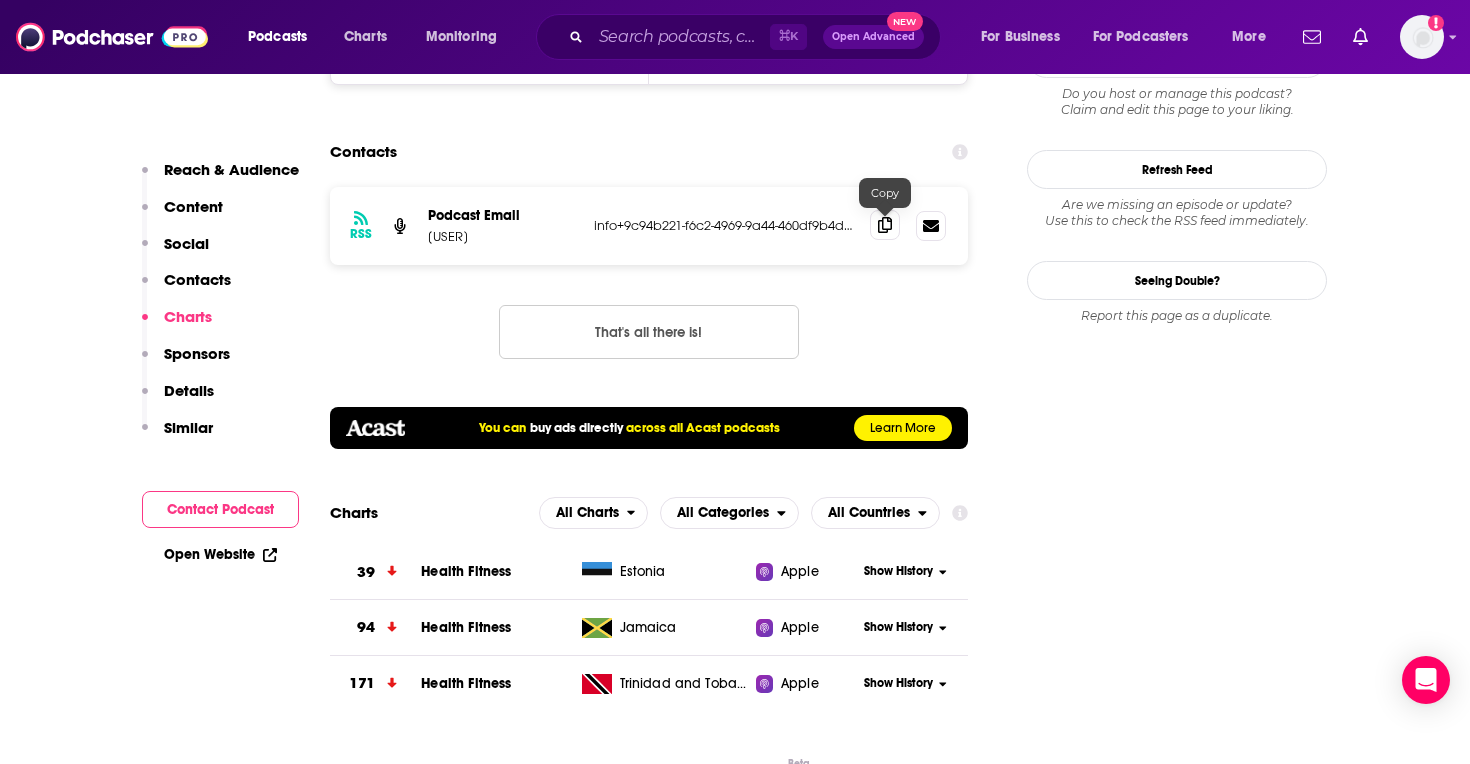 click at bounding box center (885, 225) 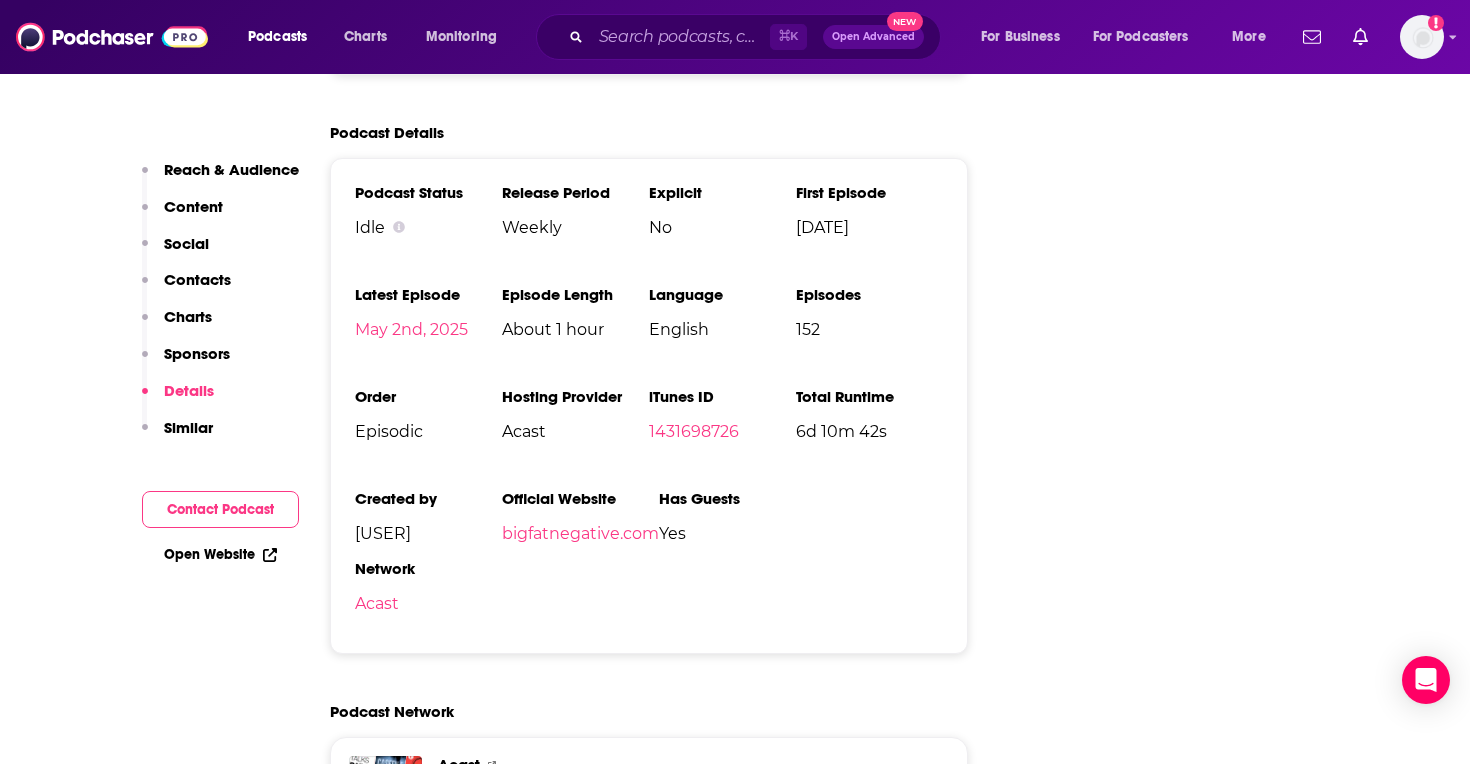 scroll, scrollTop: 2851, scrollLeft: 0, axis: vertical 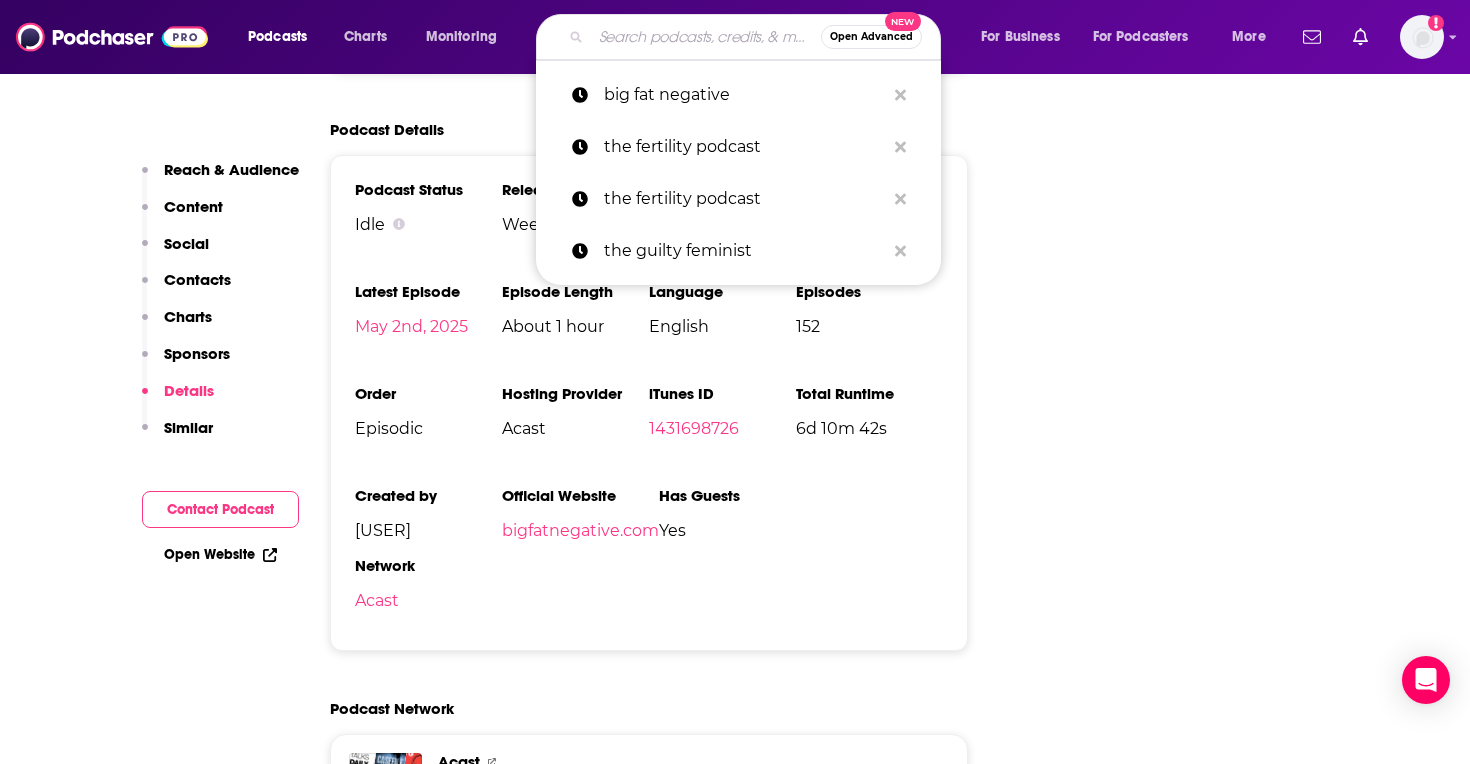 click at bounding box center (706, 37) 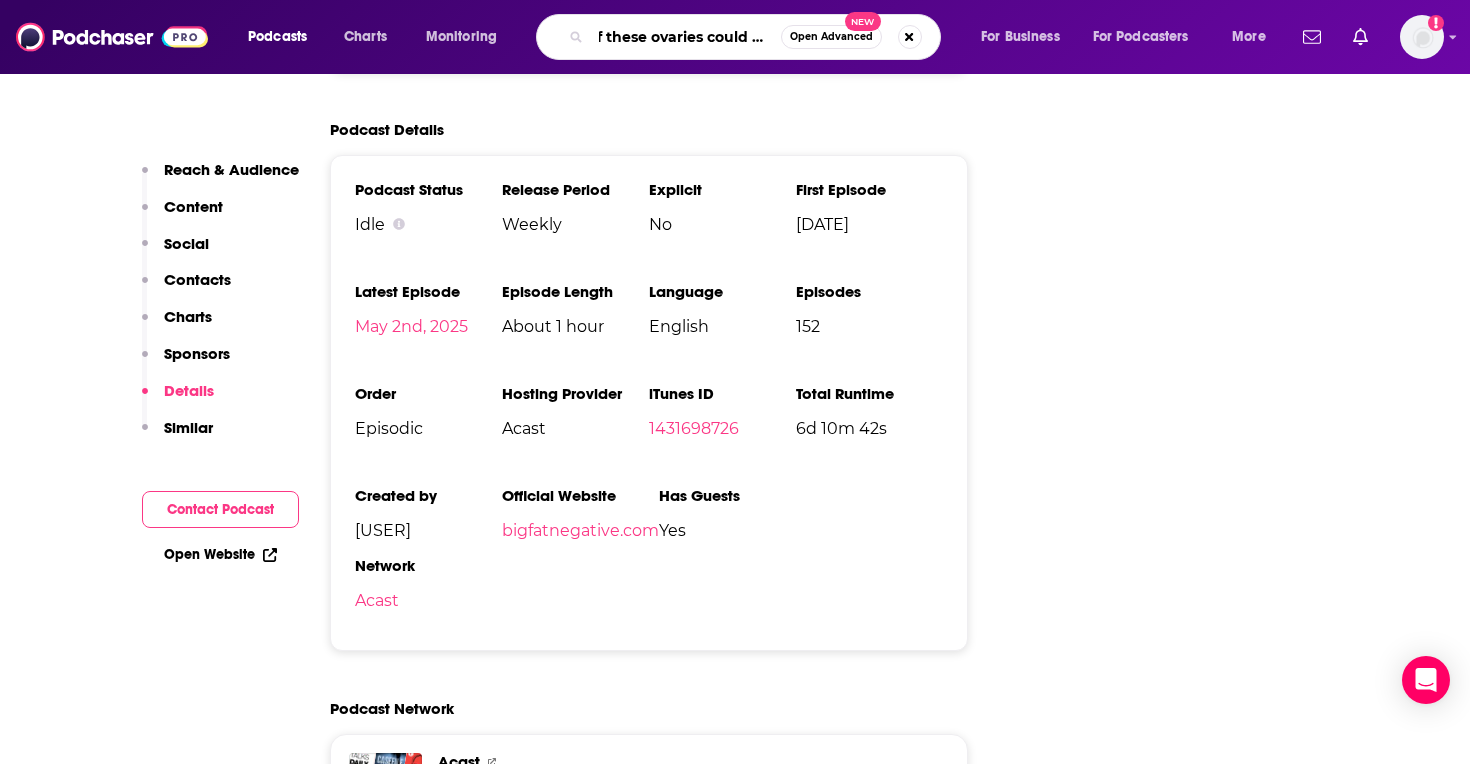 type on "if these ovaries could talk" 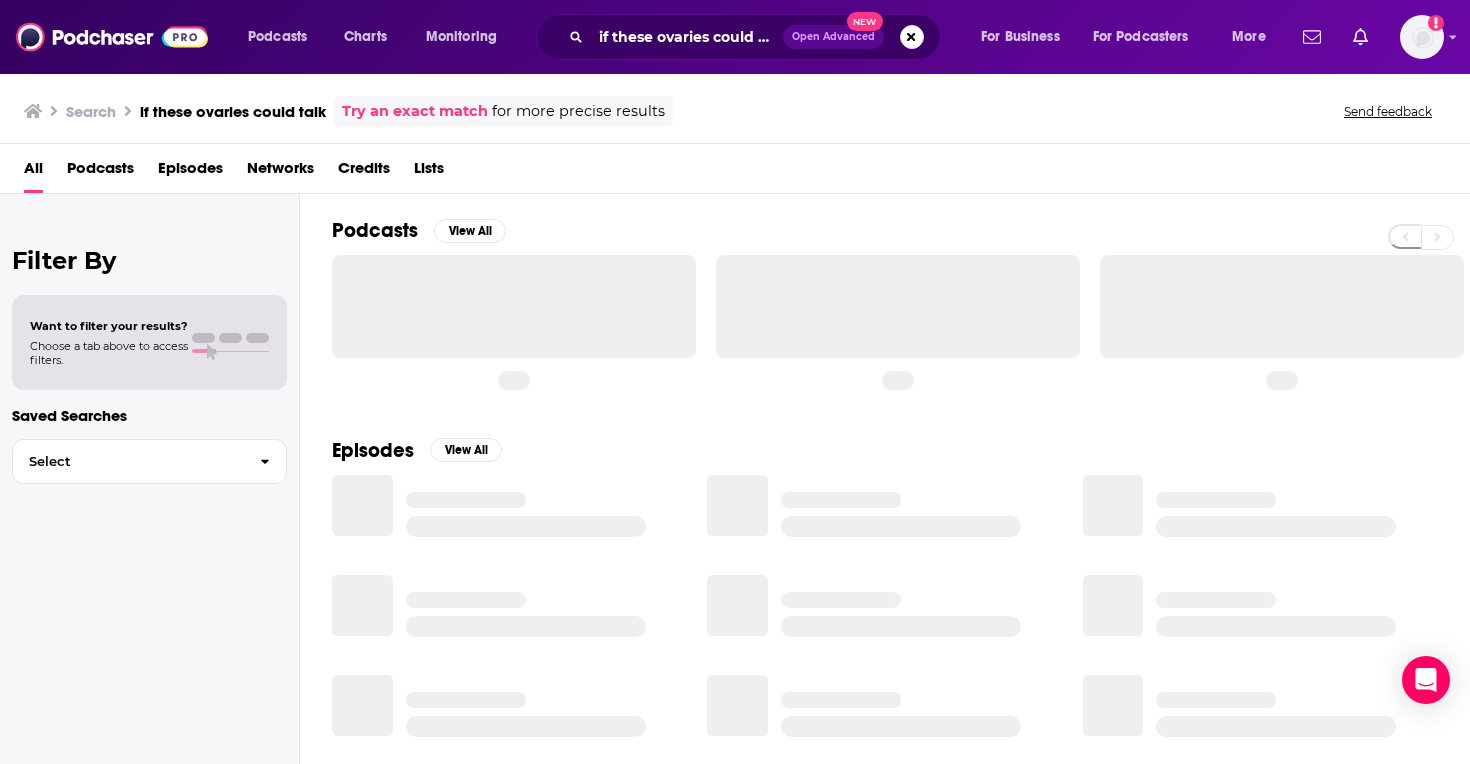 scroll, scrollTop: 0, scrollLeft: 0, axis: both 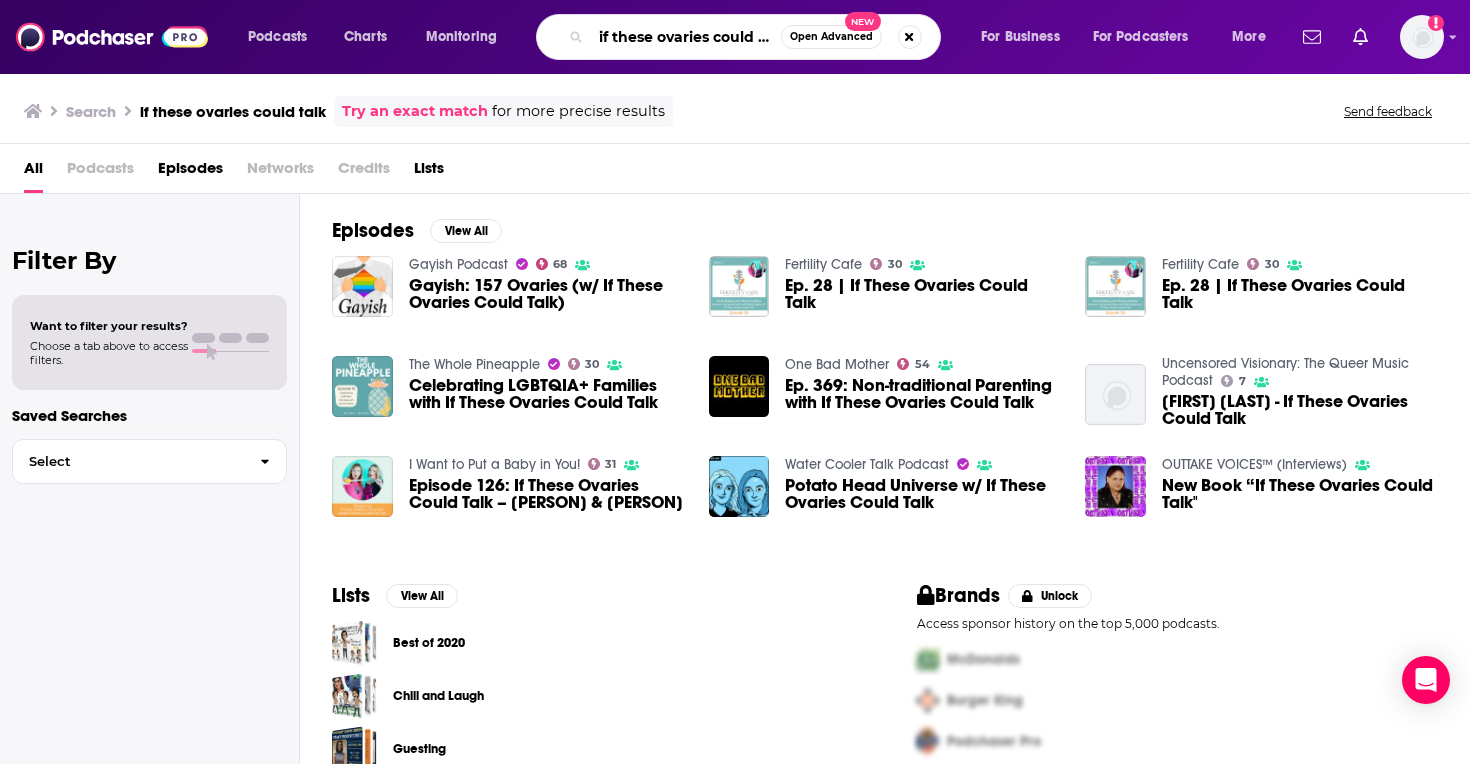 click on "if these ovaries could talk" at bounding box center (686, 37) 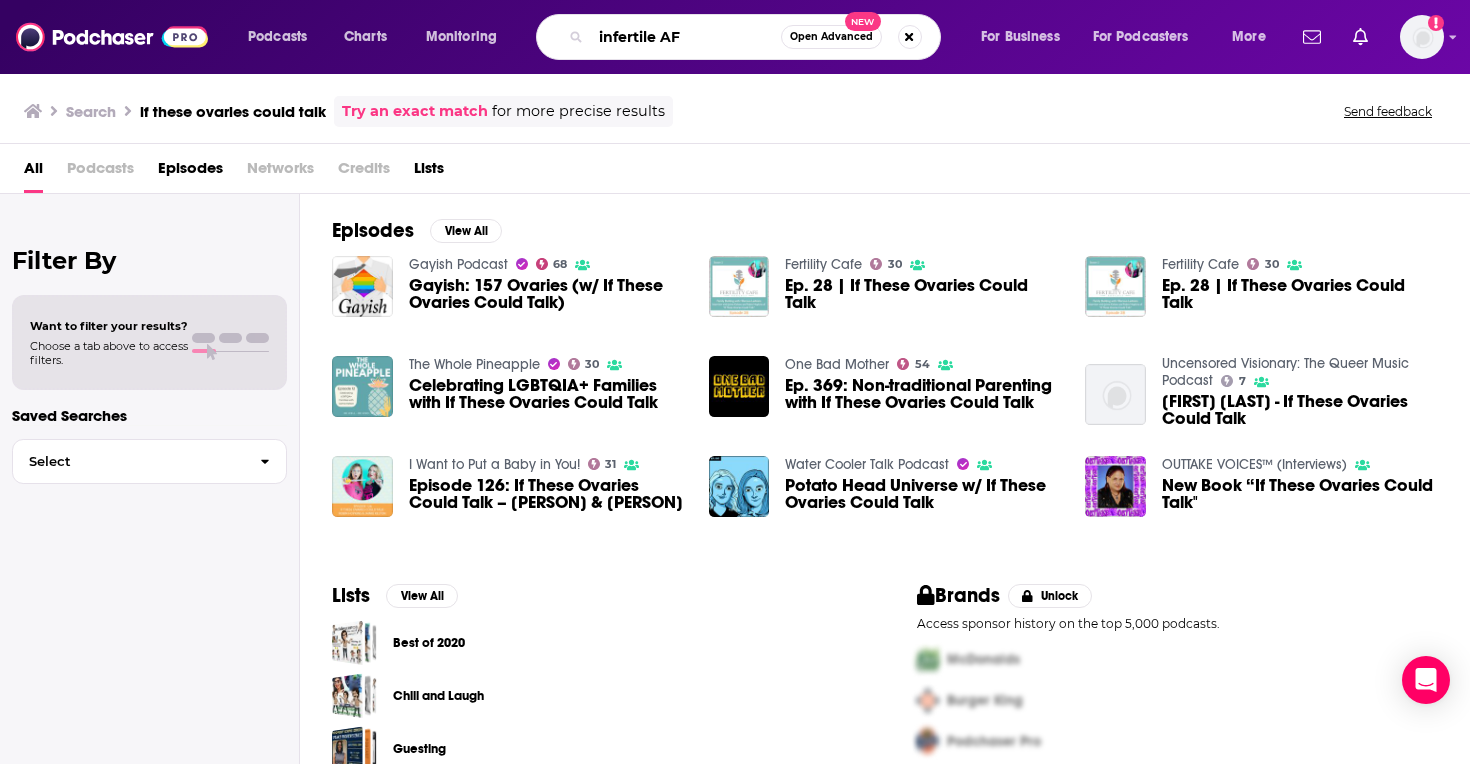 type on "infertile AF" 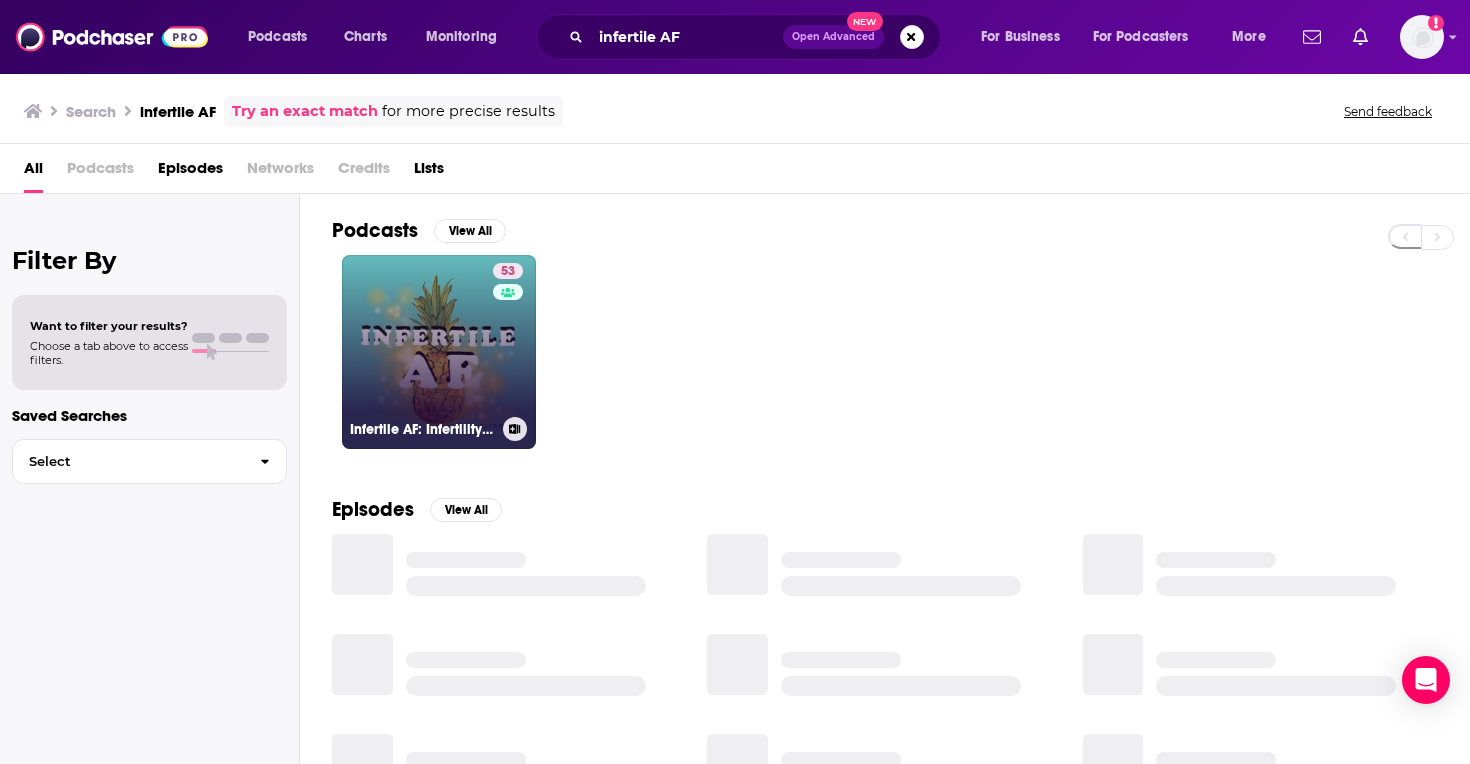 click on "53 Infertile AF: Infertility and Modern Family Building" at bounding box center [439, 352] 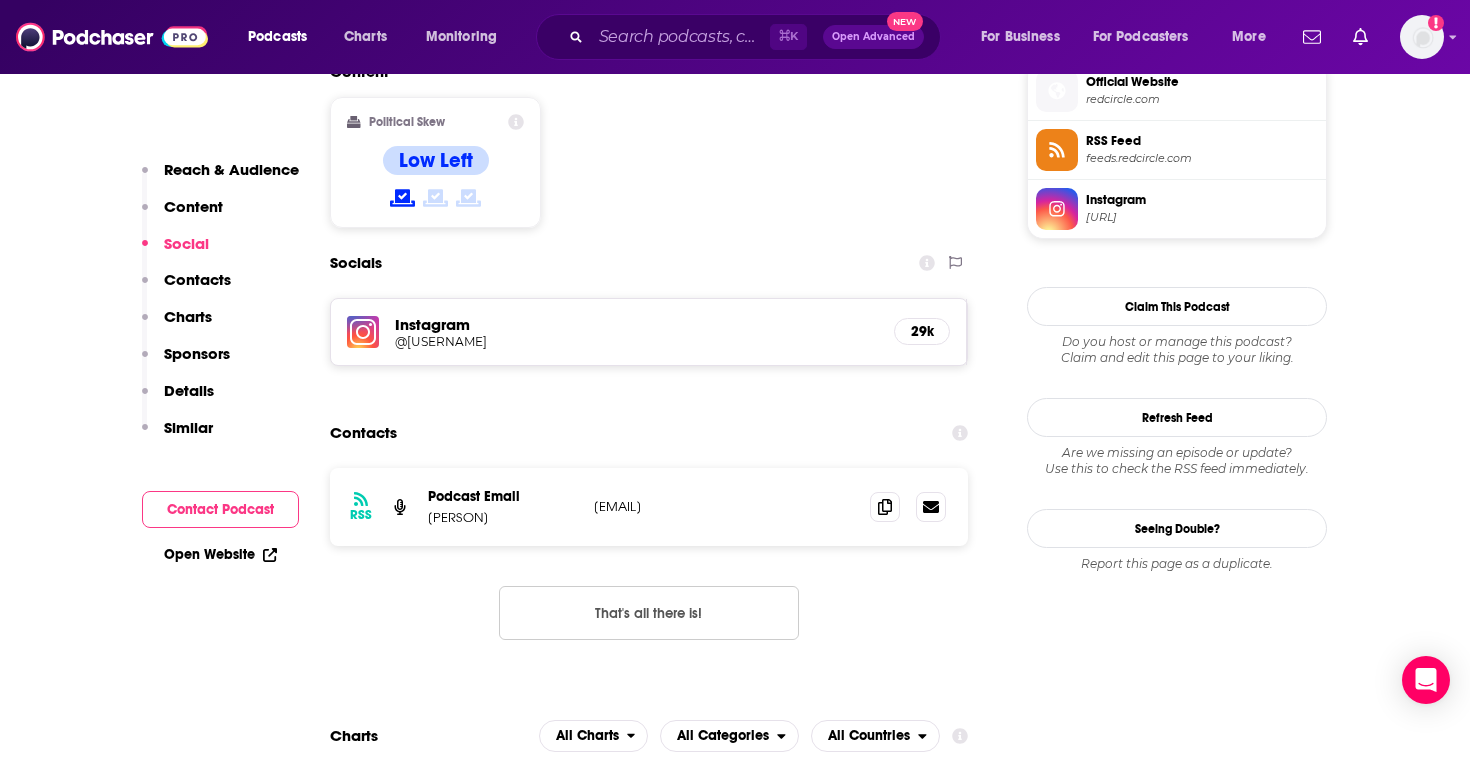 scroll, scrollTop: 1638, scrollLeft: 0, axis: vertical 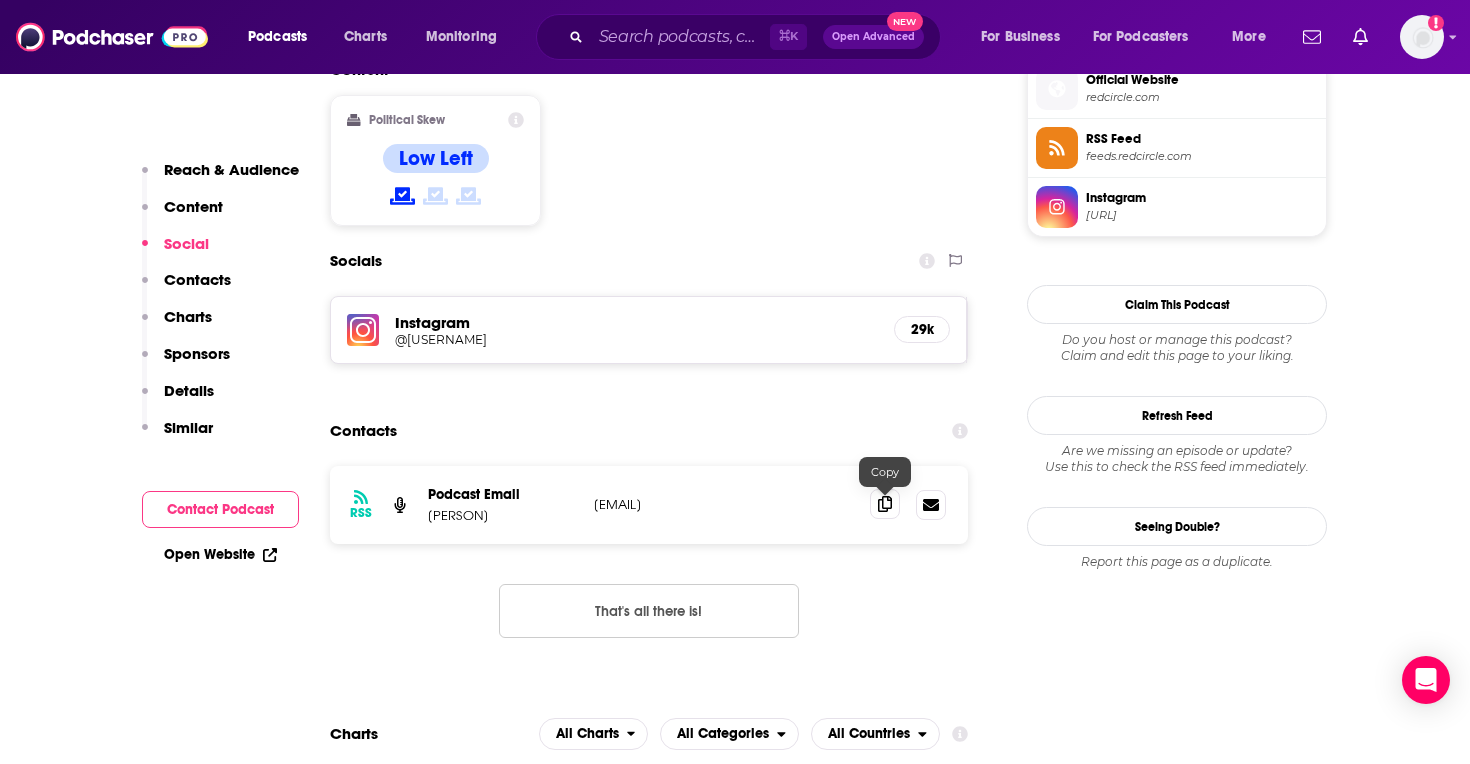 click 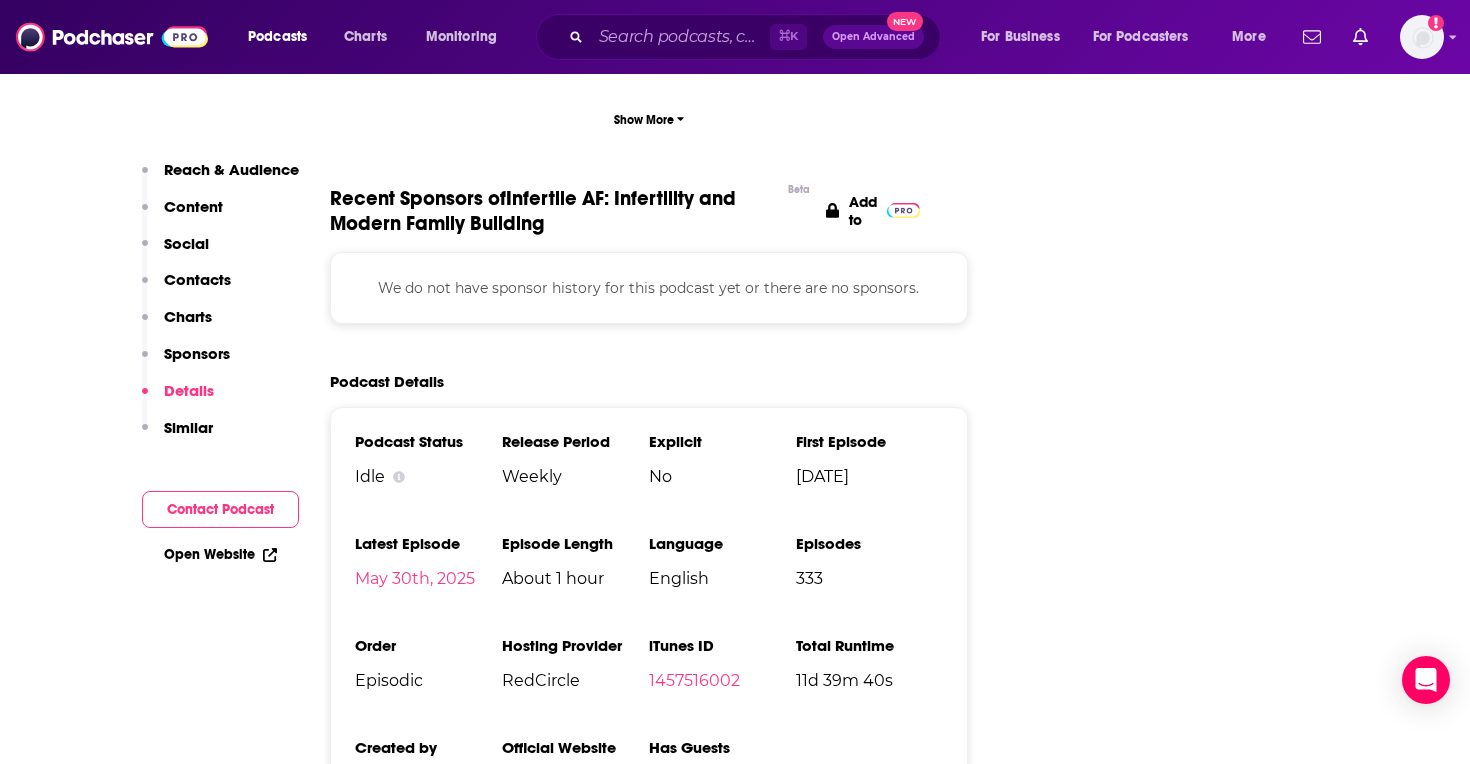 scroll, scrollTop: 2702, scrollLeft: 0, axis: vertical 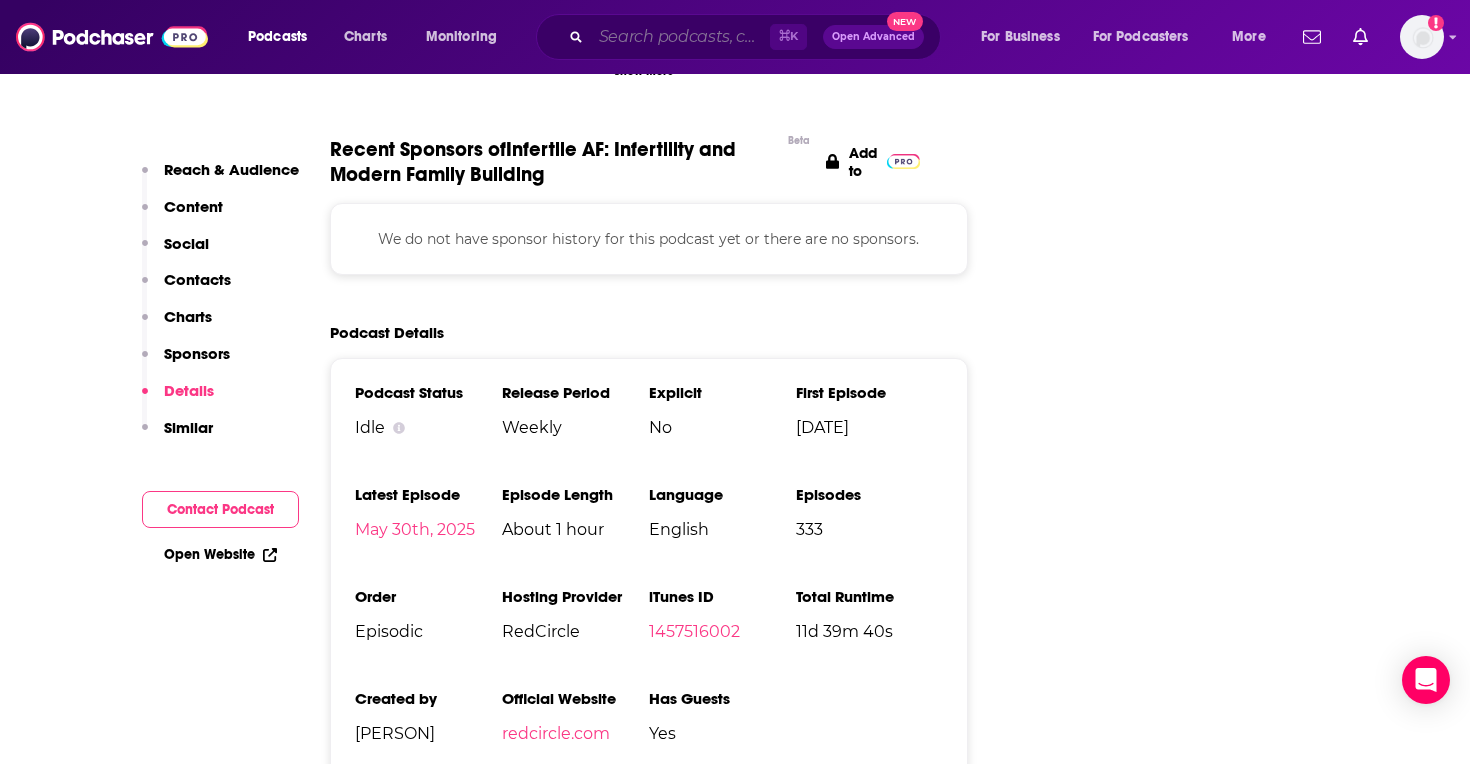 click at bounding box center (680, 37) 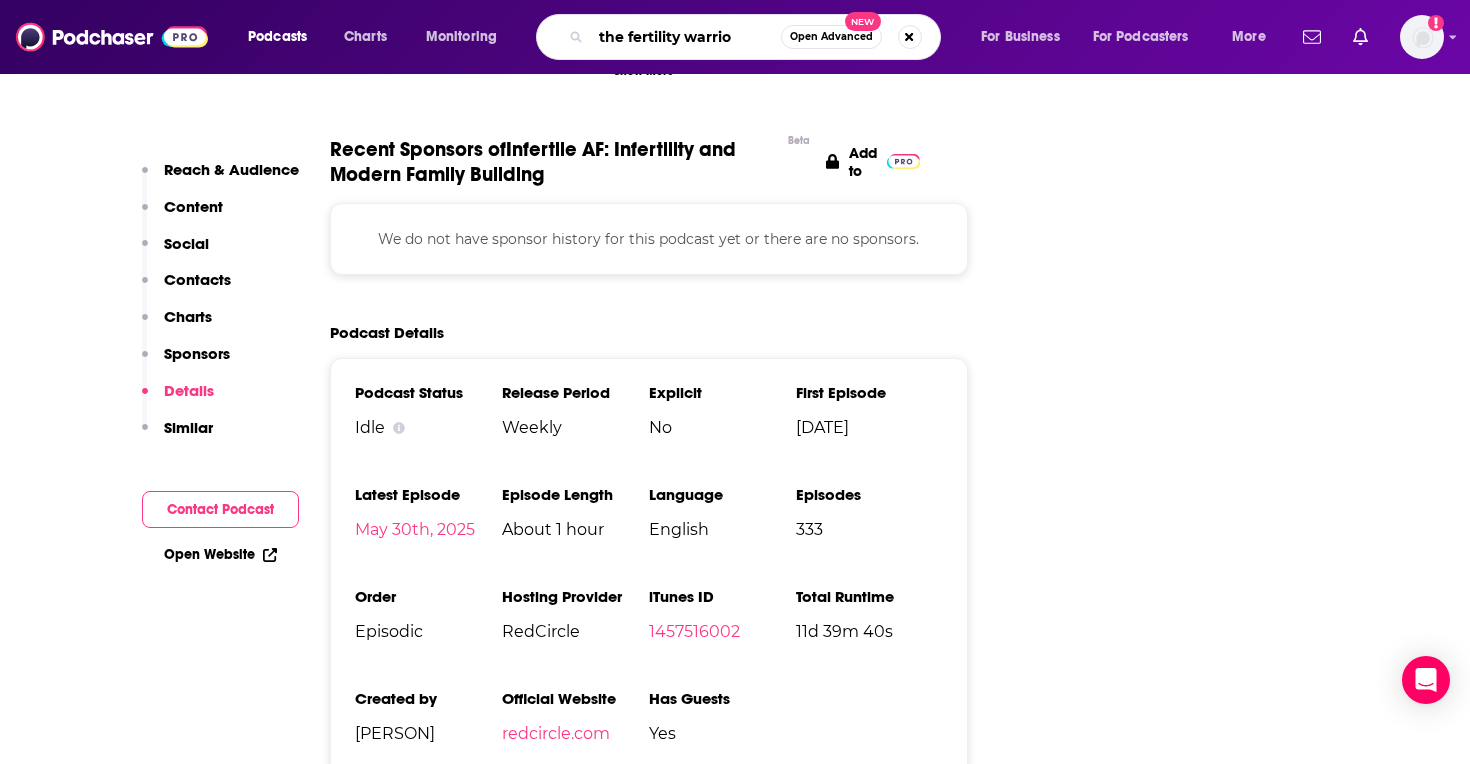 type on "the fertility warrior" 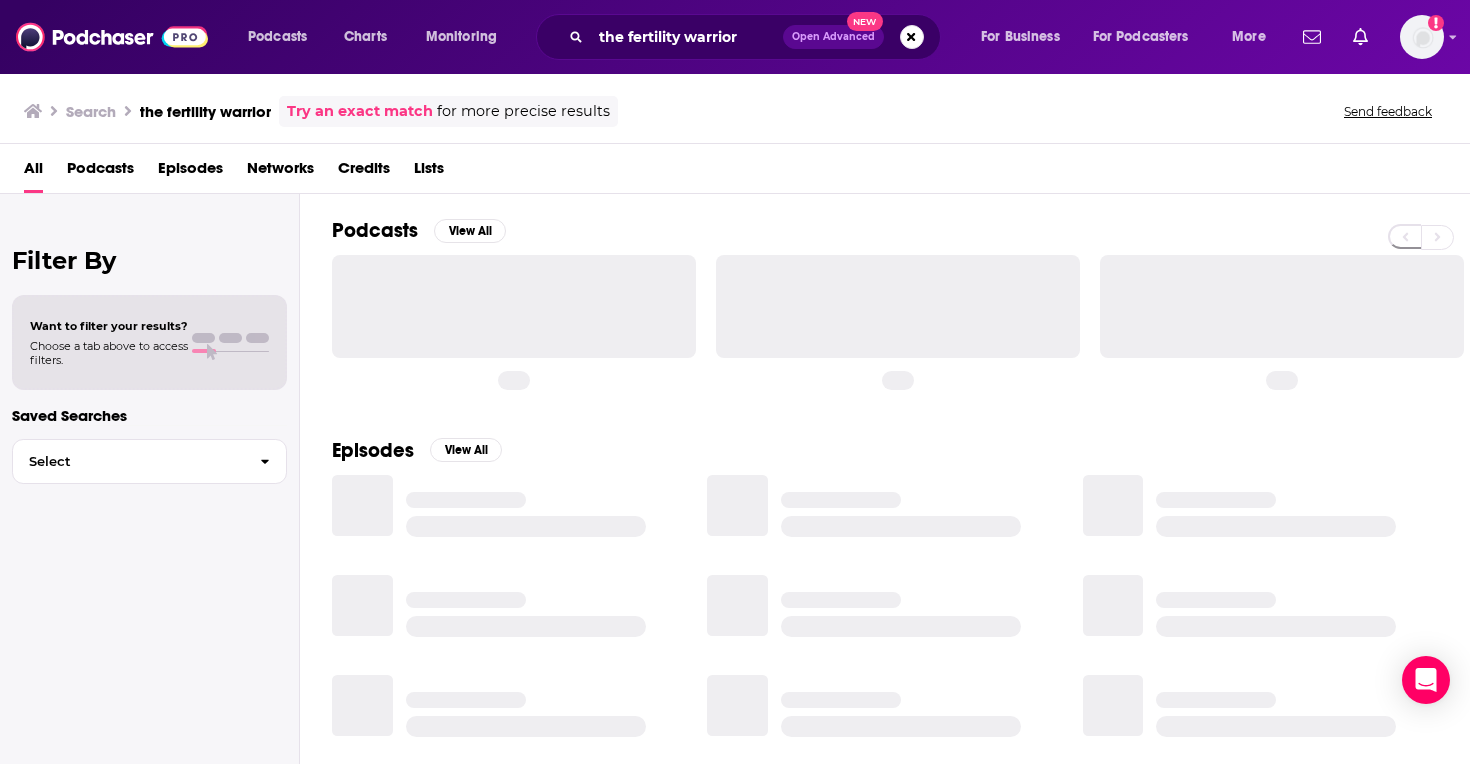 scroll, scrollTop: 0, scrollLeft: 0, axis: both 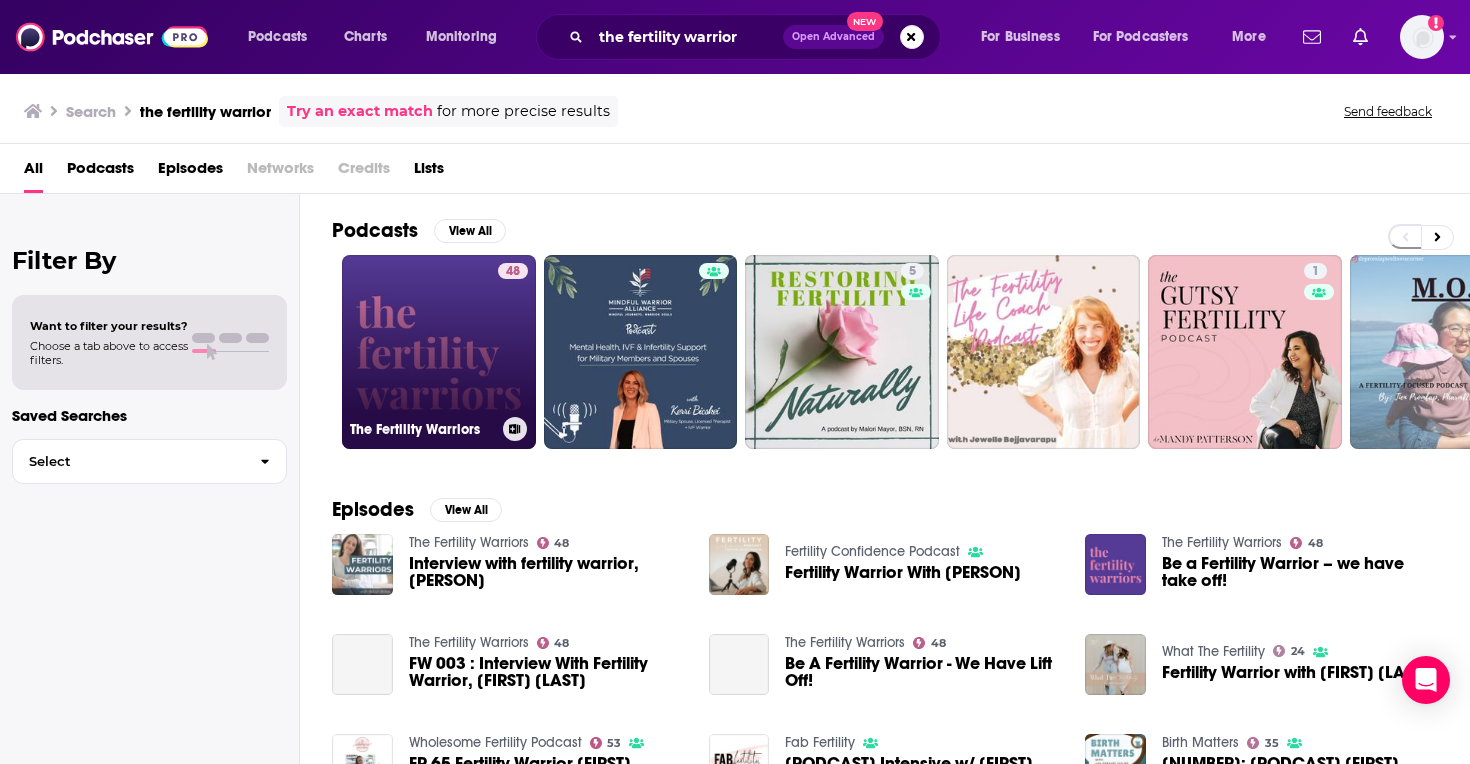 click on "48 The Fertility Warriors" at bounding box center (439, 352) 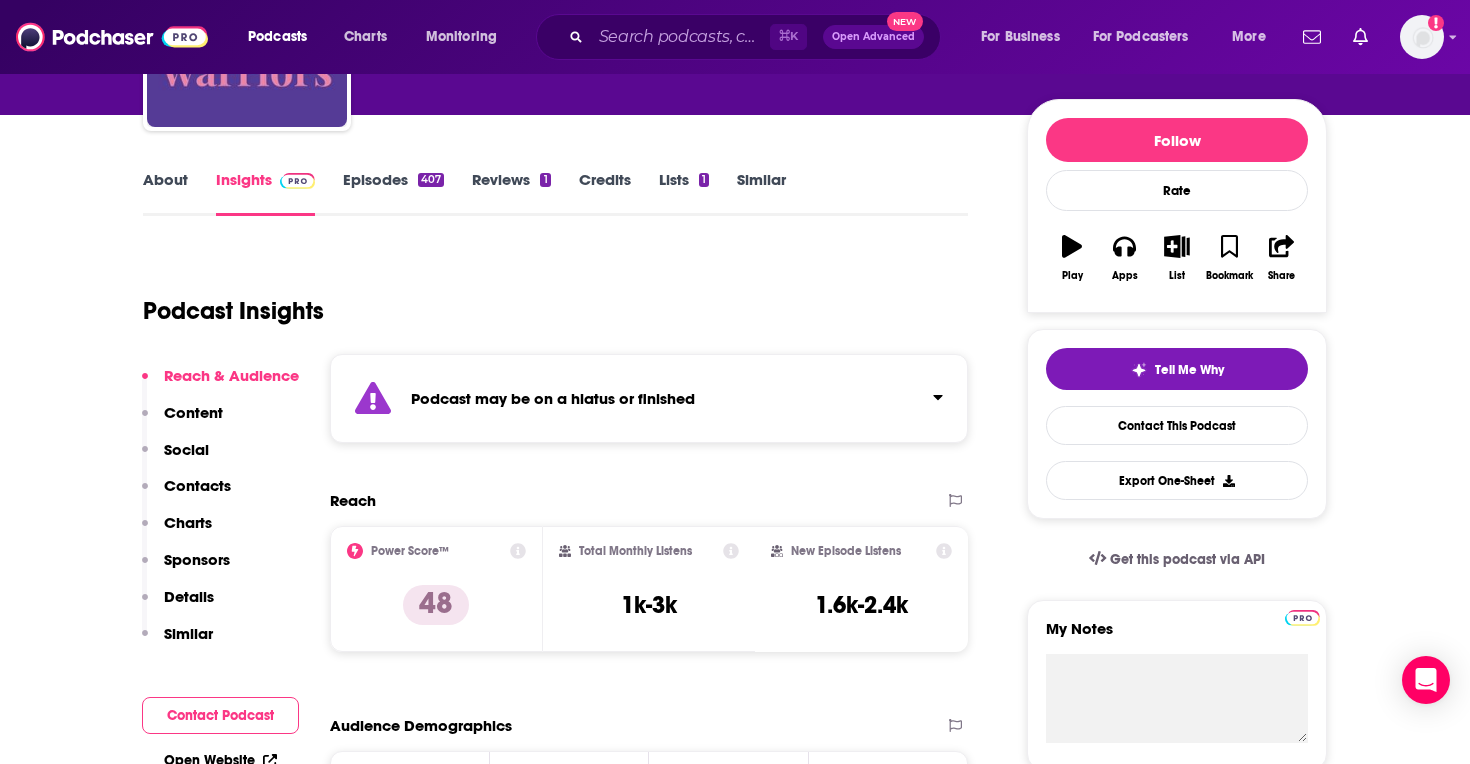 scroll, scrollTop: 215, scrollLeft: 0, axis: vertical 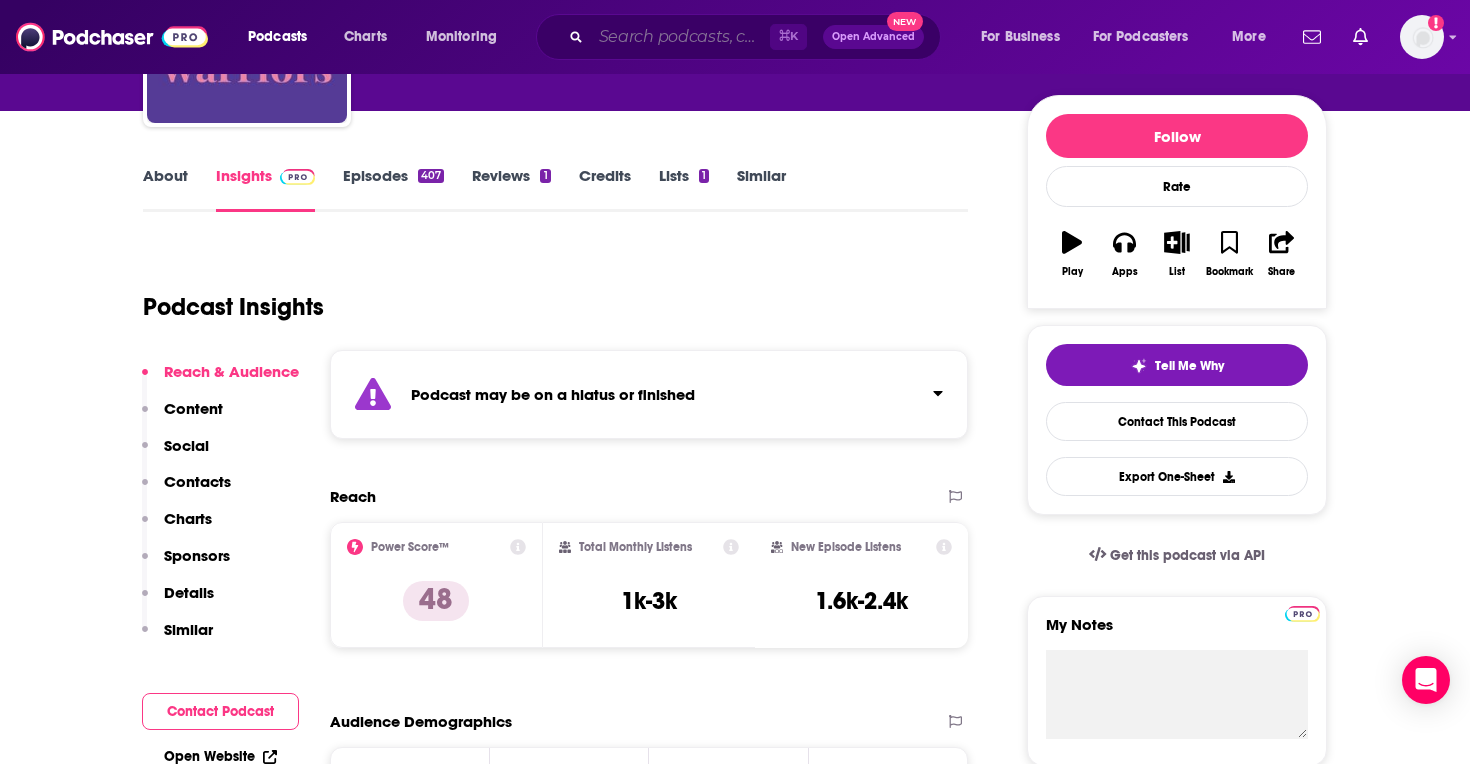 click at bounding box center [680, 37] 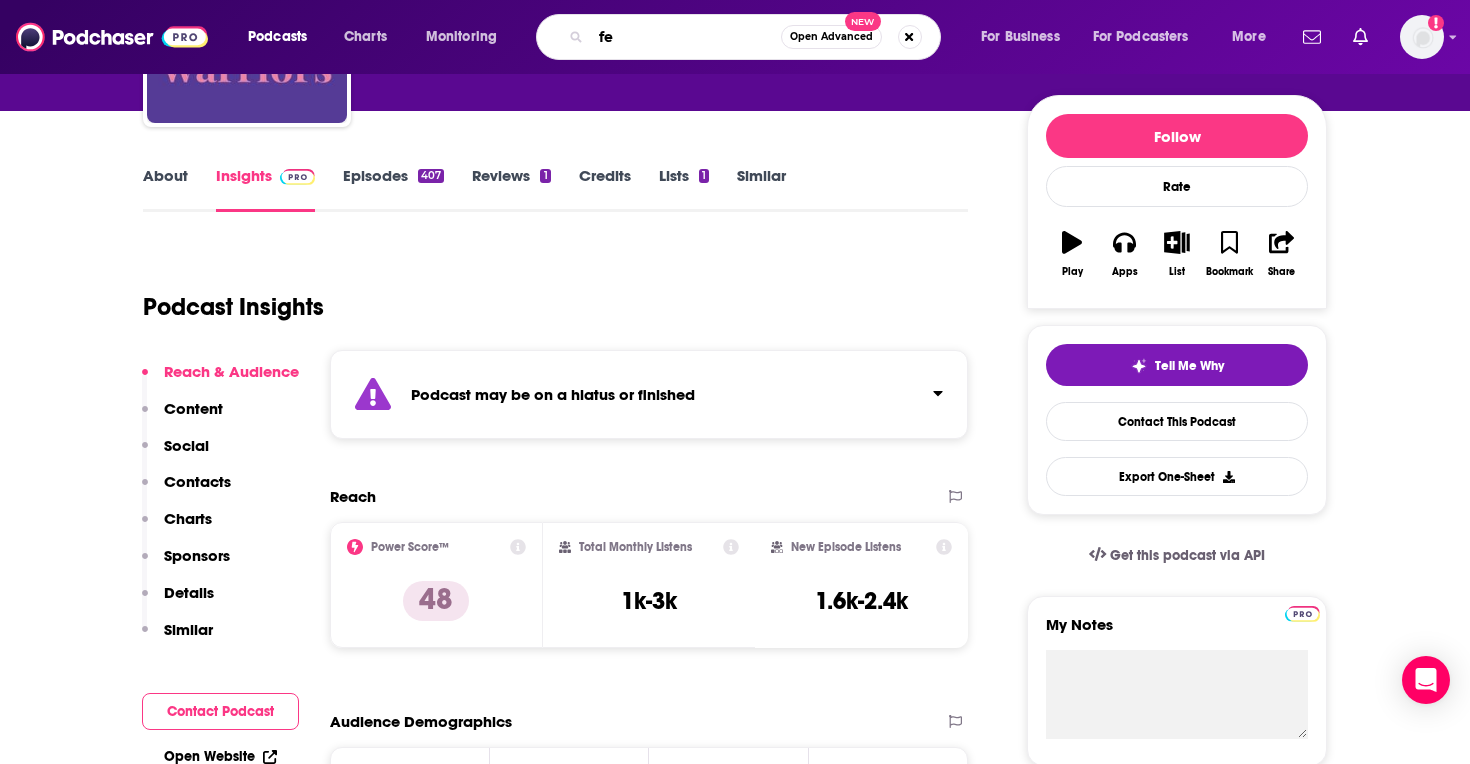 type on "f" 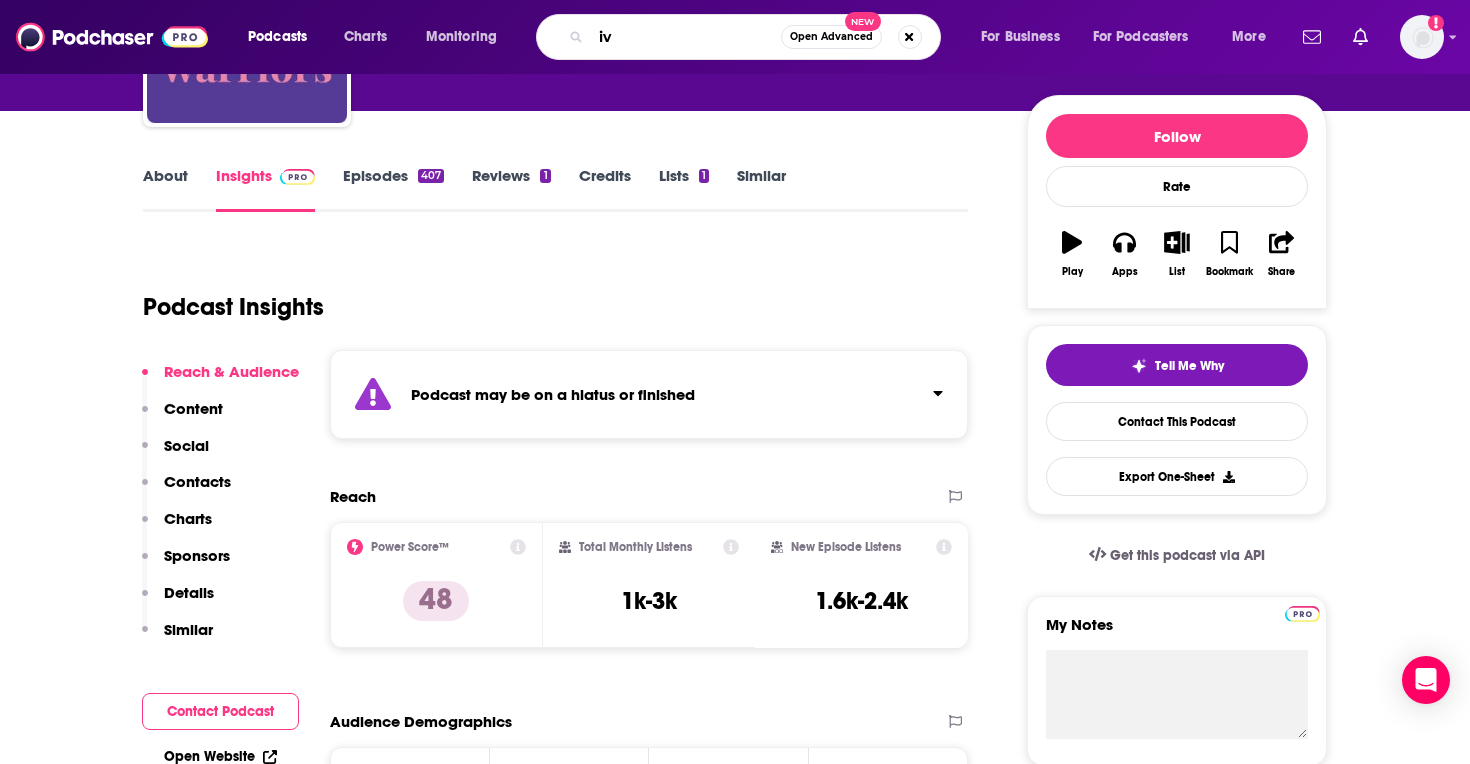 type on "ivf" 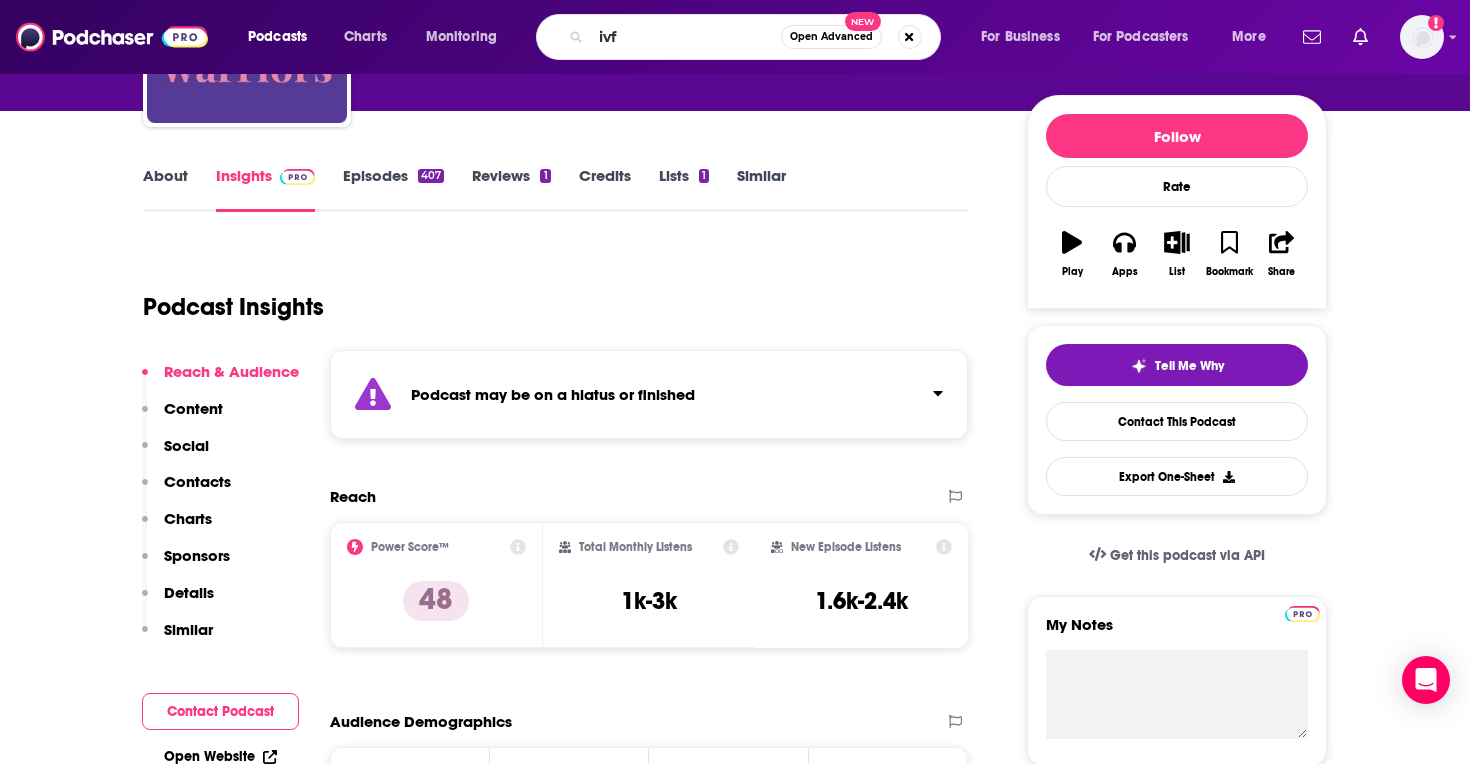 scroll, scrollTop: 0, scrollLeft: 0, axis: both 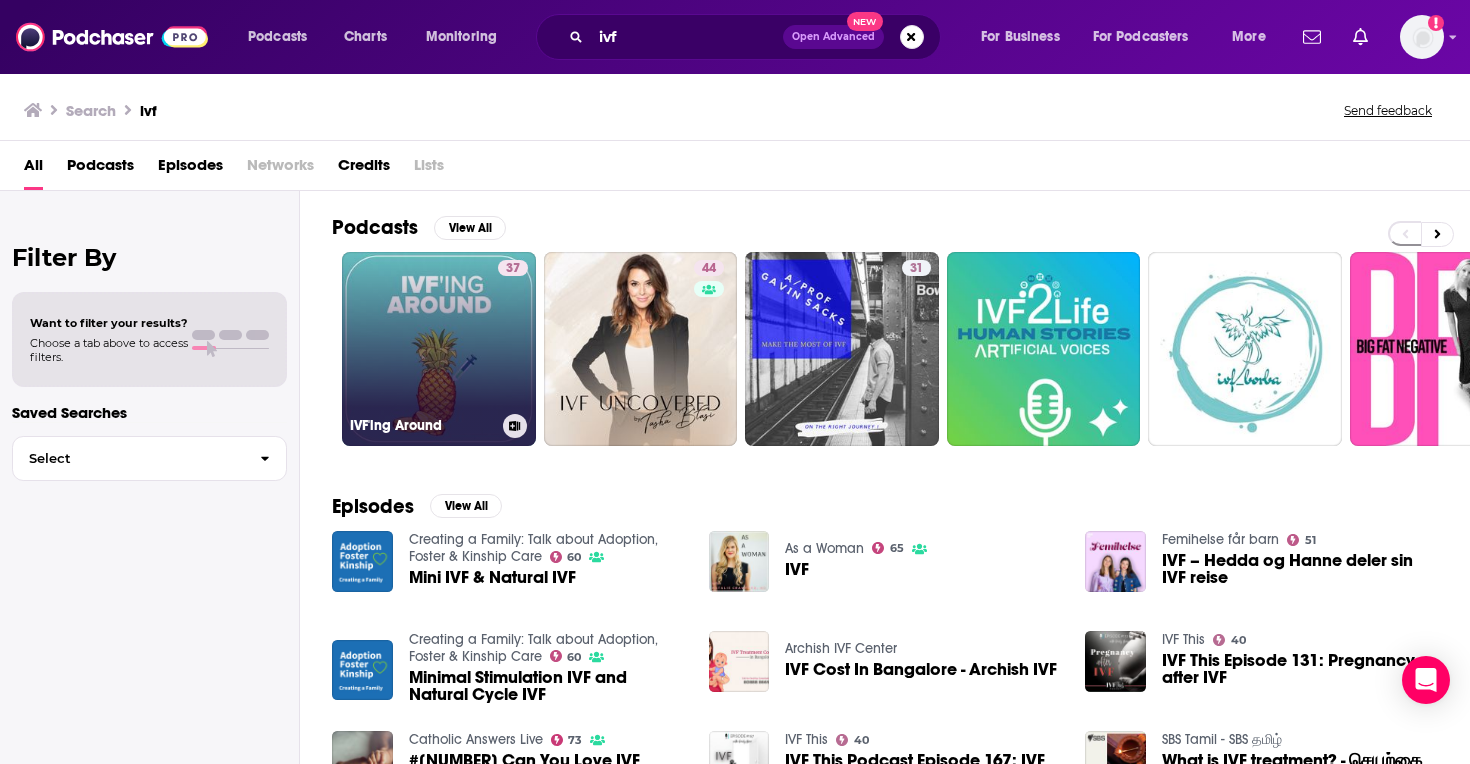 click on "37 IVF'ing Around" at bounding box center (439, 349) 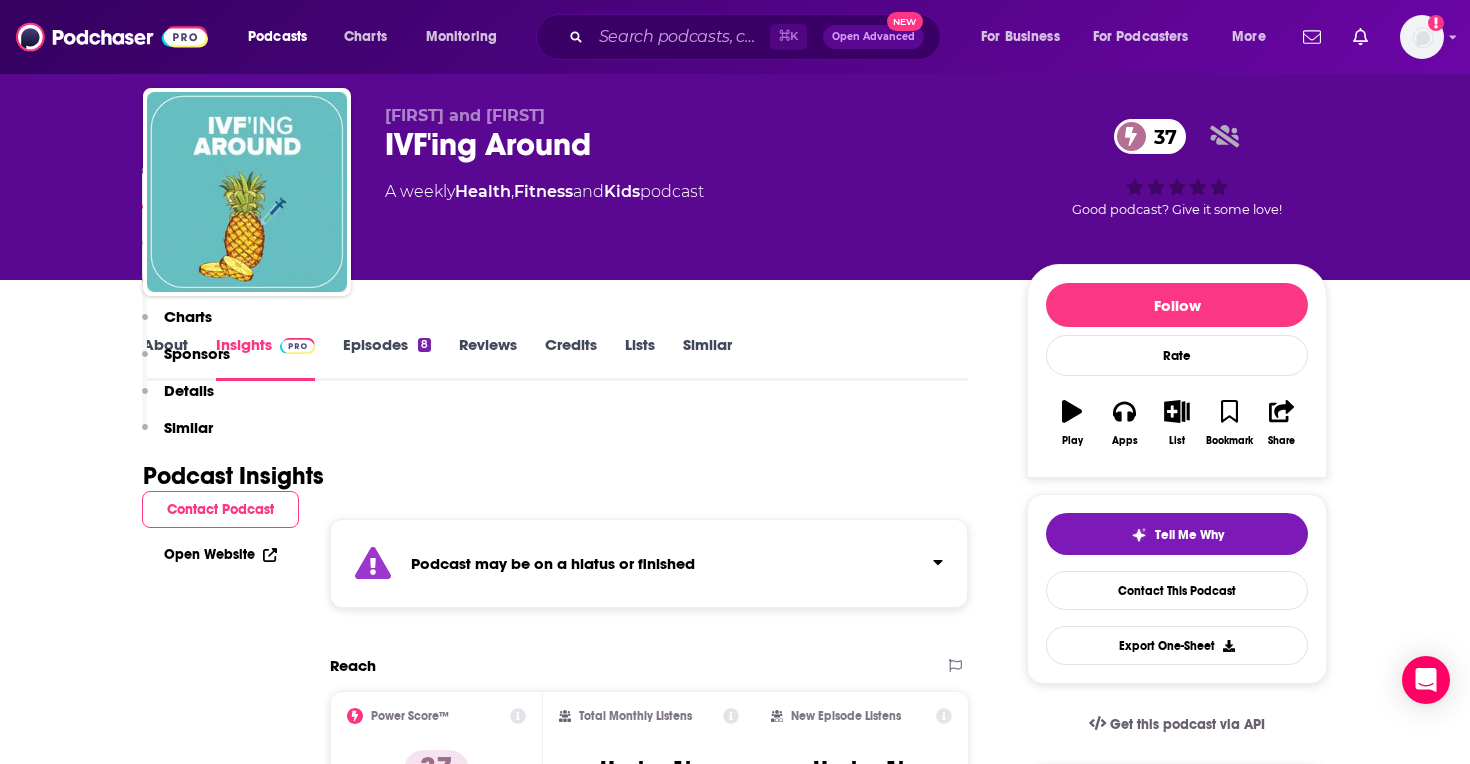 scroll, scrollTop: 0, scrollLeft: 0, axis: both 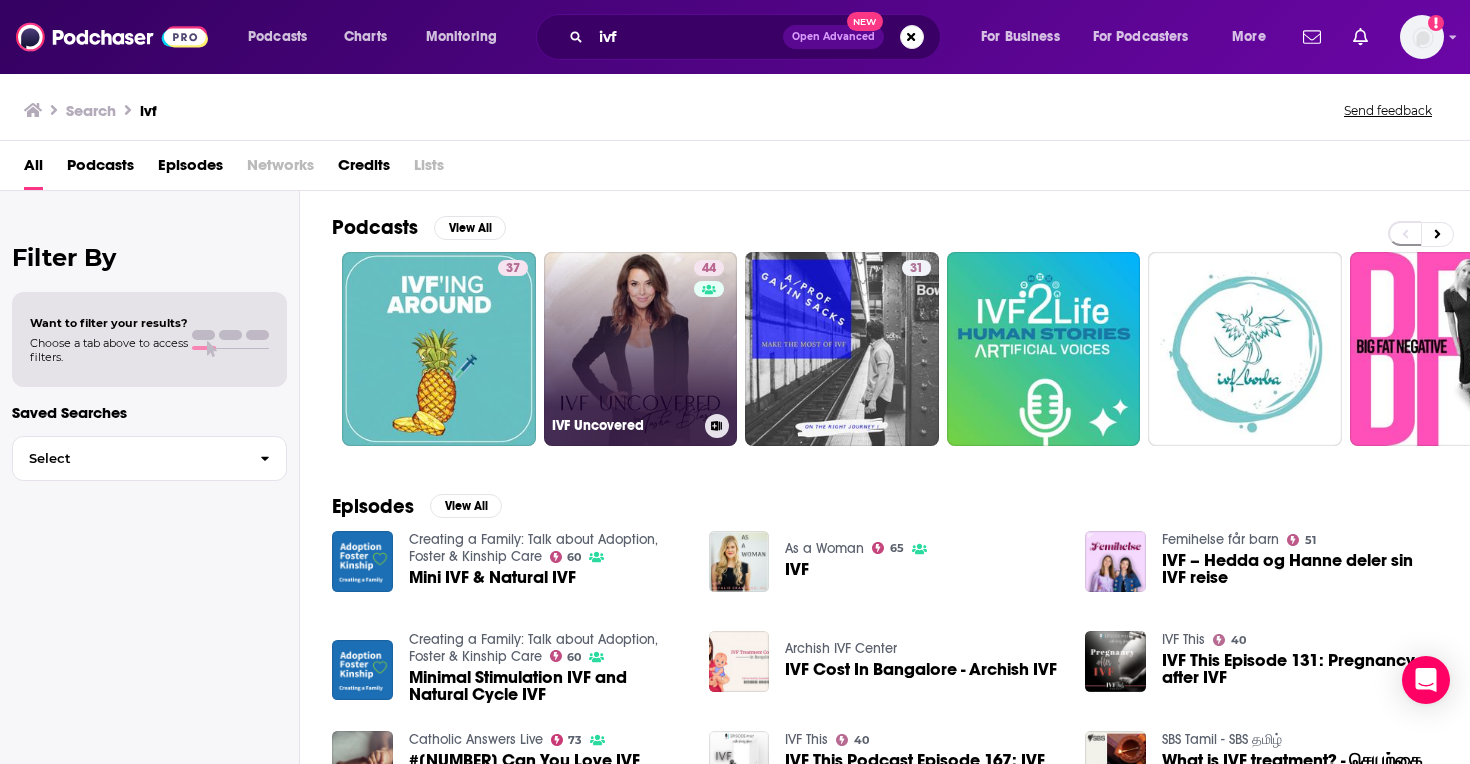 click on "44 IVF Uncovered" at bounding box center (641, 349) 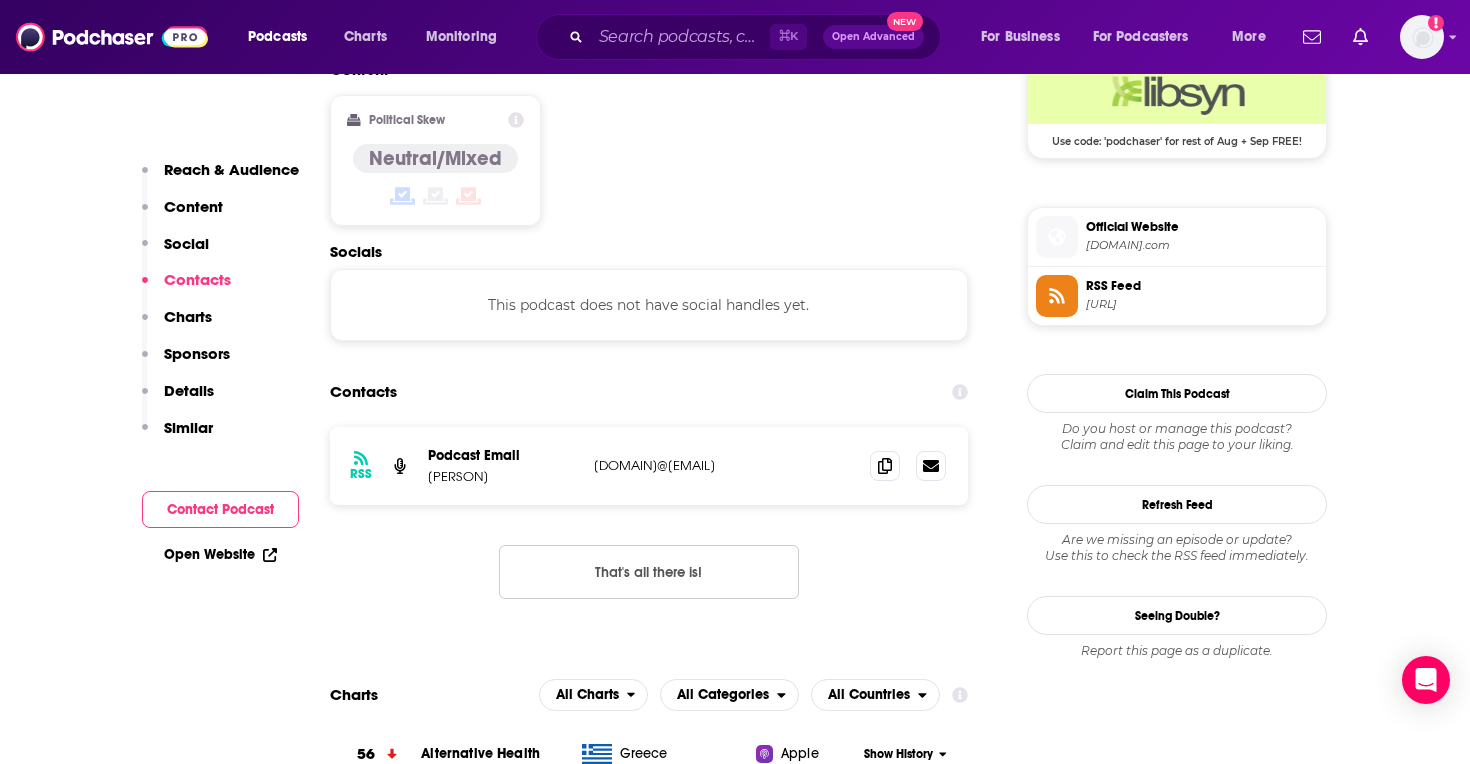 scroll, scrollTop: 1515, scrollLeft: 0, axis: vertical 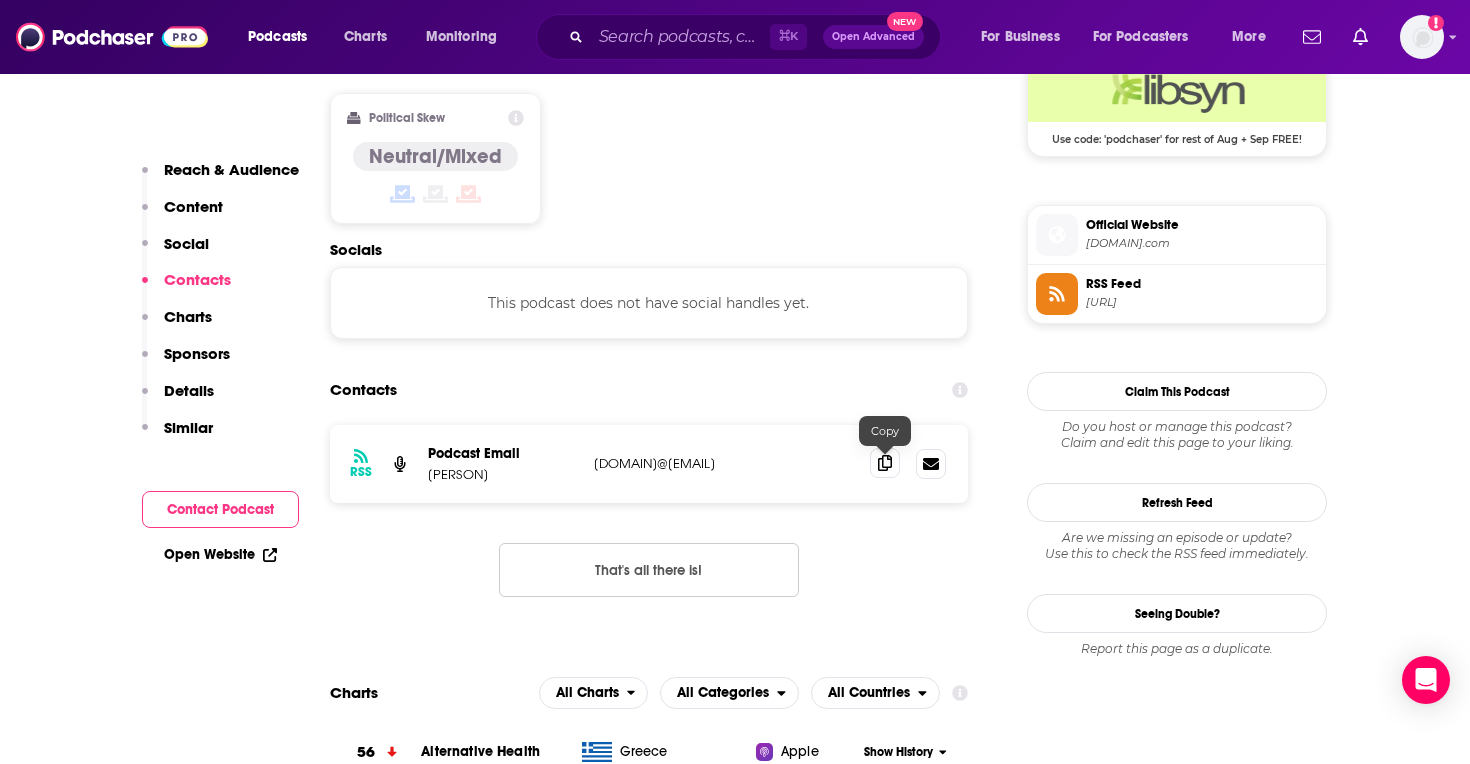 click at bounding box center [885, 463] 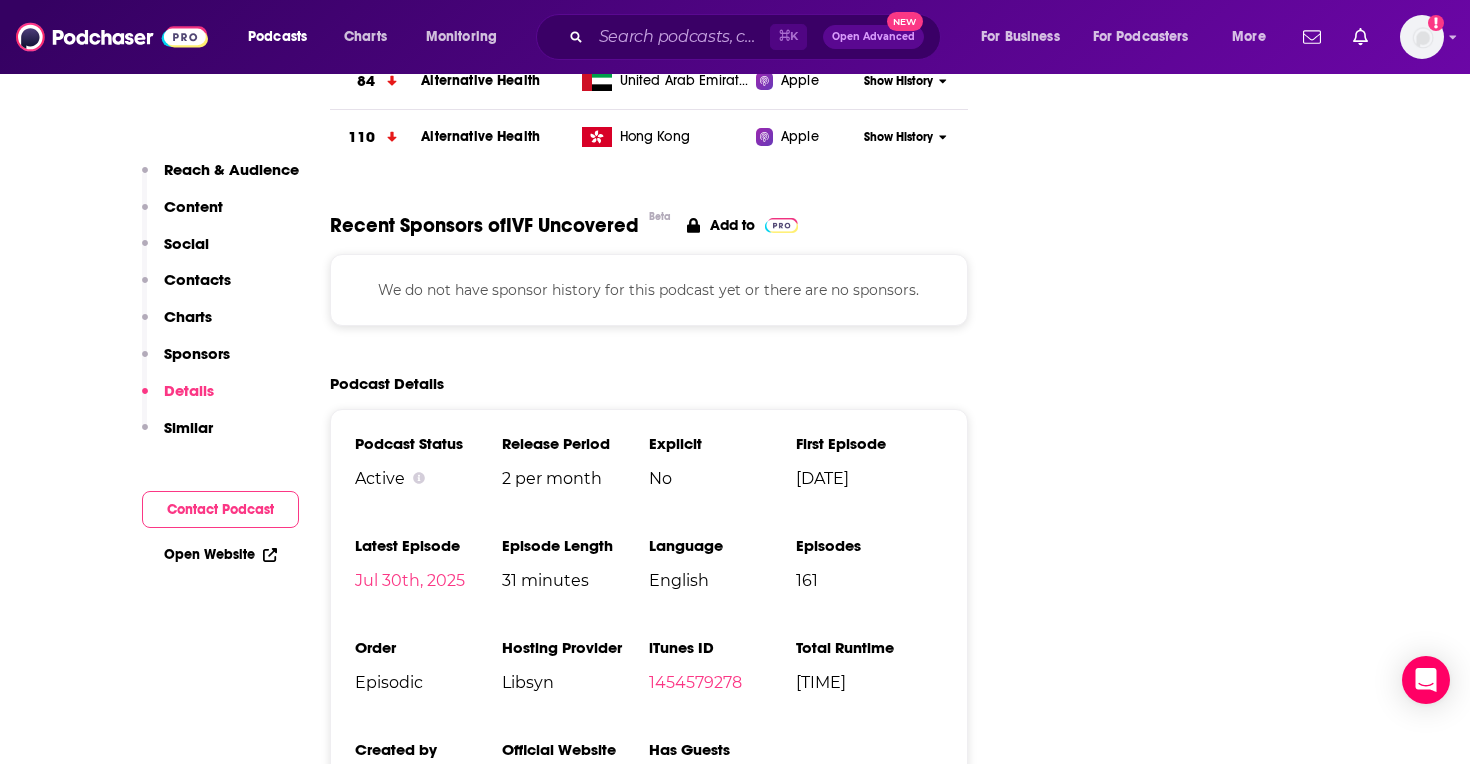 scroll, scrollTop: 2238, scrollLeft: 0, axis: vertical 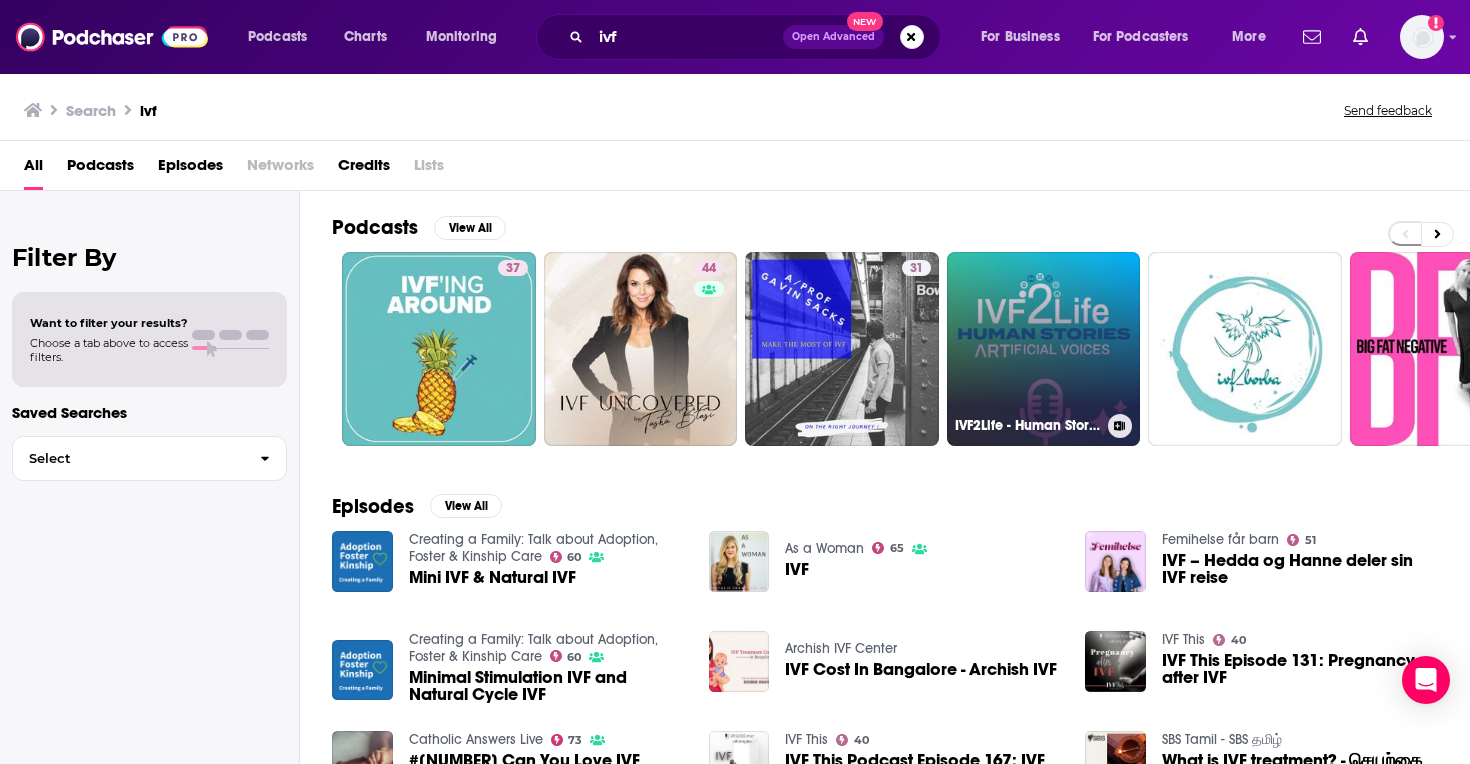 click on "IVF2Life - Human Stories, ARTificial Voices" at bounding box center [1044, 349] 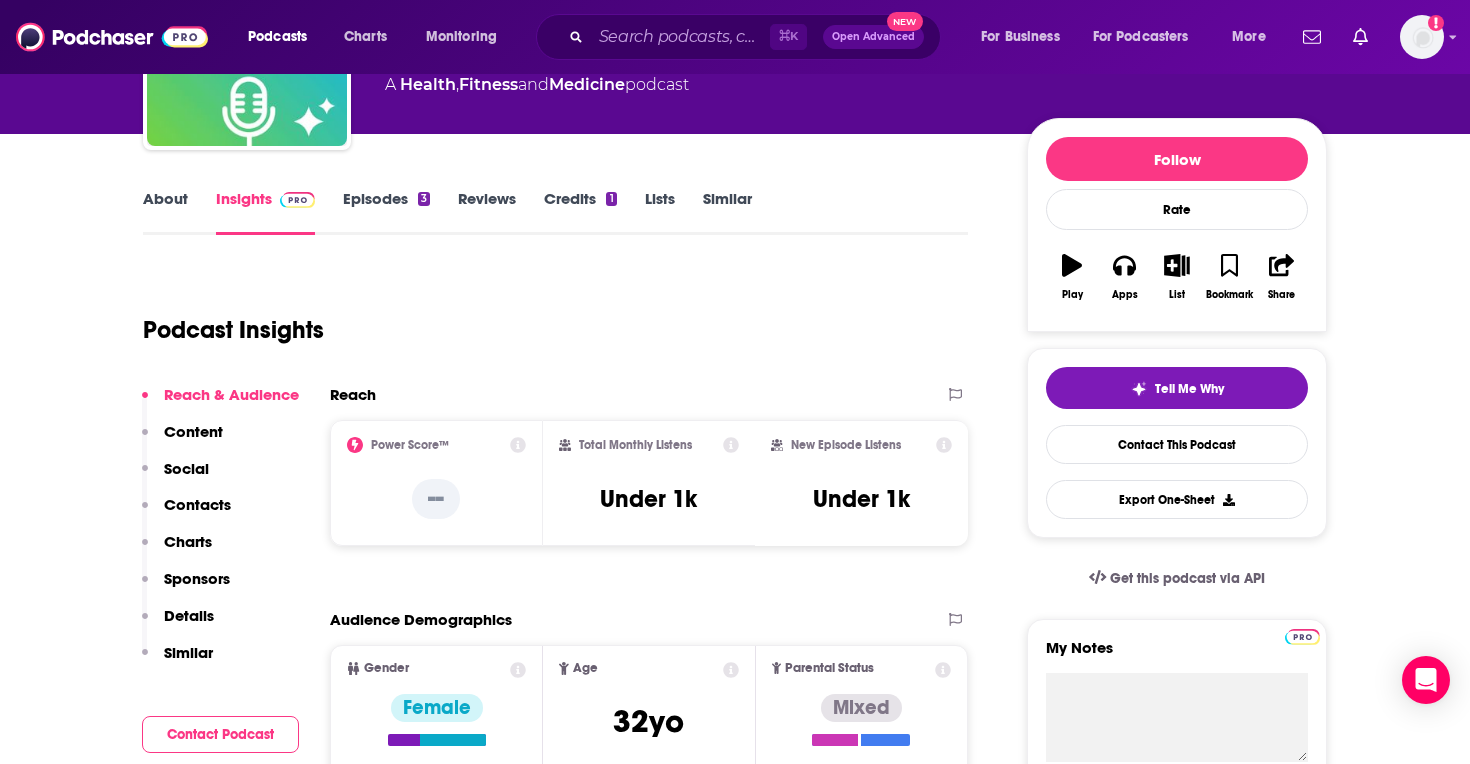 scroll, scrollTop: 194, scrollLeft: 0, axis: vertical 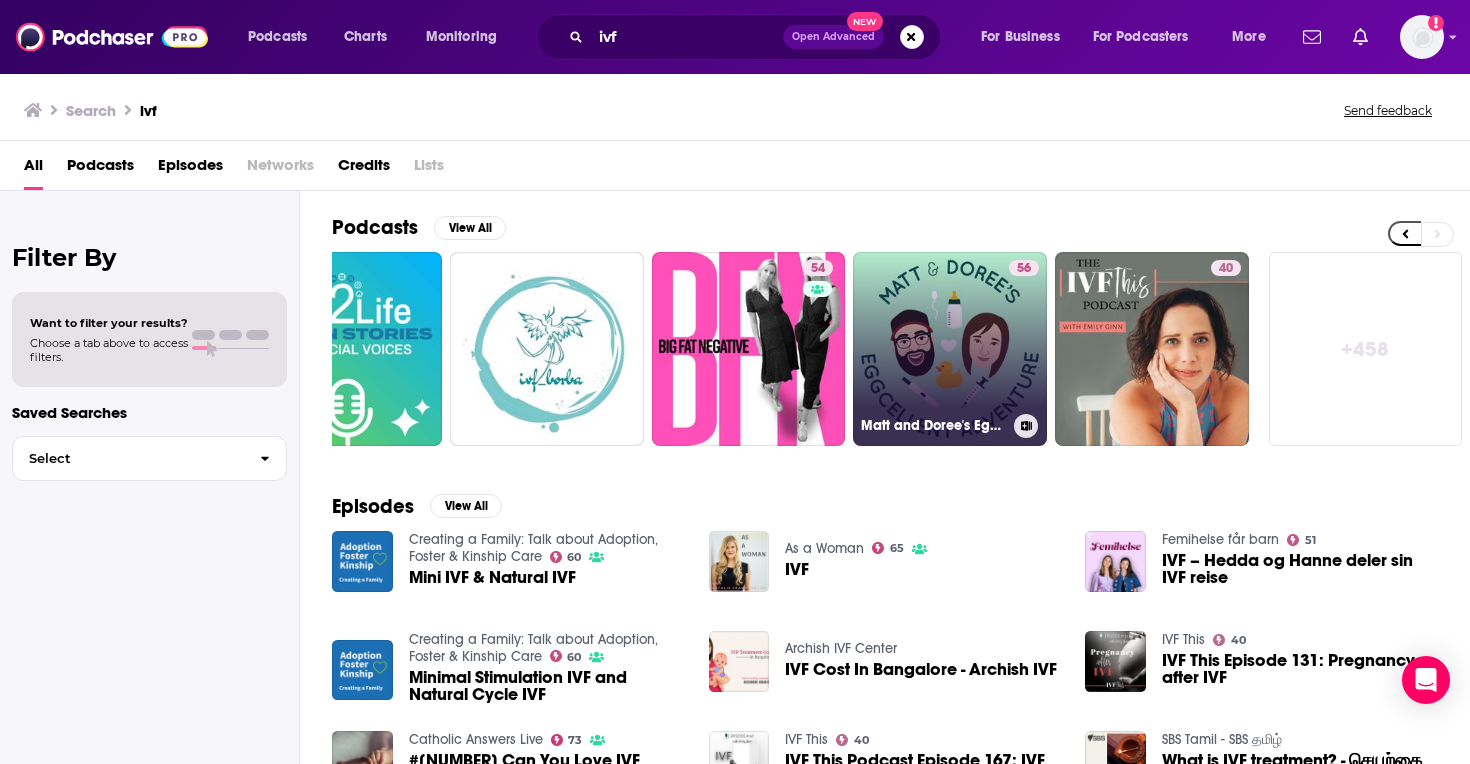 click on "56 Matt and Doree's Eggcellent Adventure: An IVF Journey" at bounding box center (950, 349) 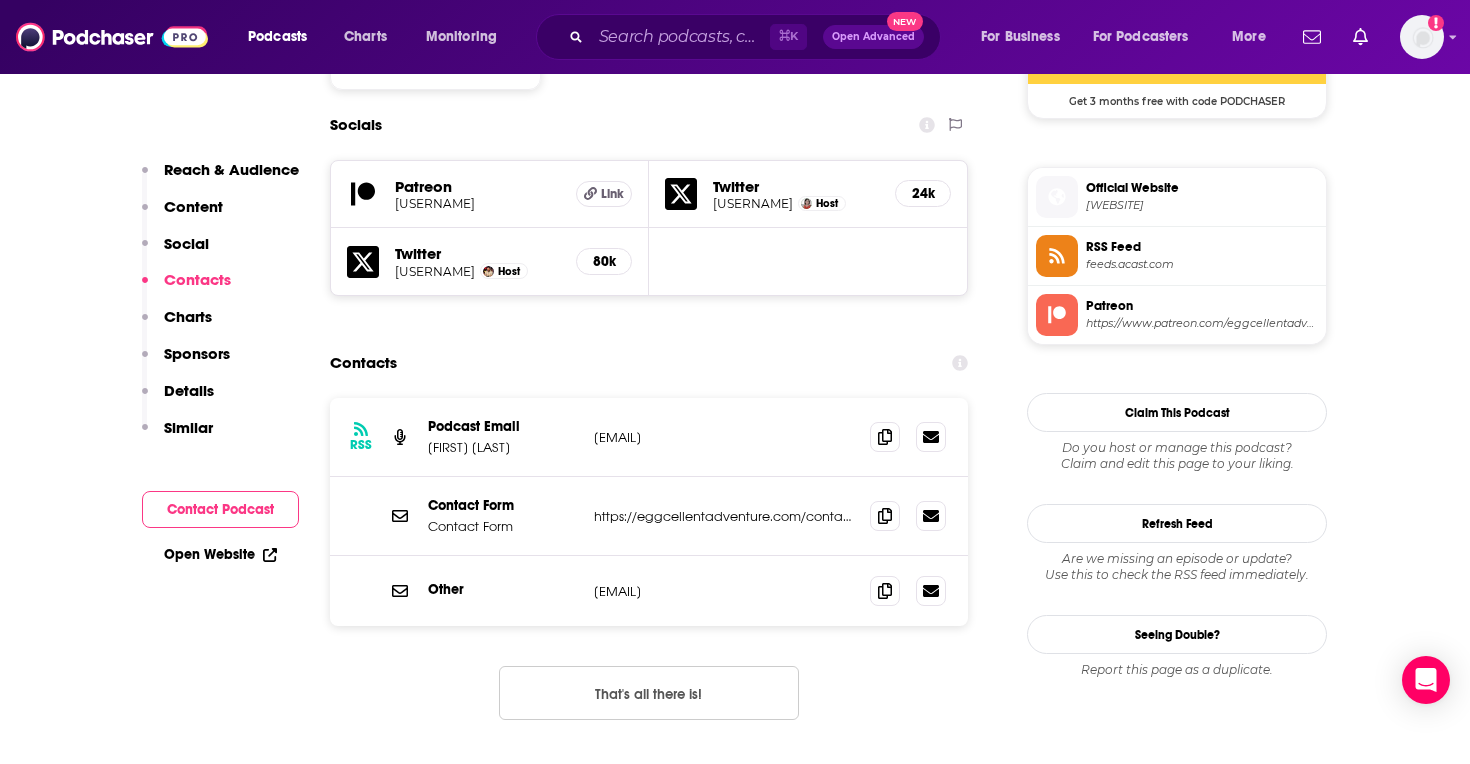 scroll, scrollTop: 1714, scrollLeft: 0, axis: vertical 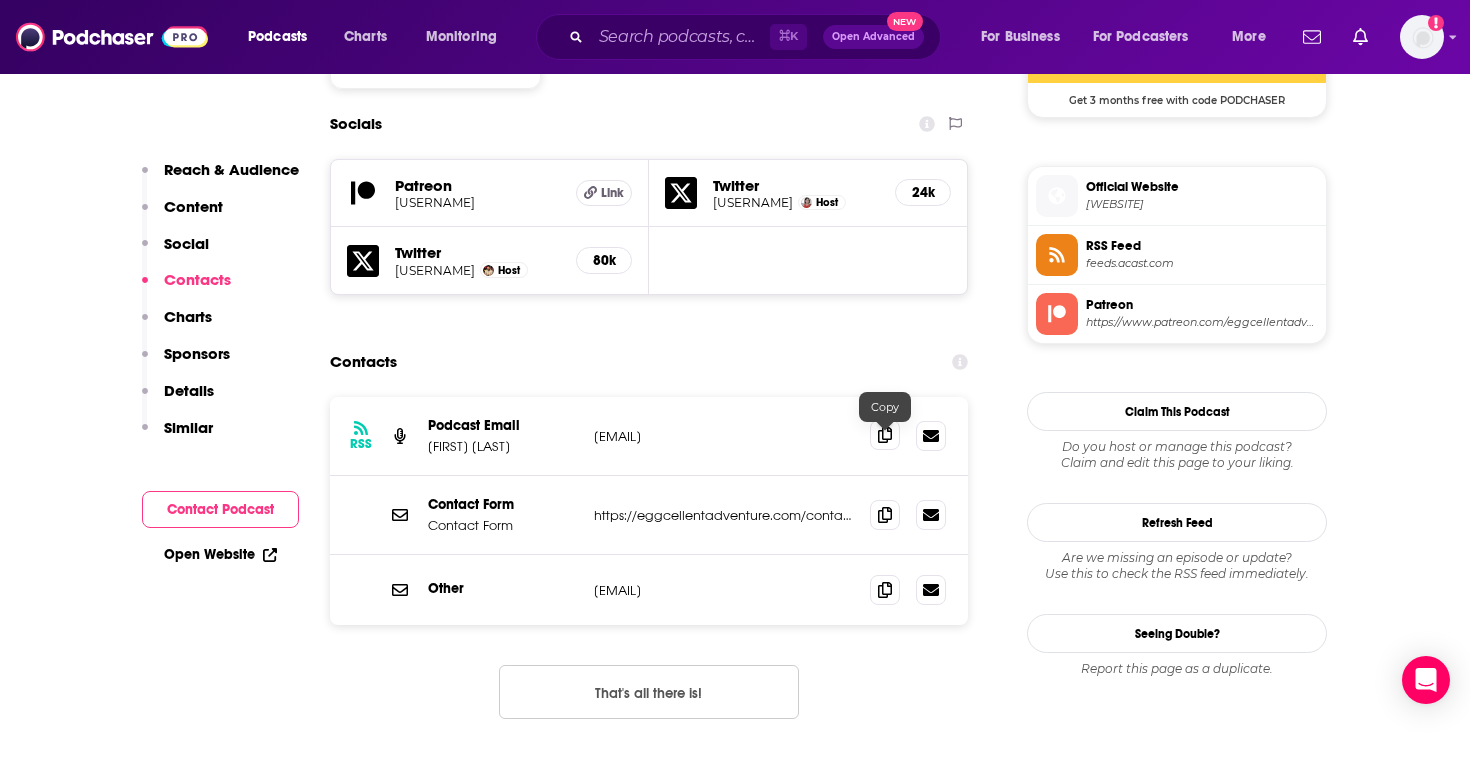click 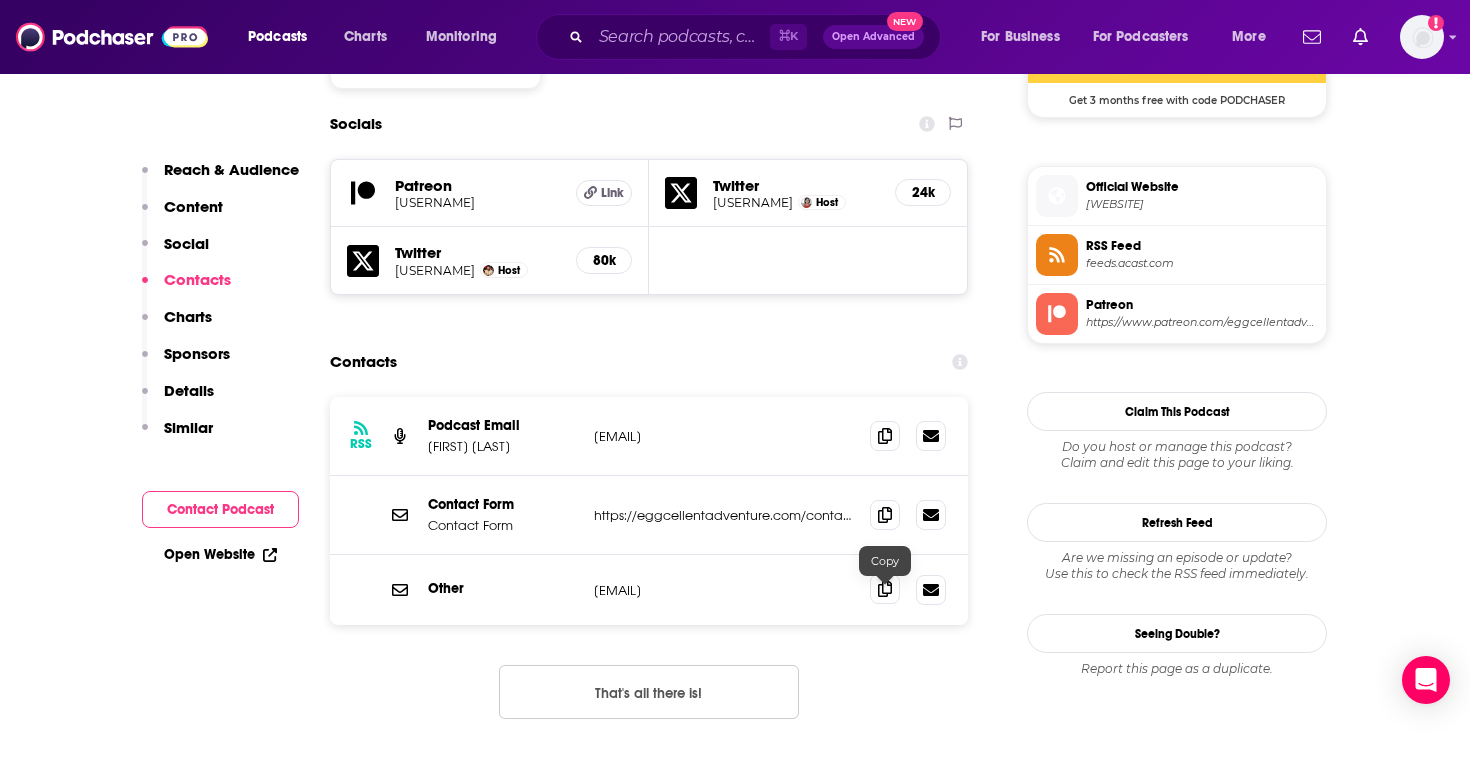 click at bounding box center (885, 589) 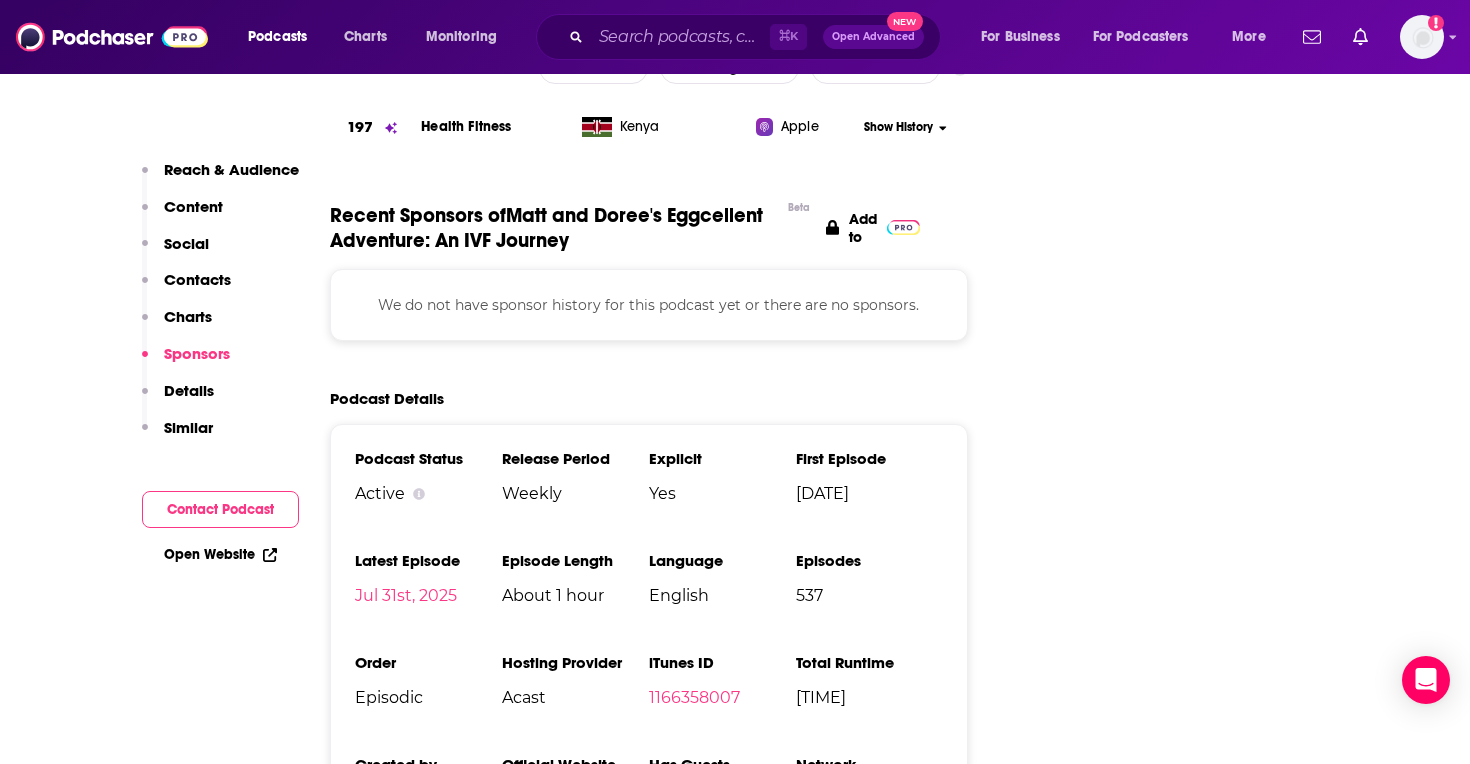 scroll, scrollTop: 2540, scrollLeft: 0, axis: vertical 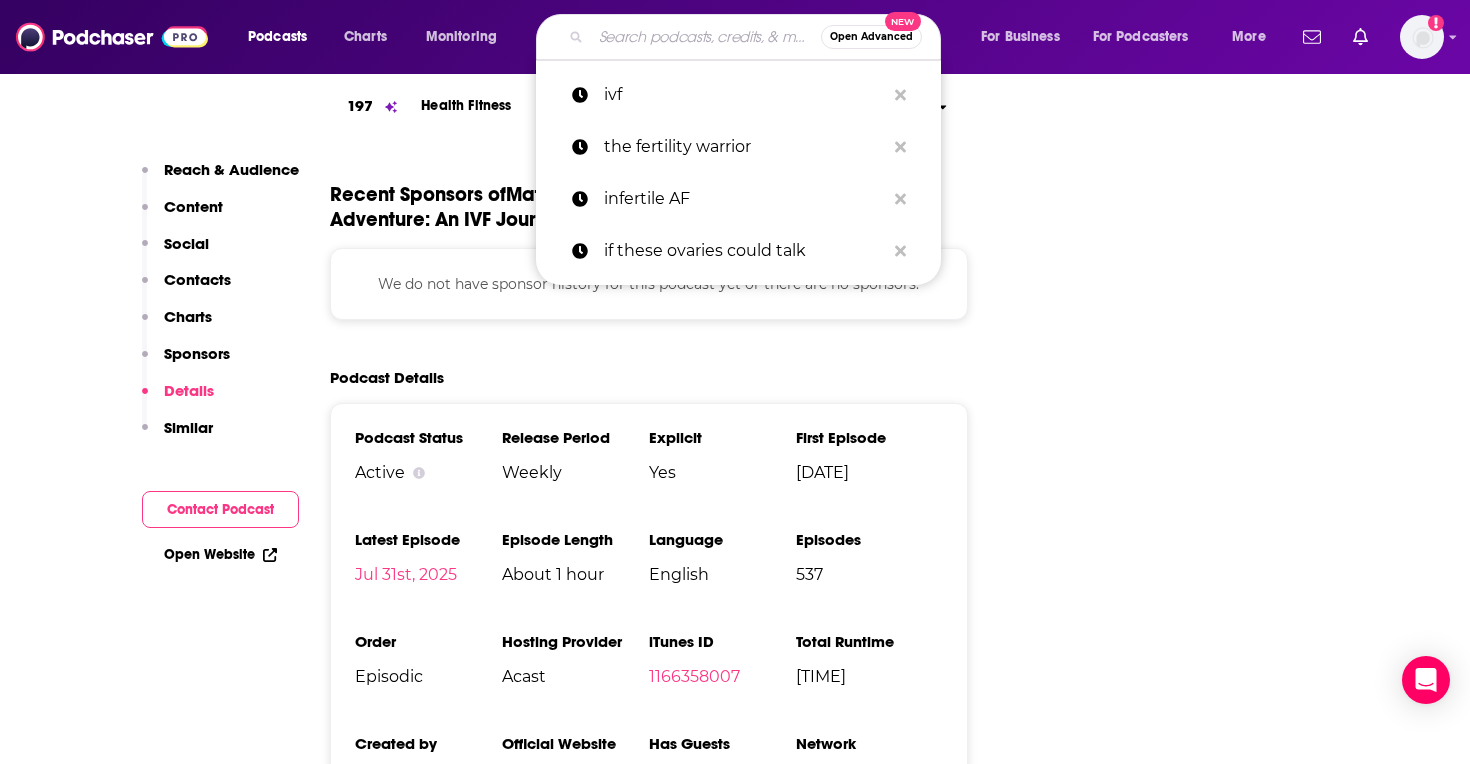 click at bounding box center (706, 37) 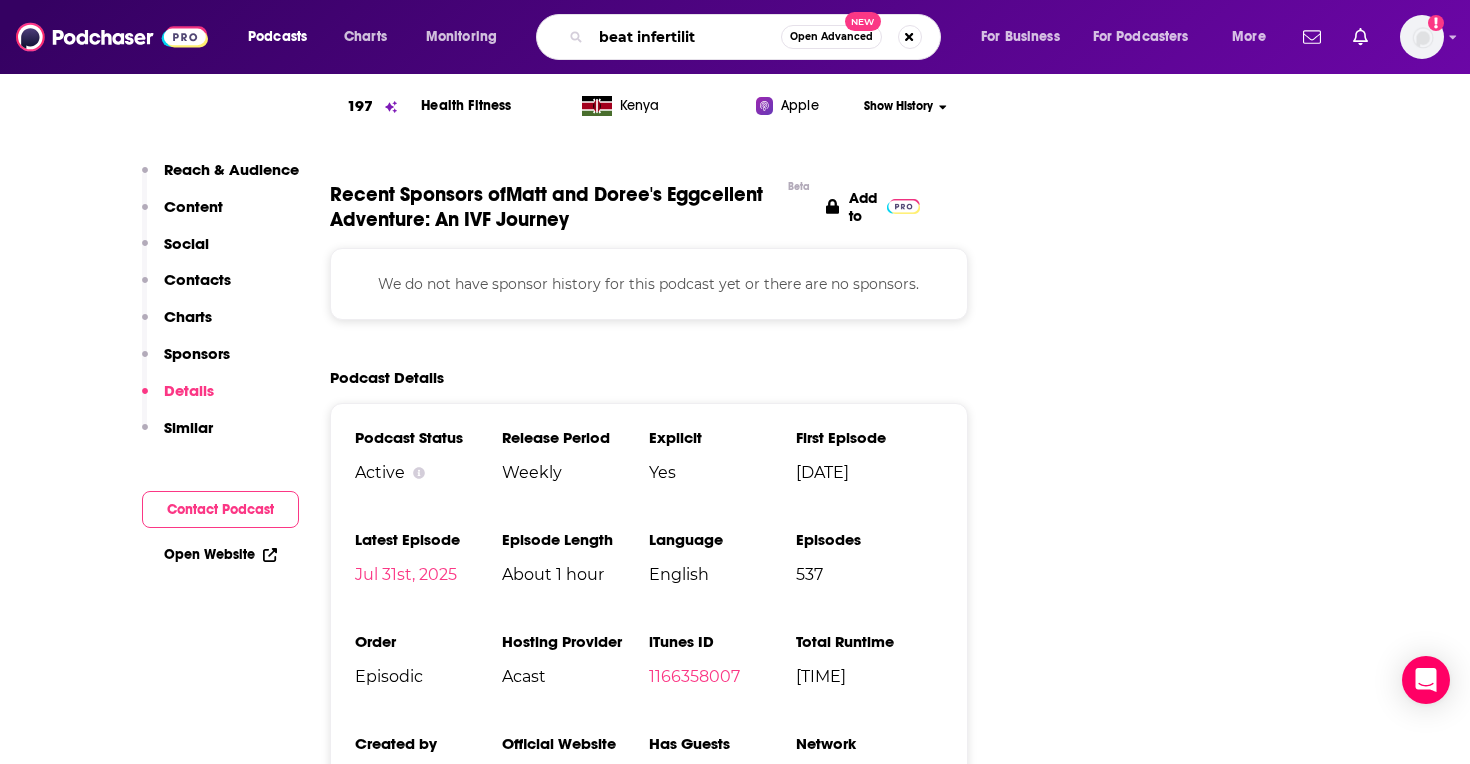 type on "beat infertility" 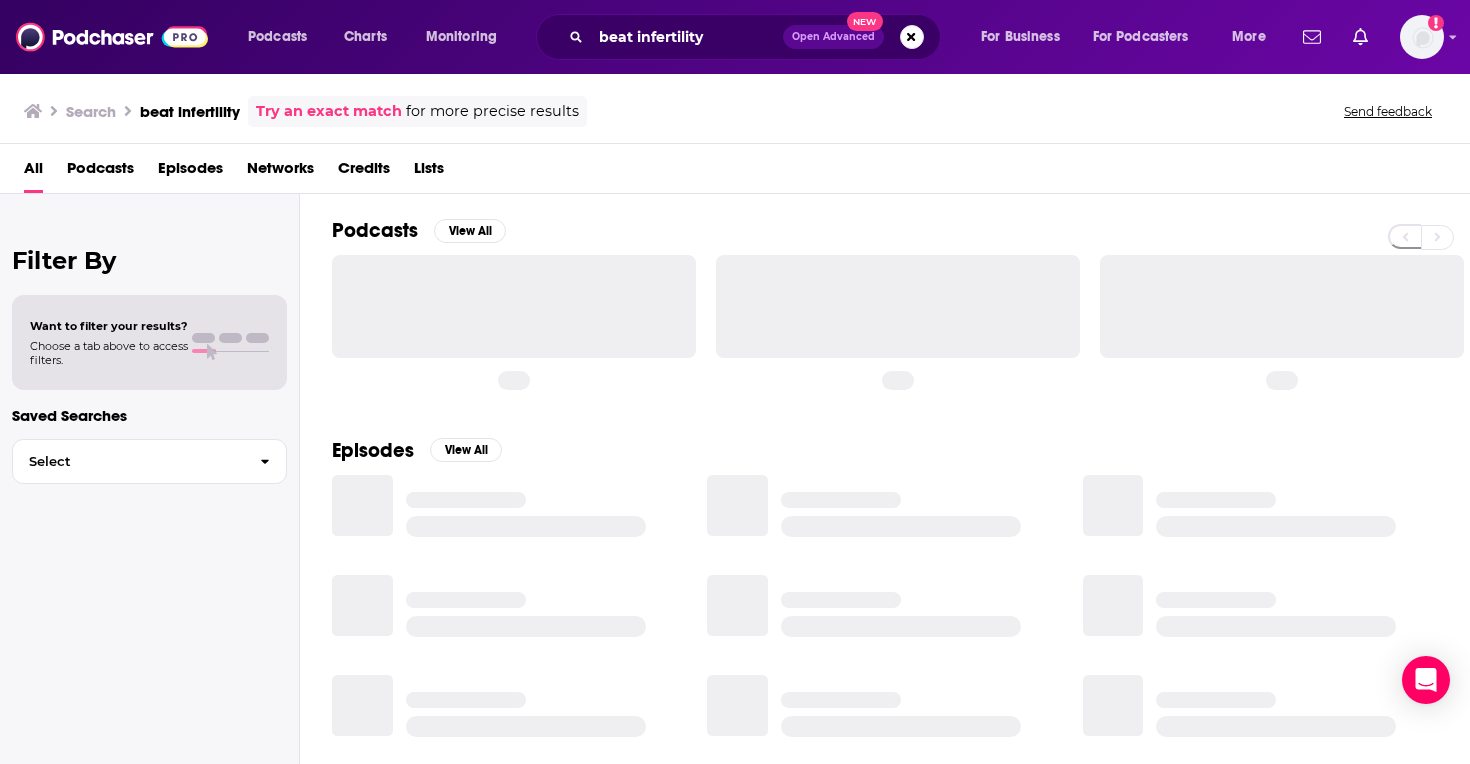 scroll, scrollTop: 0, scrollLeft: 0, axis: both 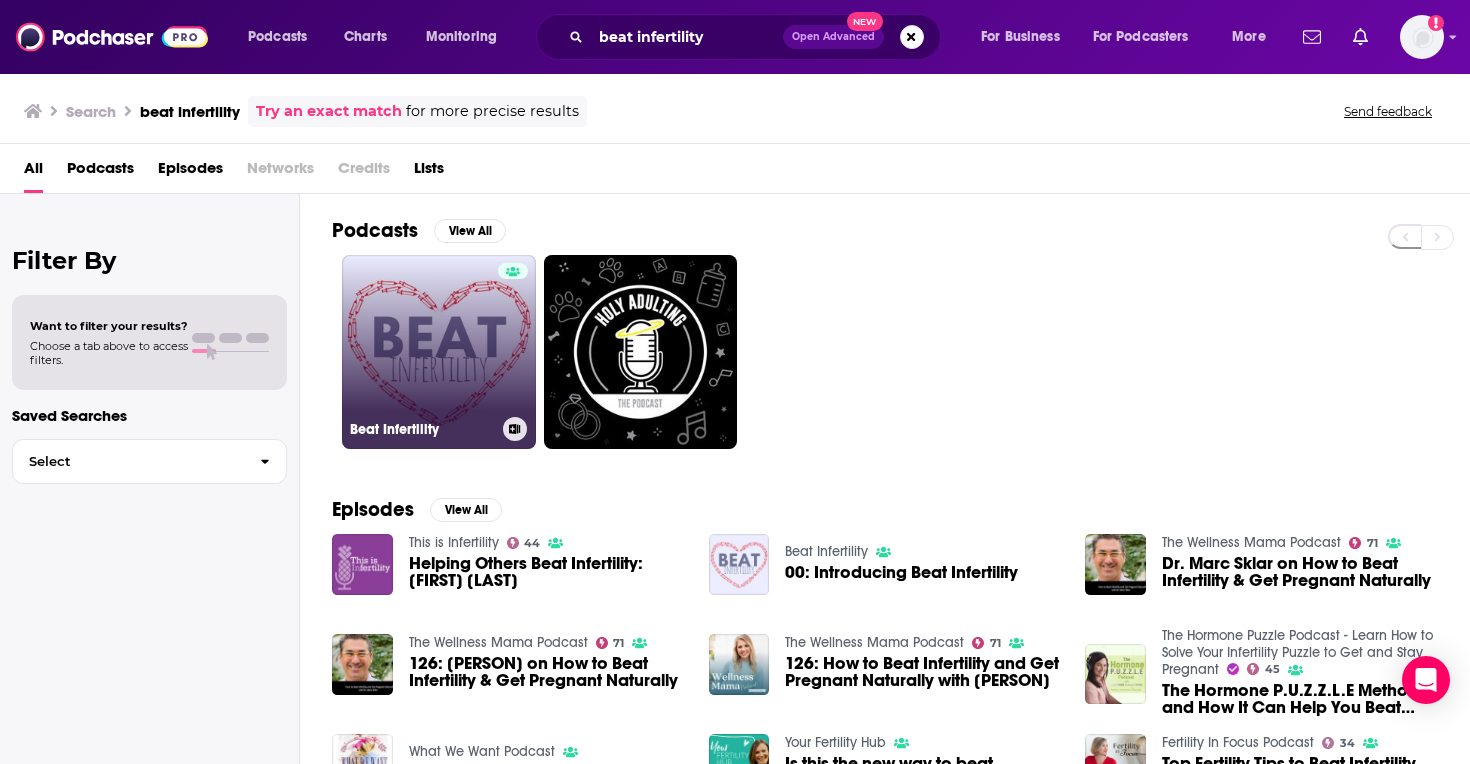 click on "Beat Infertility" at bounding box center [439, 352] 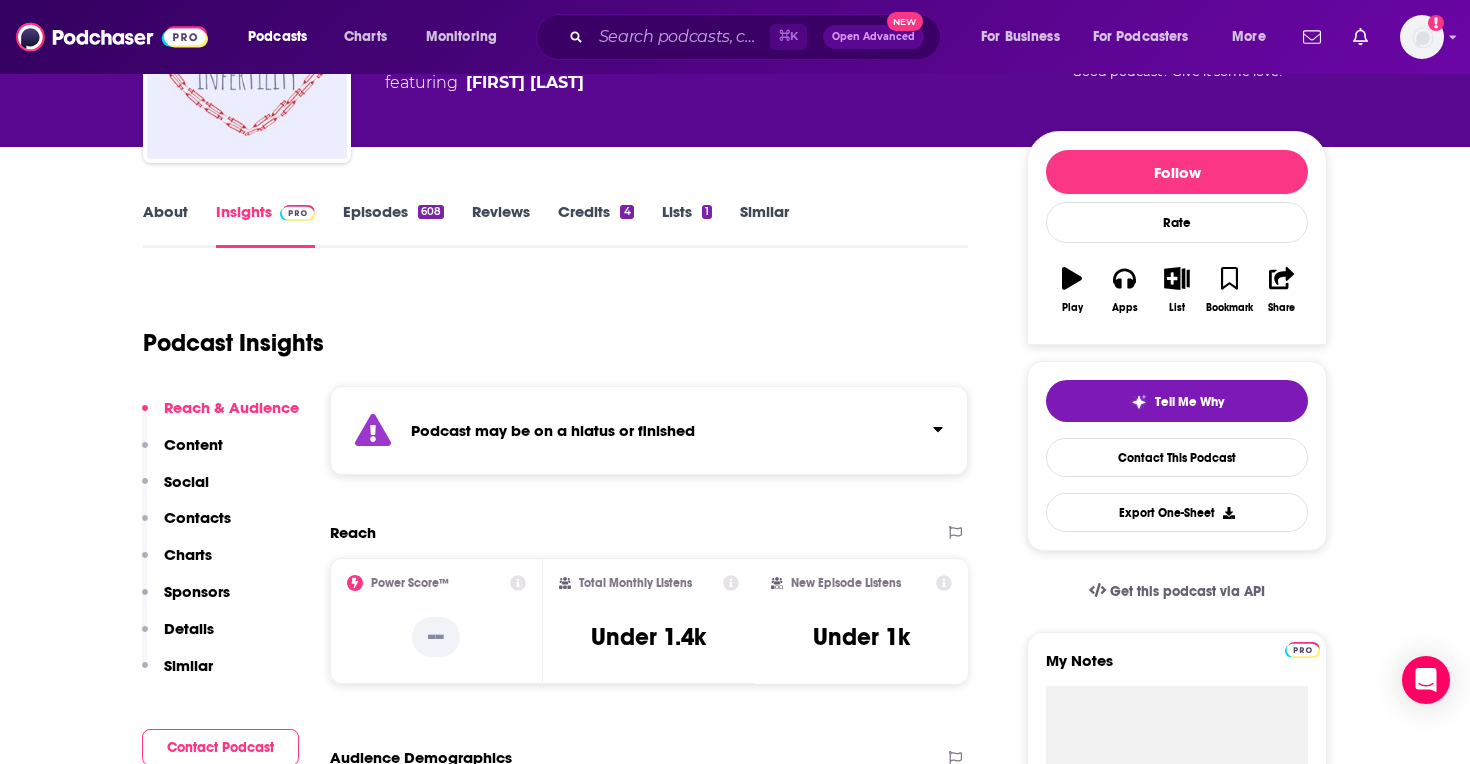 scroll, scrollTop: 0, scrollLeft: 0, axis: both 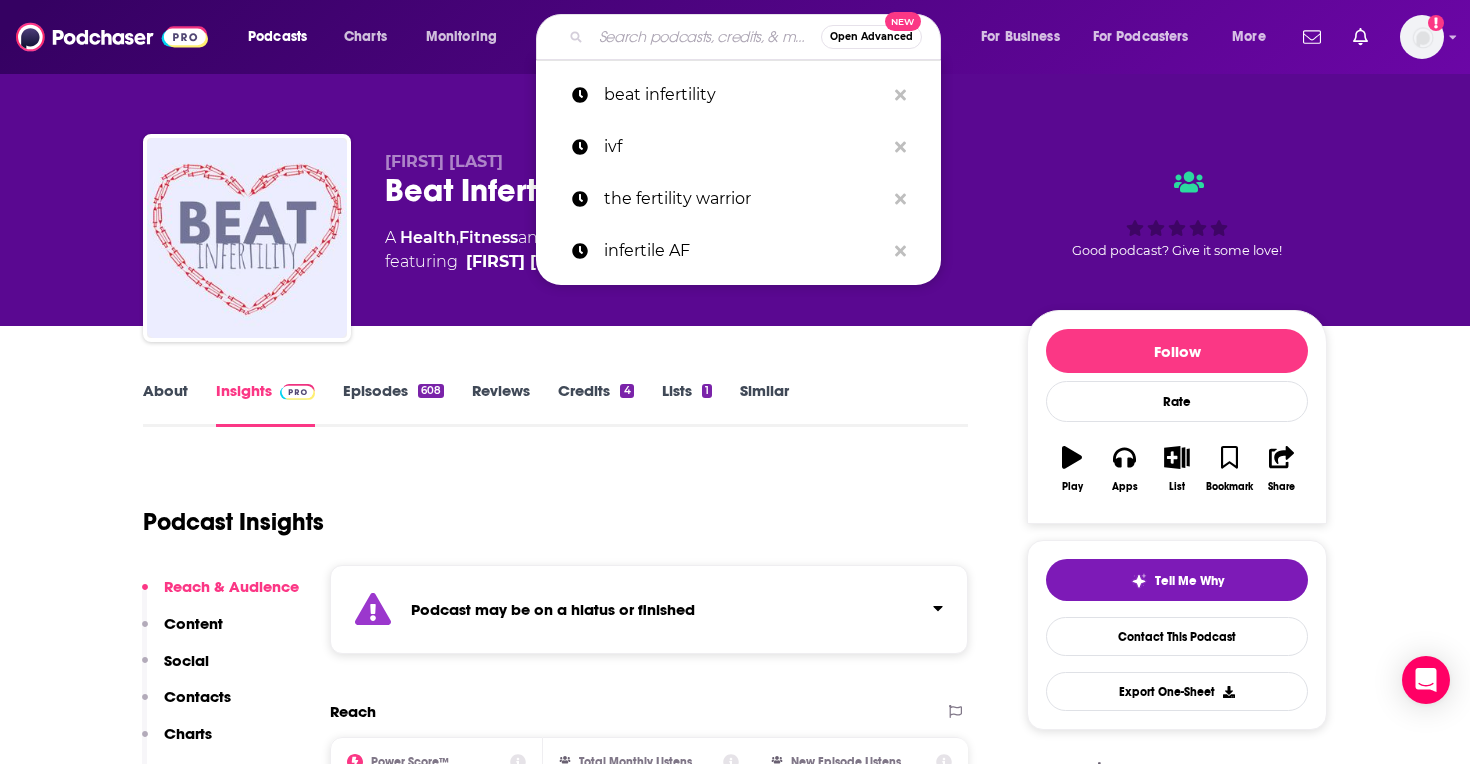 click at bounding box center (706, 37) 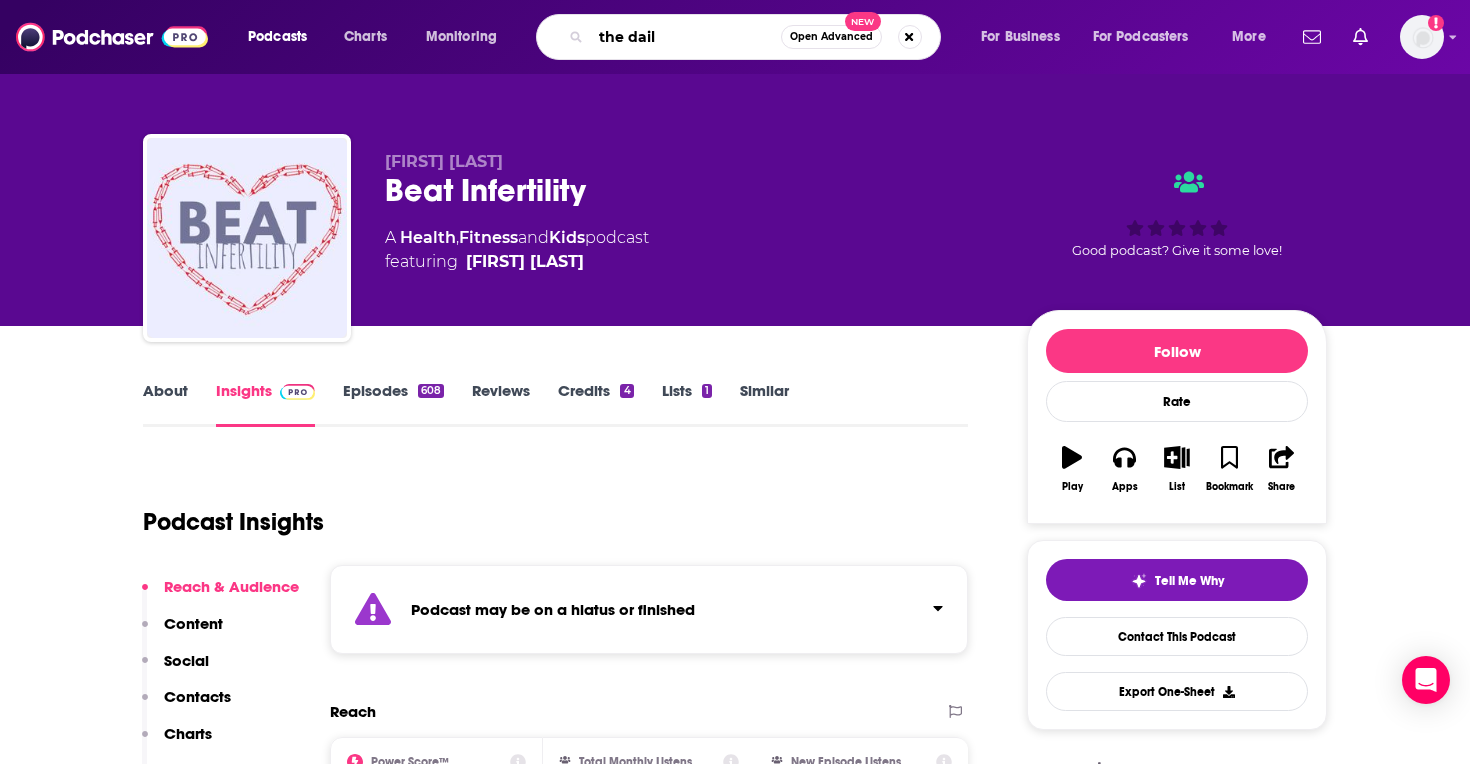 type on "the daily" 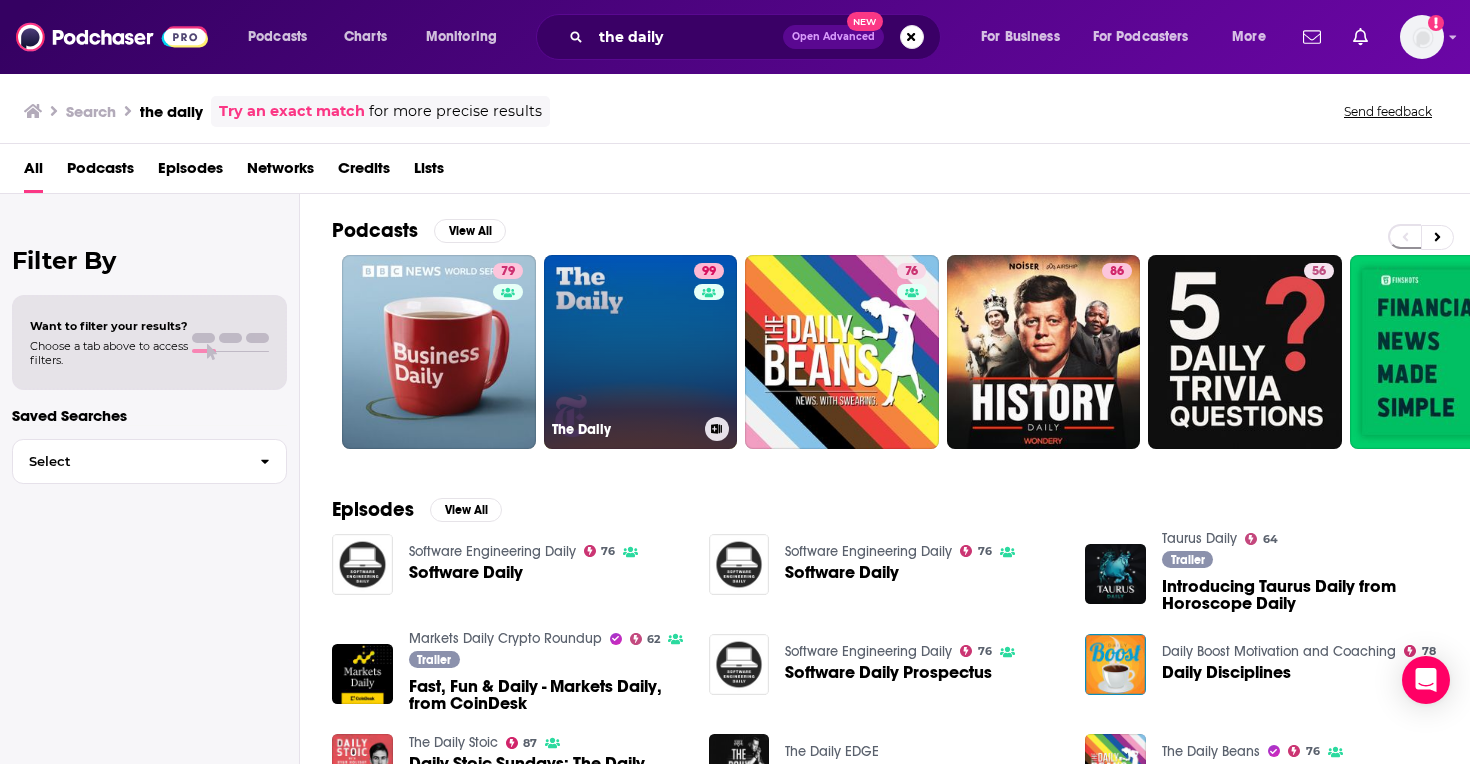 click on "99 The Daily" at bounding box center [641, 352] 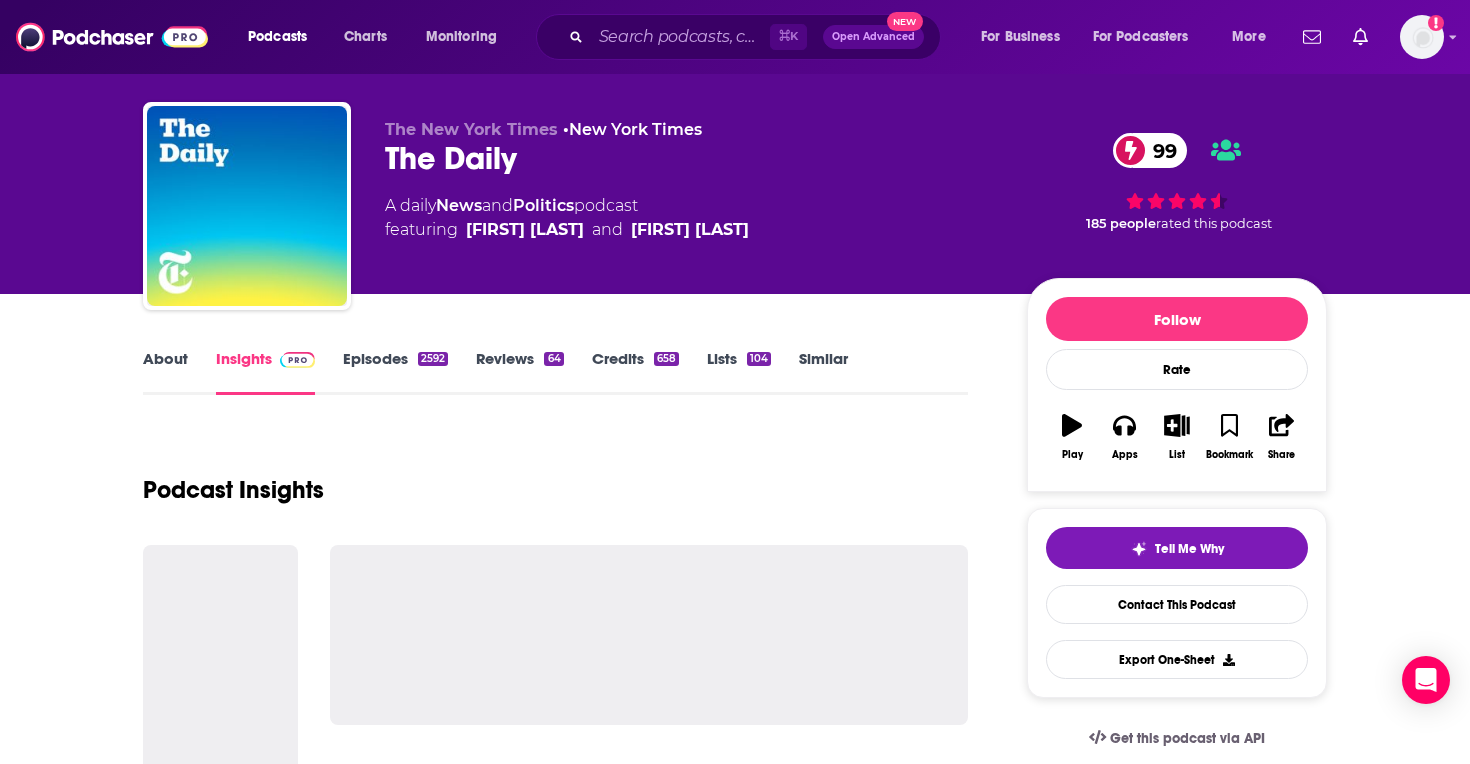 scroll, scrollTop: 34, scrollLeft: 0, axis: vertical 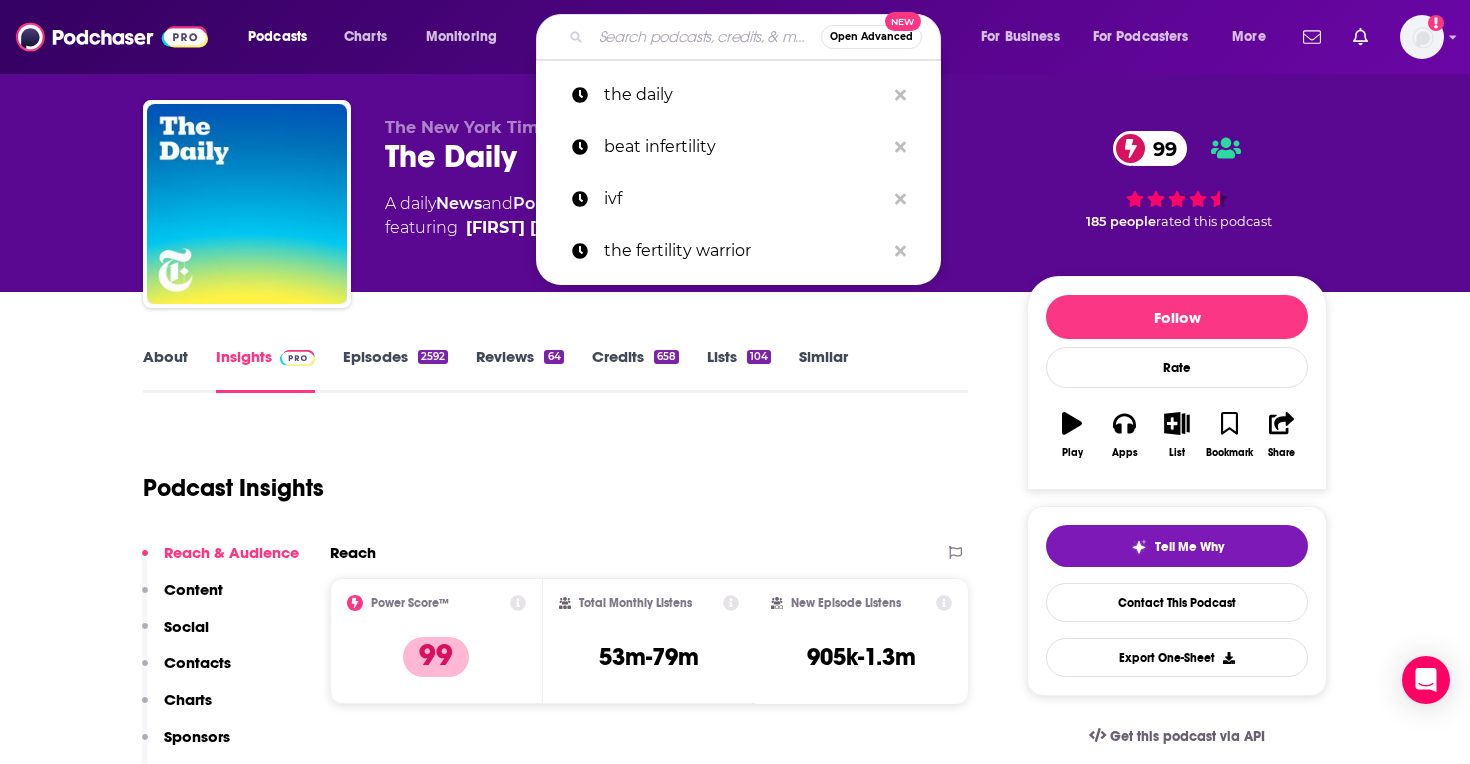 click at bounding box center (706, 37) 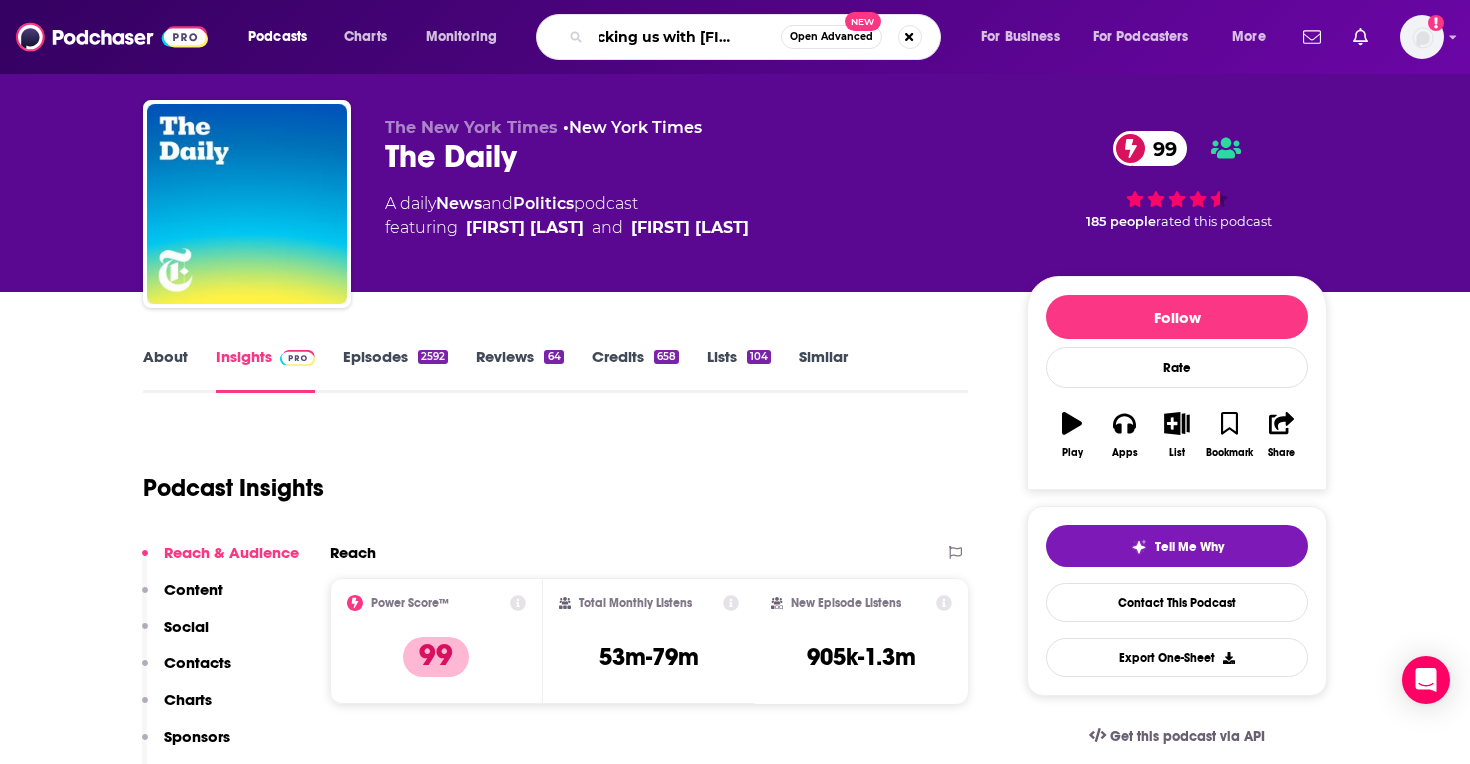 type on "unlocking us with brene brown" 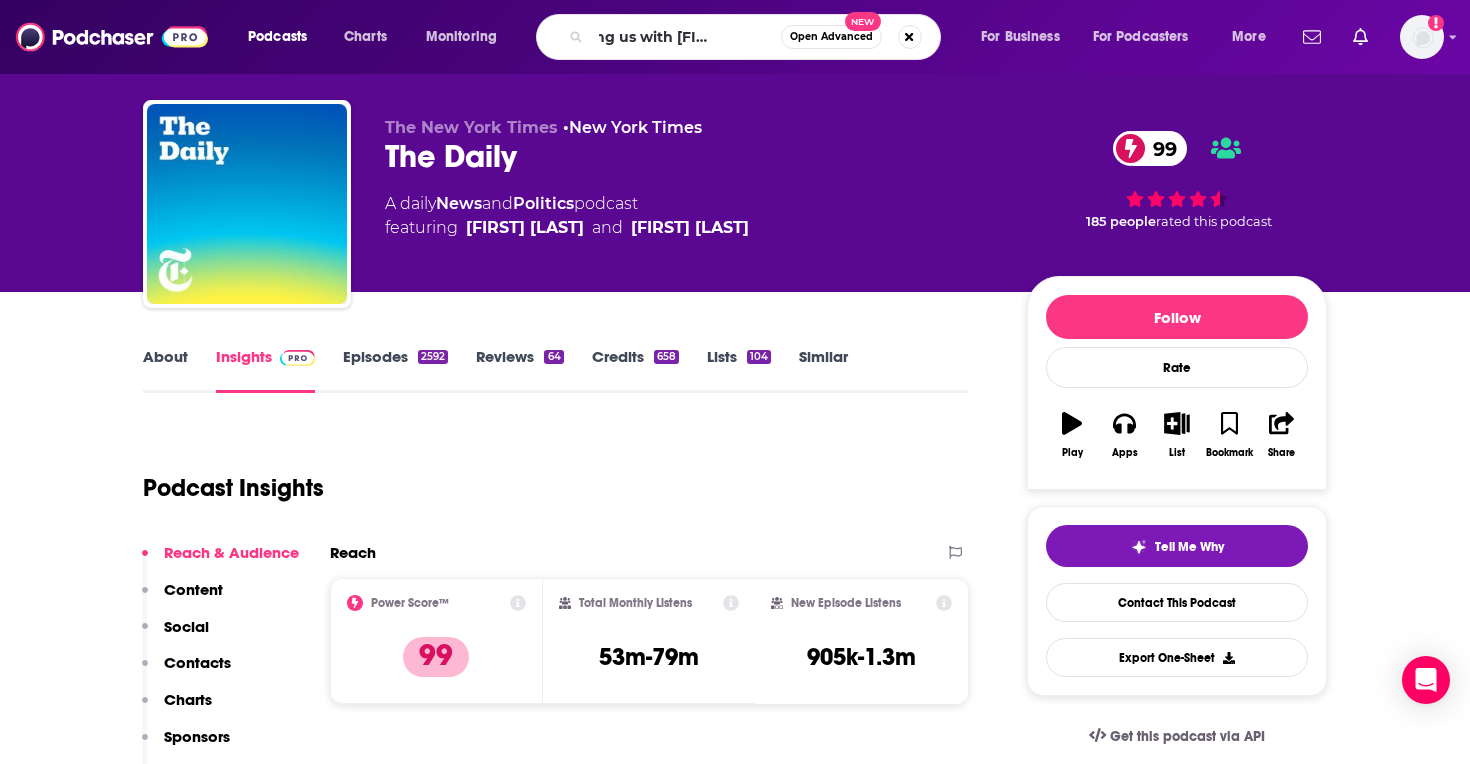 scroll, scrollTop: 0, scrollLeft: 0, axis: both 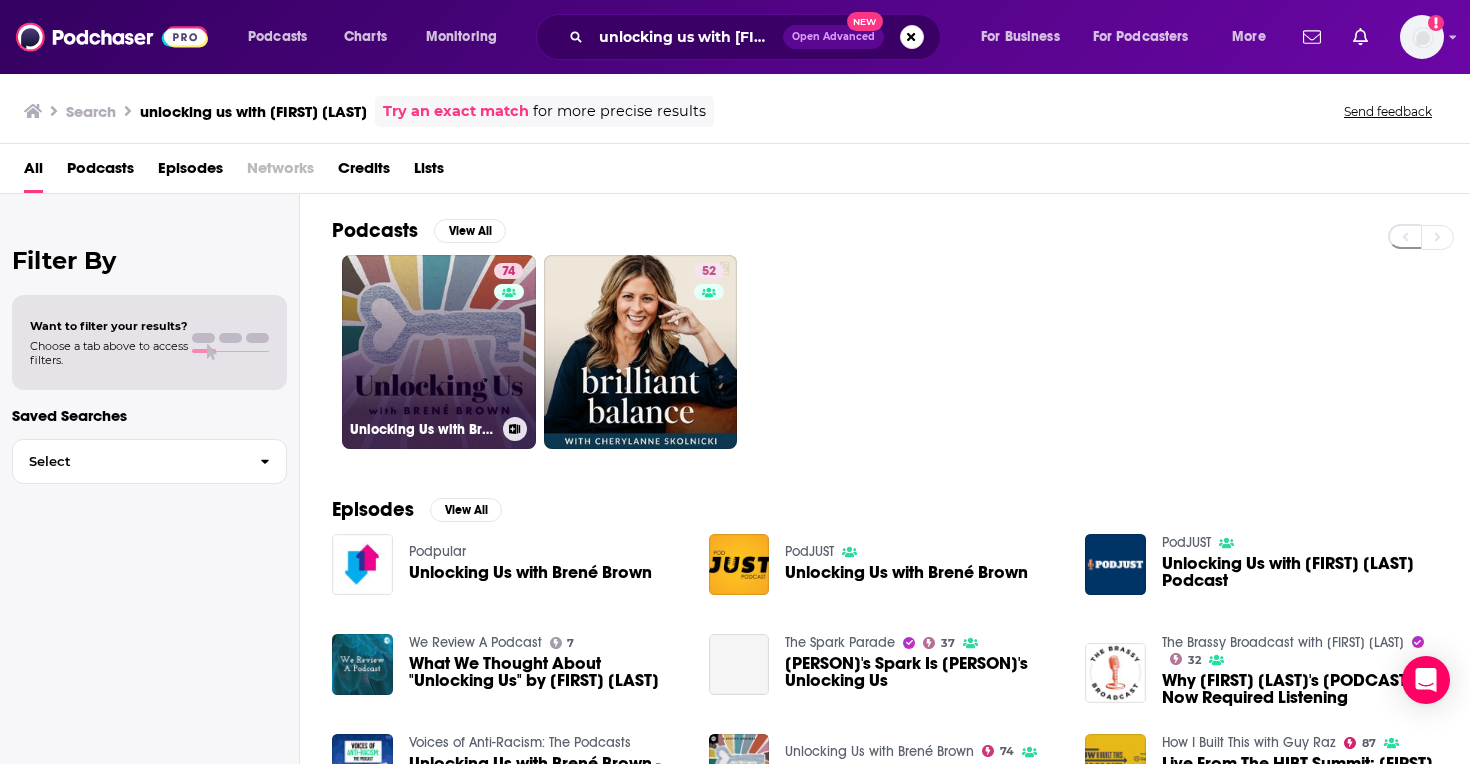 click on "74 Unlocking Us with Brené Brown" at bounding box center (439, 352) 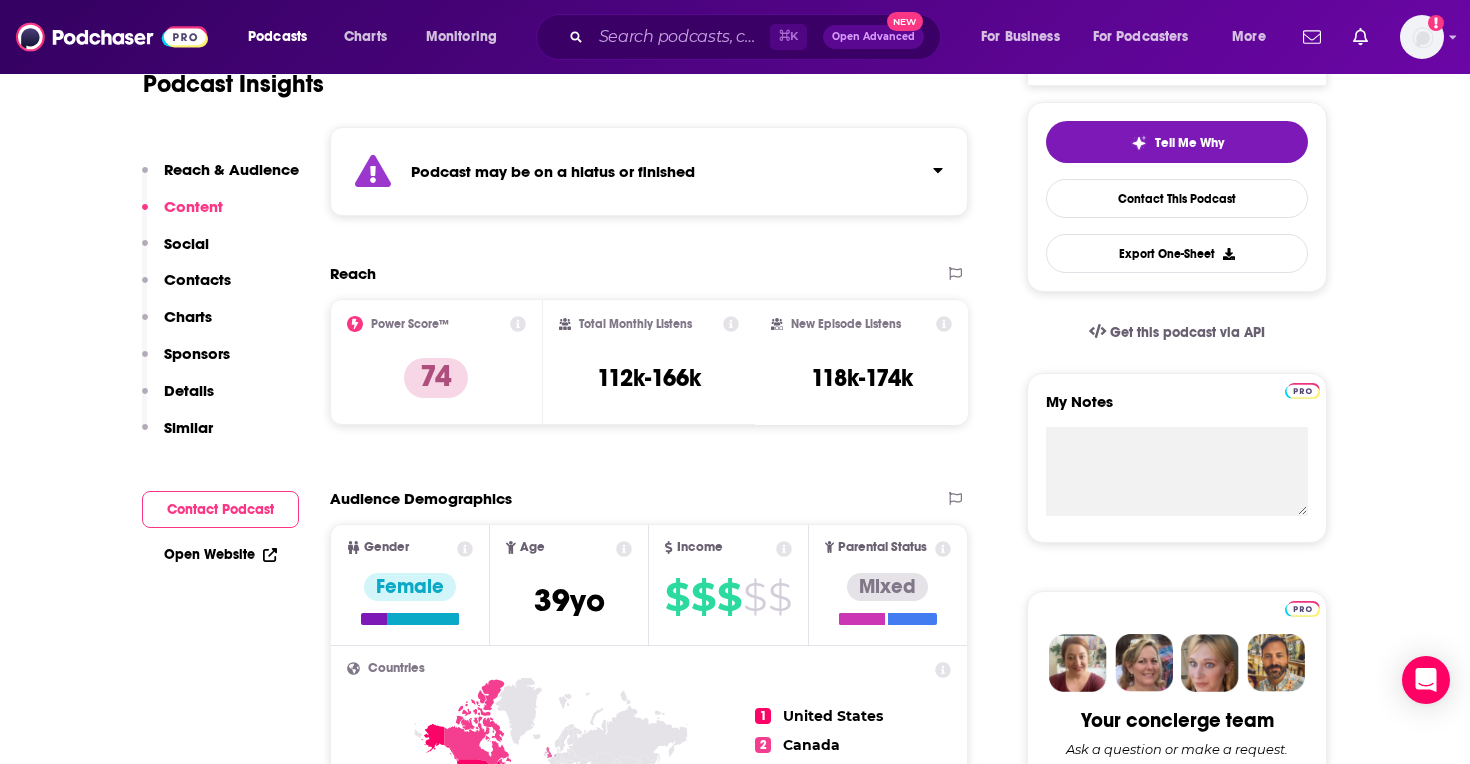 scroll, scrollTop: 235, scrollLeft: 0, axis: vertical 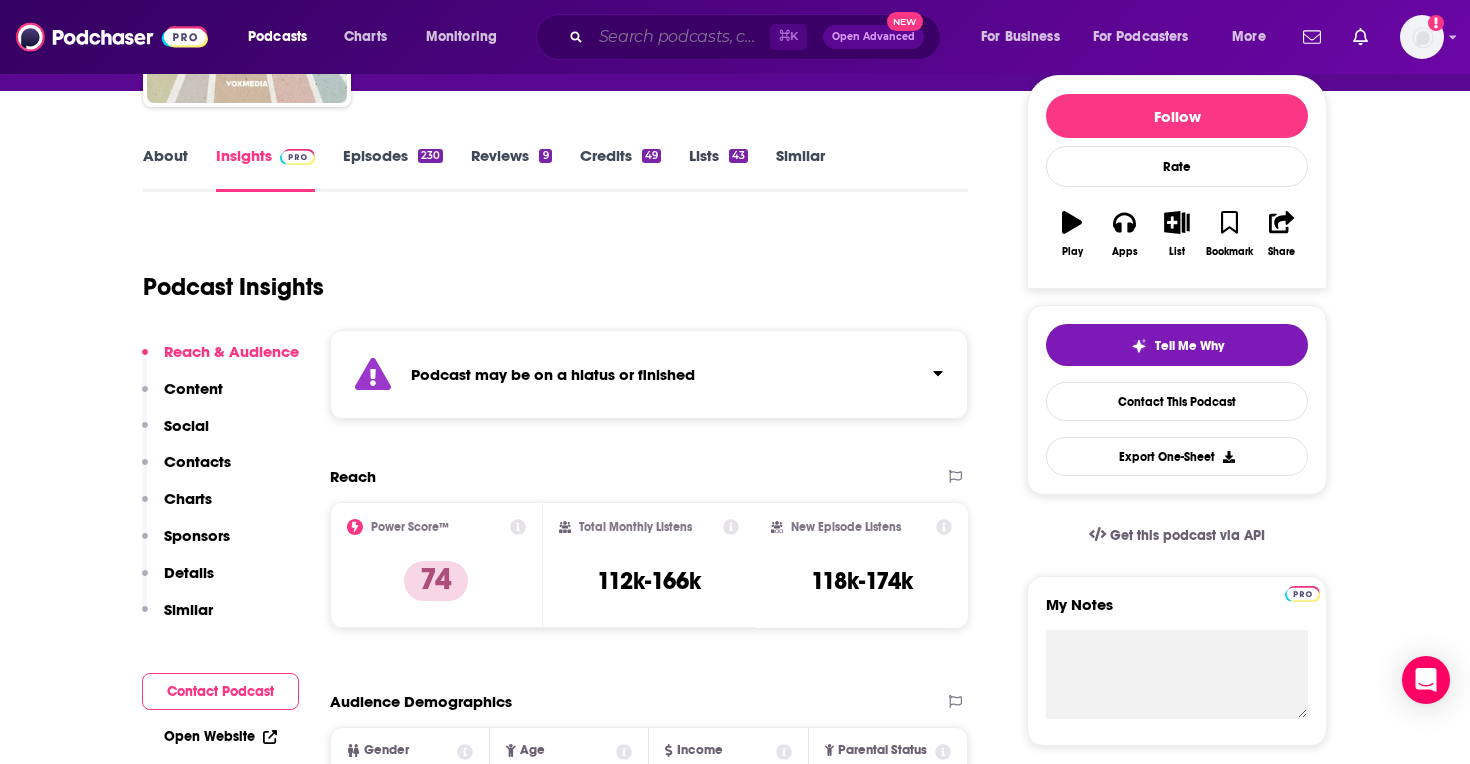 click at bounding box center [680, 37] 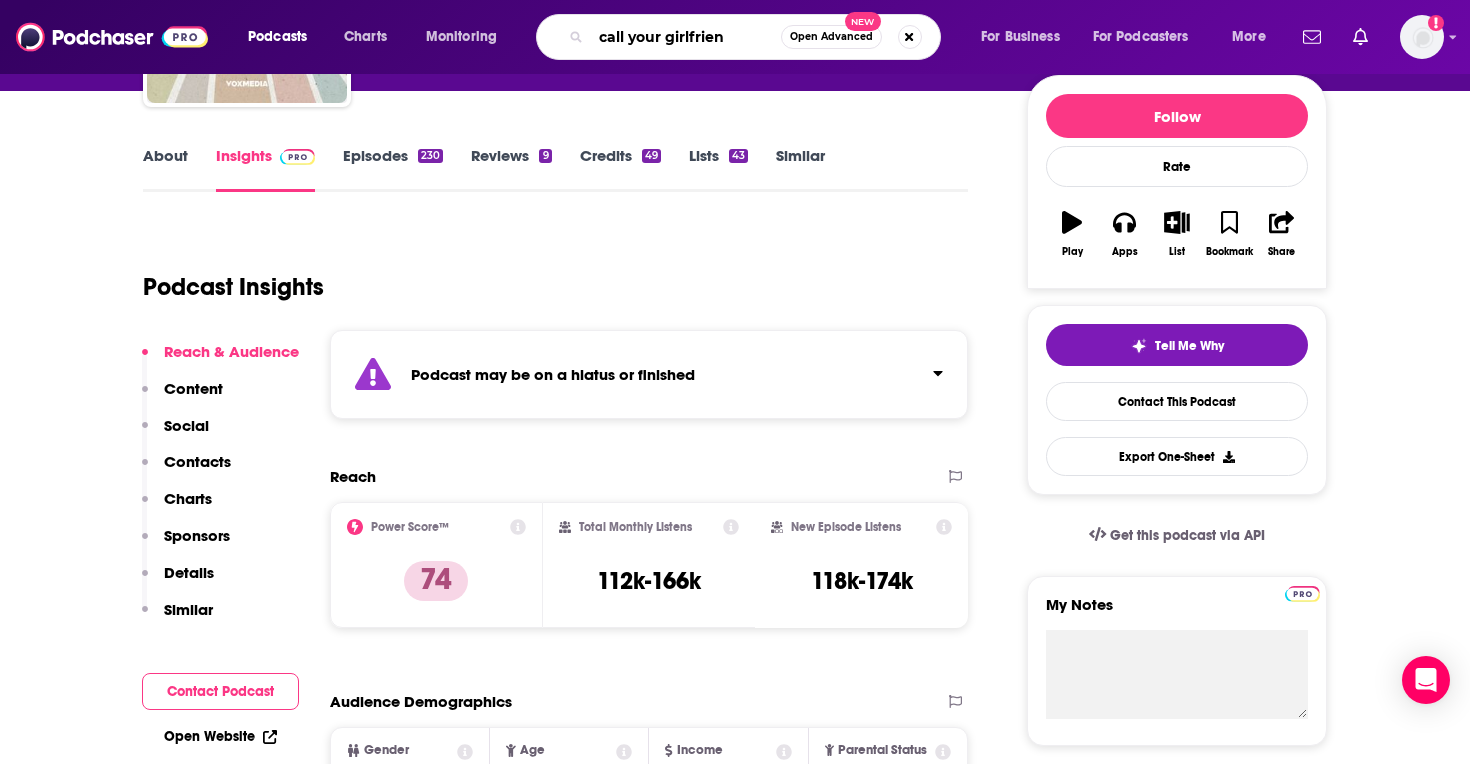 type on "call your girlfriend" 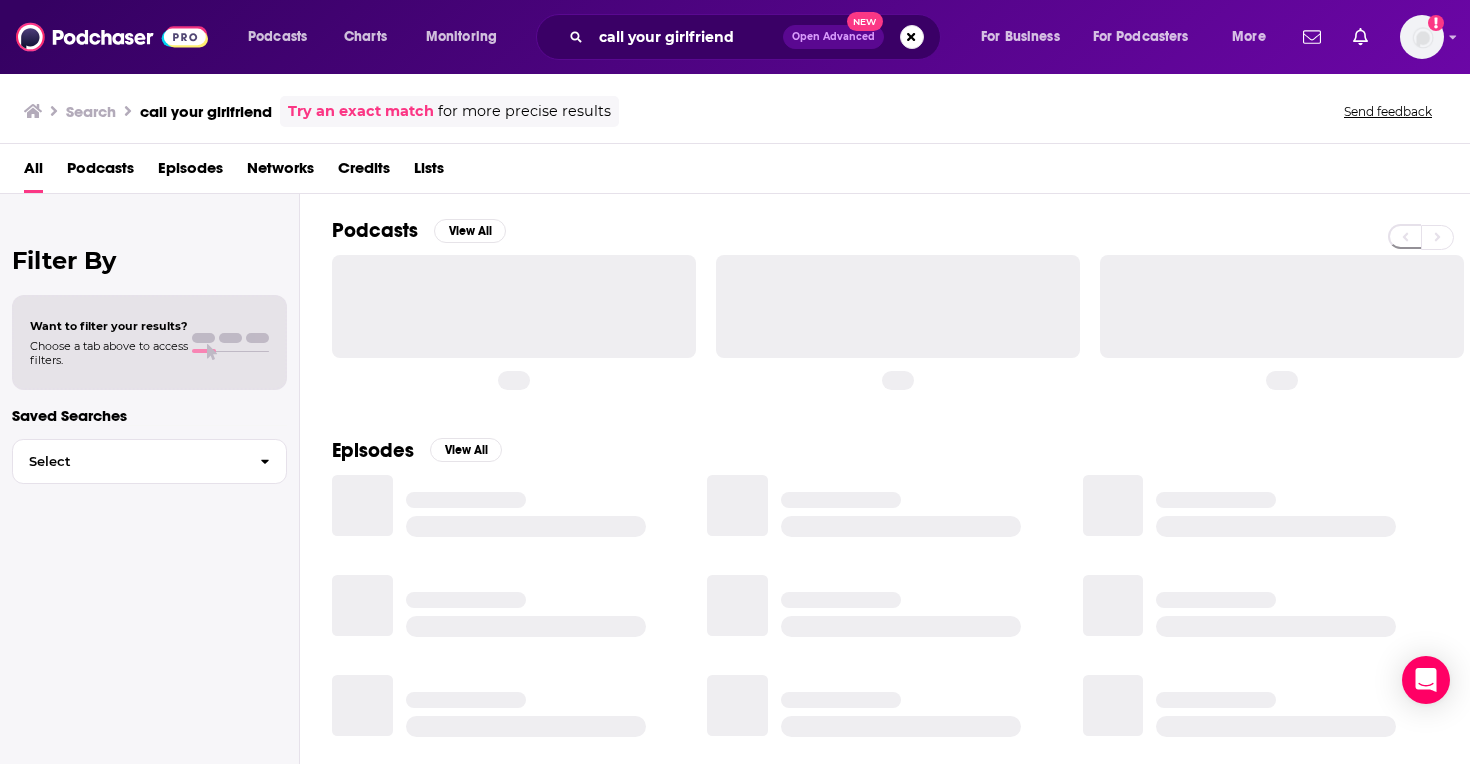 scroll, scrollTop: 0, scrollLeft: 0, axis: both 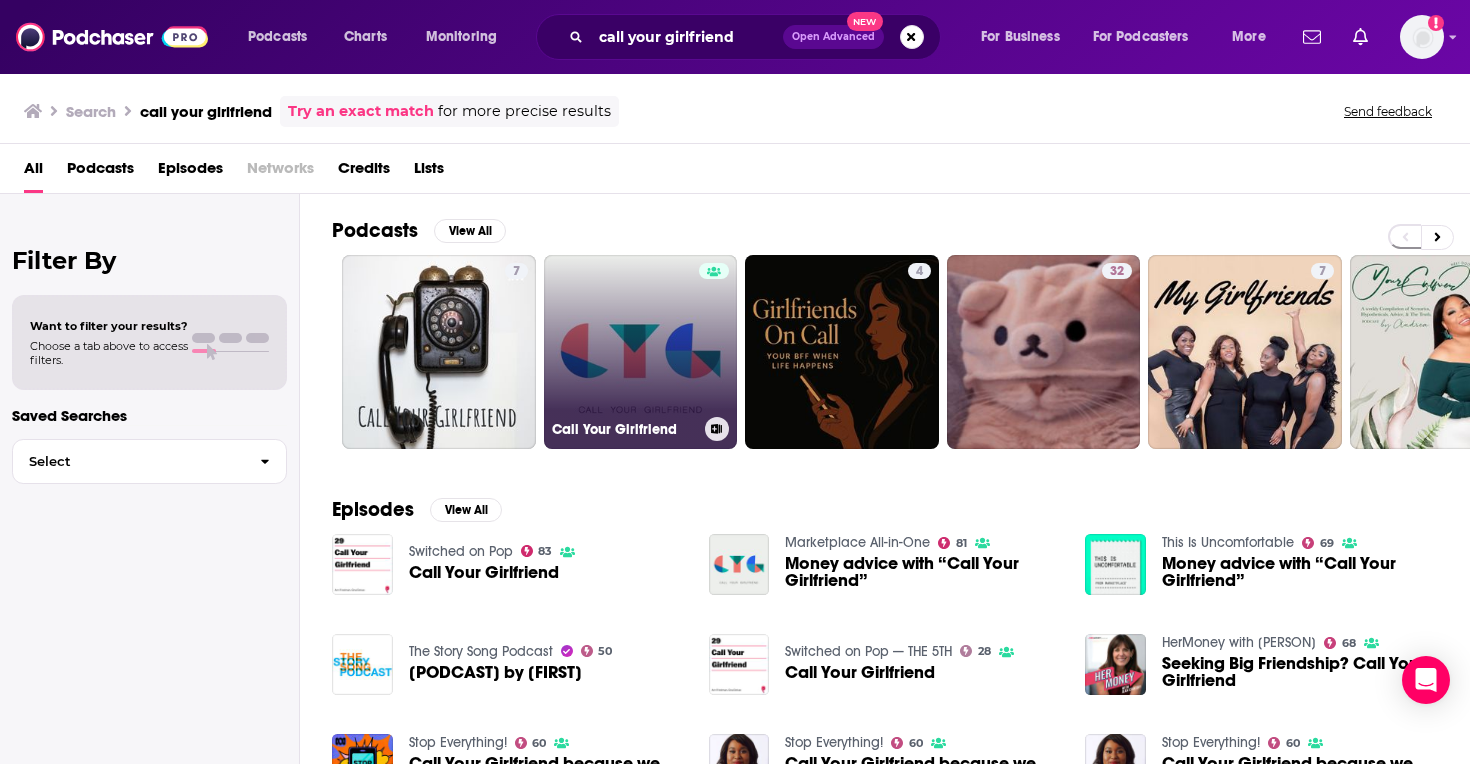 click on "Call Your Girlfriend" at bounding box center (641, 352) 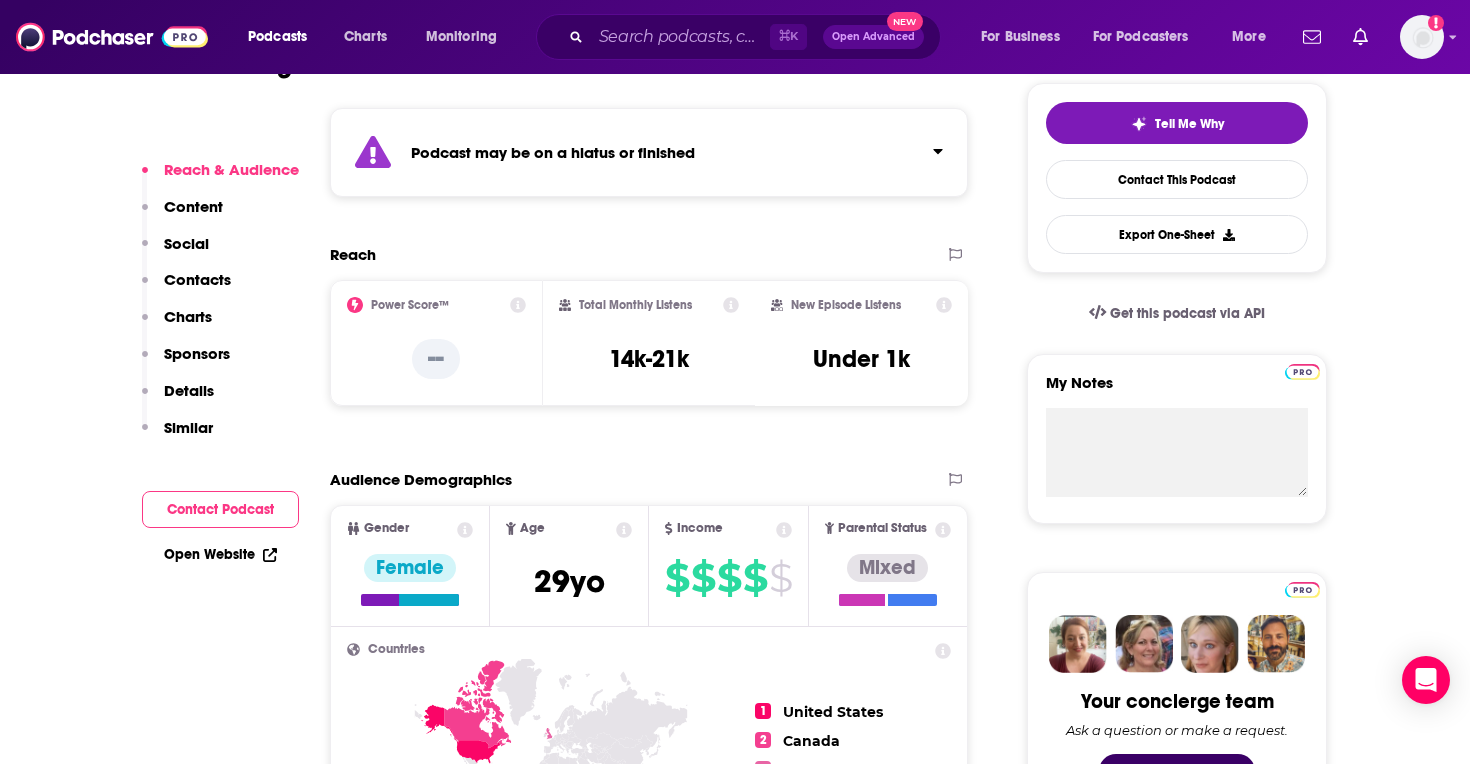 scroll, scrollTop: 529, scrollLeft: 0, axis: vertical 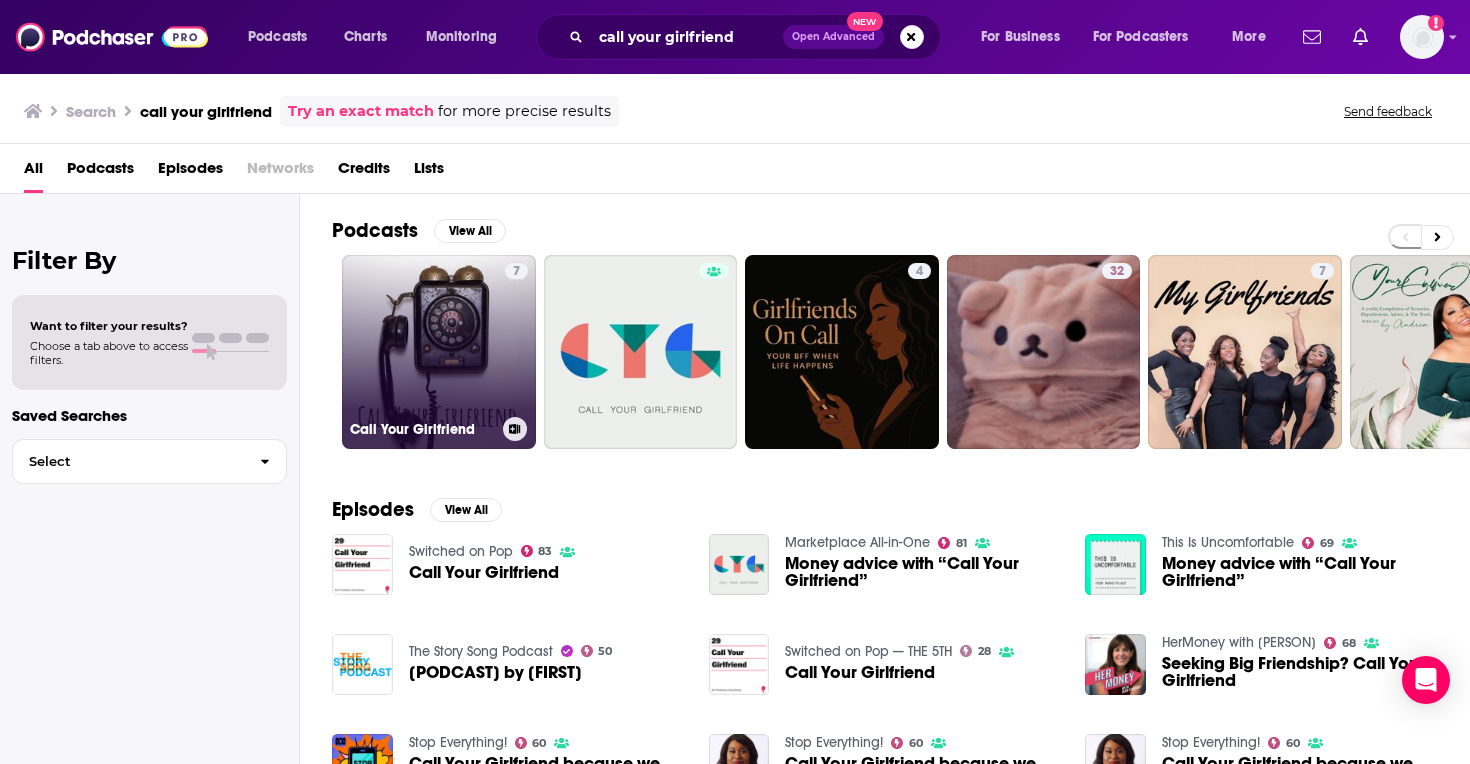 click on "7 Call Your Girlfriend" at bounding box center (439, 352) 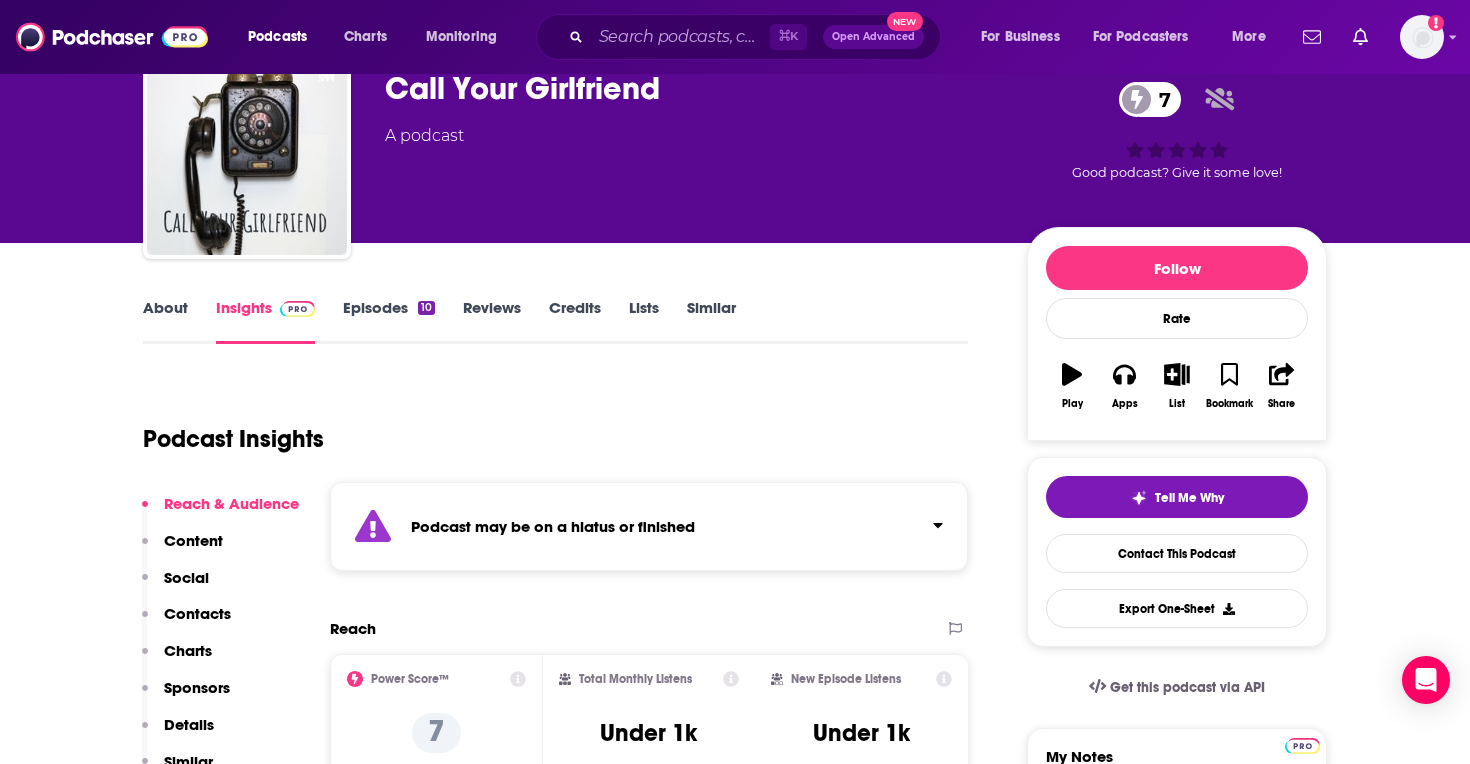 scroll, scrollTop: 90, scrollLeft: 0, axis: vertical 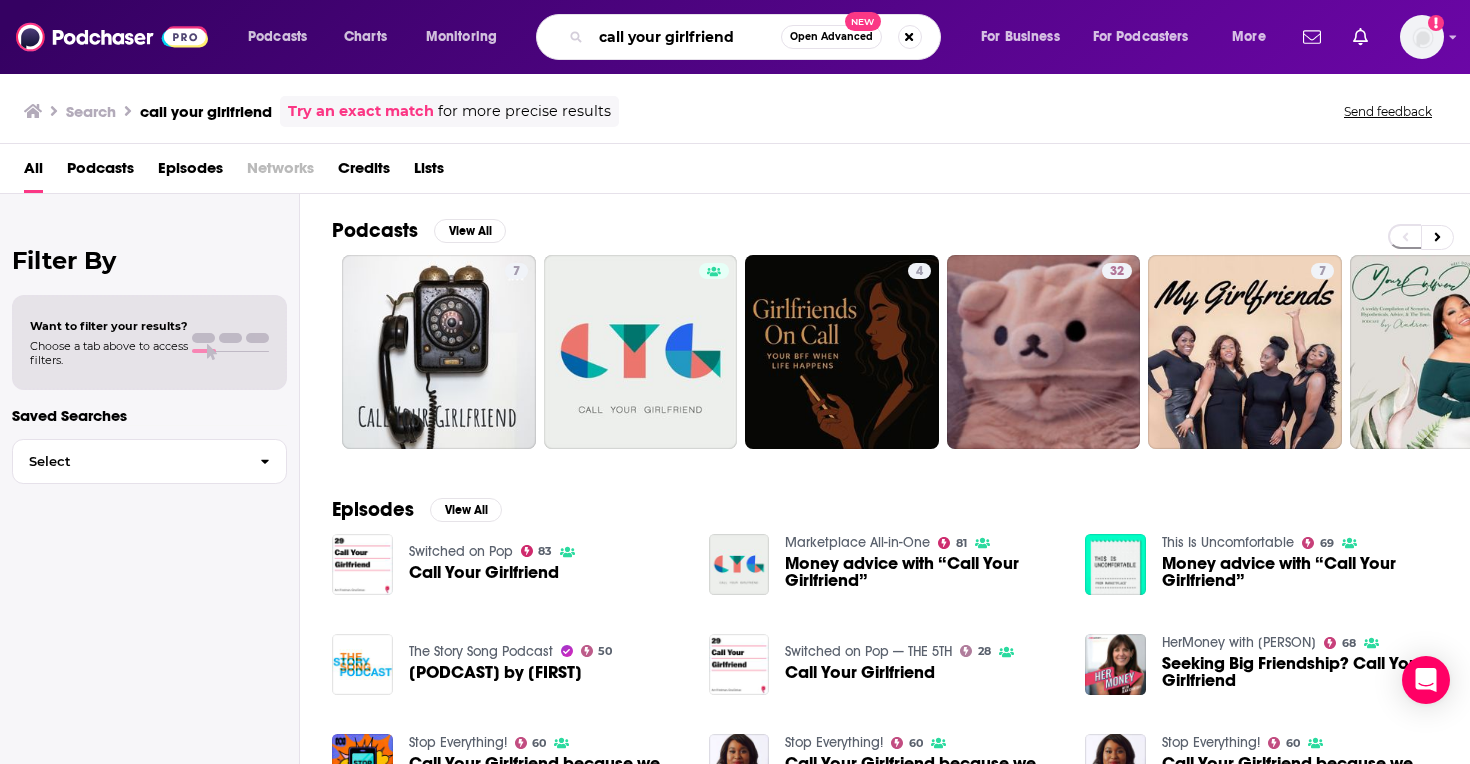 click on "call your girlfriend" at bounding box center [686, 37] 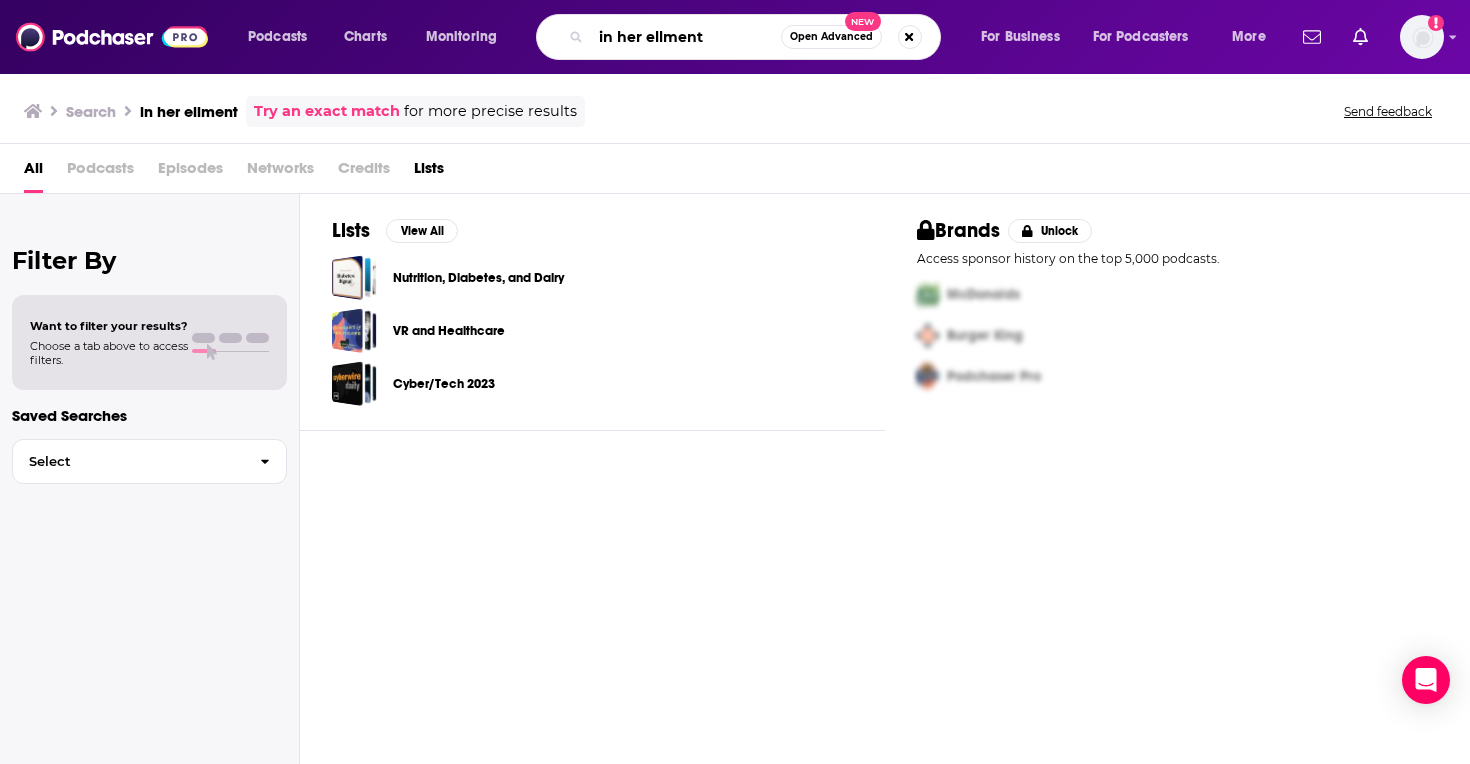 click on "in her ellment" at bounding box center [686, 37] 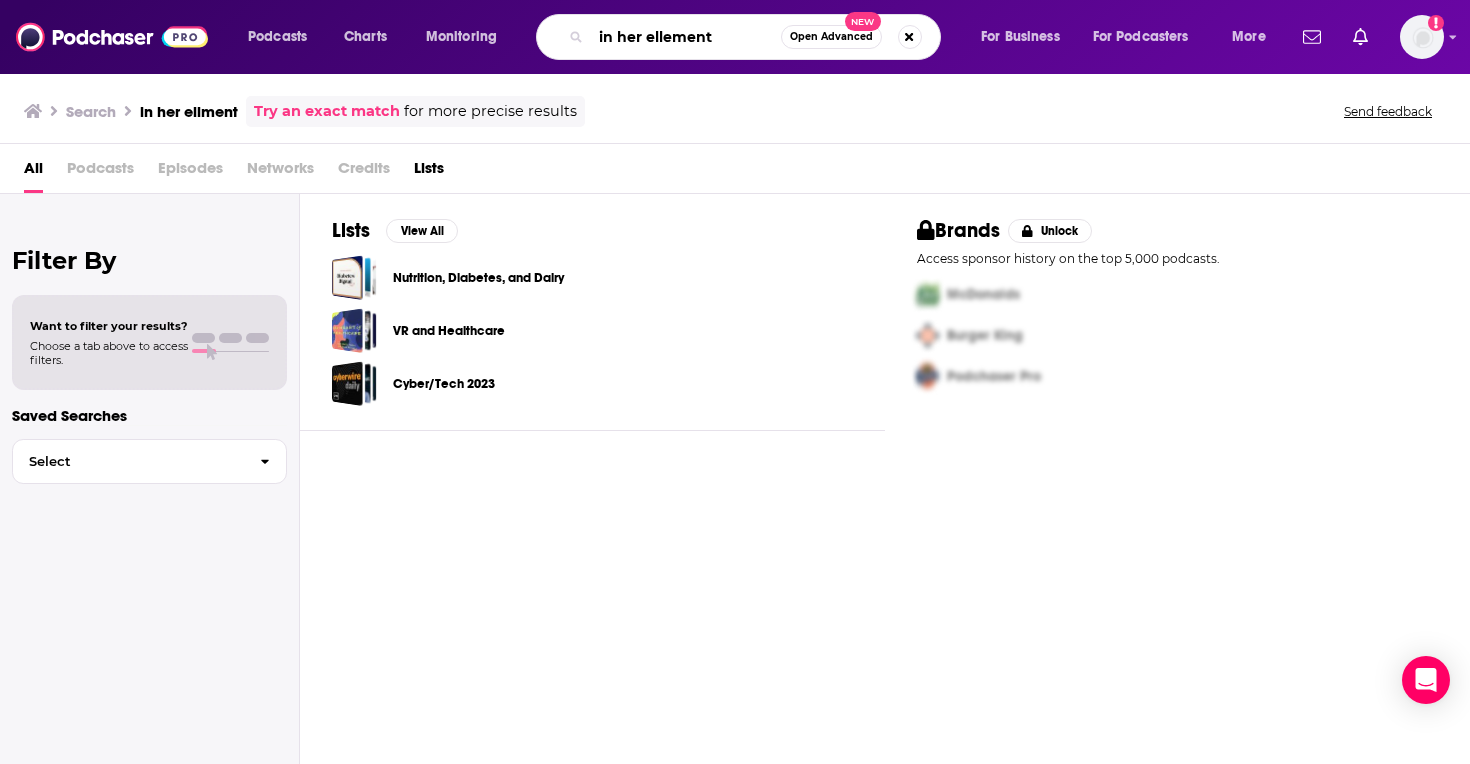 type on "in her ellement" 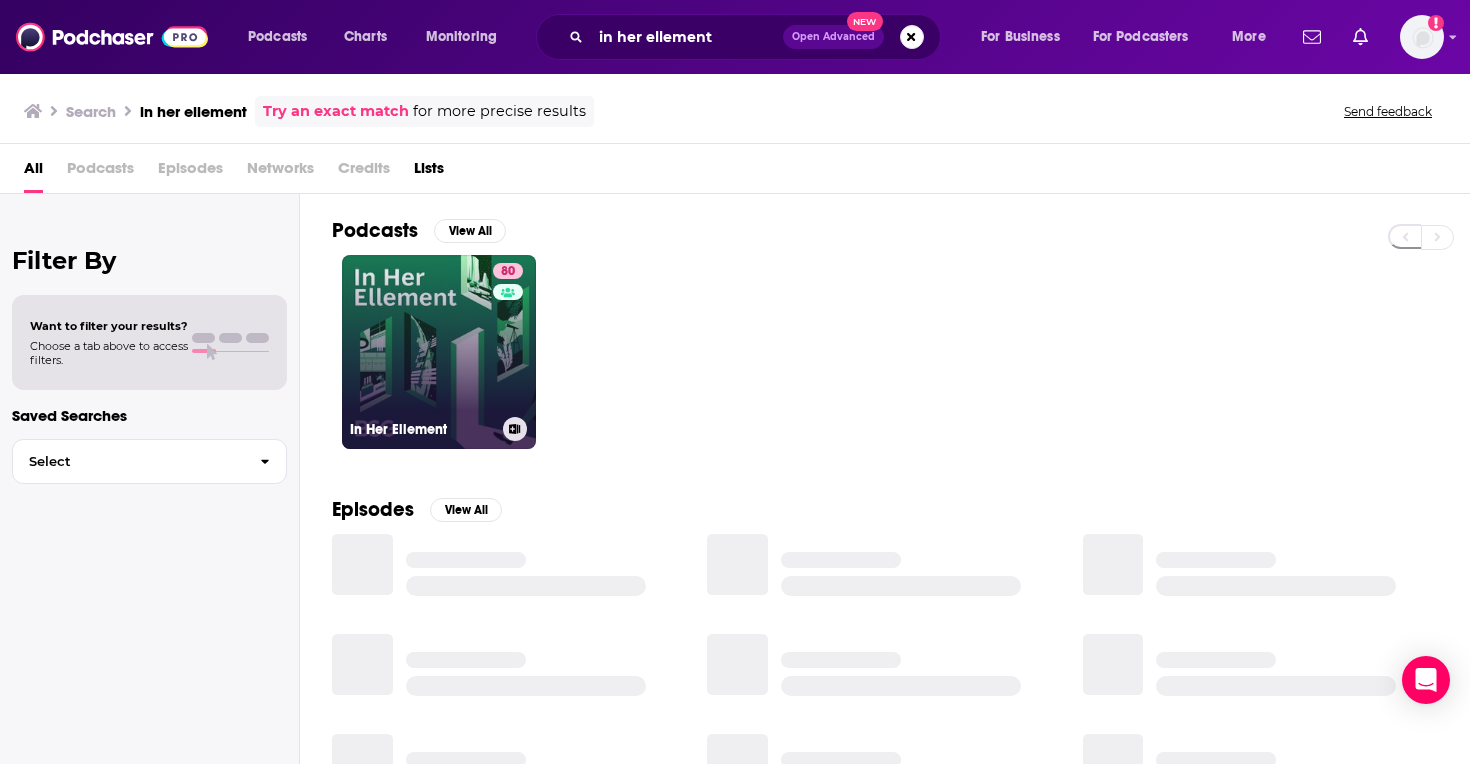 click on "80 In Her Ellement" at bounding box center (439, 352) 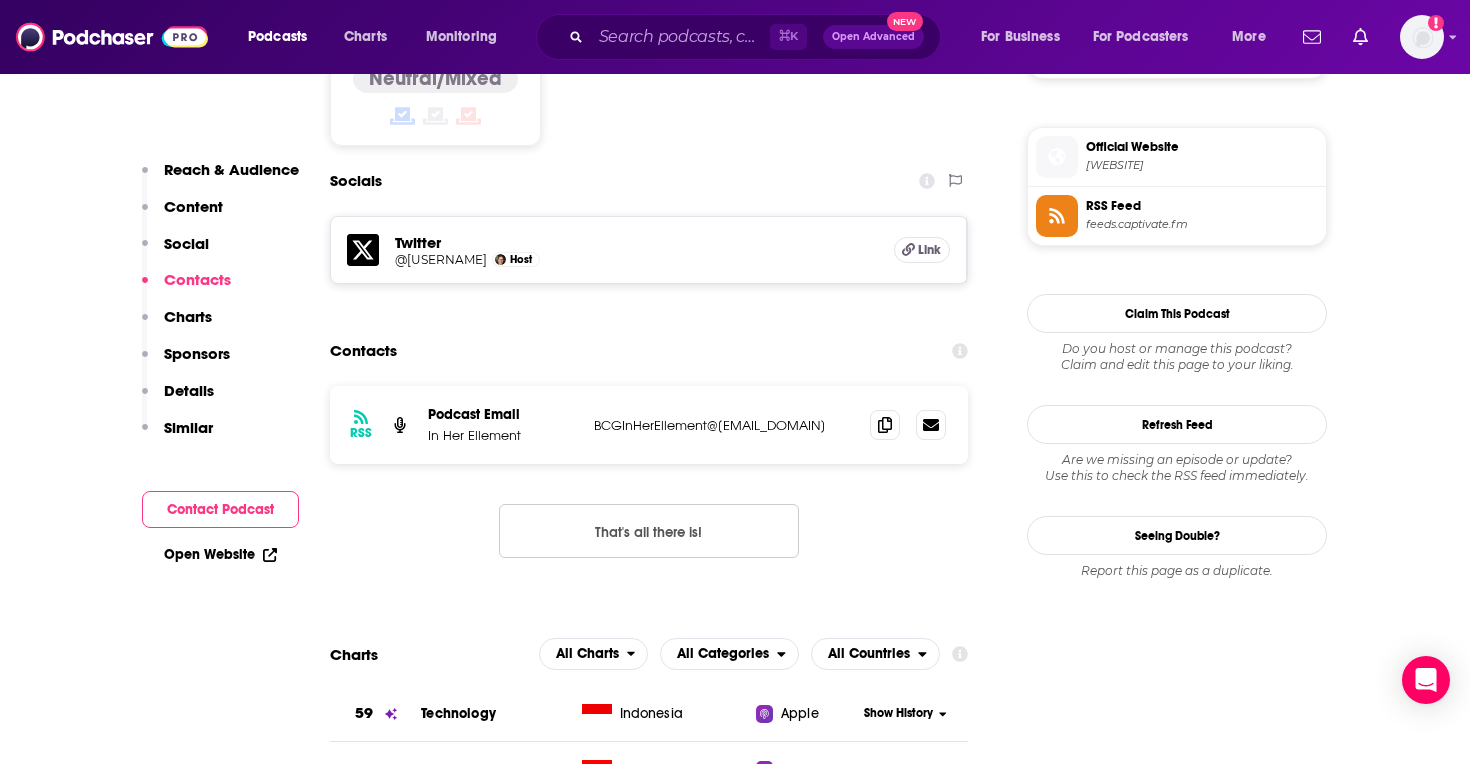scroll, scrollTop: 1591, scrollLeft: 0, axis: vertical 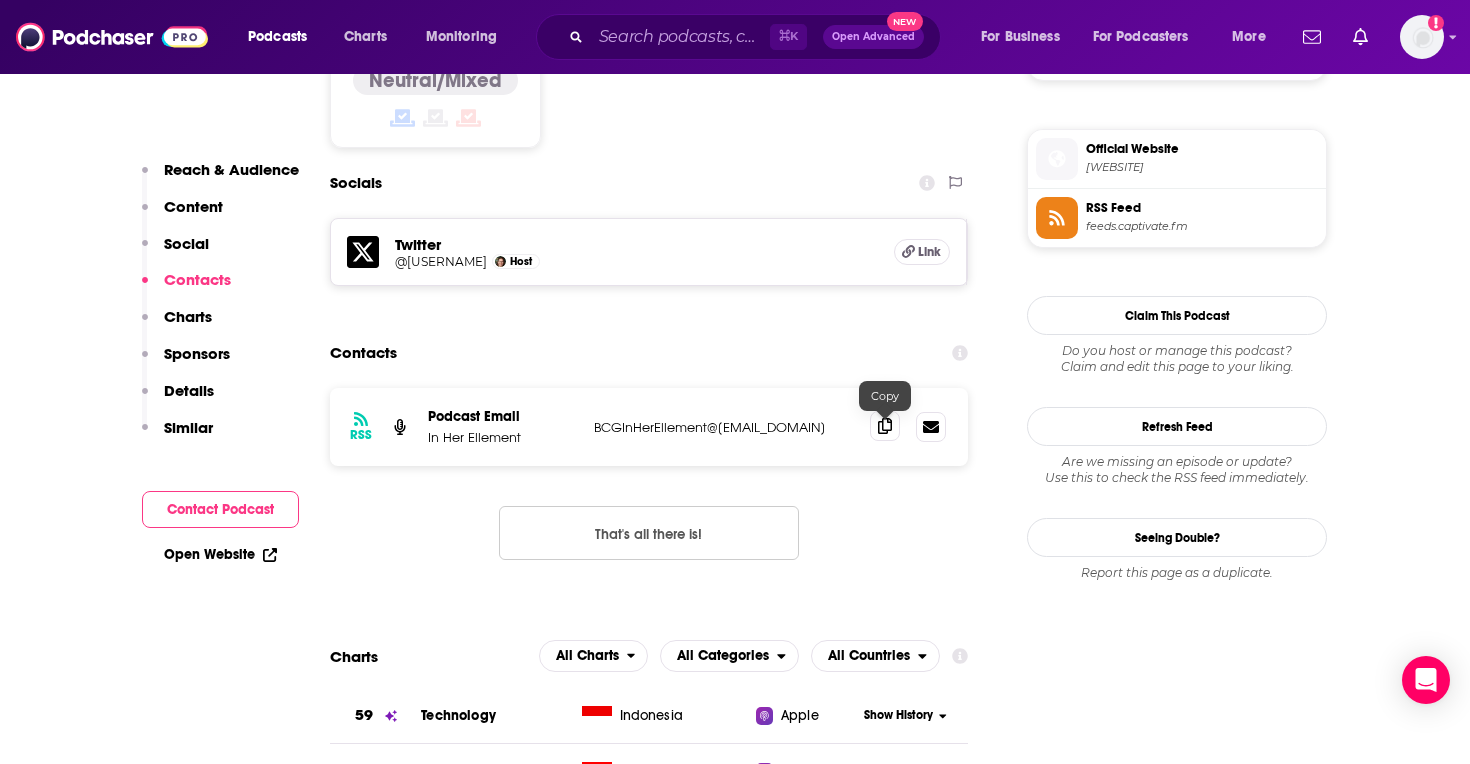 click 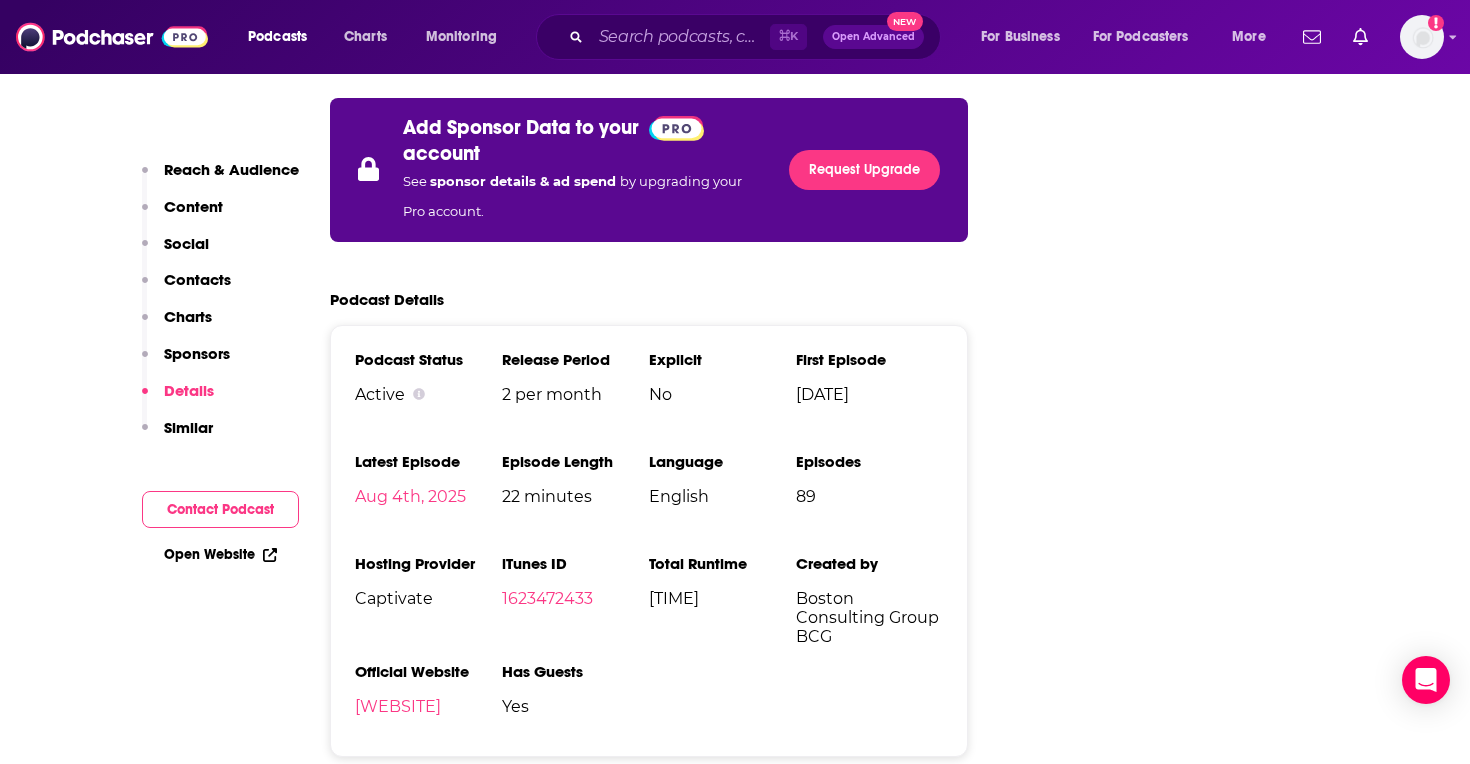scroll, scrollTop: 2894, scrollLeft: 0, axis: vertical 